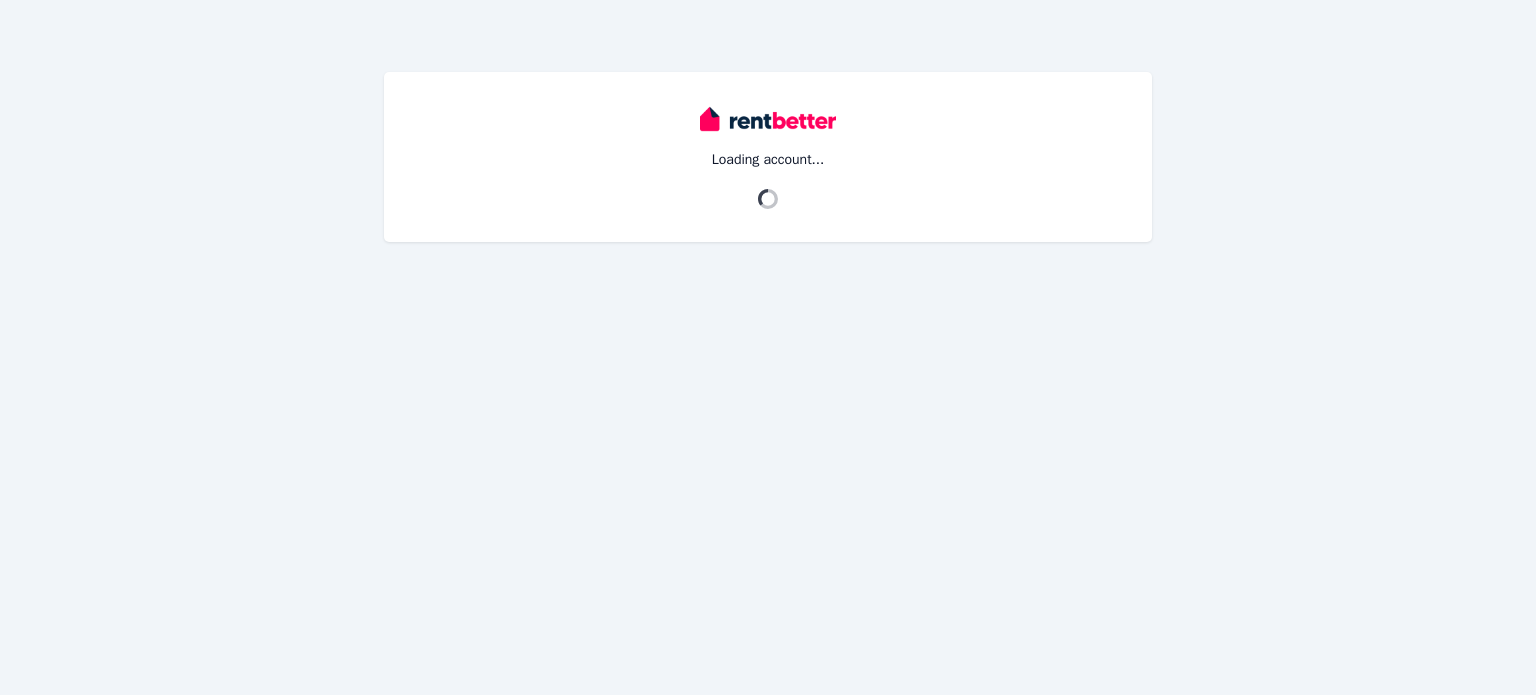 scroll, scrollTop: 0, scrollLeft: 0, axis: both 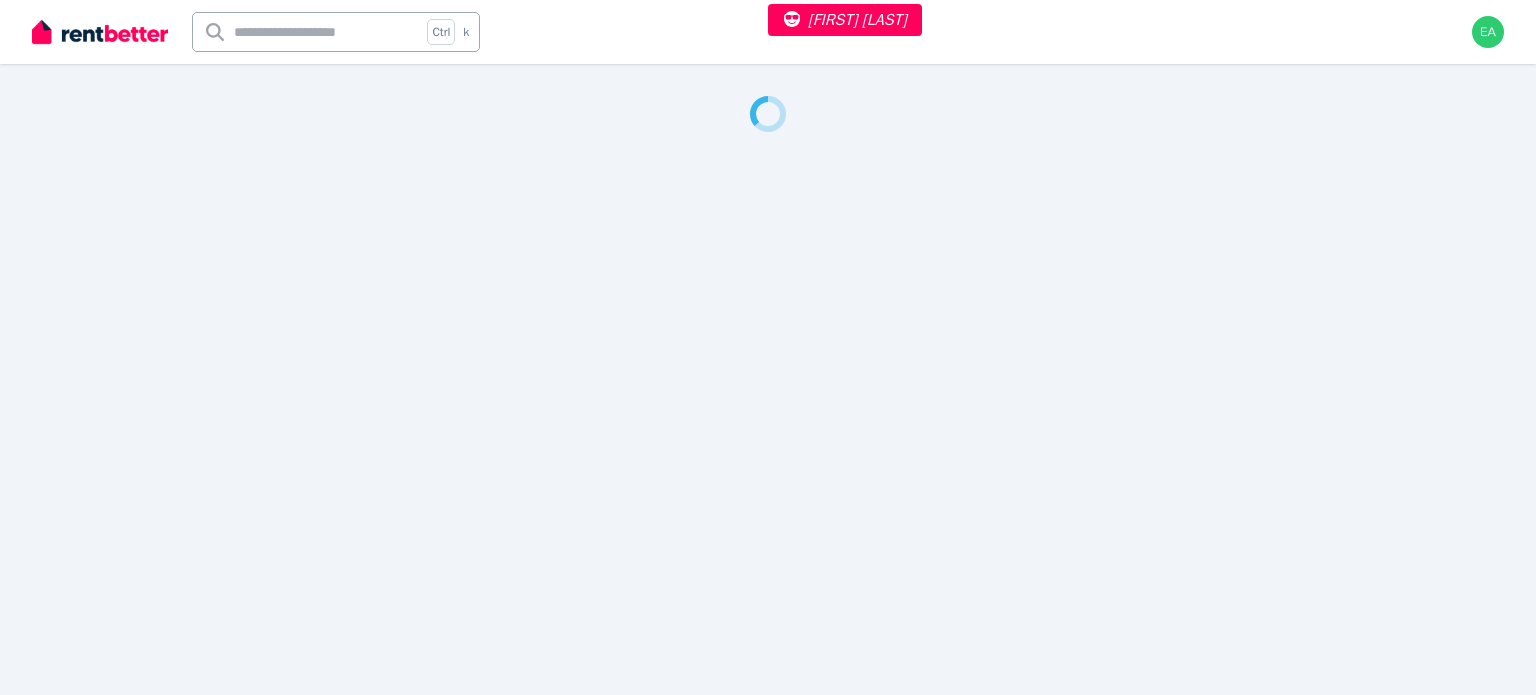 select on "***" 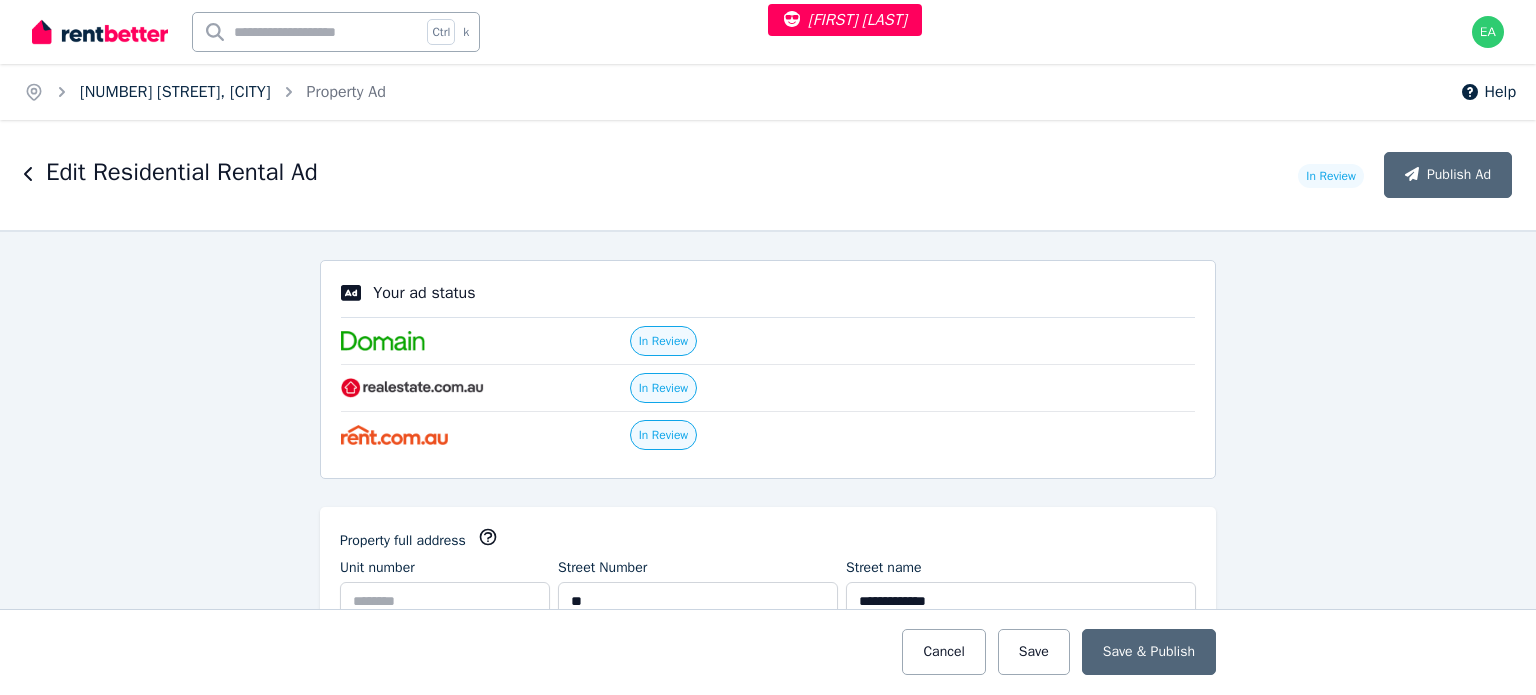 click on "20 Willowdale Dr, Denham Court" at bounding box center [175, 92] 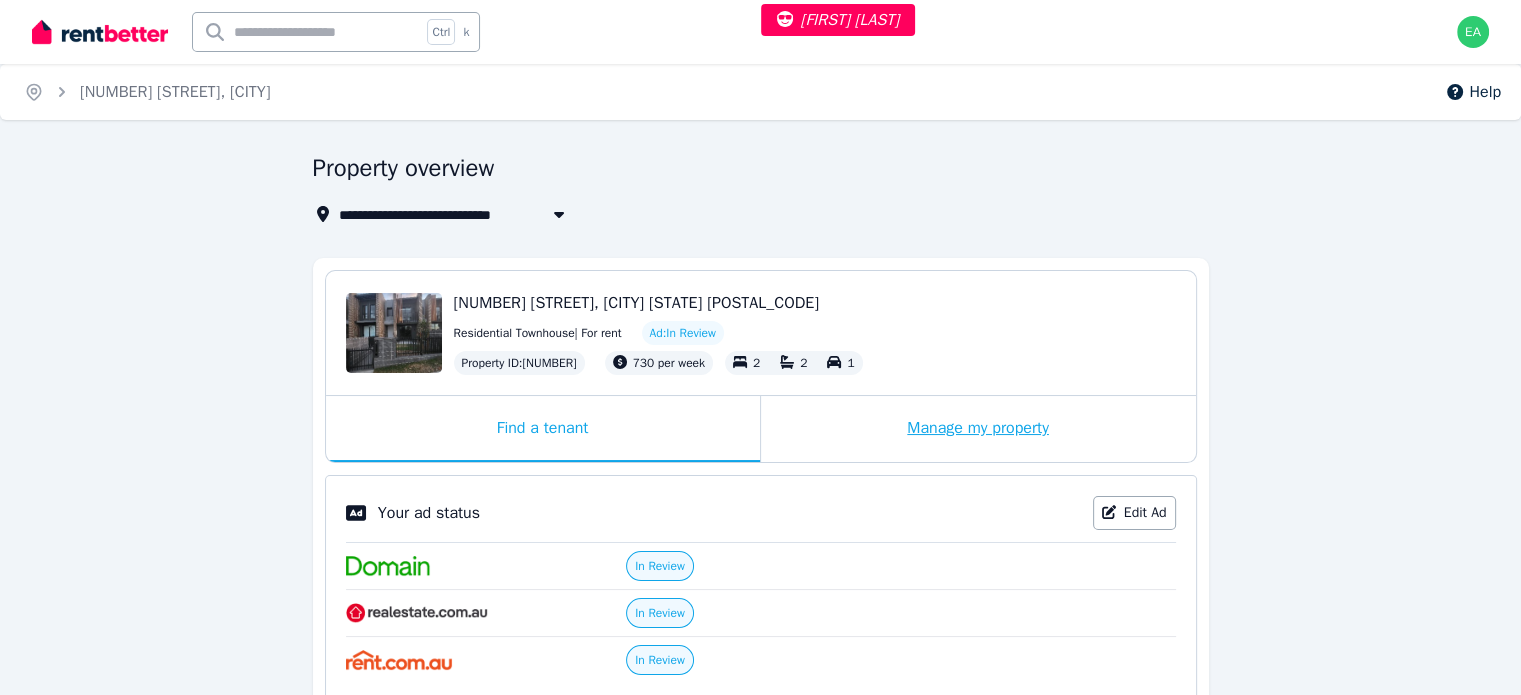 click on "Manage my property" at bounding box center [978, 429] 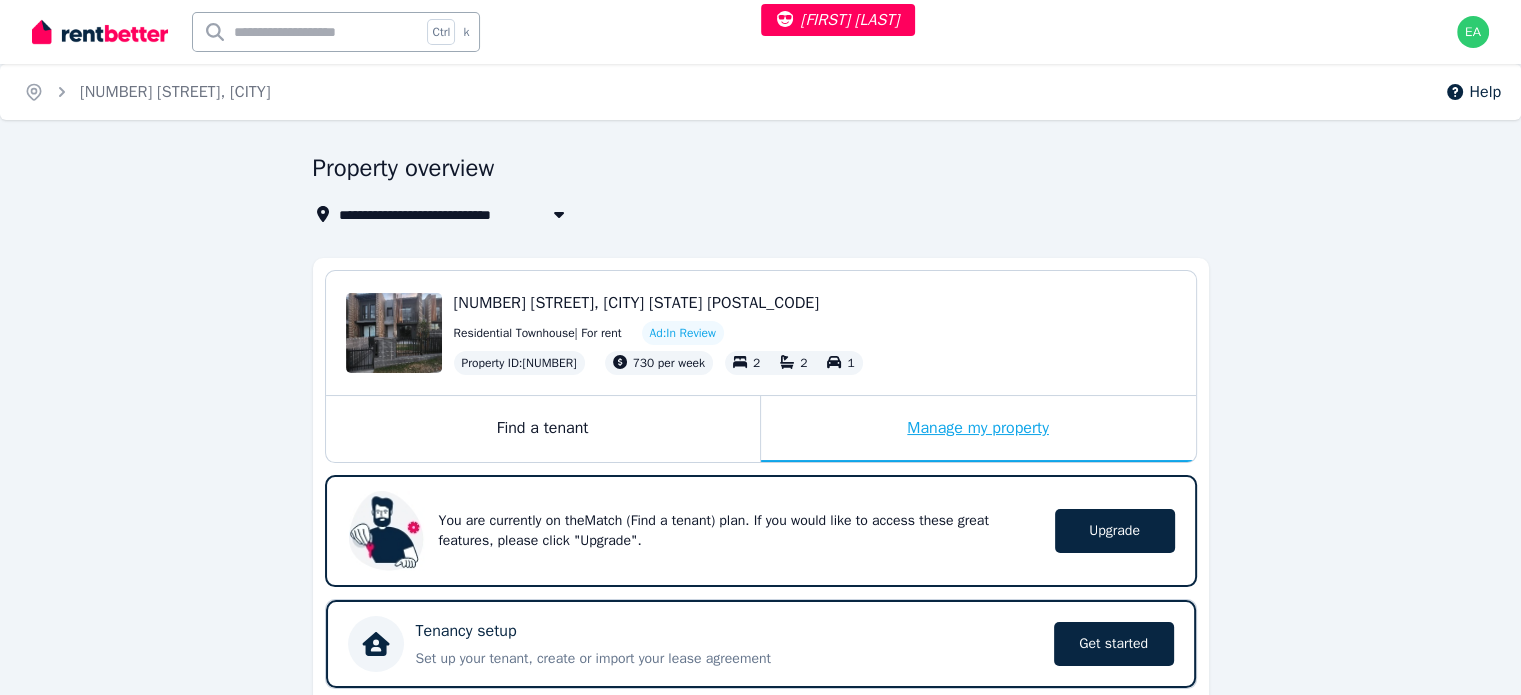 scroll, scrollTop: 400, scrollLeft: 0, axis: vertical 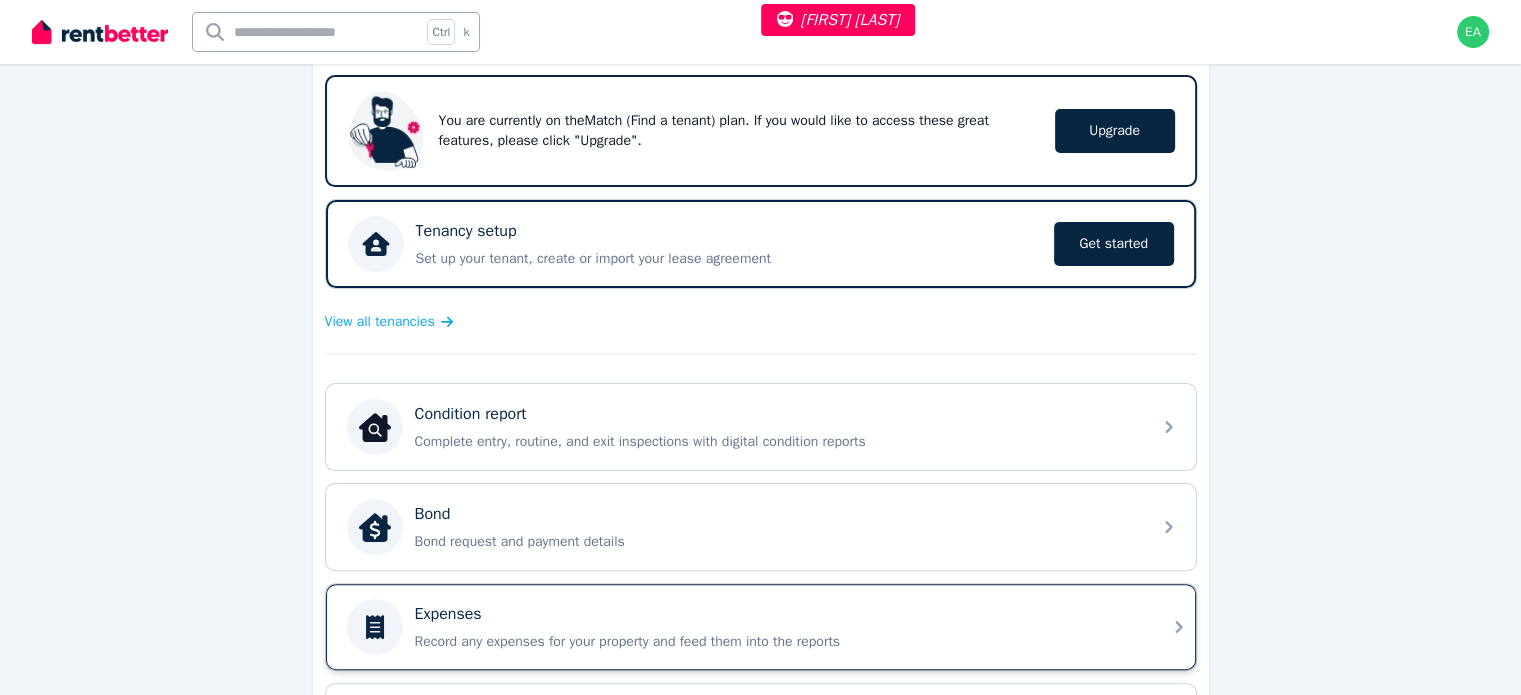 click on "Expenses" at bounding box center (777, 614) 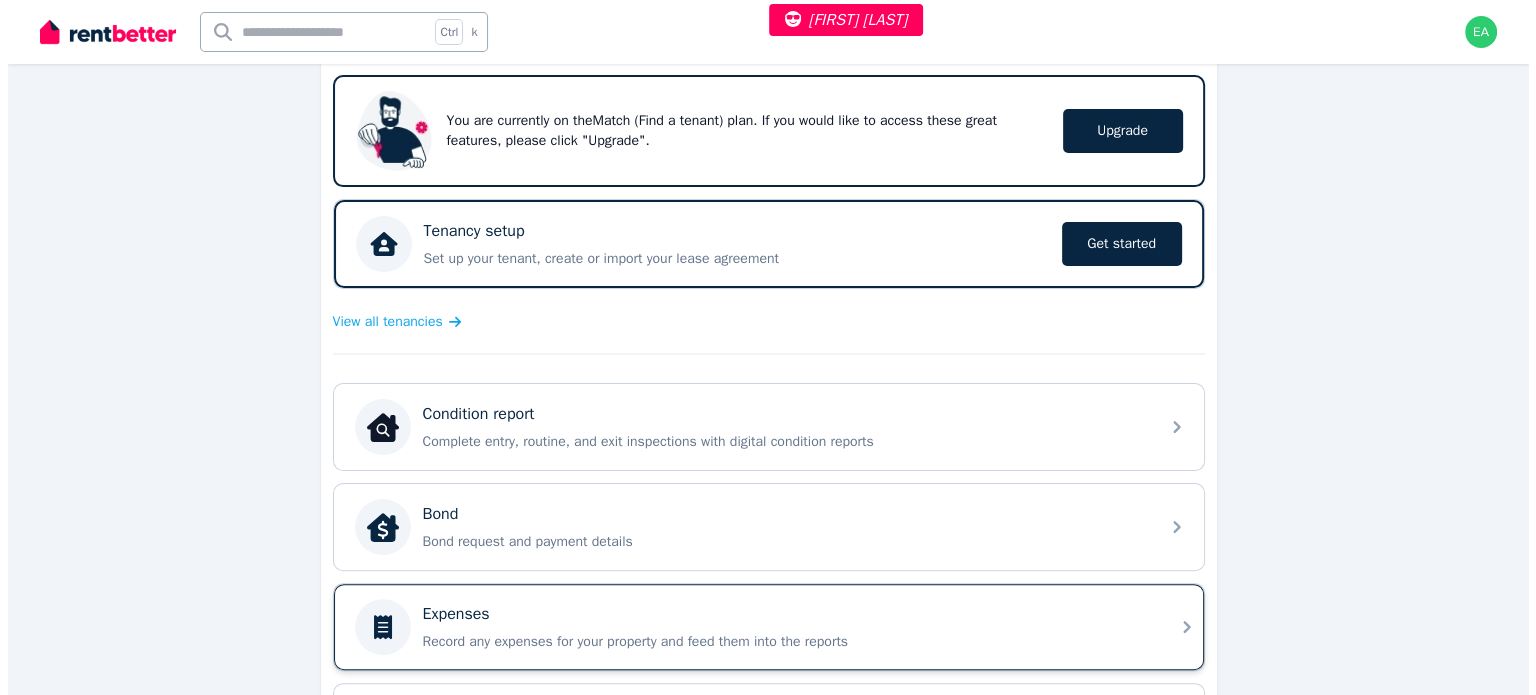 scroll, scrollTop: 0, scrollLeft: 0, axis: both 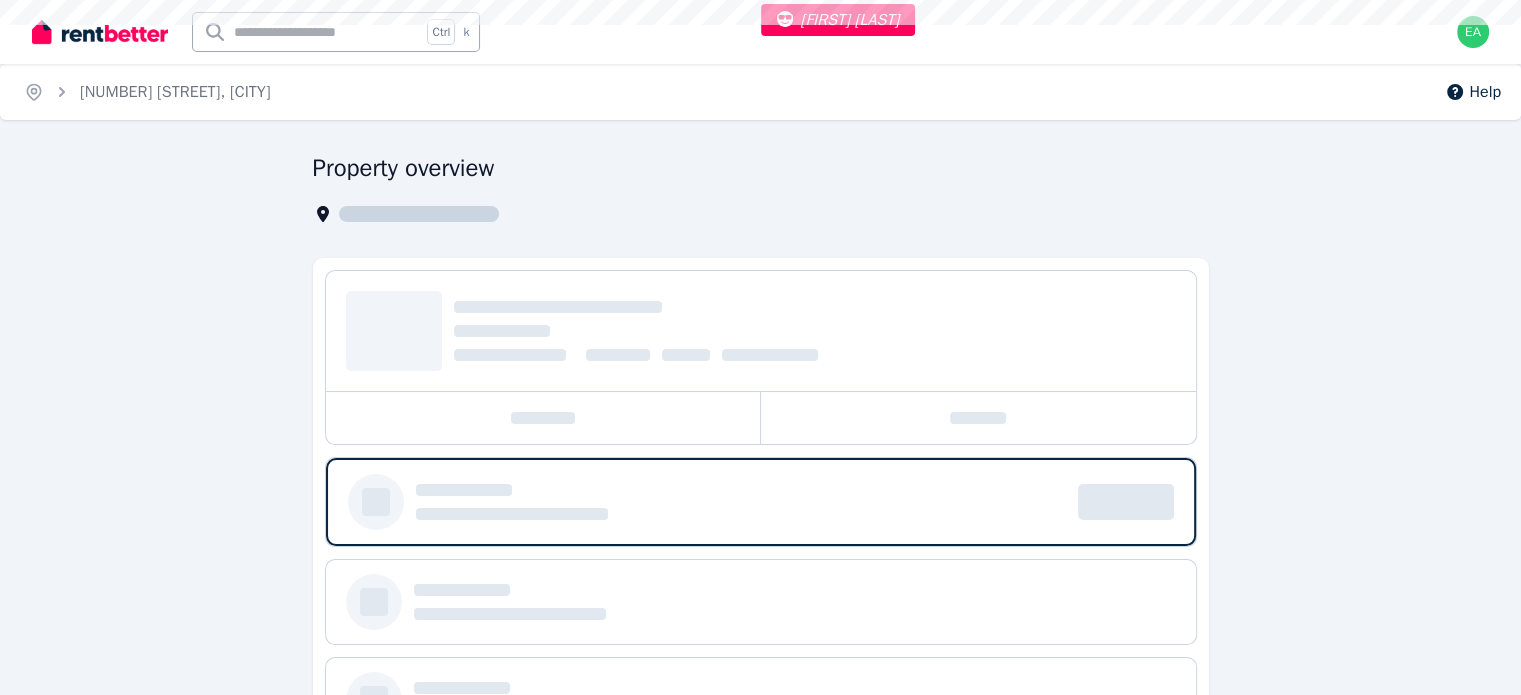 select on "***" 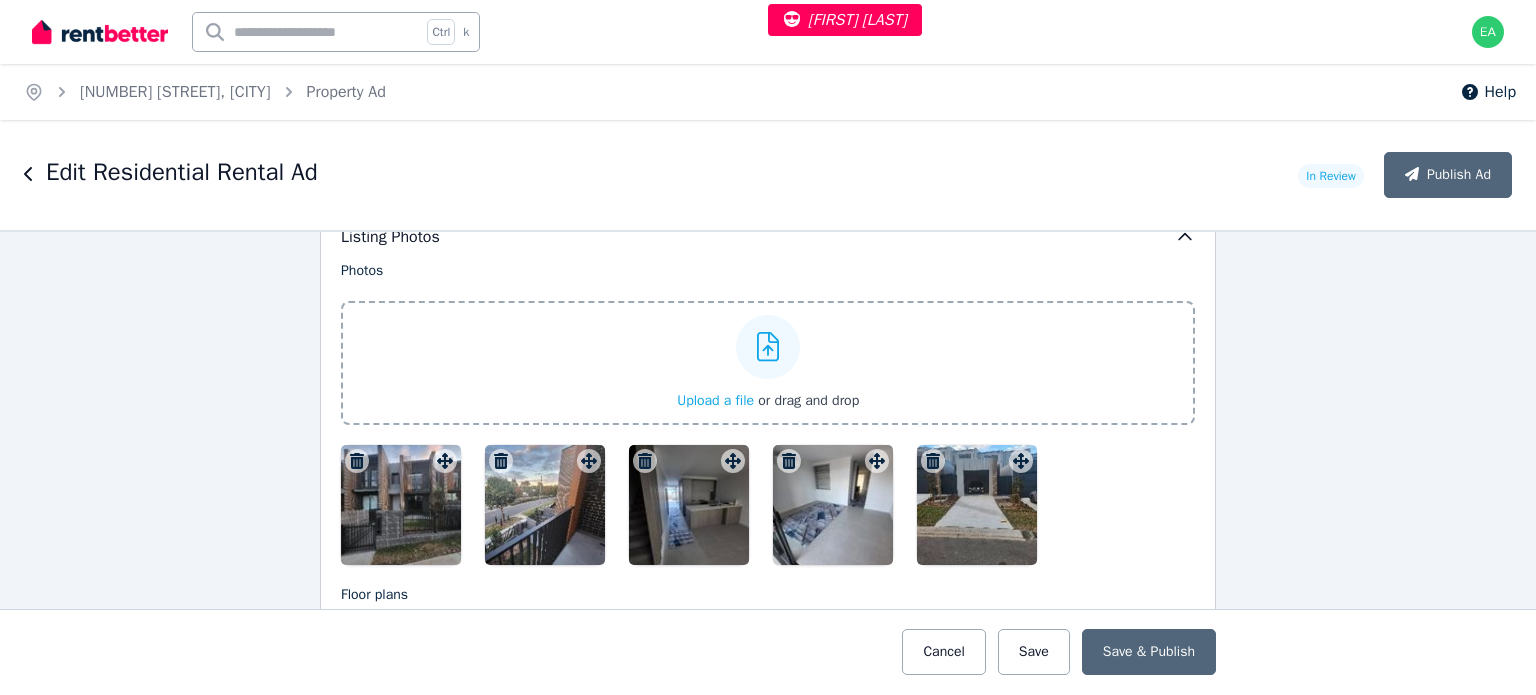 scroll, scrollTop: 2700, scrollLeft: 0, axis: vertical 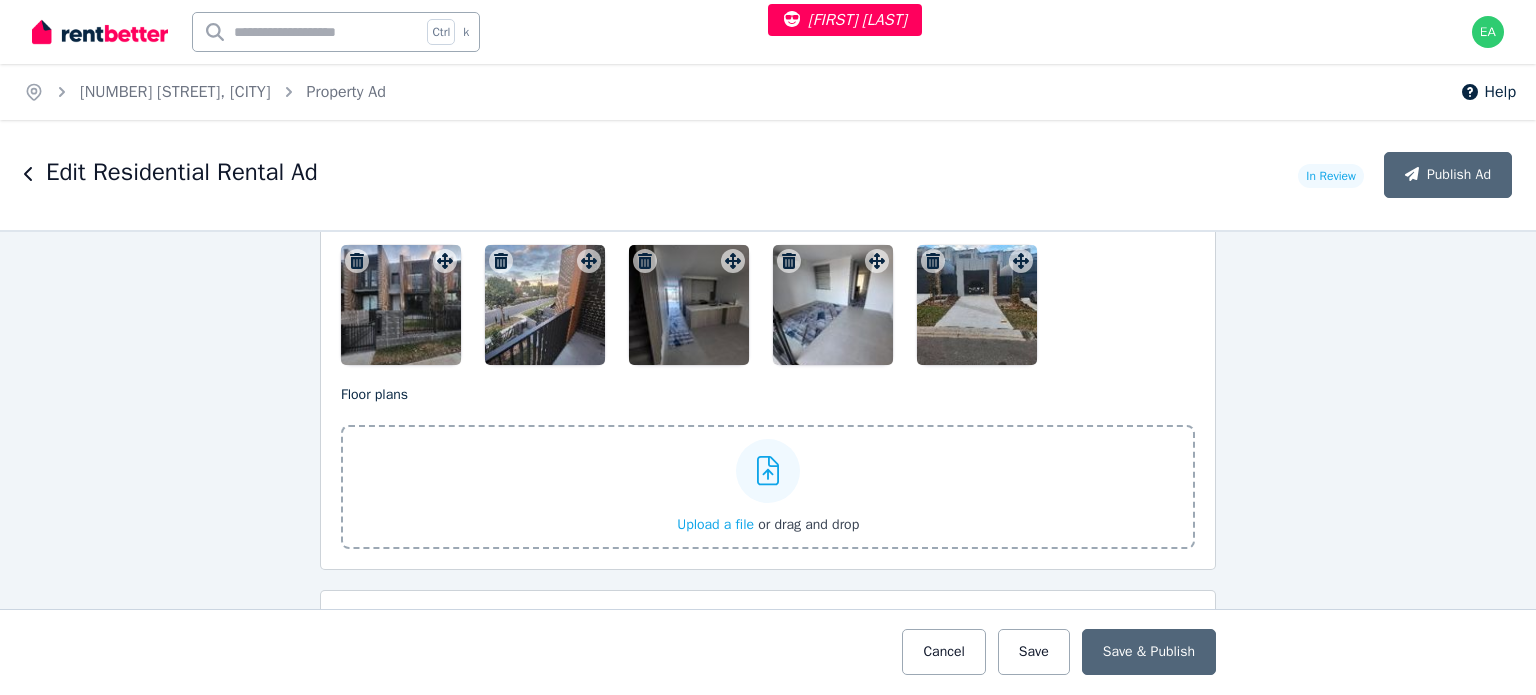 click at bounding box center [401, 305] 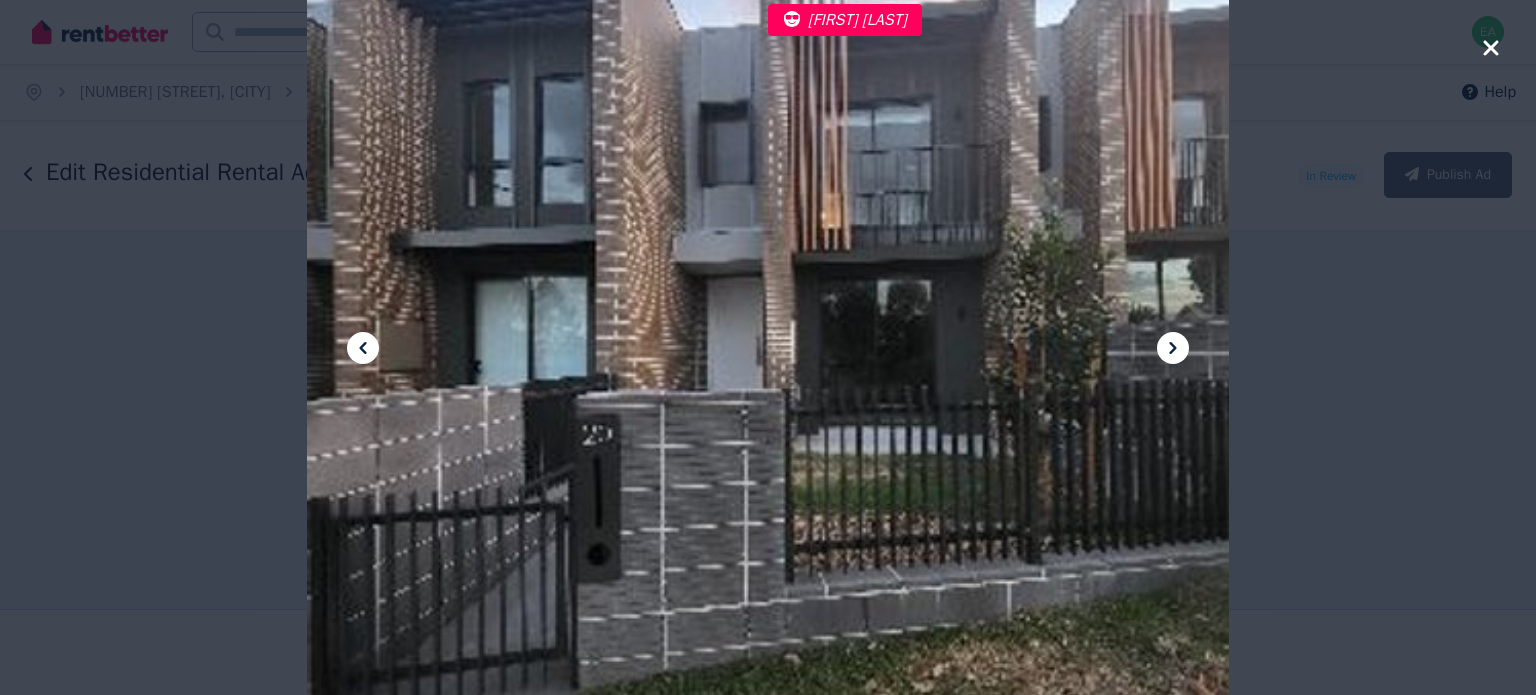 click 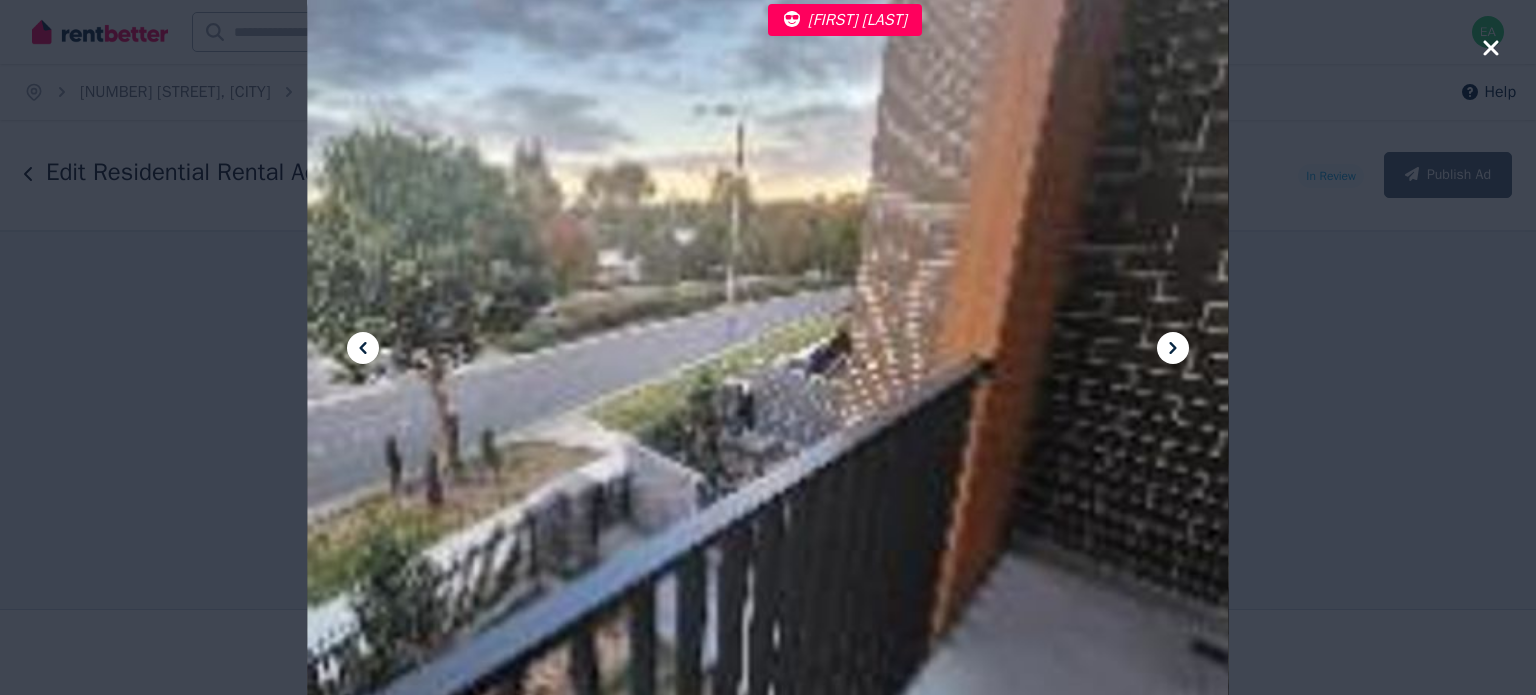 click 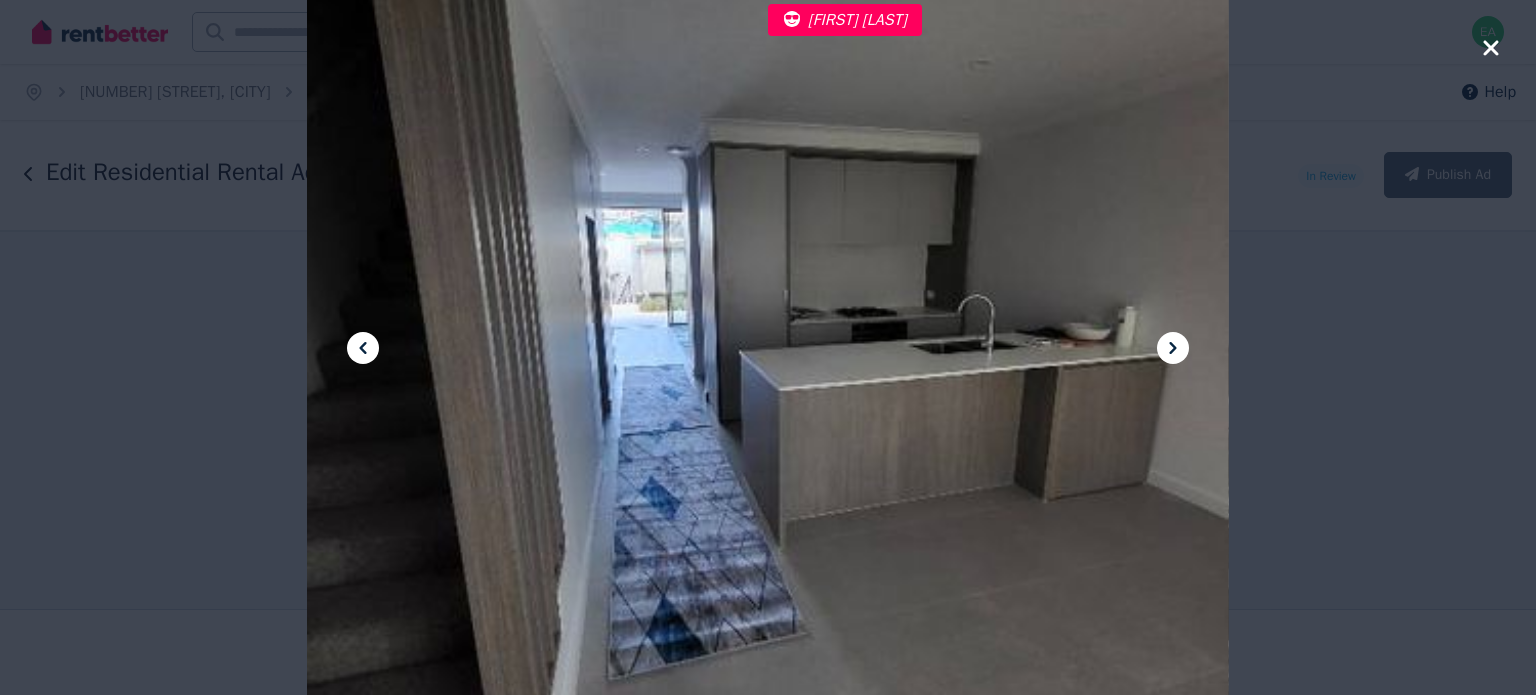 click 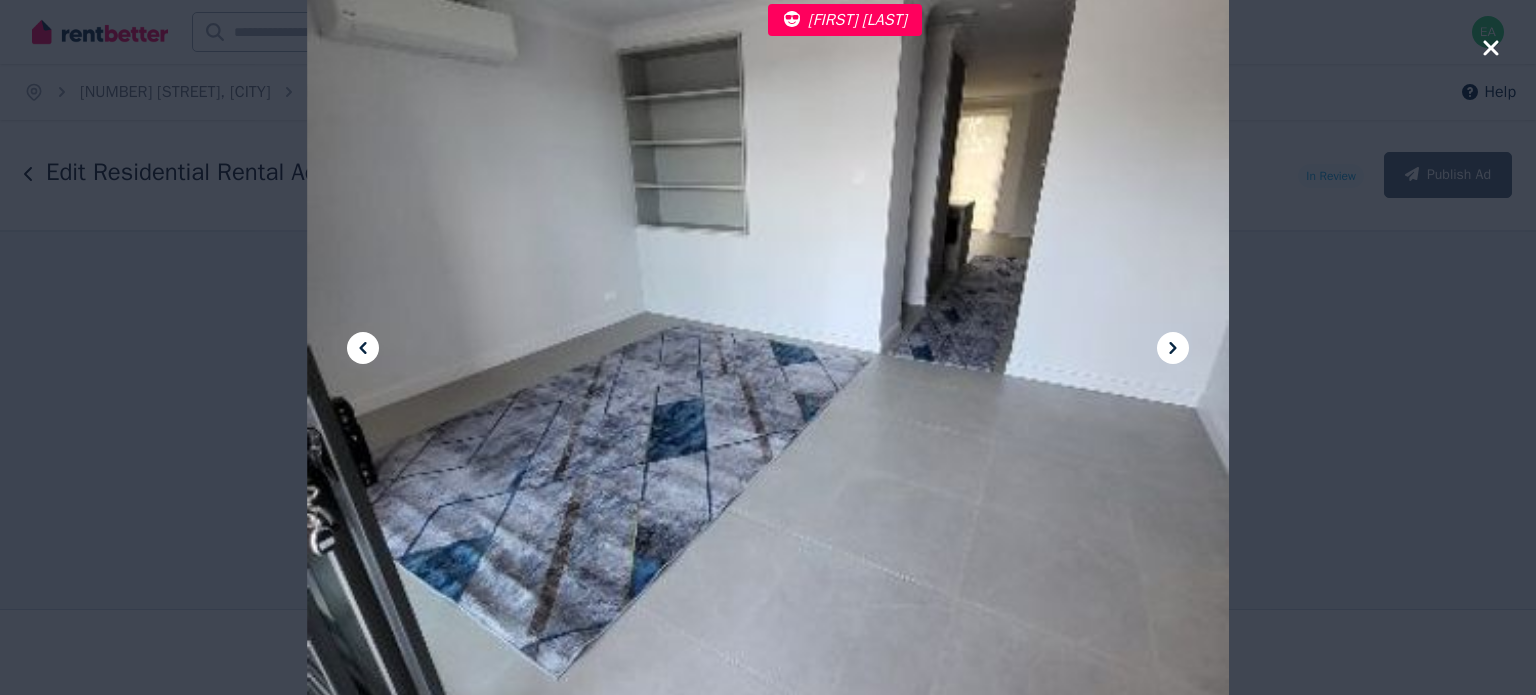 click 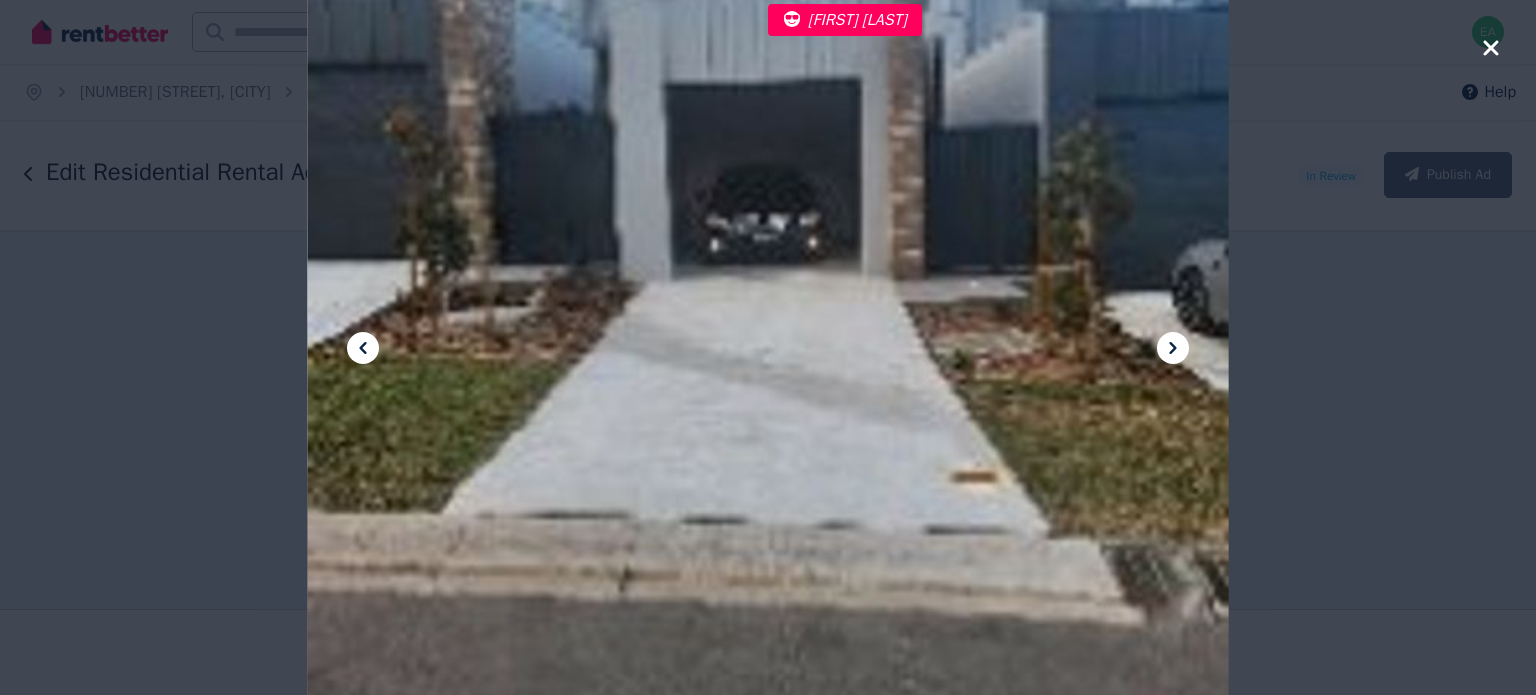 click 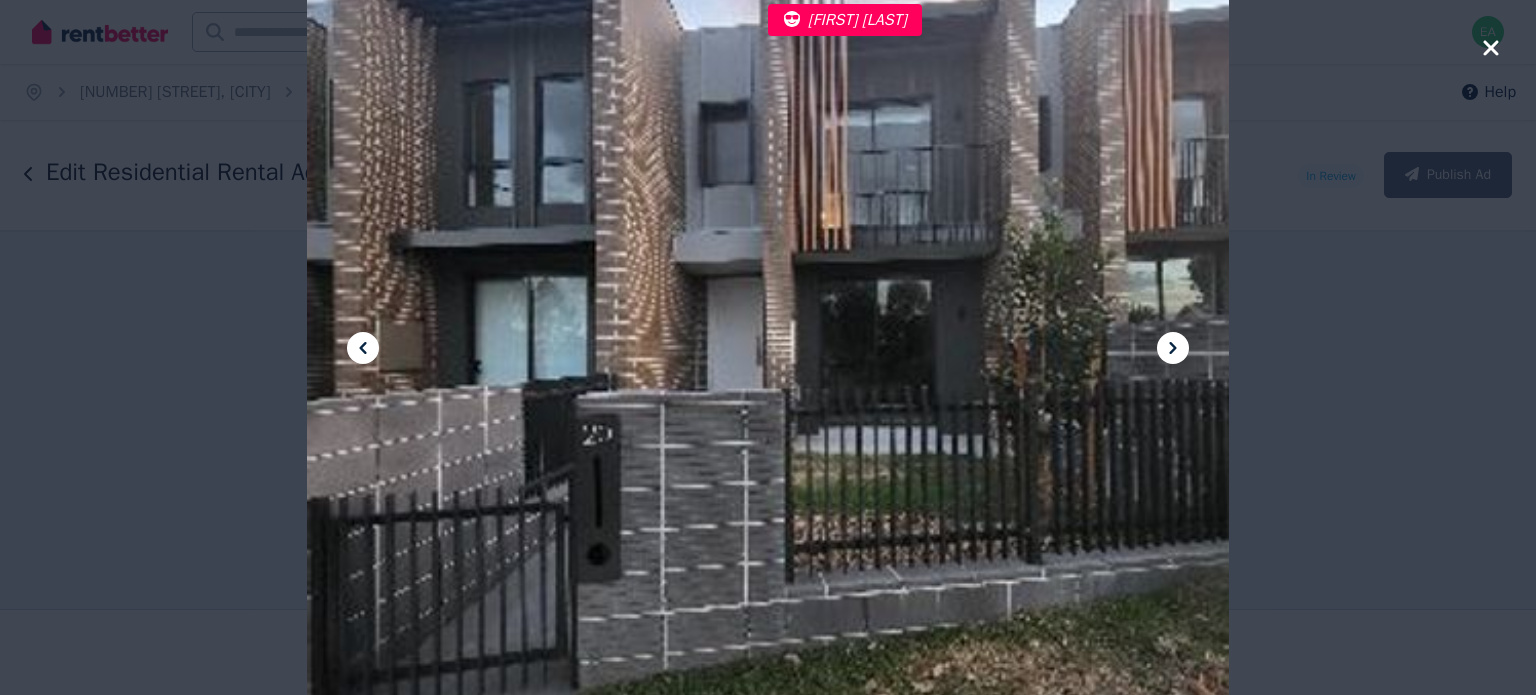 click 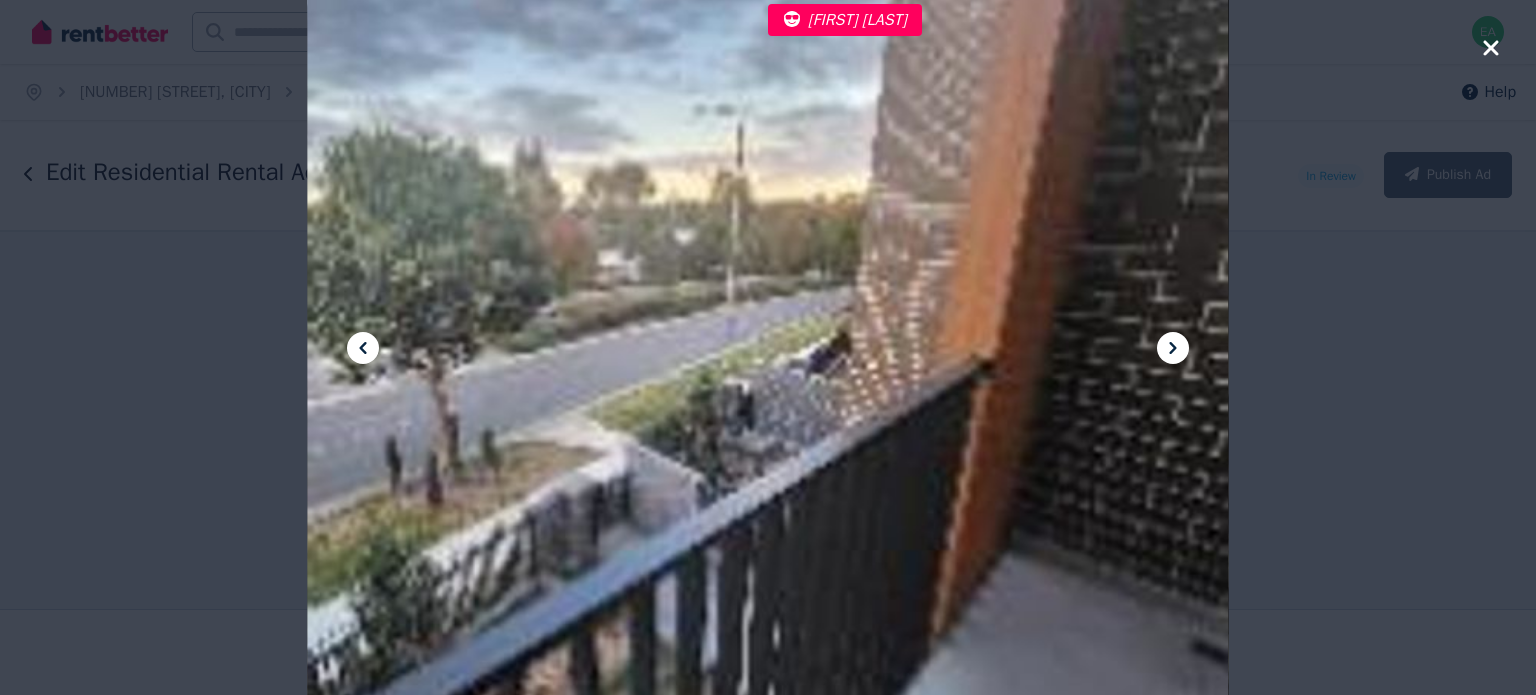 click 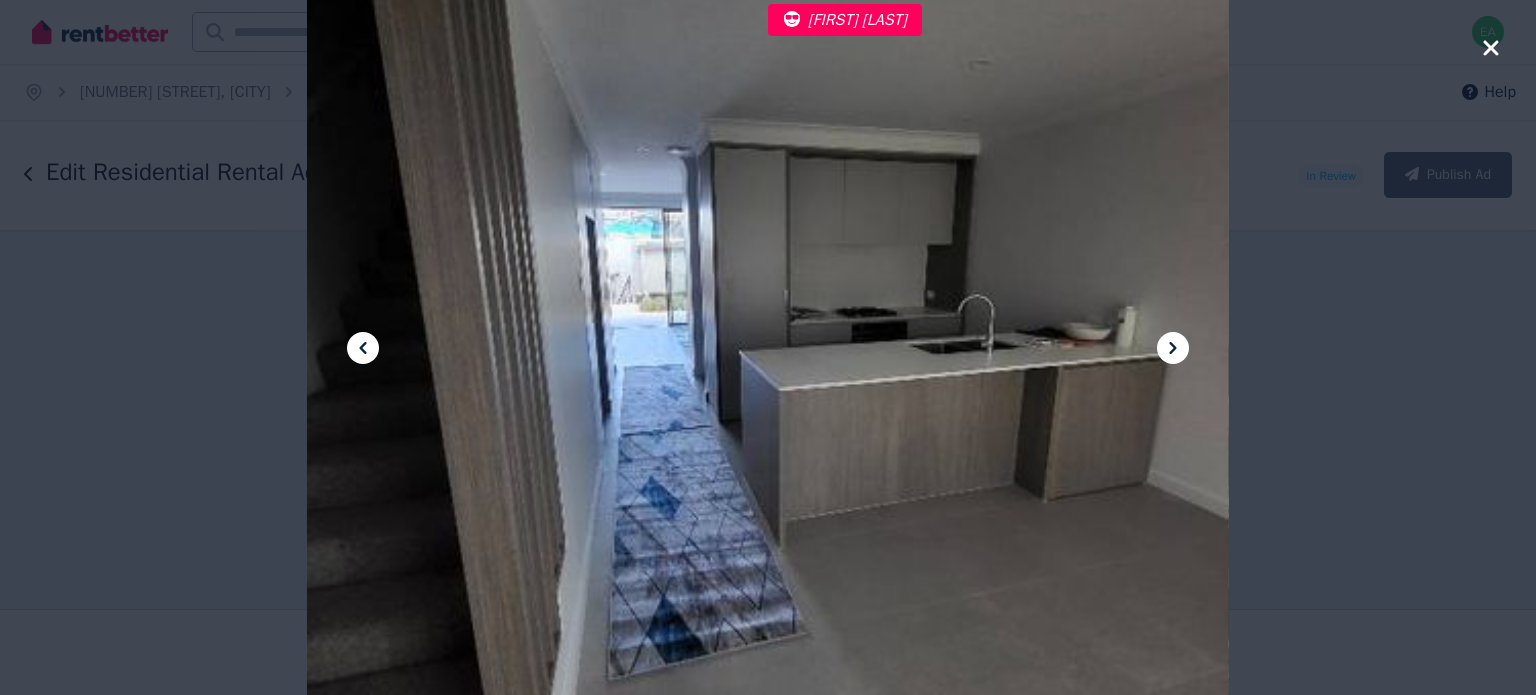 click 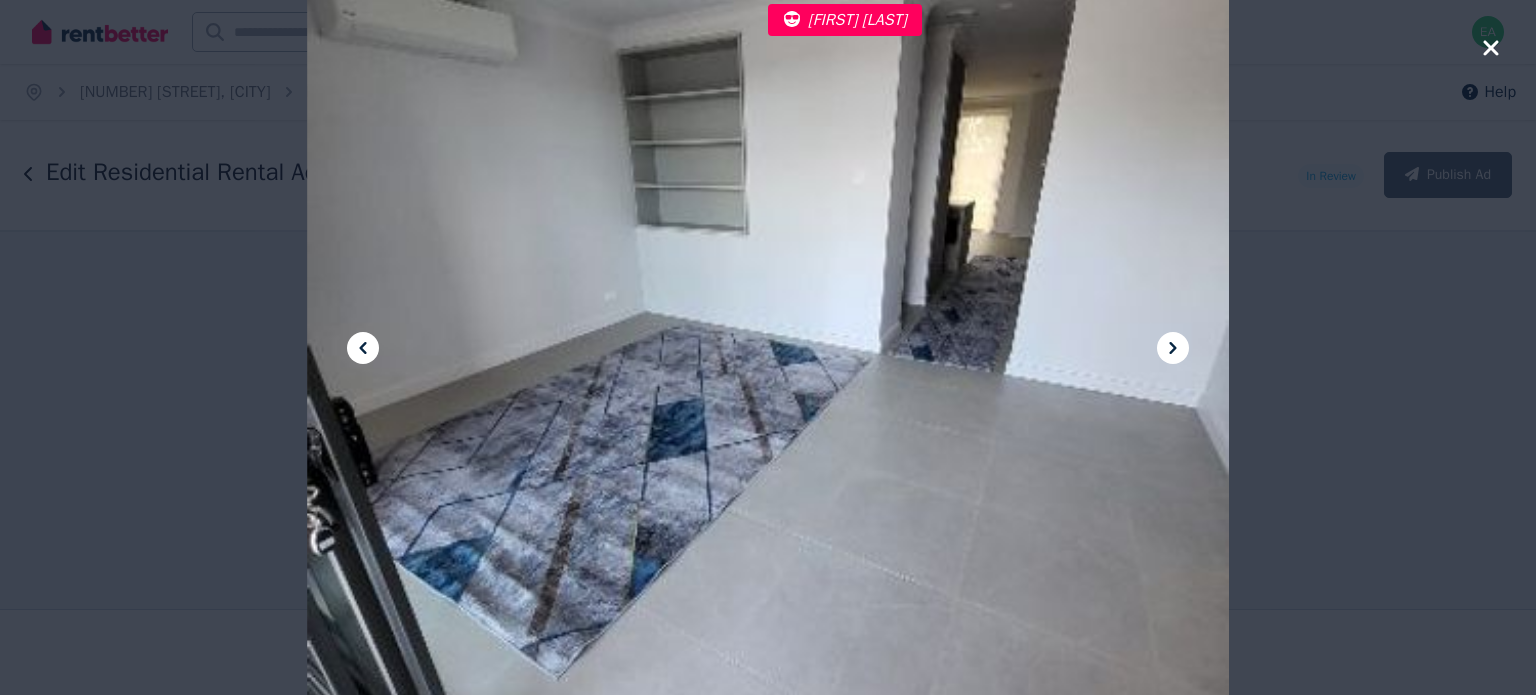 click 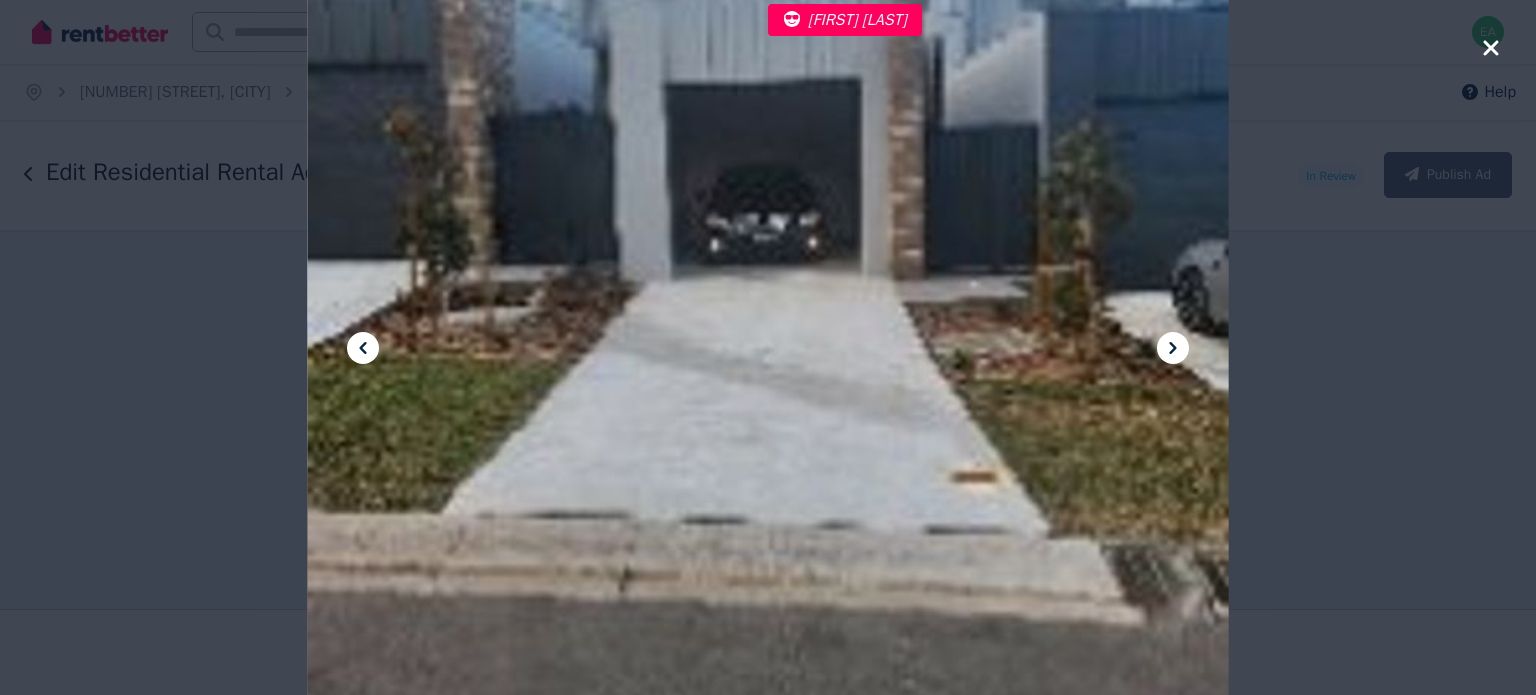 click 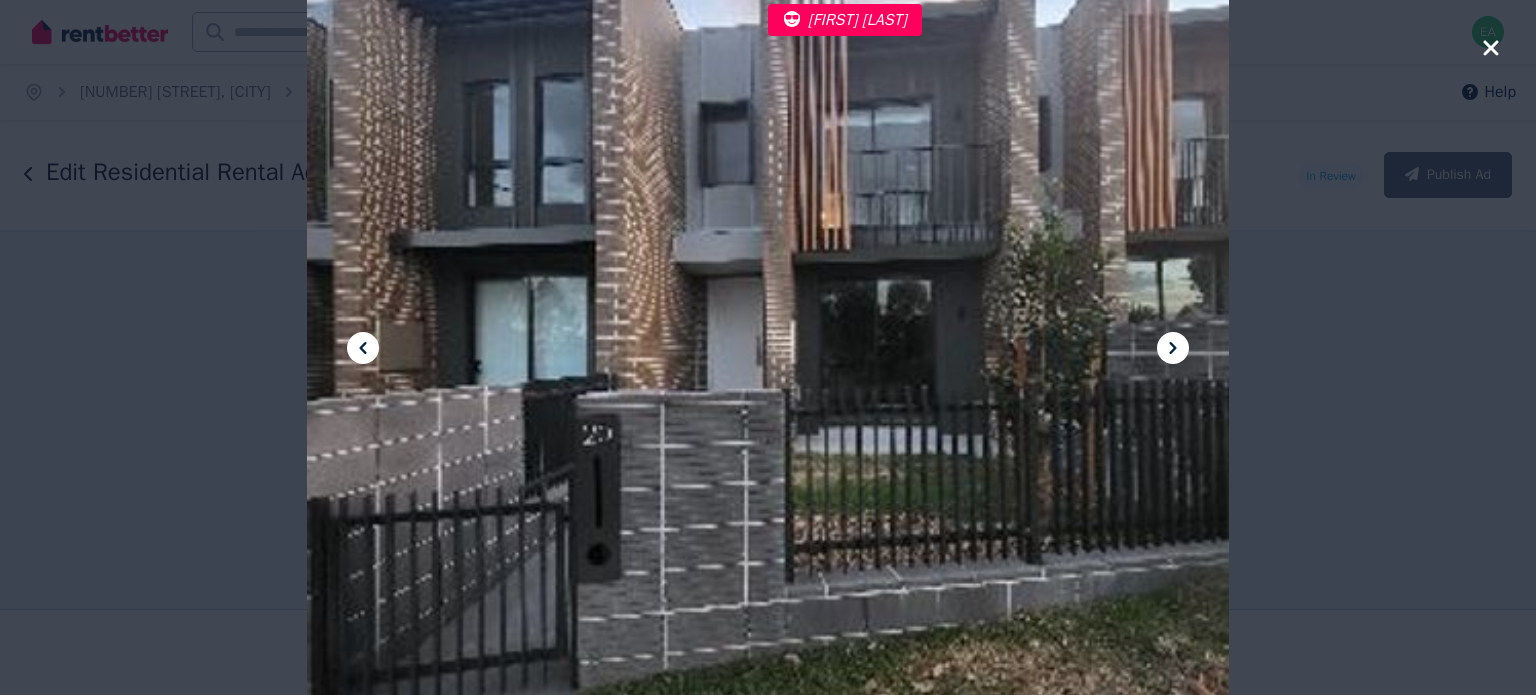 click 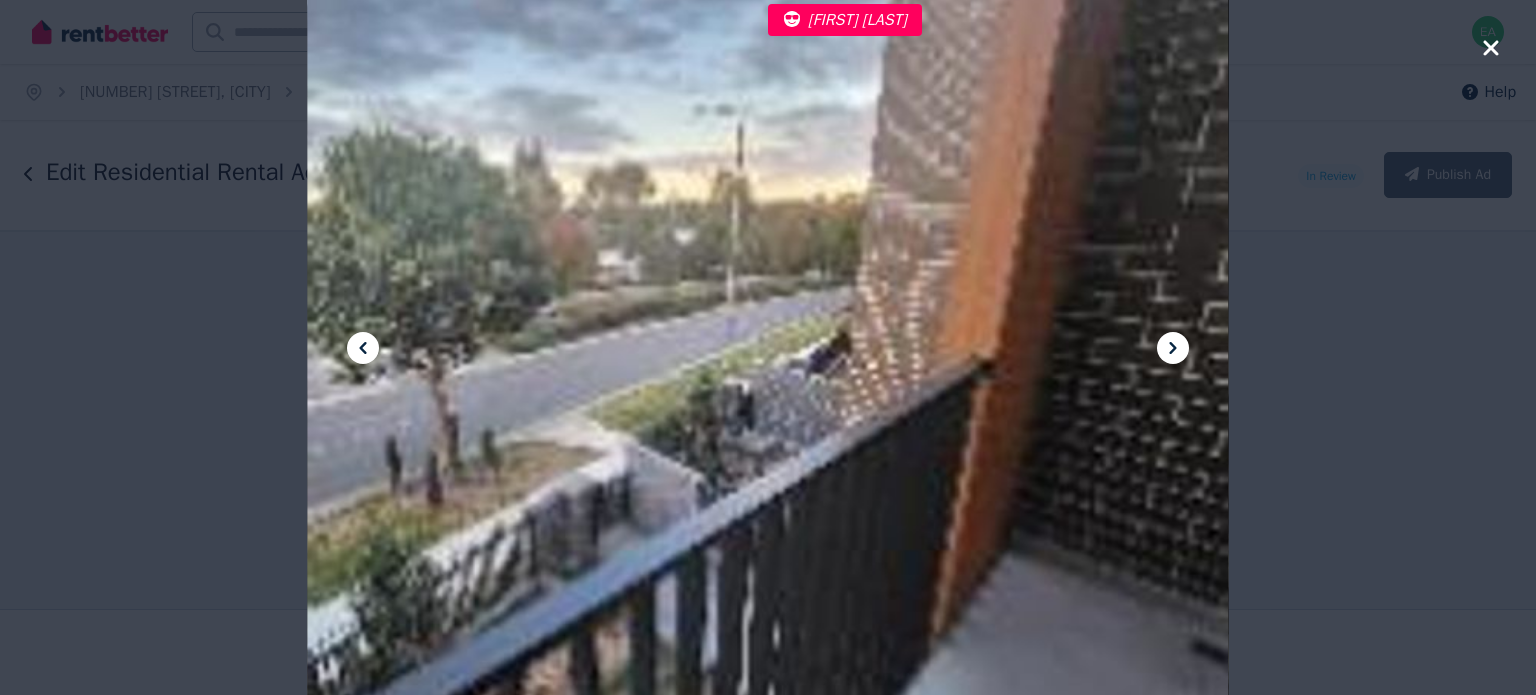 click 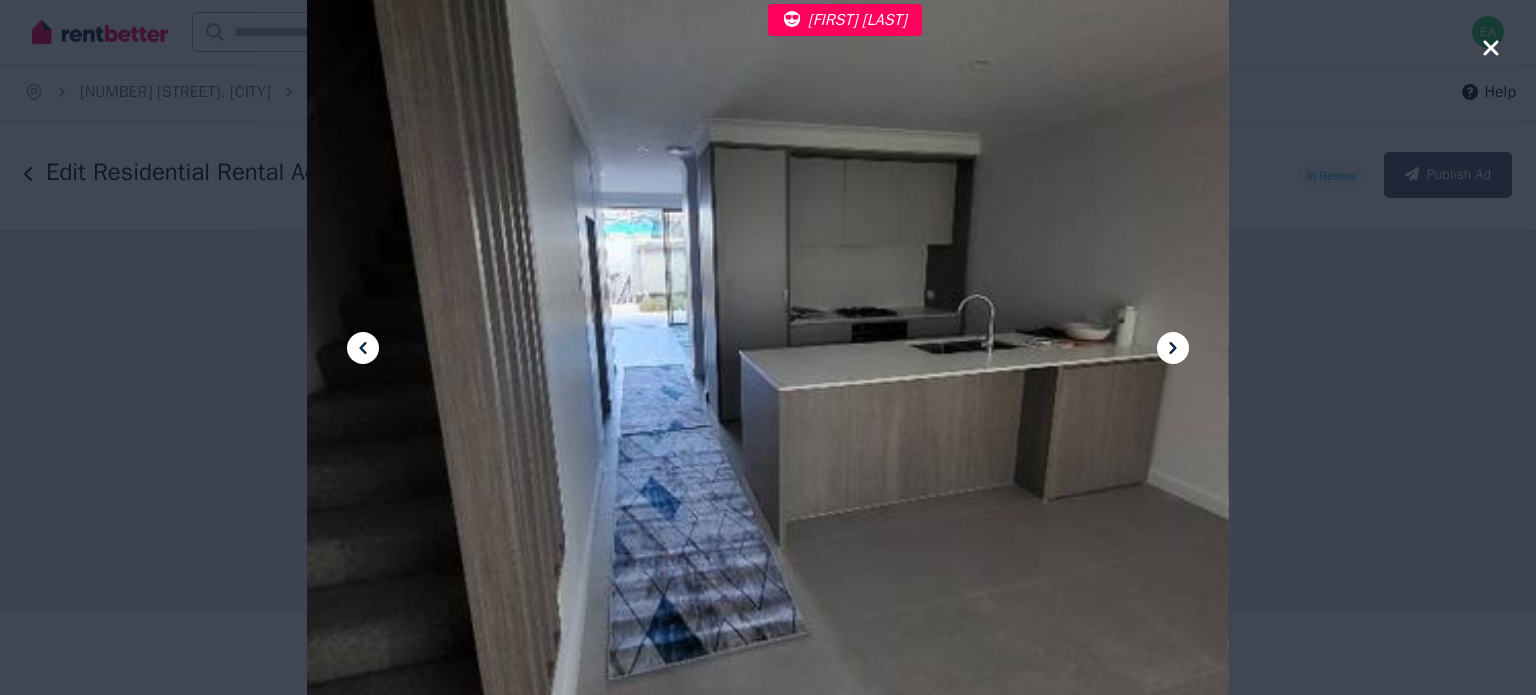 click 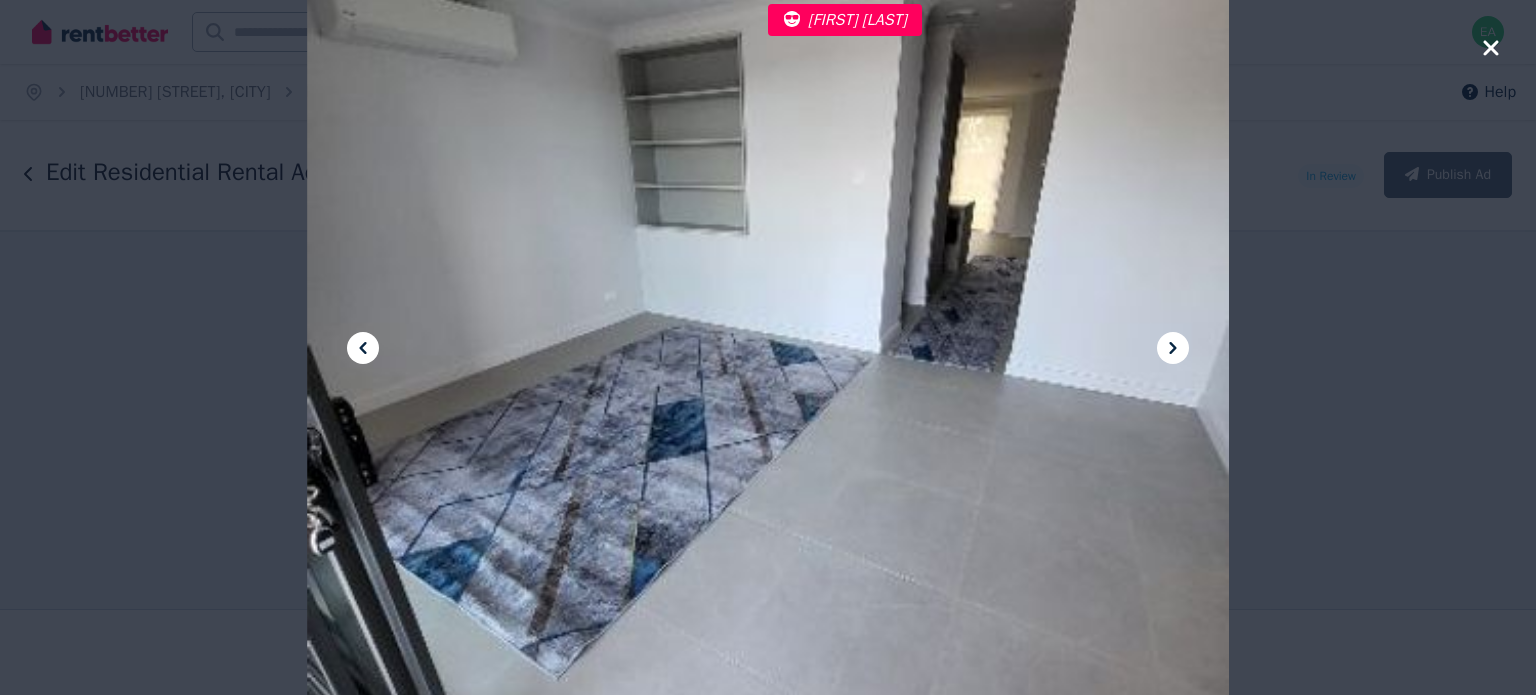 click 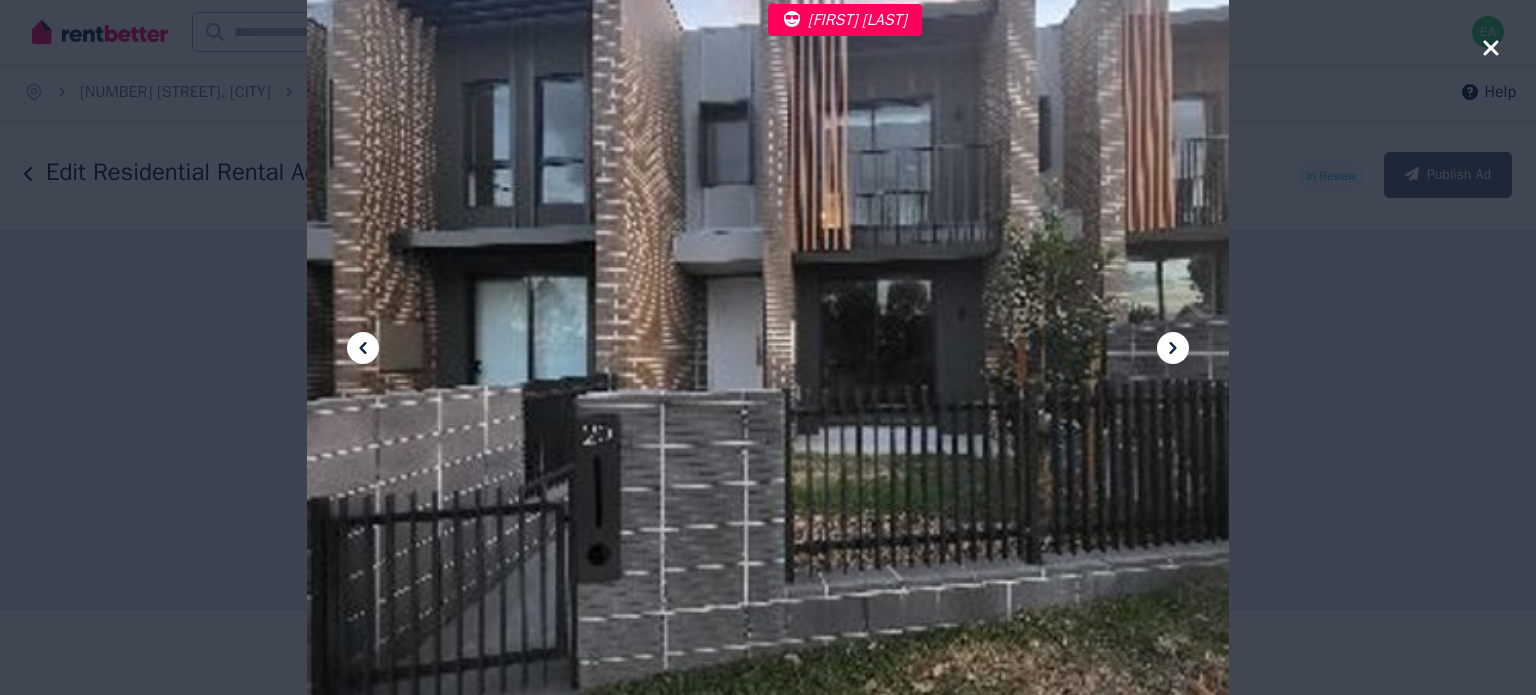click 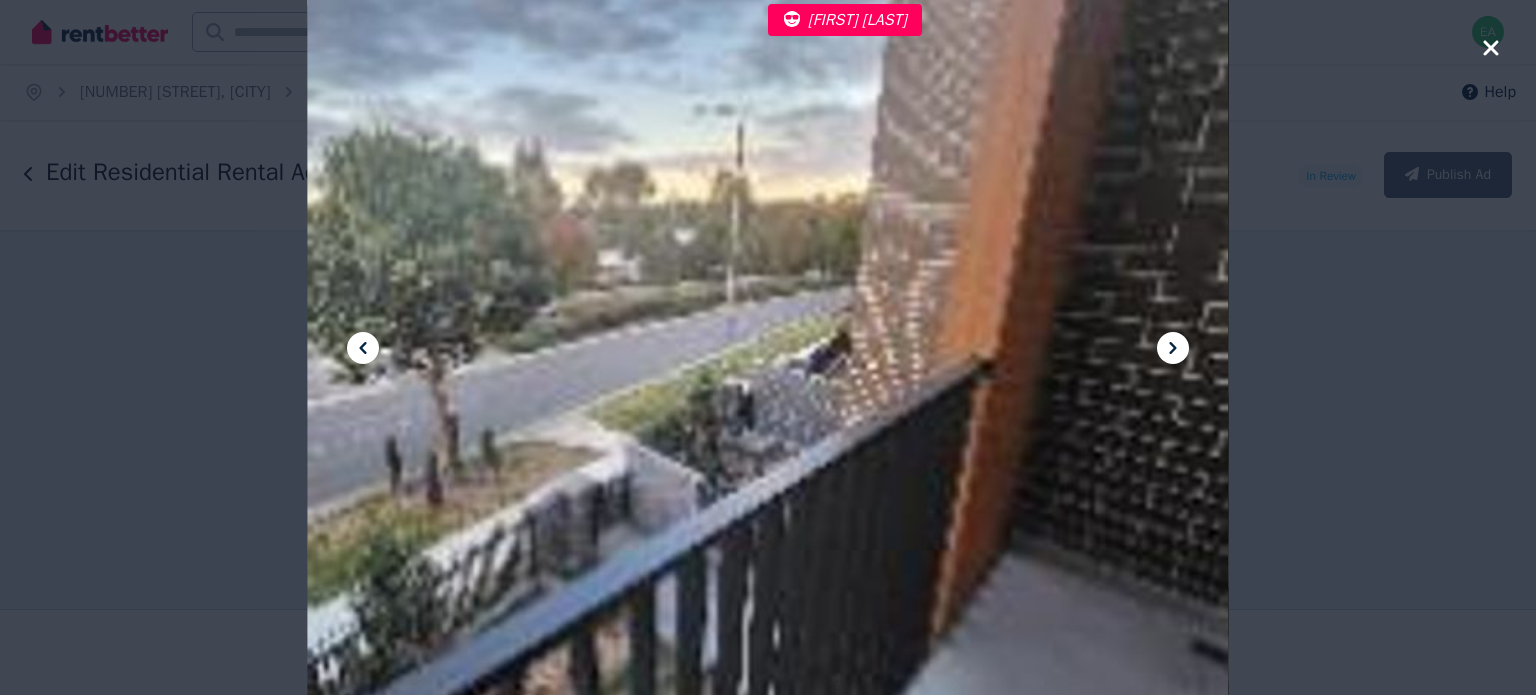 click 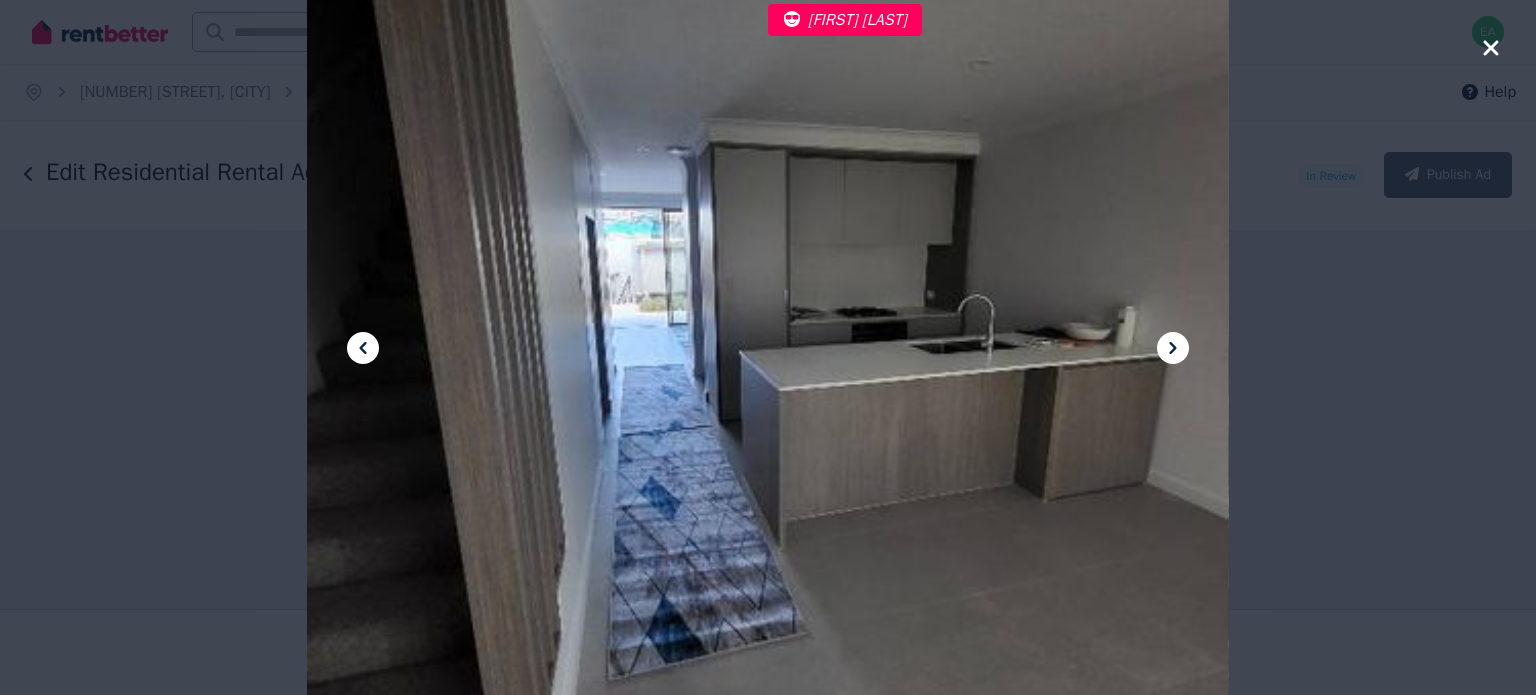 click 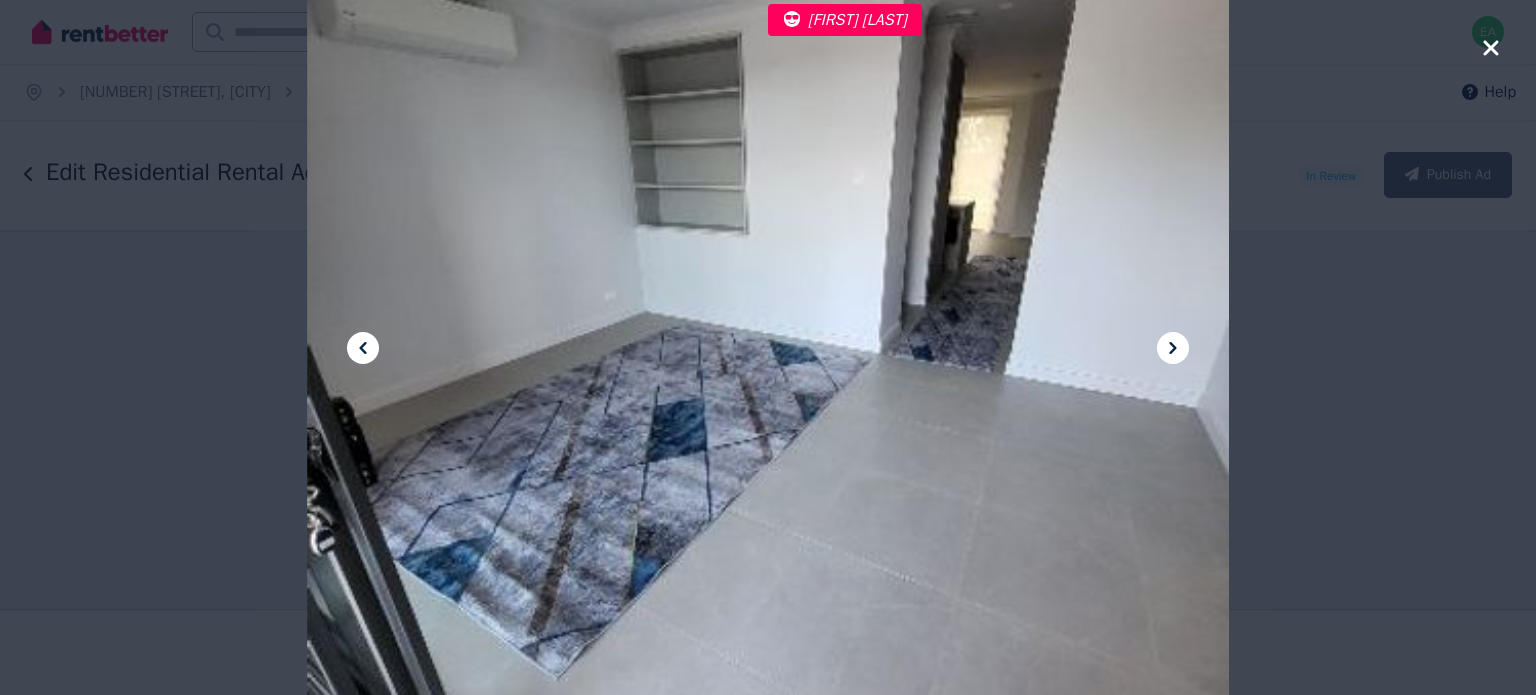 click 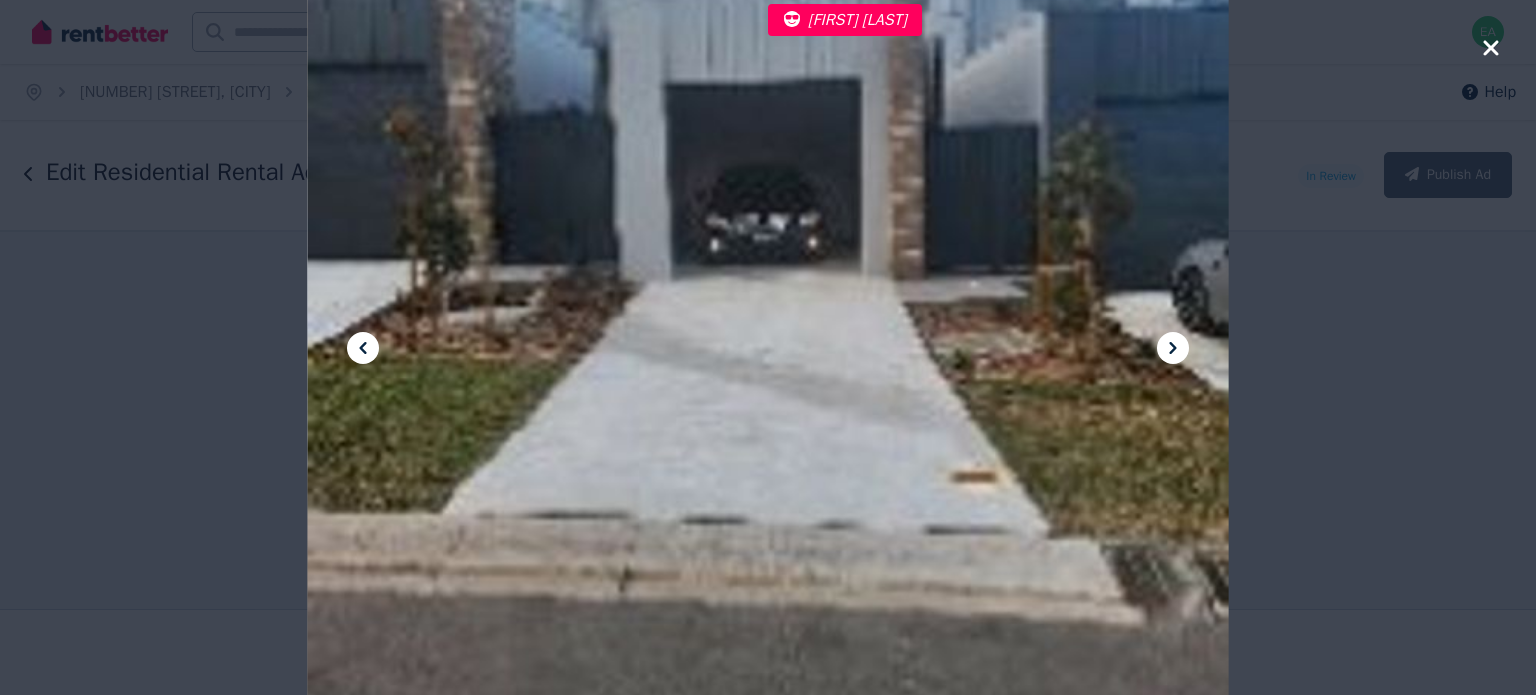 click 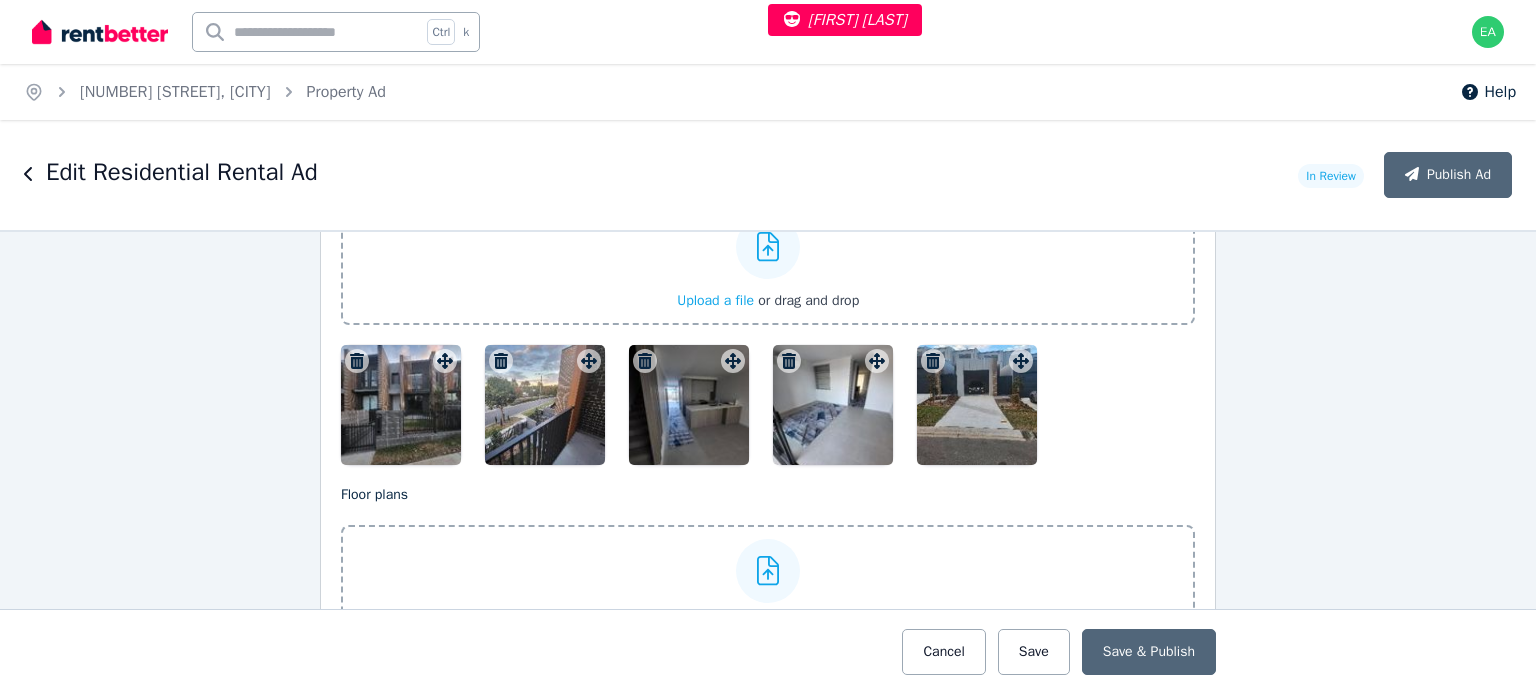 scroll, scrollTop: 2200, scrollLeft: 0, axis: vertical 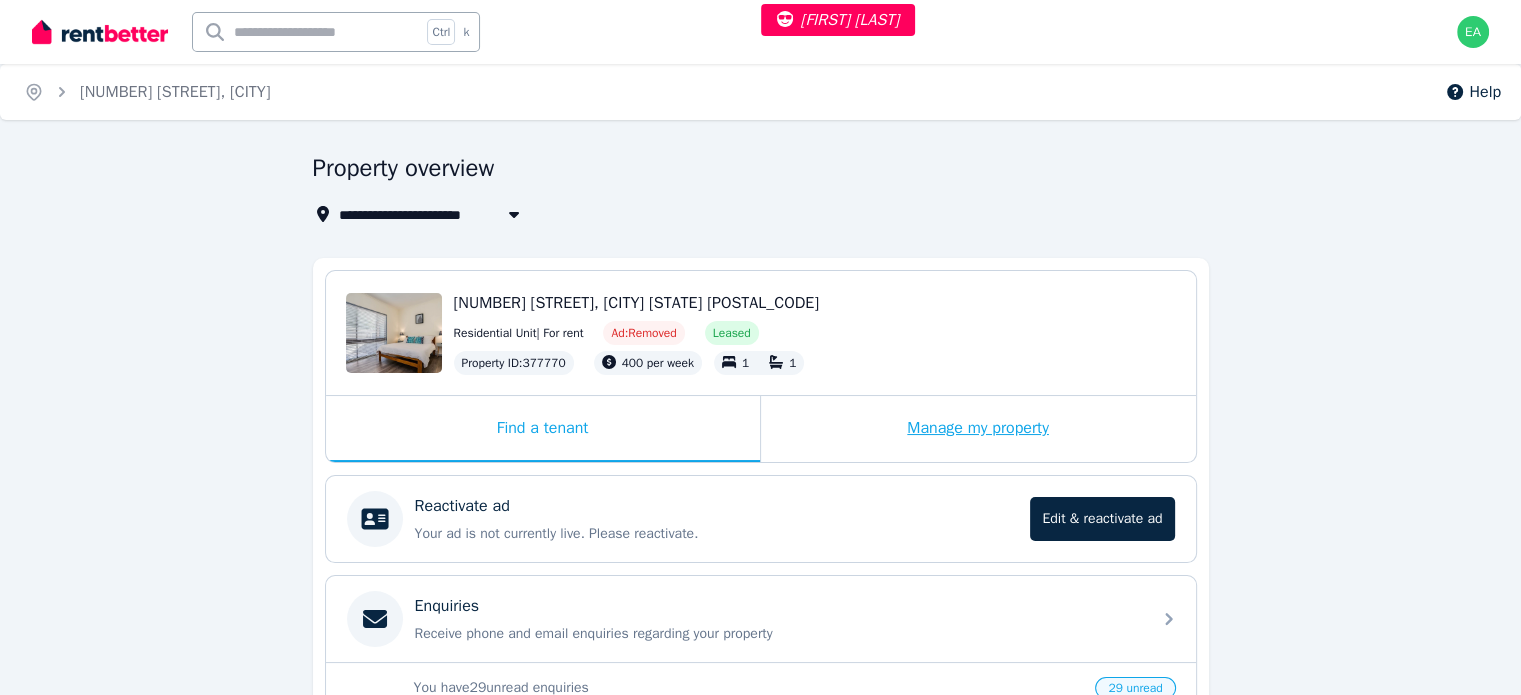 click on "Manage my property" at bounding box center (978, 429) 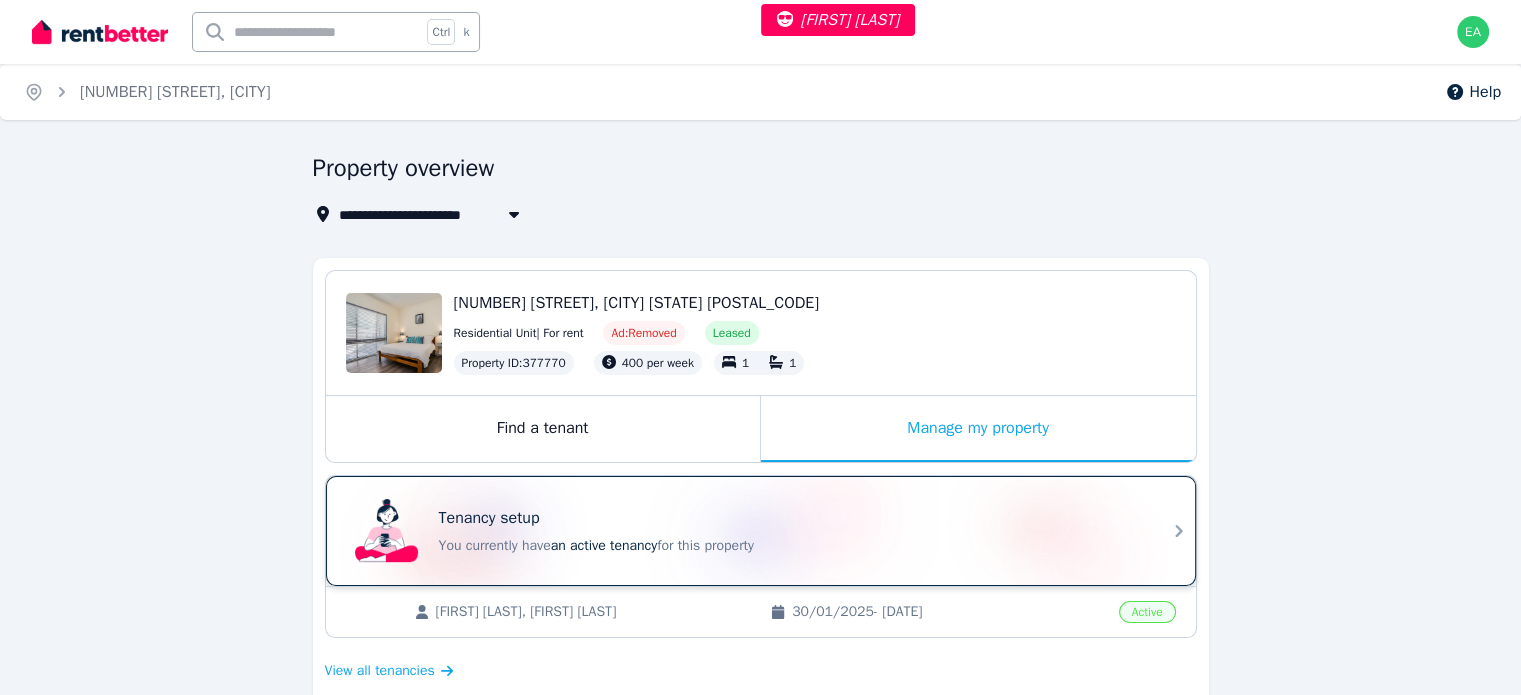 click on "Tenancy setup" at bounding box center [789, 518] 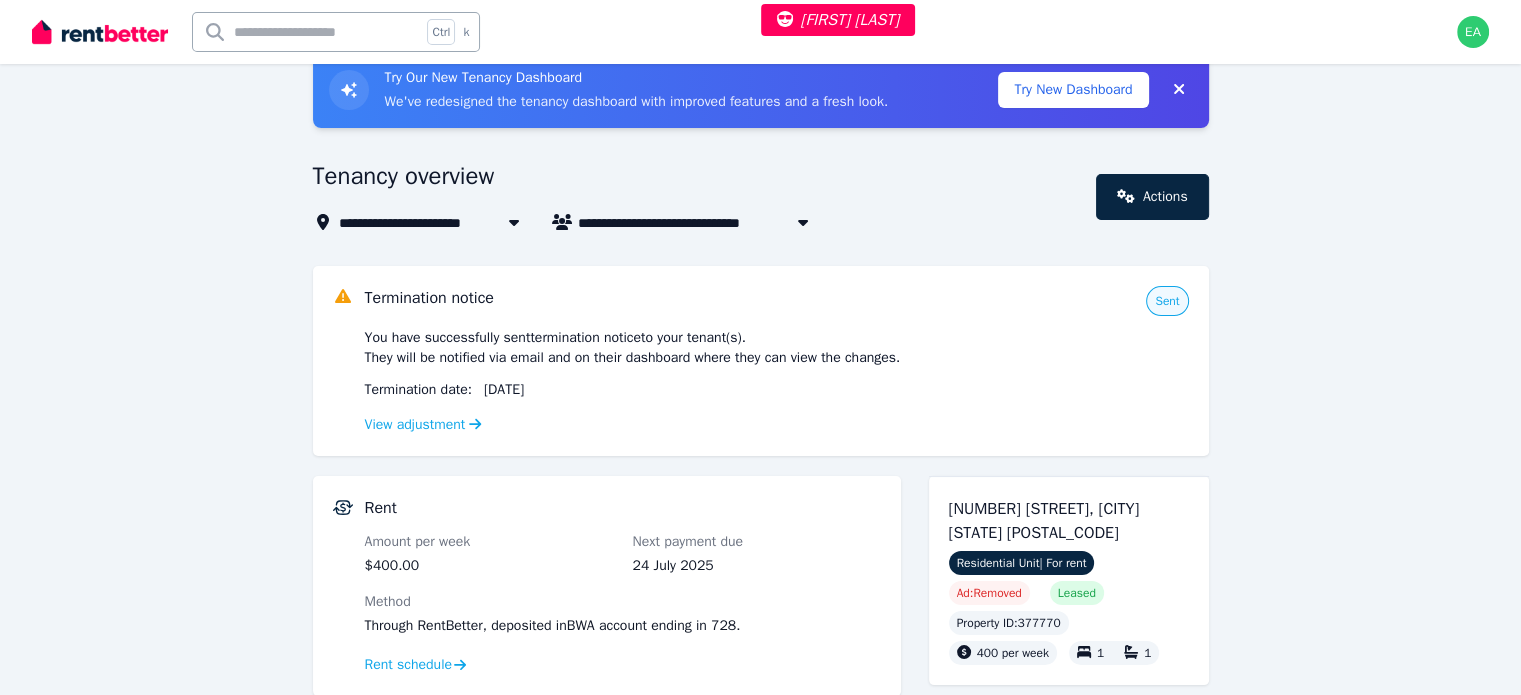 scroll, scrollTop: 300, scrollLeft: 0, axis: vertical 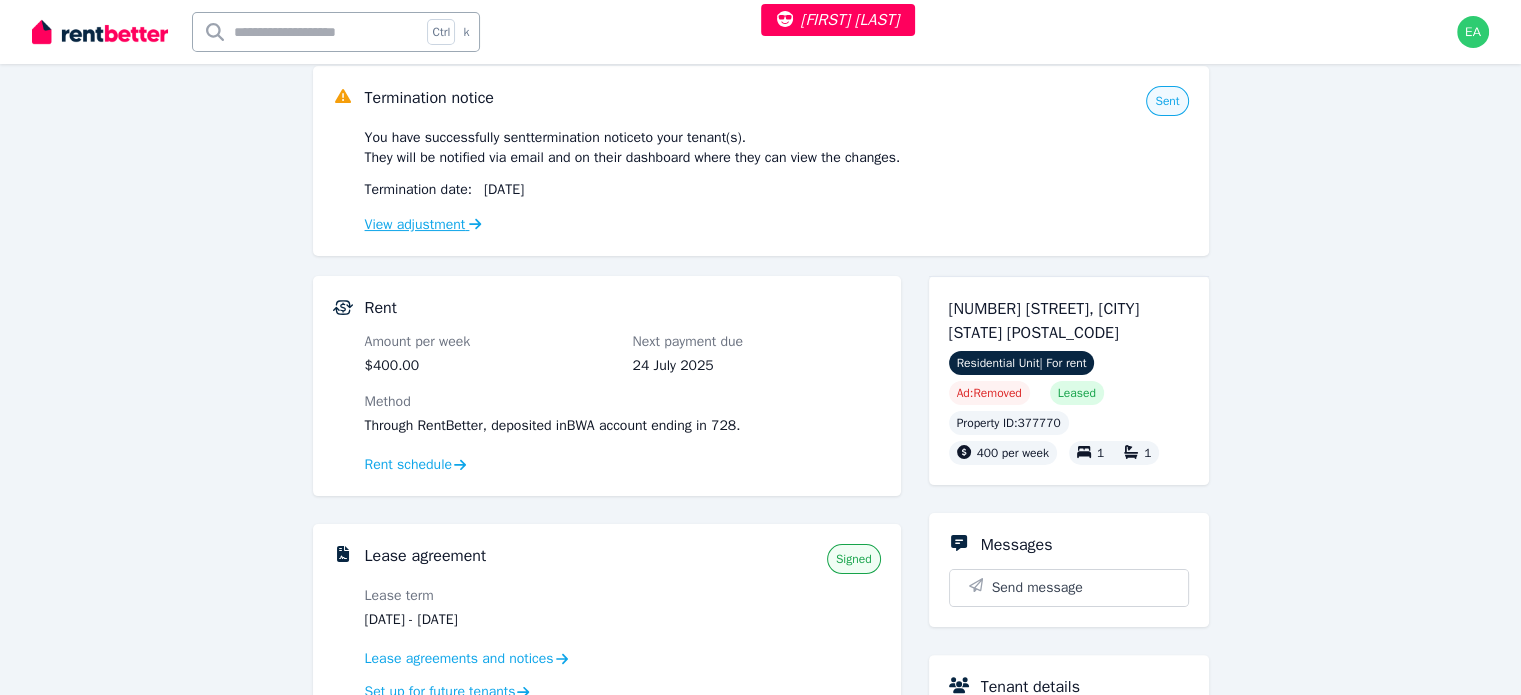 click on "View adjustment" at bounding box center (423, 224) 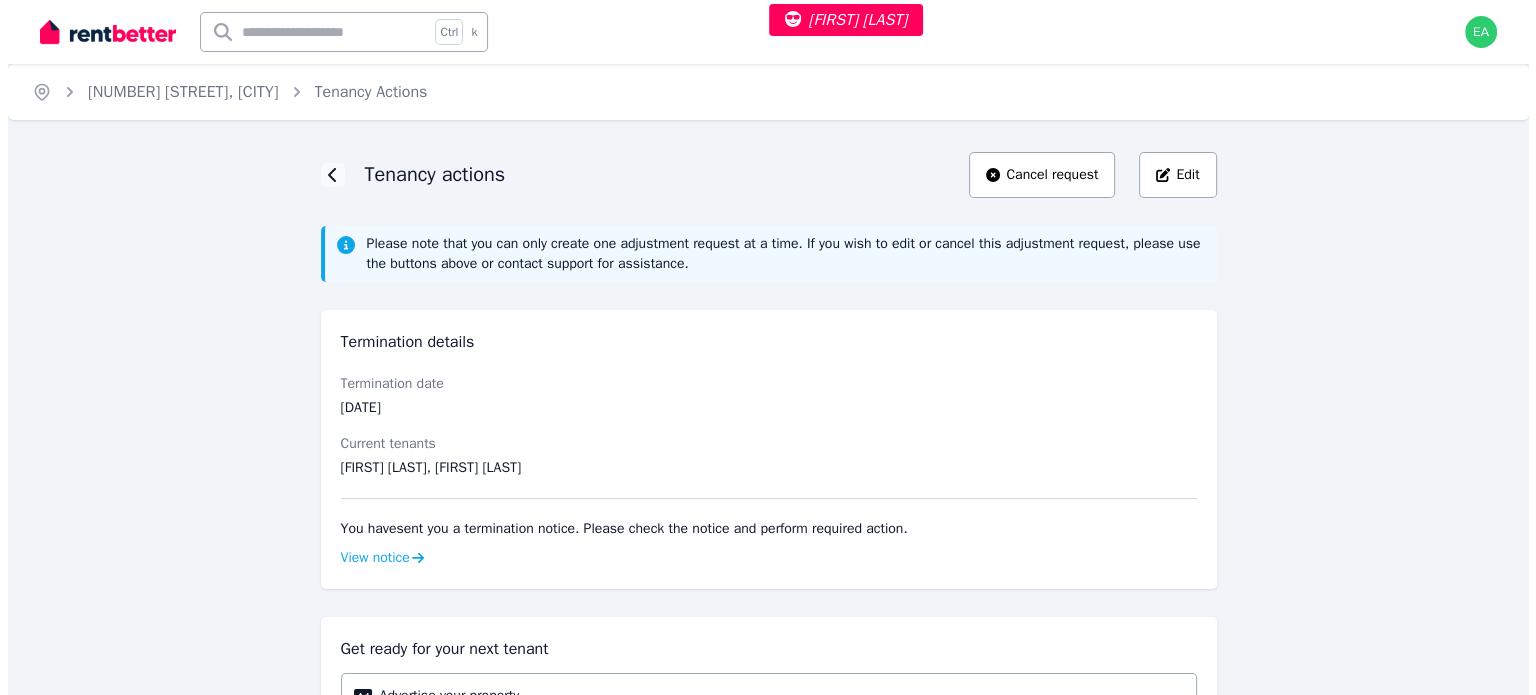 scroll, scrollTop: 100, scrollLeft: 0, axis: vertical 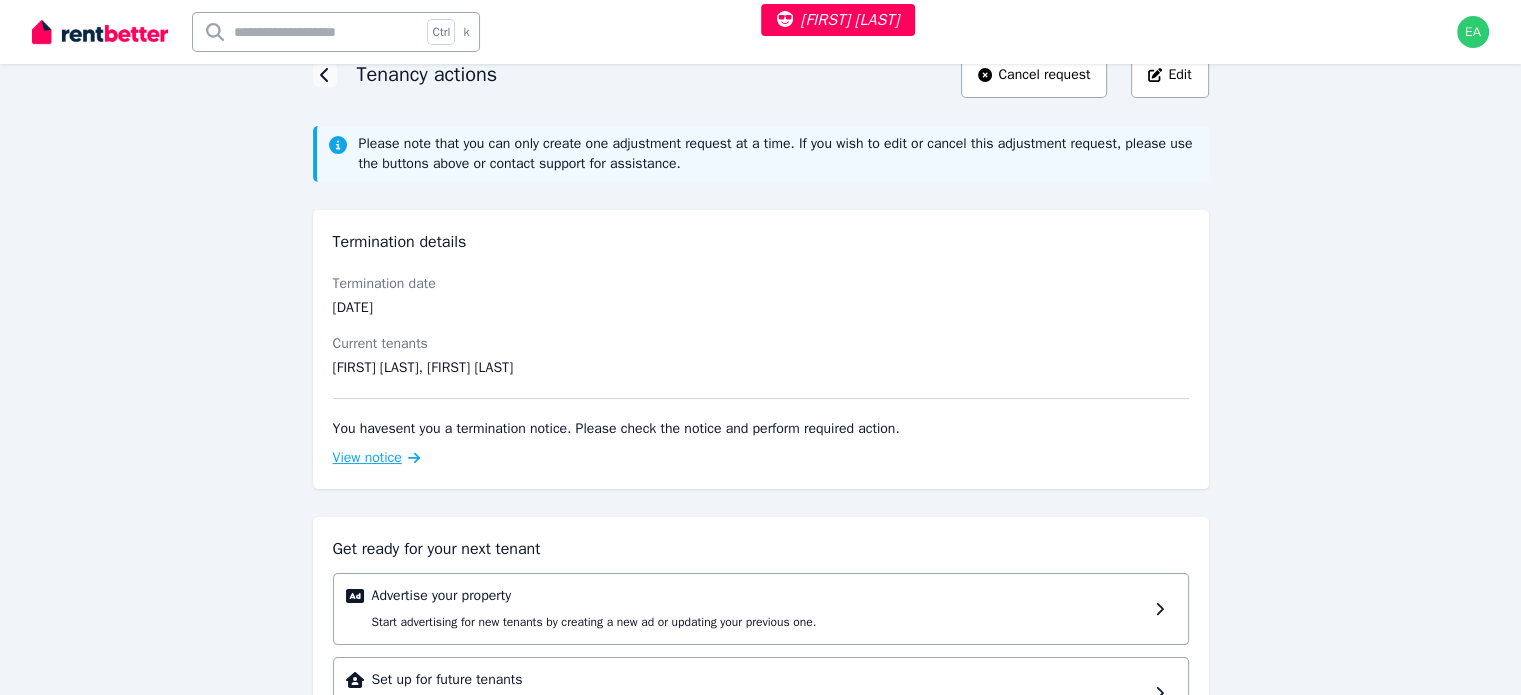 click on "View notice" at bounding box center [367, 458] 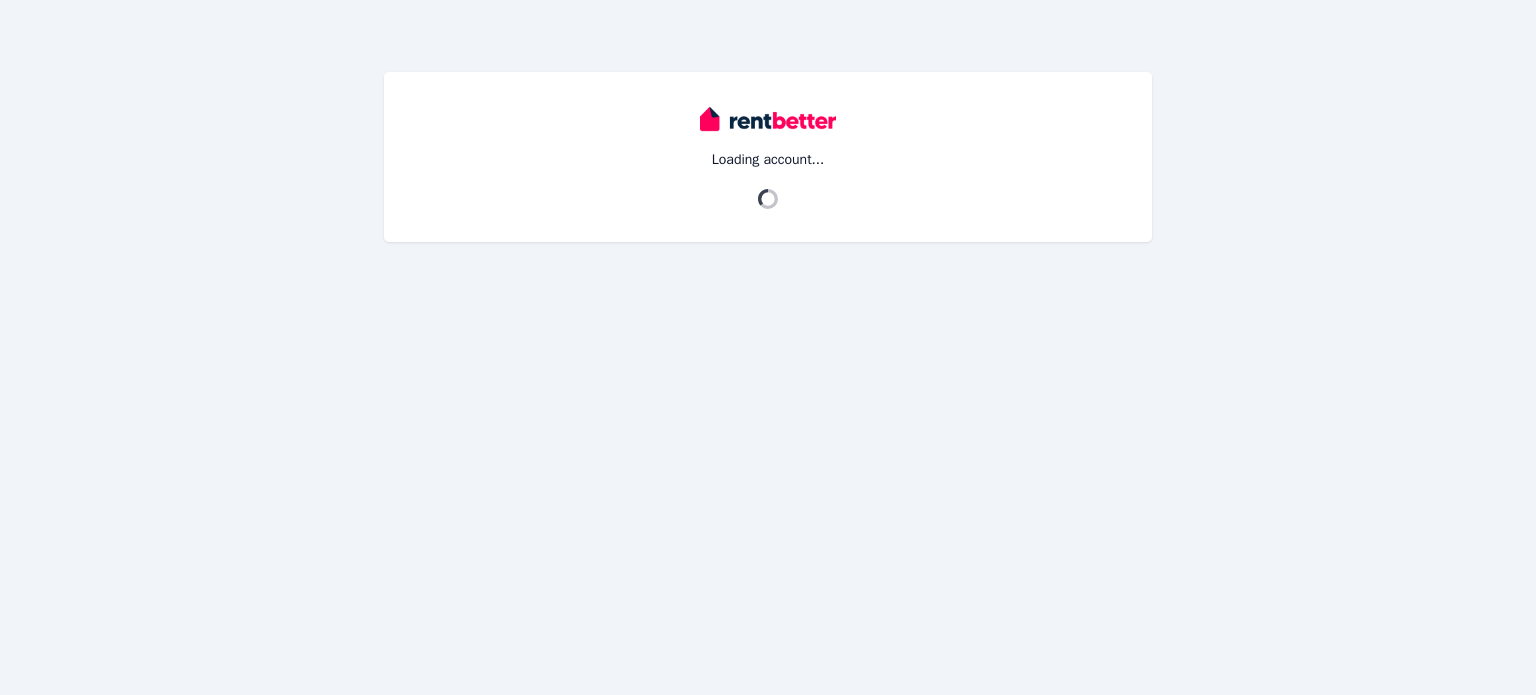 scroll, scrollTop: 0, scrollLeft: 0, axis: both 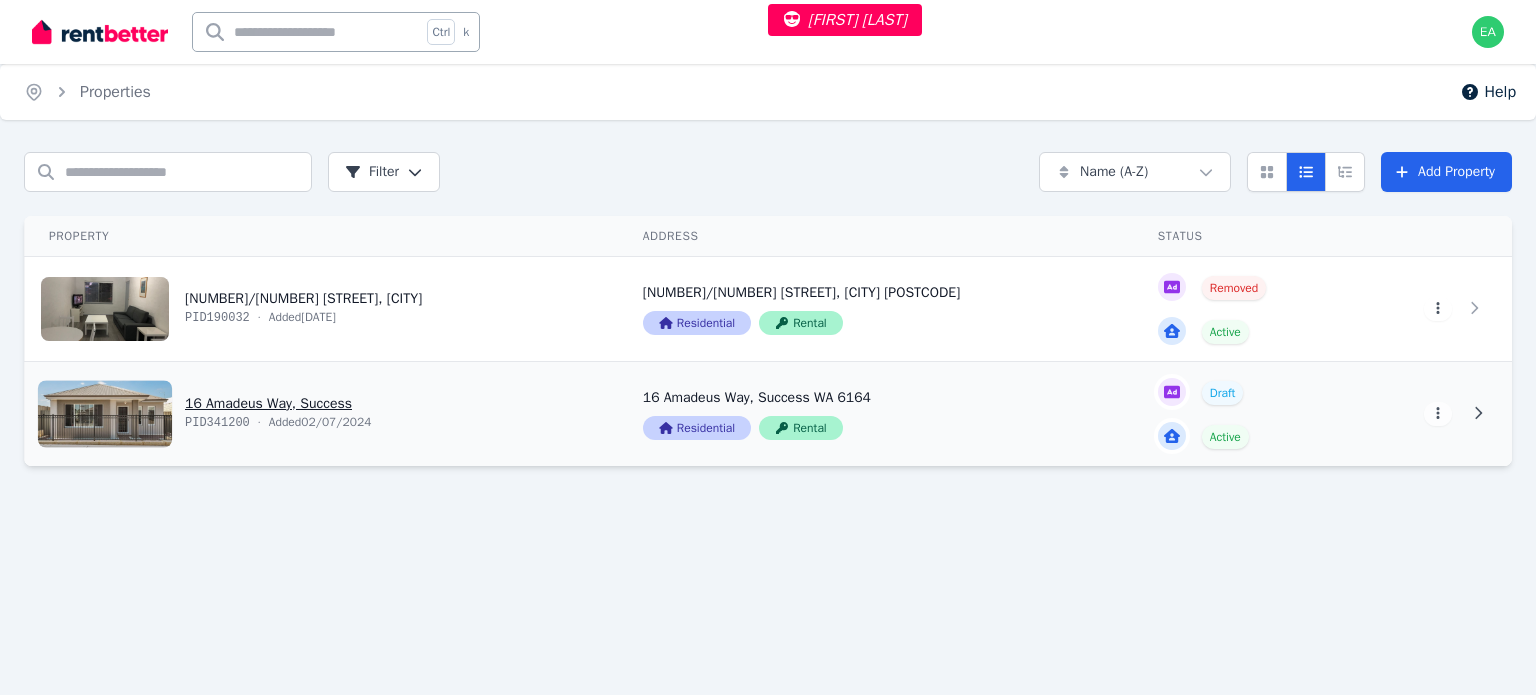click on "View property details" at bounding box center (322, 414) 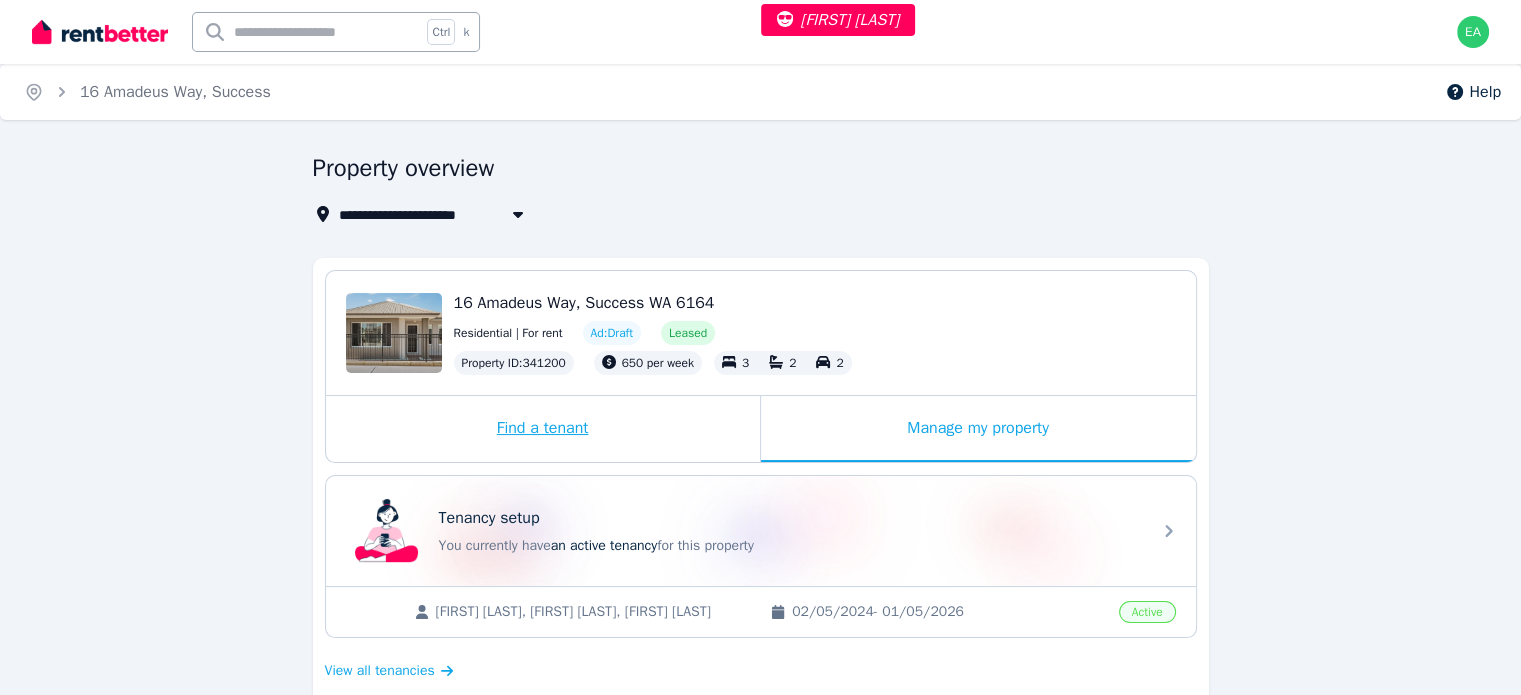 click on "Find a tenant" at bounding box center (543, 429) 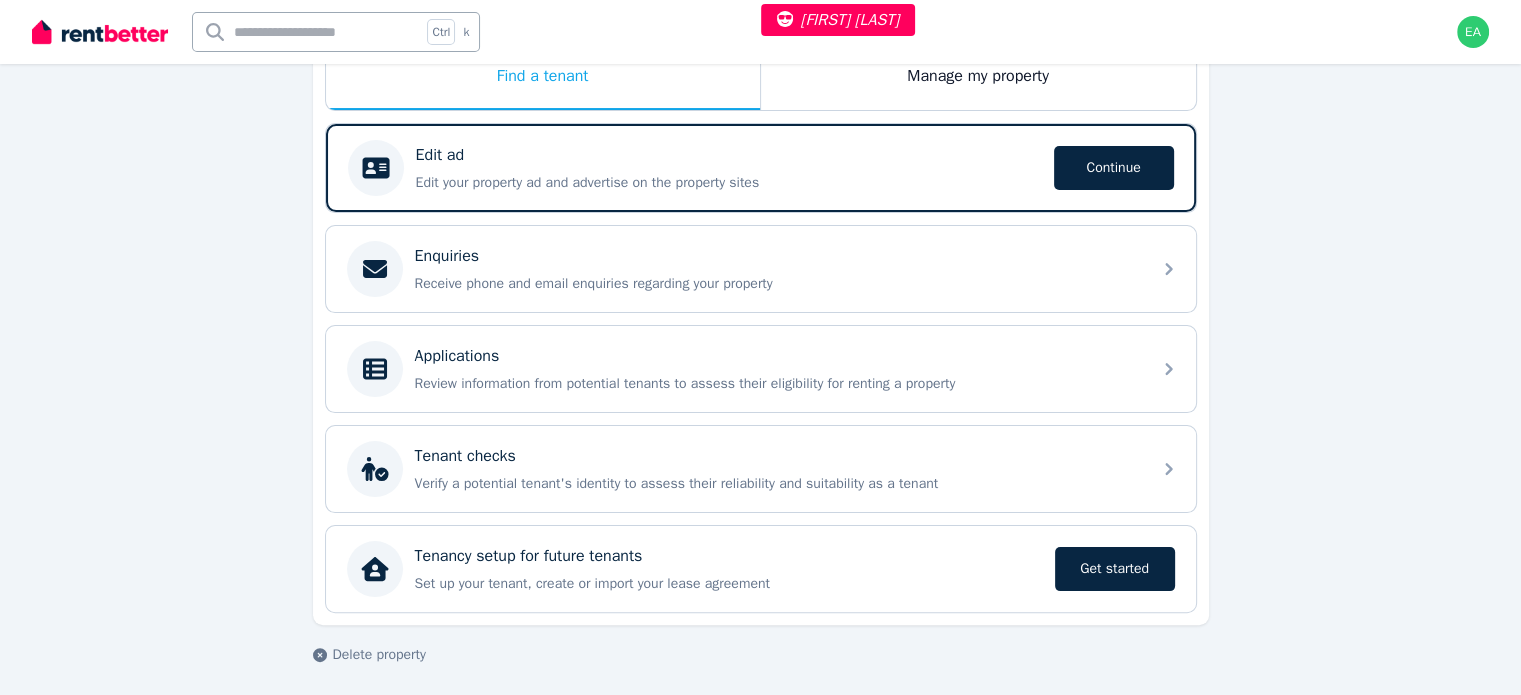 scroll, scrollTop: 152, scrollLeft: 0, axis: vertical 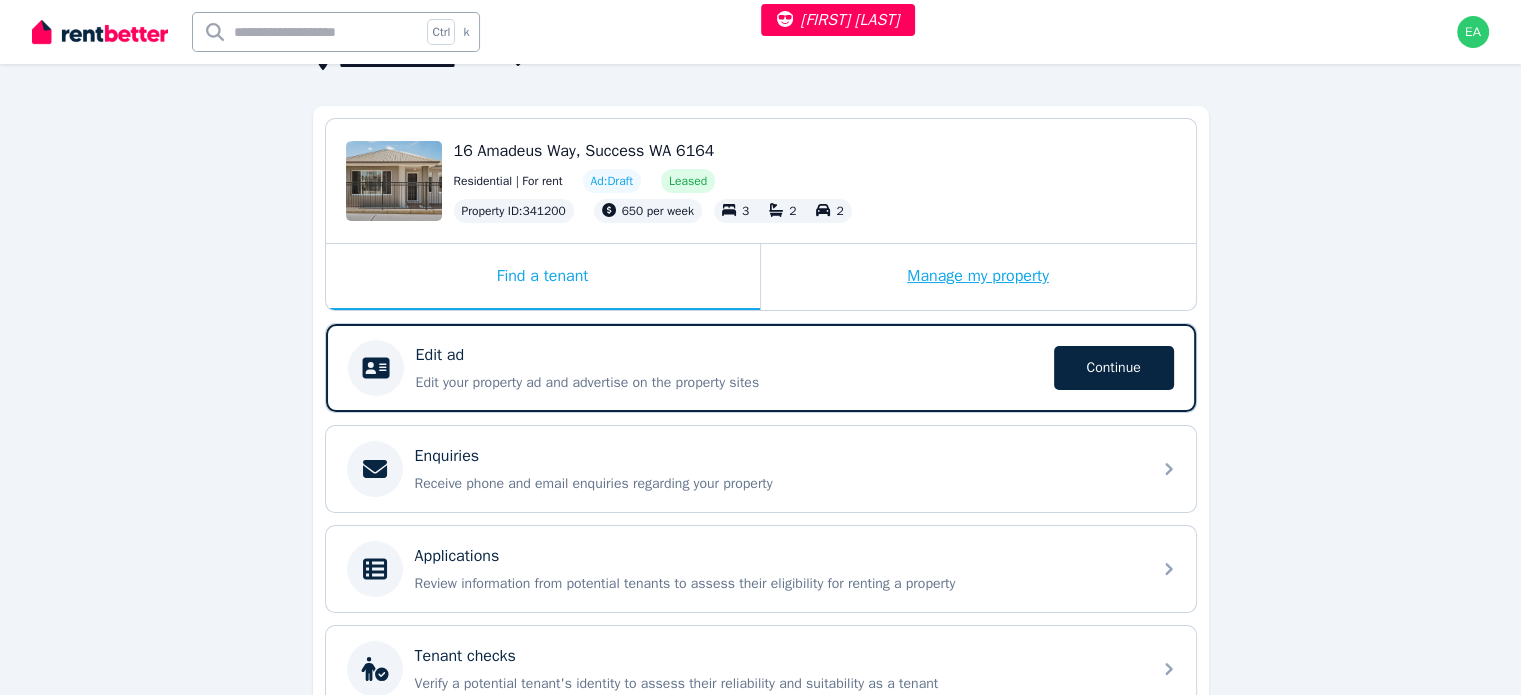 click on "Manage my property" at bounding box center (978, 277) 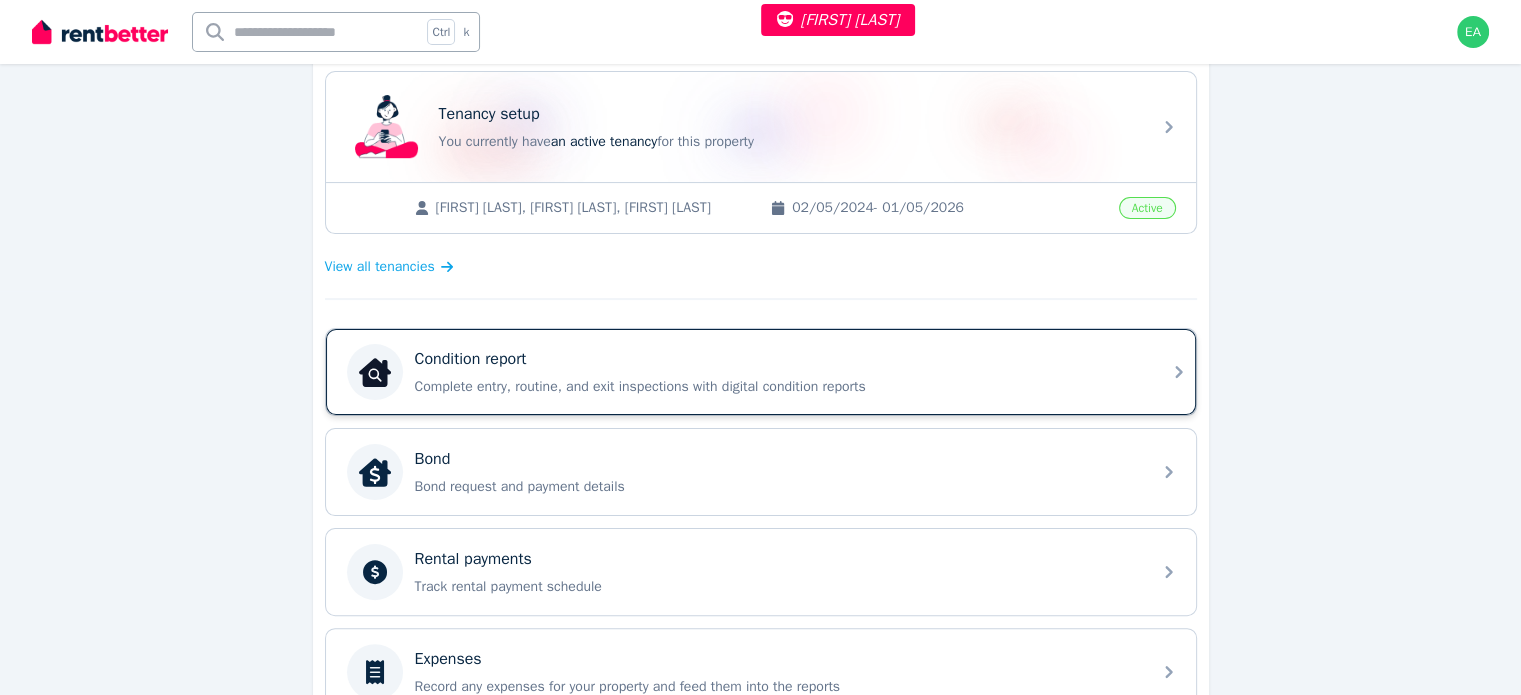 scroll, scrollTop: 104, scrollLeft: 0, axis: vertical 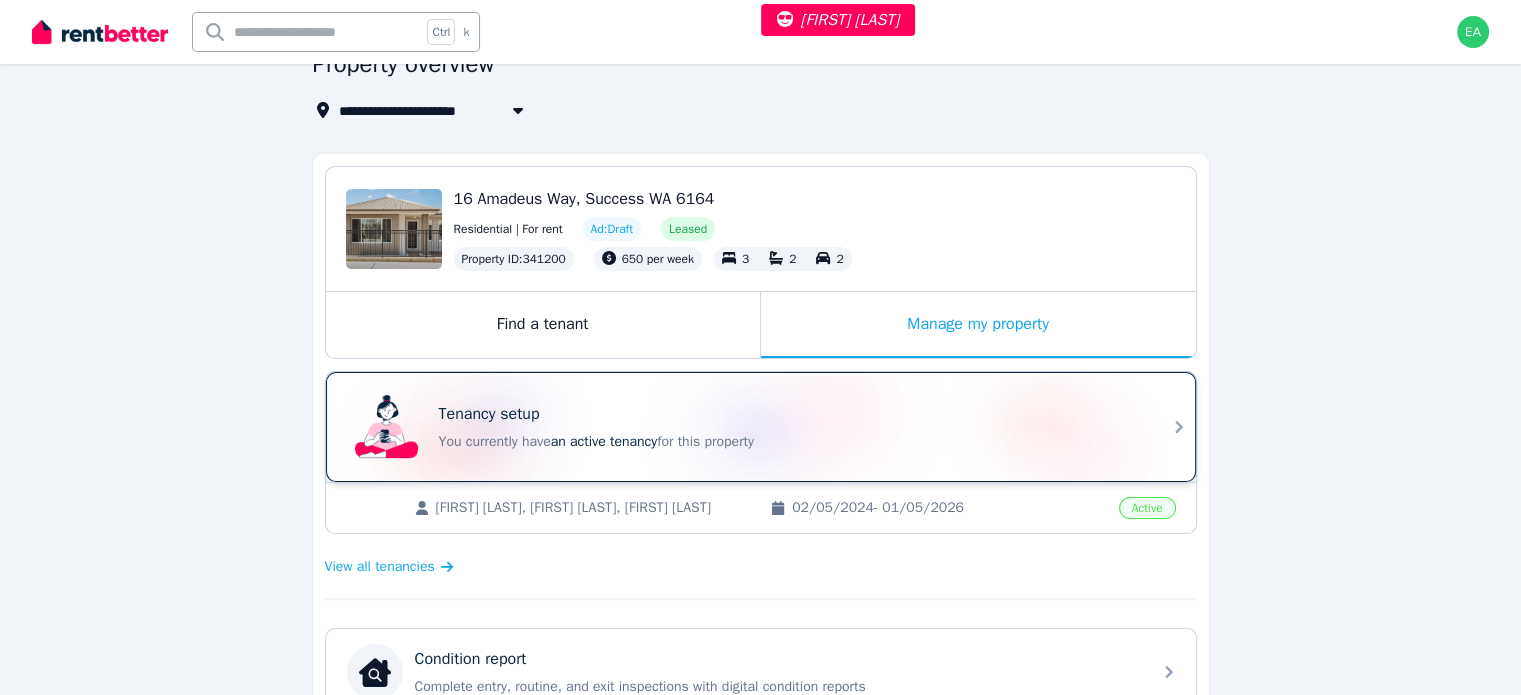 click on "Tenancy setup" at bounding box center (789, 414) 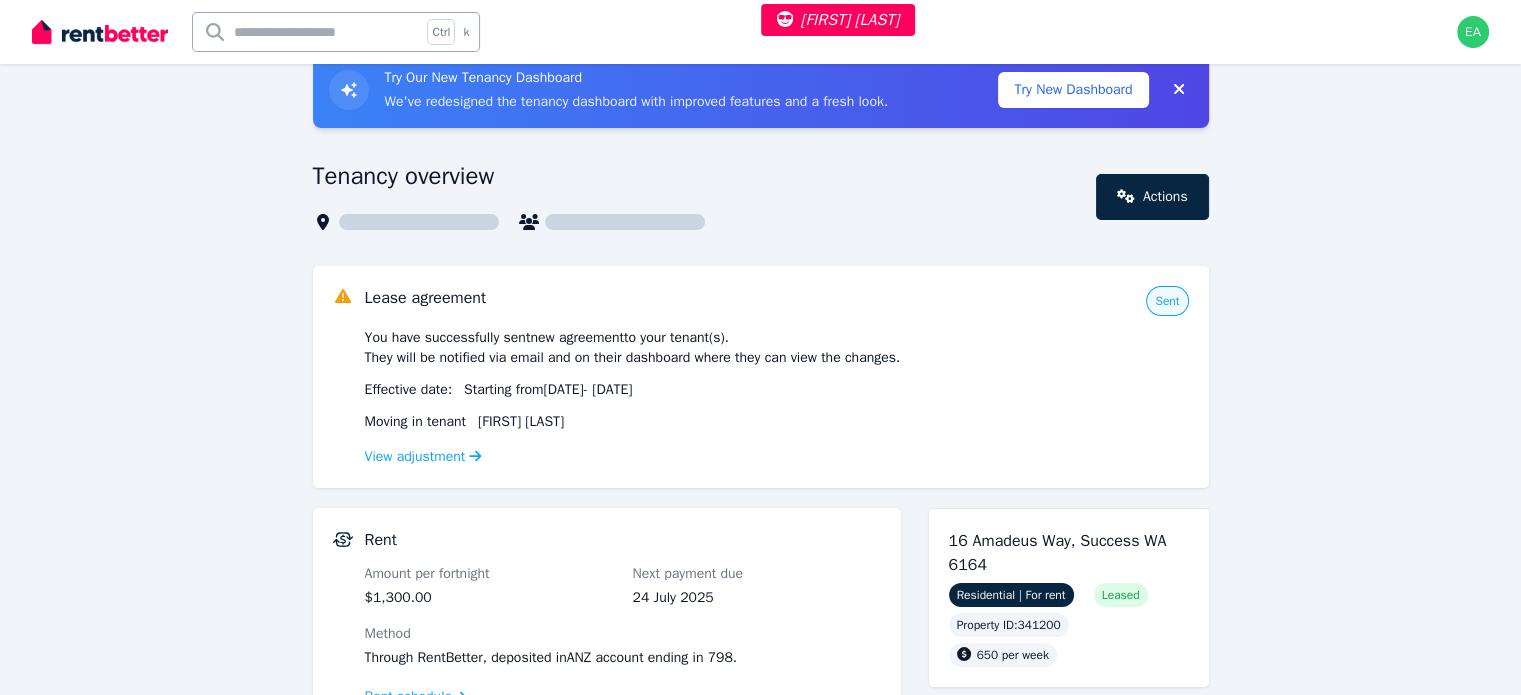 scroll, scrollTop: 200, scrollLeft: 0, axis: vertical 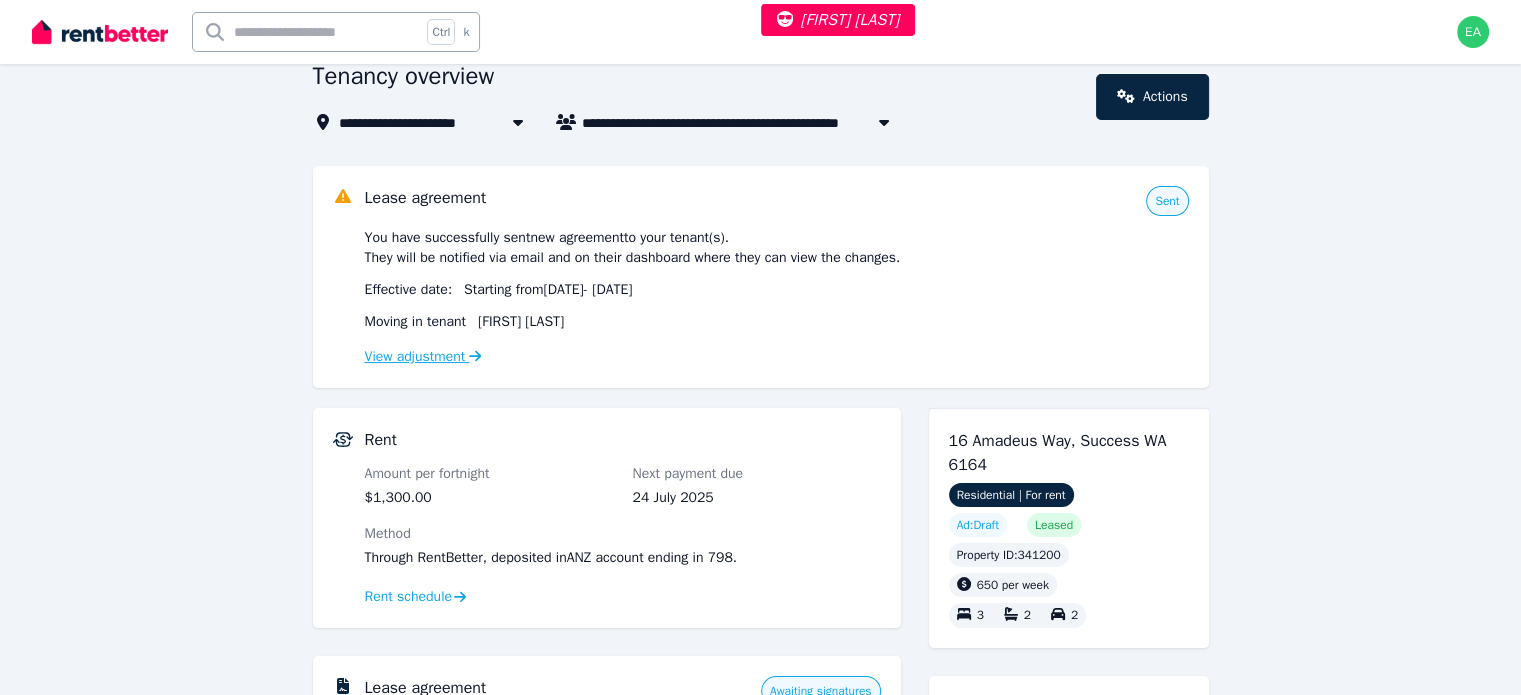 click on "View adjustment" at bounding box center (423, 356) 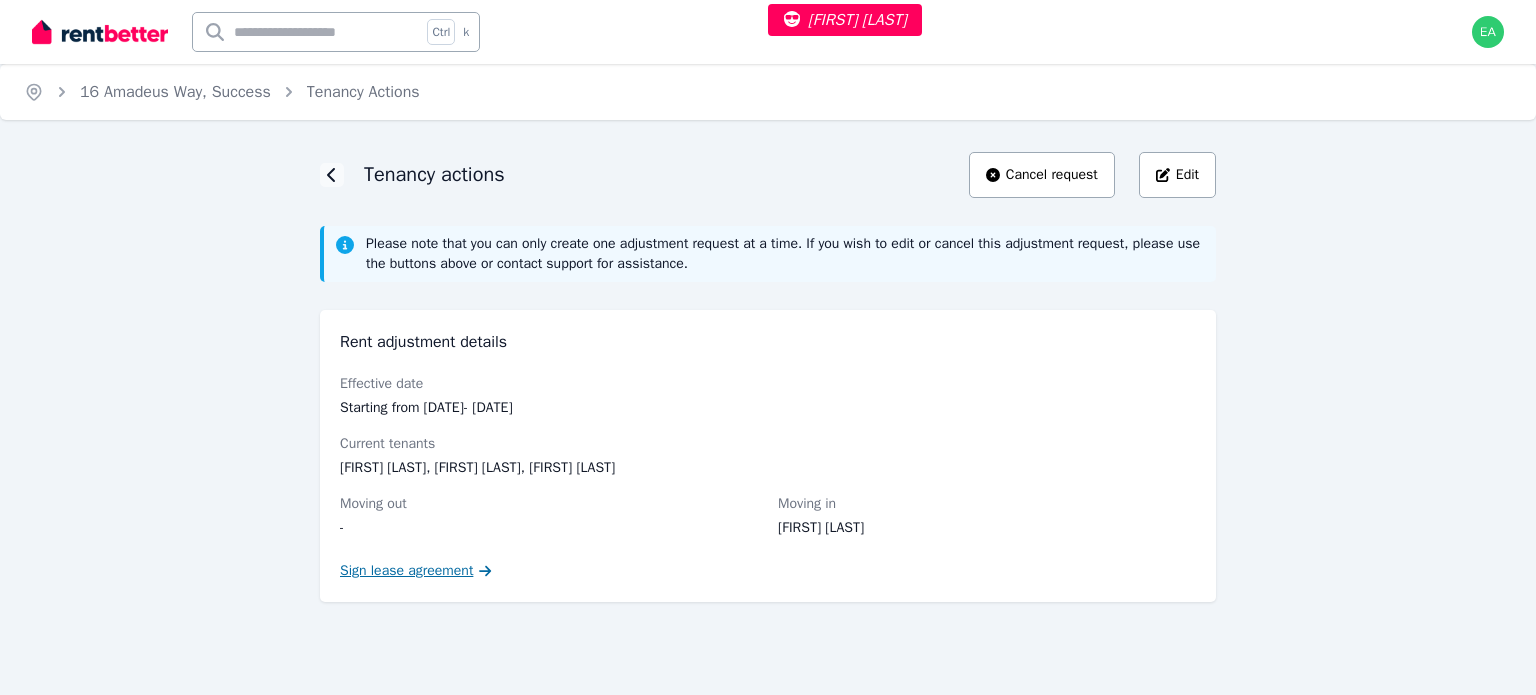 click on "Sign lease agreement" at bounding box center (406, 571) 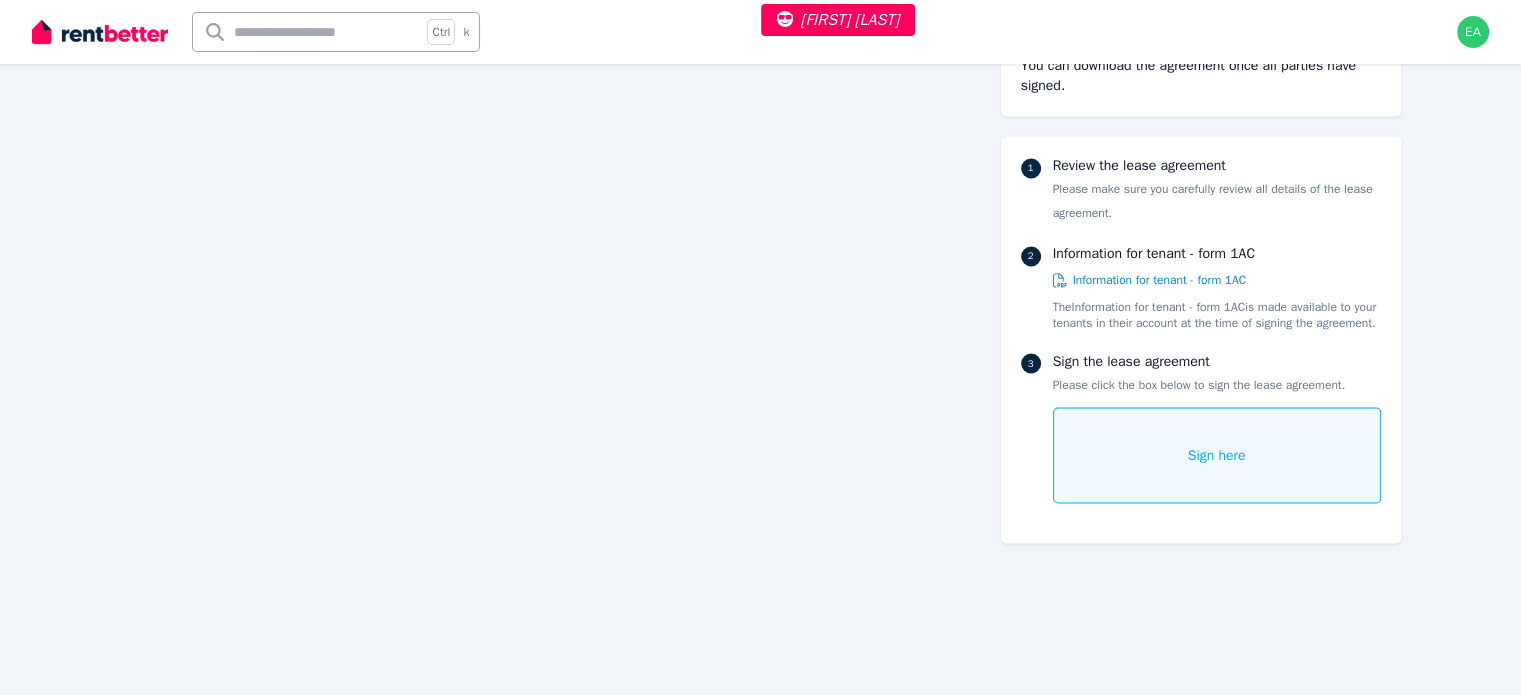 scroll, scrollTop: 10544, scrollLeft: 0, axis: vertical 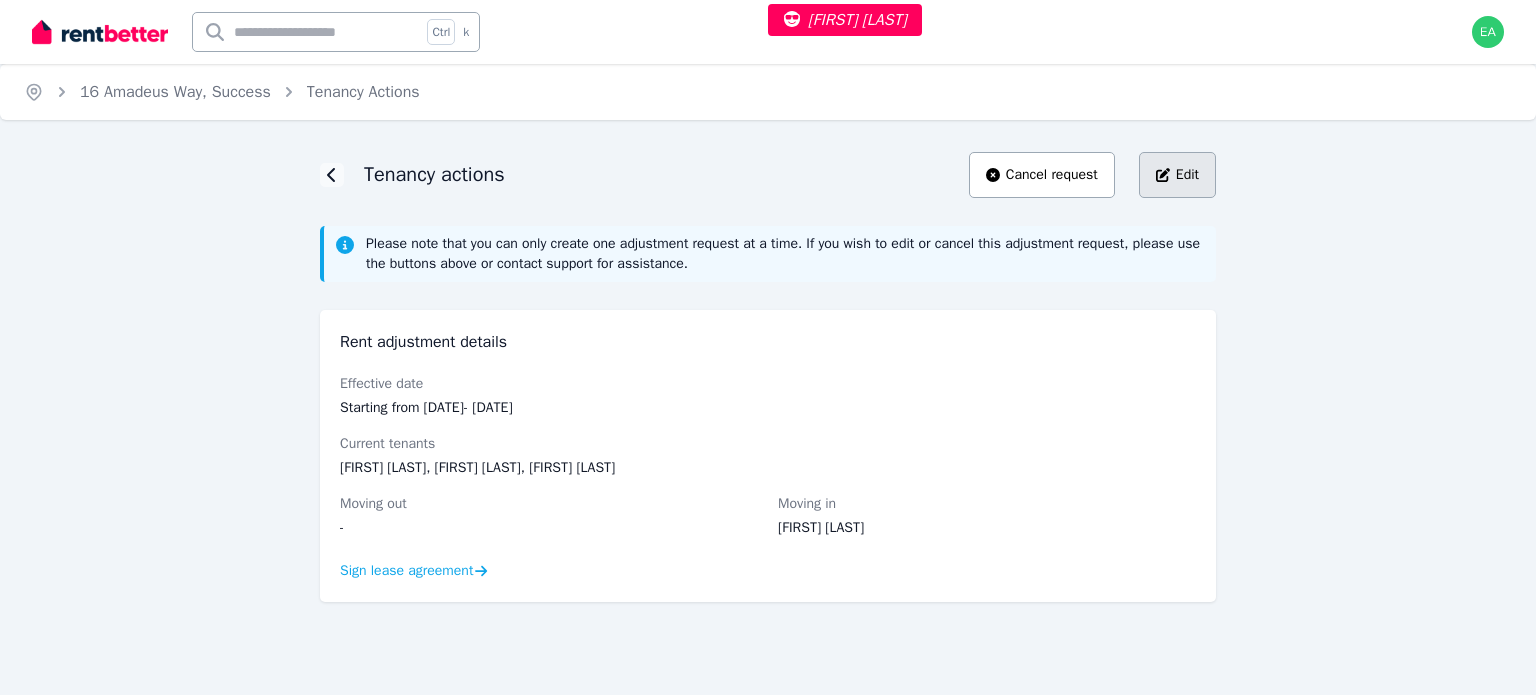 click on "Edit" at bounding box center [1187, 175] 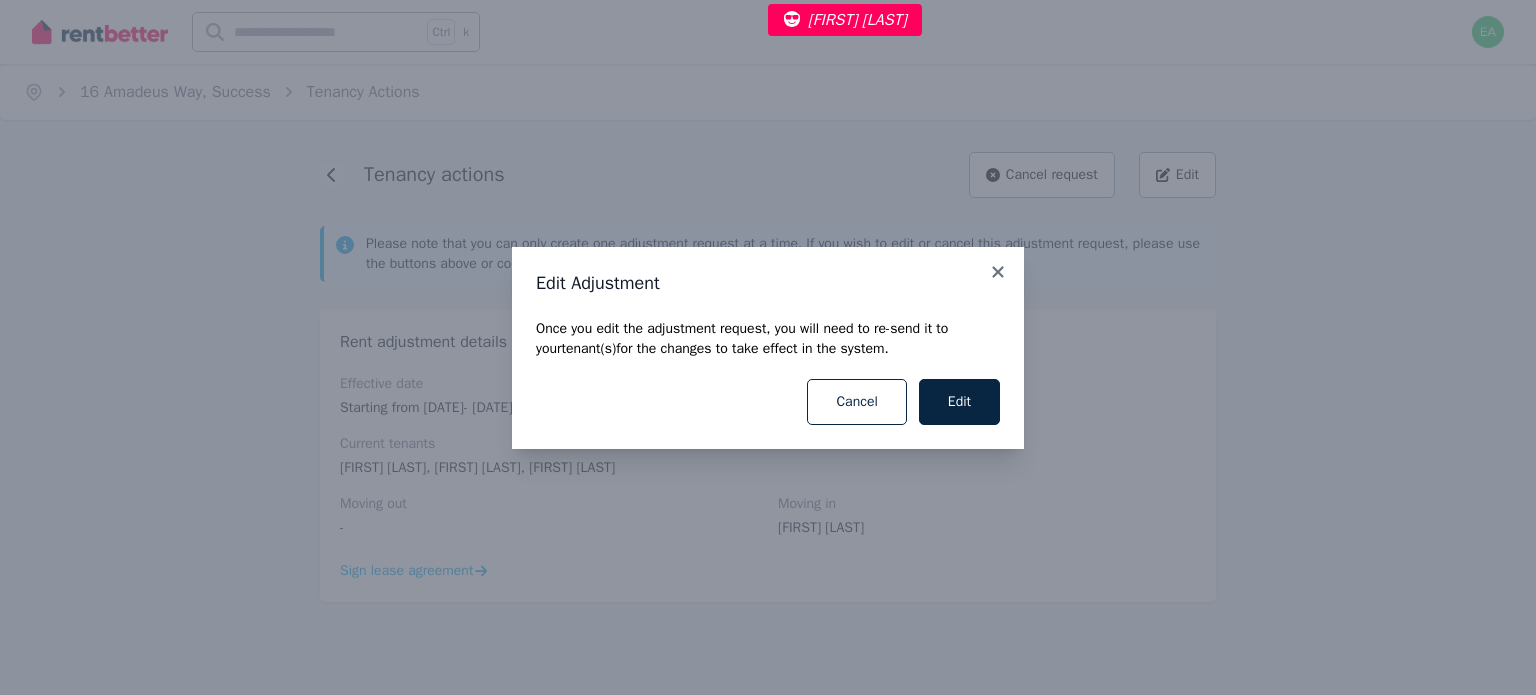 drag, startPoint x: 976, startPoint y: 408, endPoint x: 1036, endPoint y: 435, distance: 65.795135 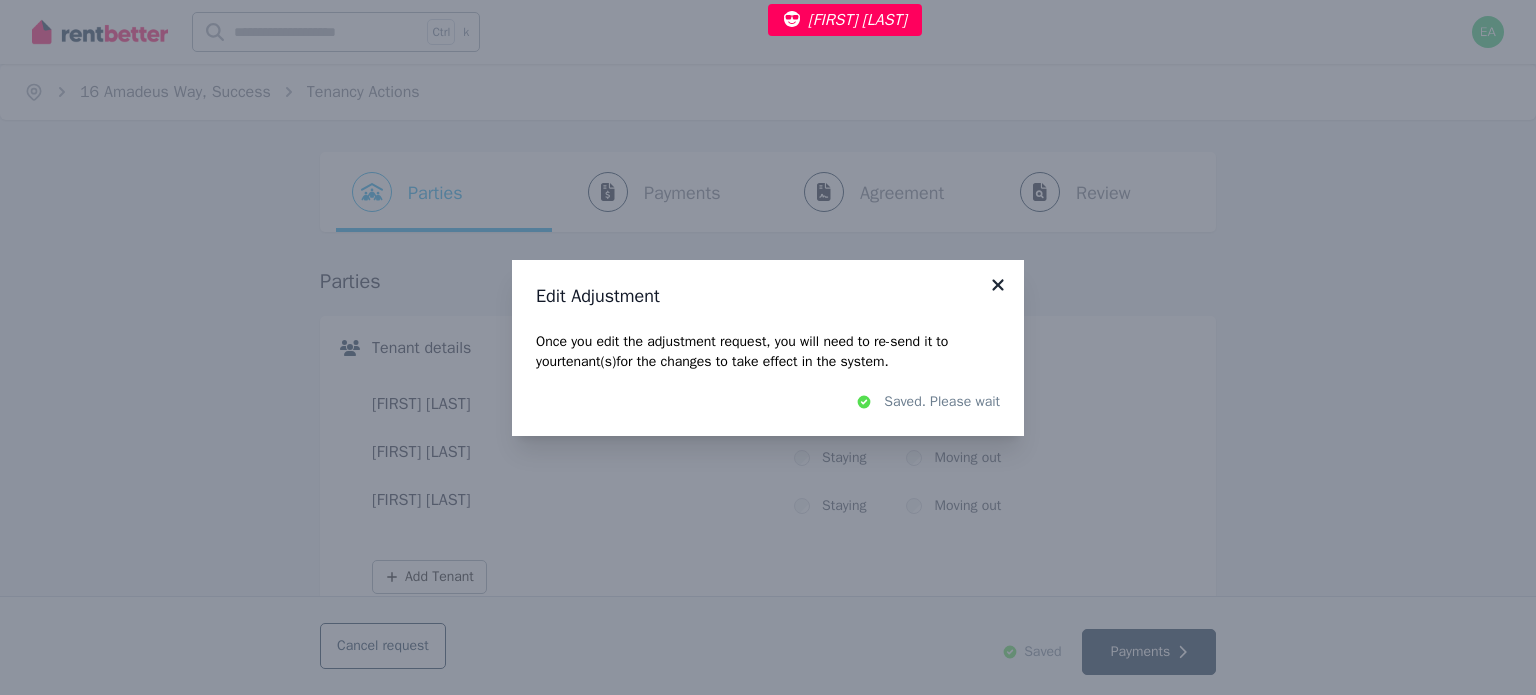 click 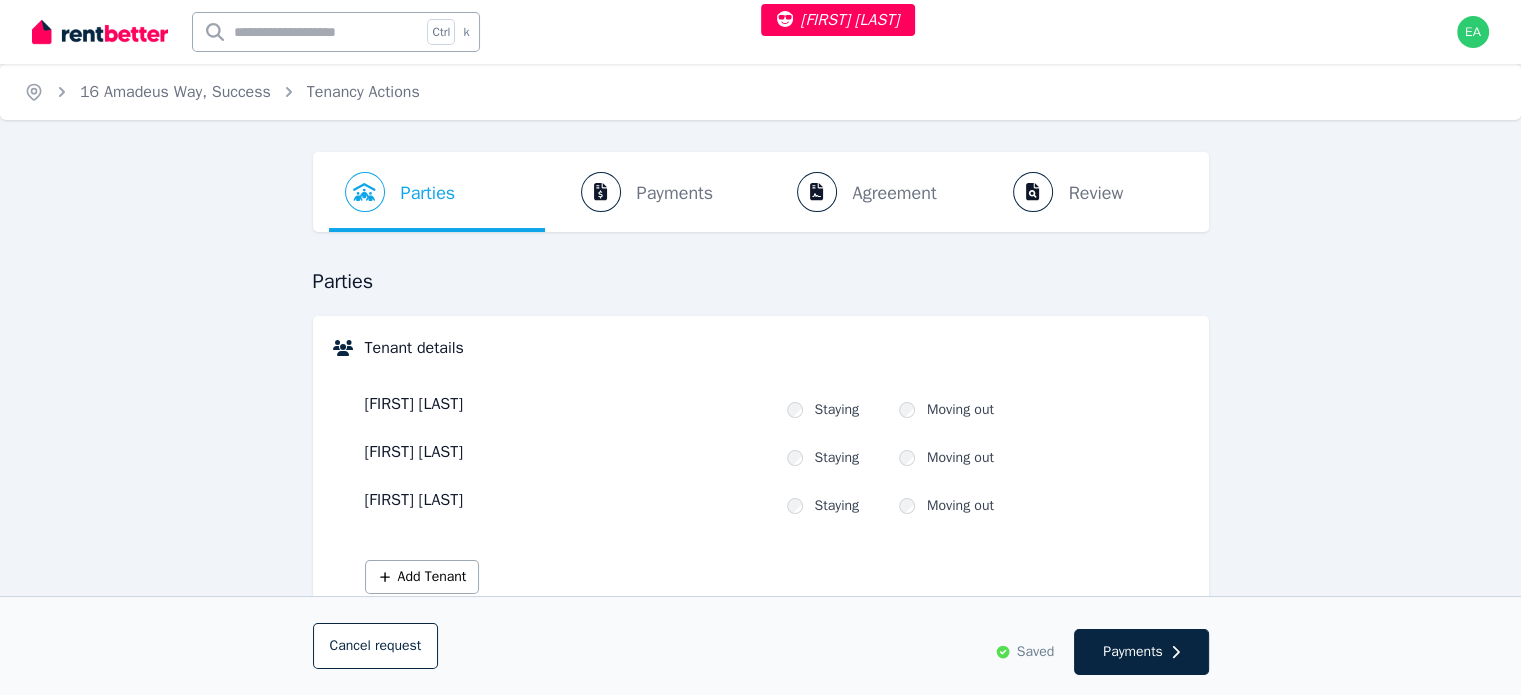 scroll, scrollTop: 100, scrollLeft: 0, axis: vertical 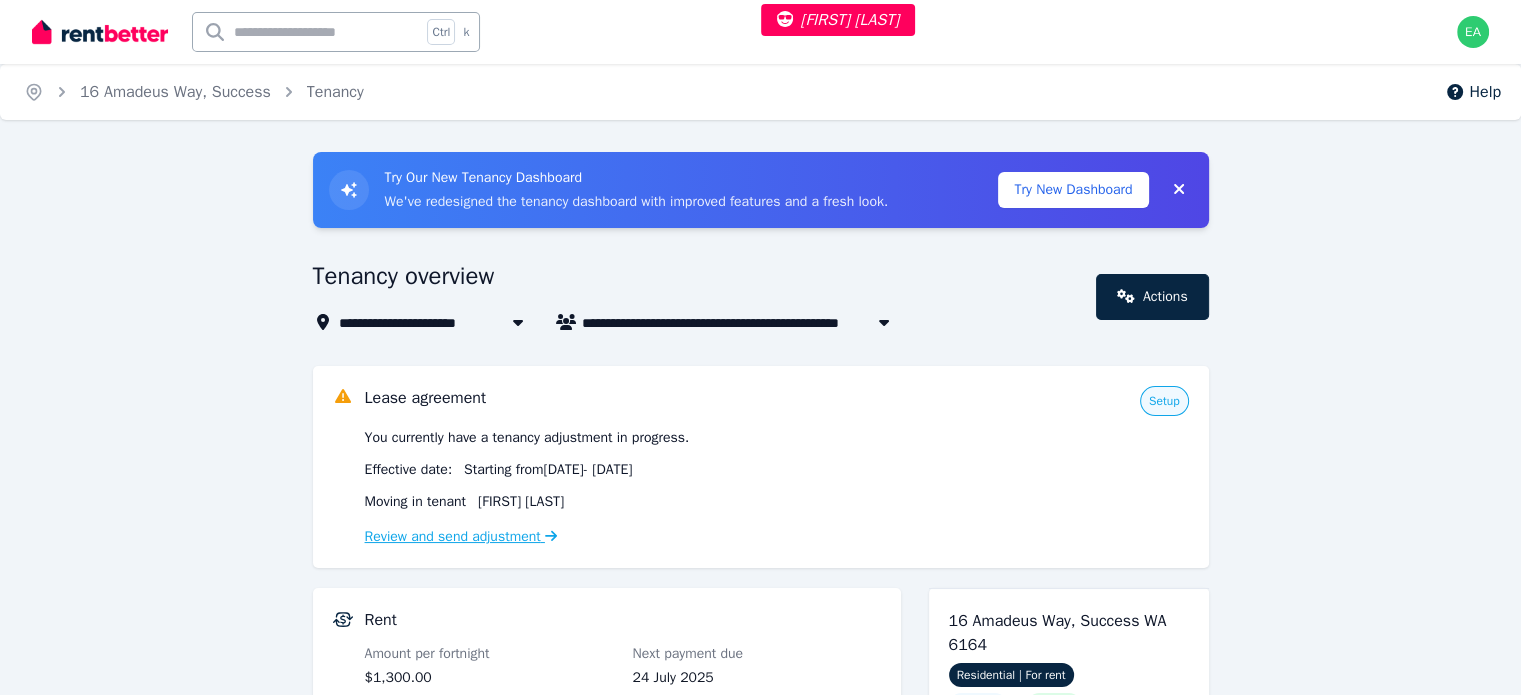 click on "Review and send adjustment" at bounding box center (461, 536) 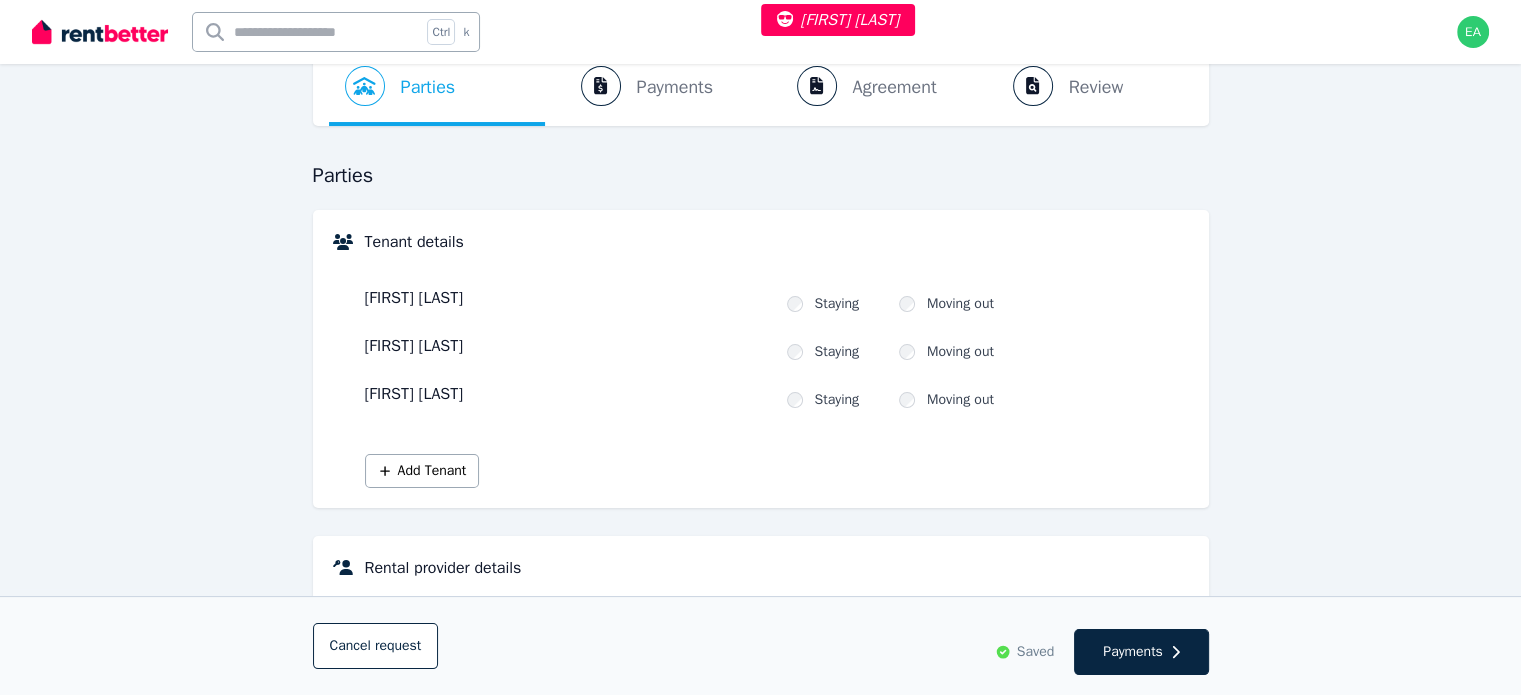 scroll, scrollTop: 0, scrollLeft: 0, axis: both 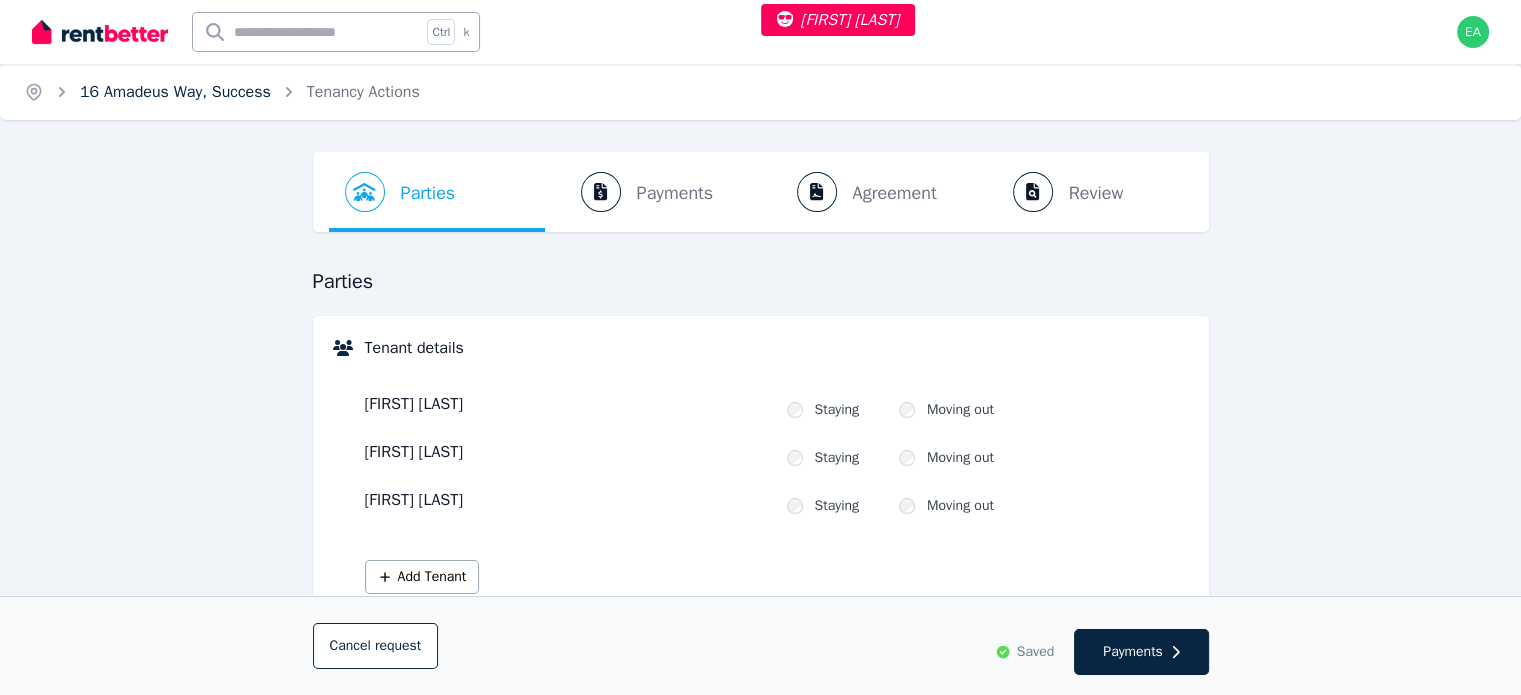 click on "16 Amadeus Way, Success" at bounding box center [175, 92] 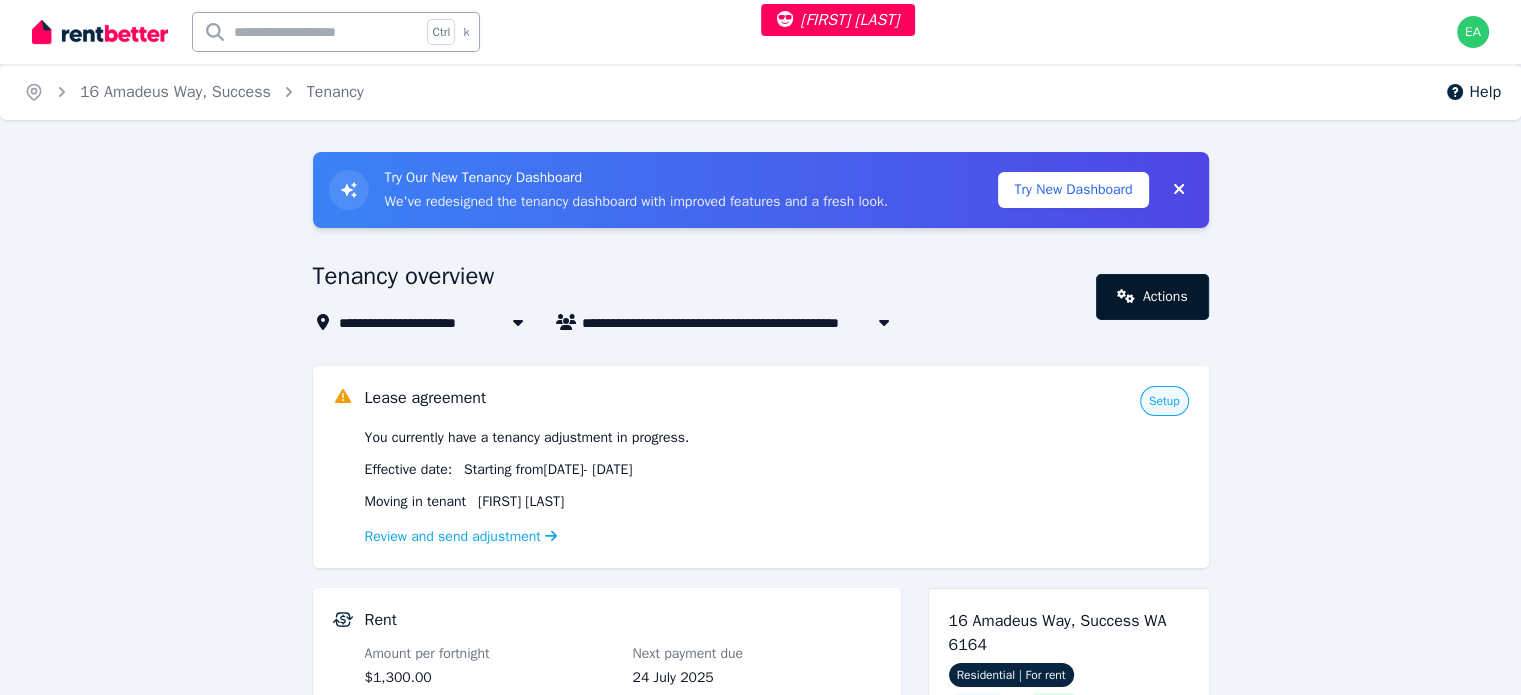 click 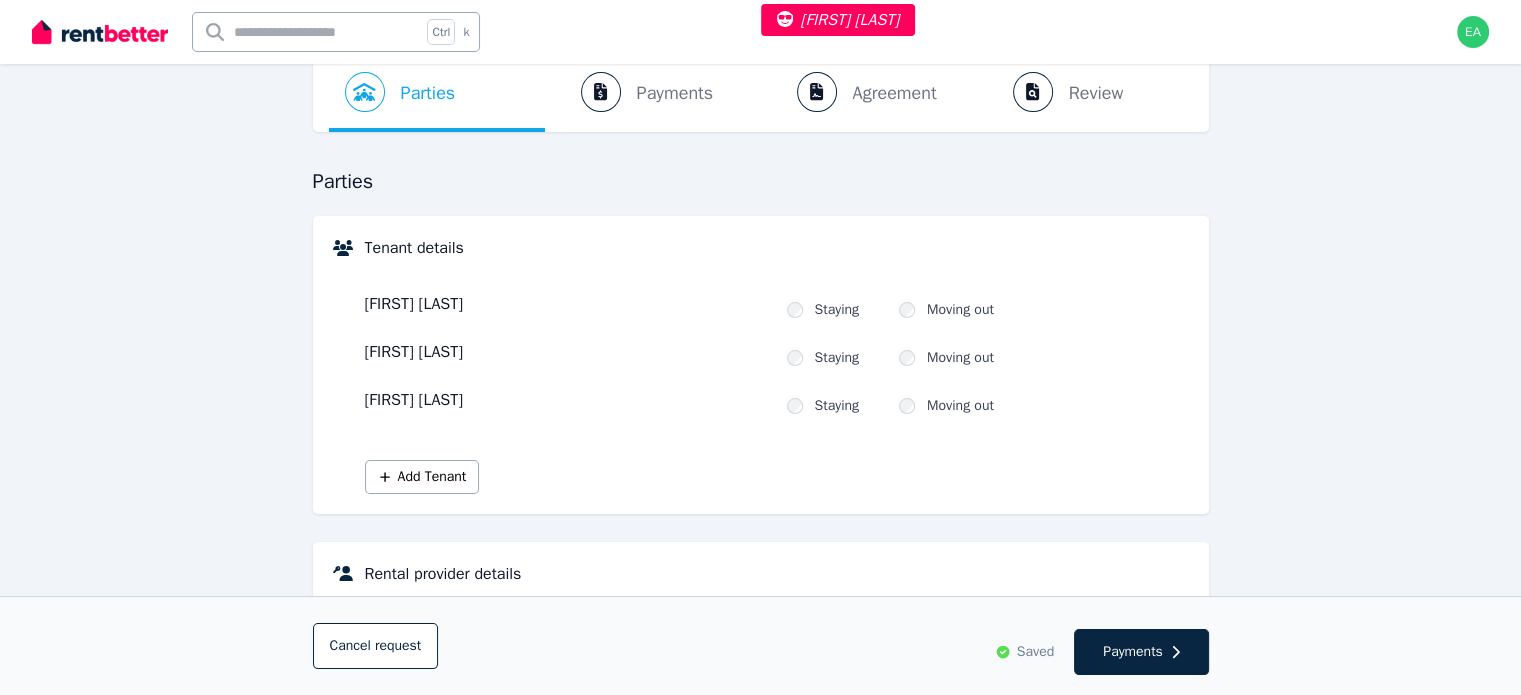 scroll, scrollTop: 200, scrollLeft: 0, axis: vertical 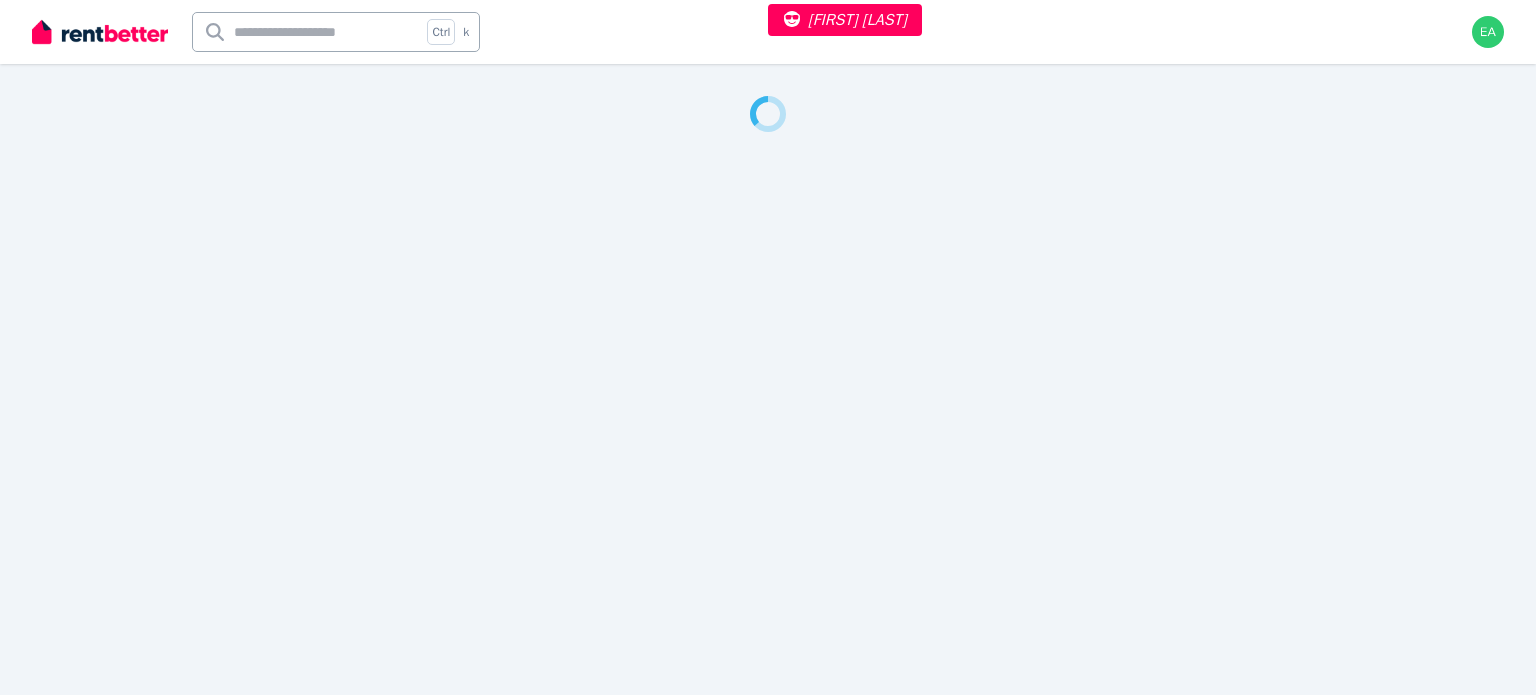 select on "**" 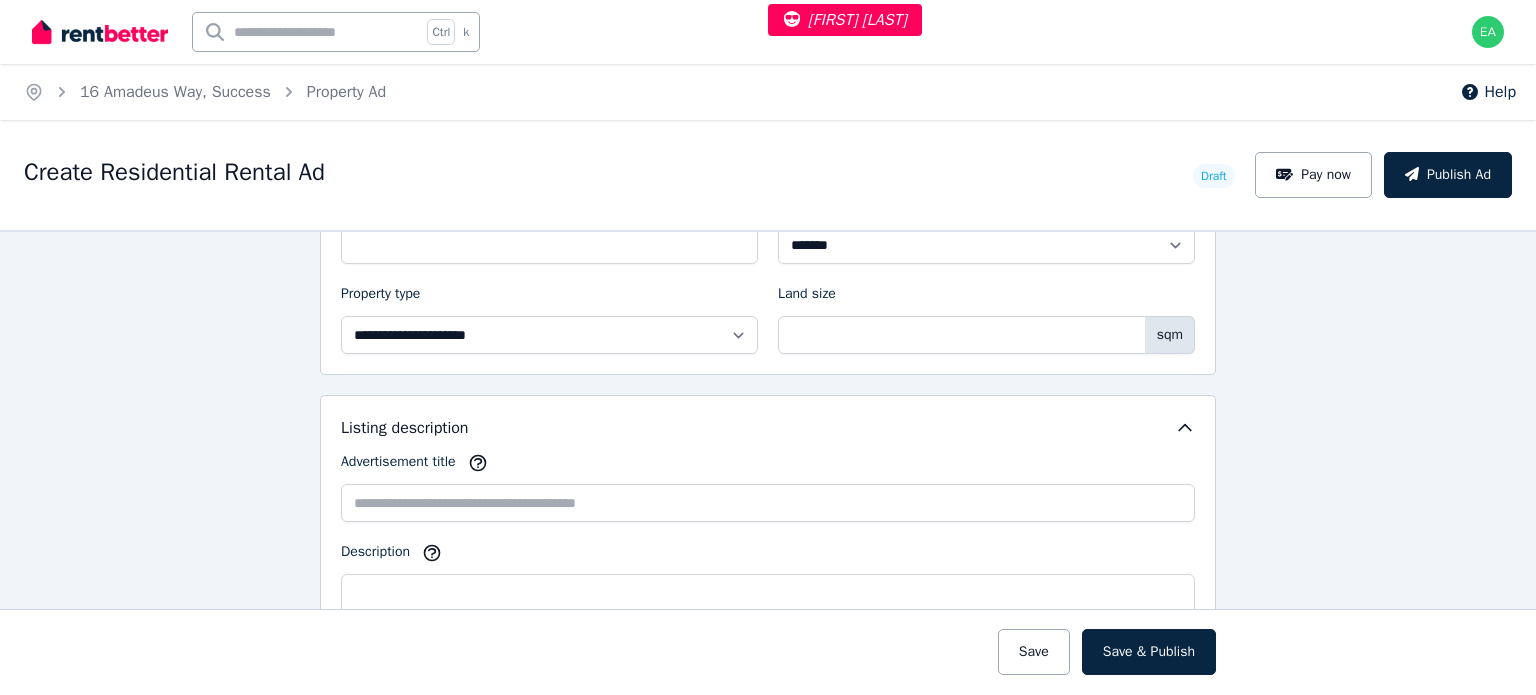 scroll, scrollTop: 700, scrollLeft: 0, axis: vertical 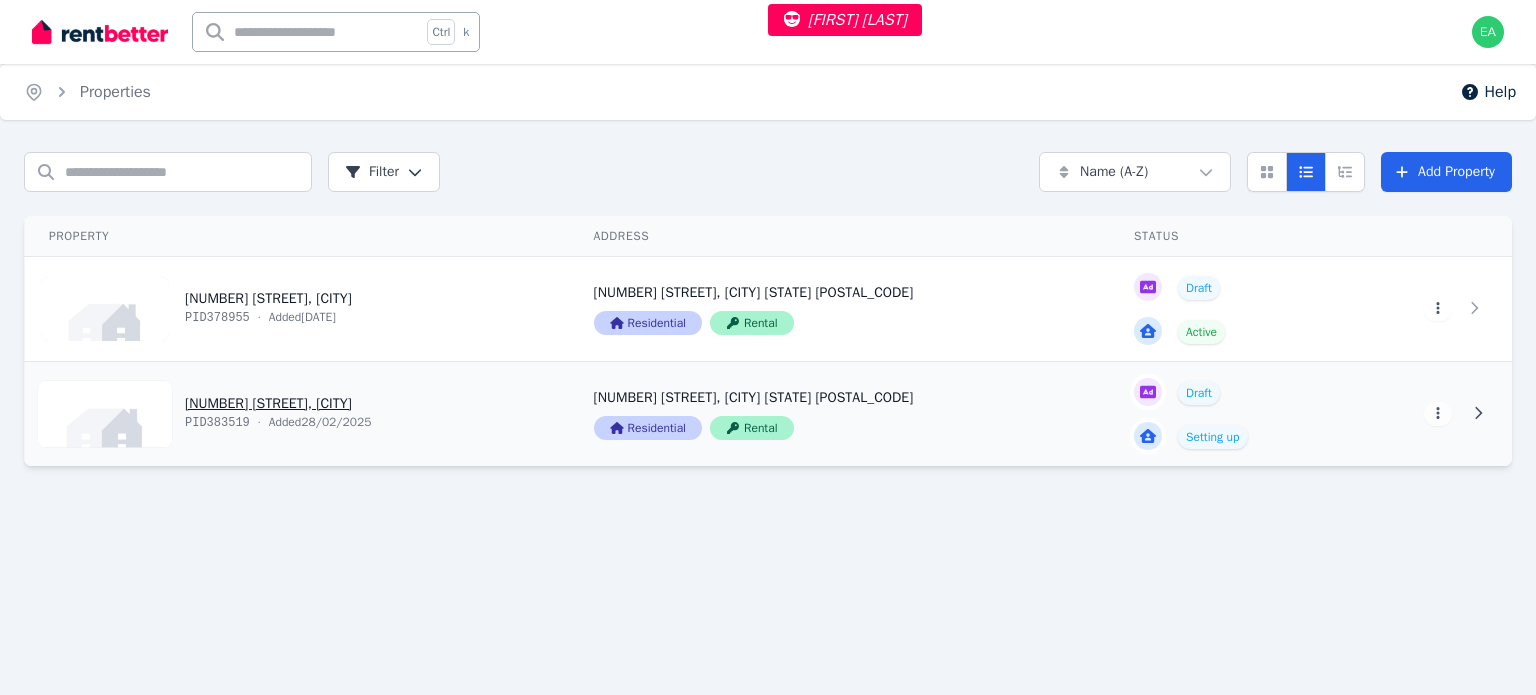 click on "View property details" at bounding box center (297, 414) 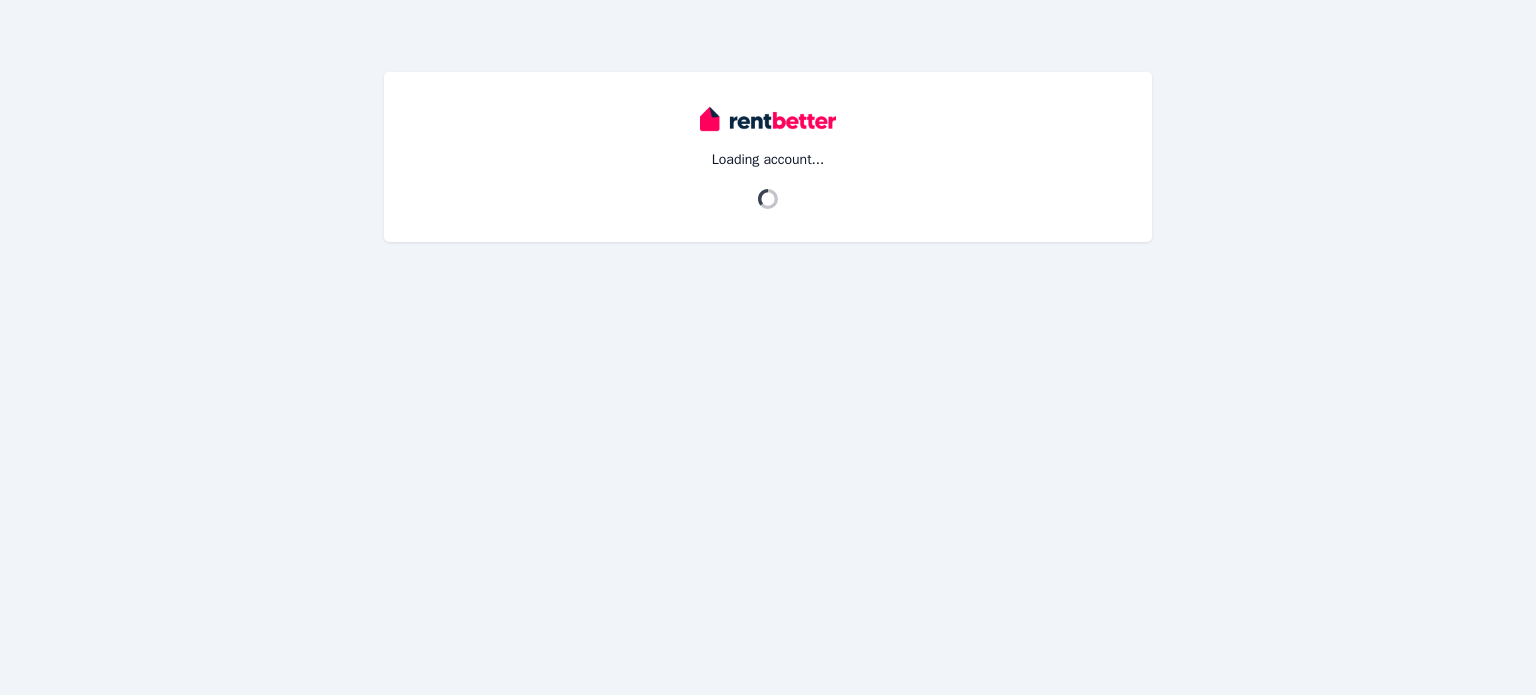 scroll, scrollTop: 0, scrollLeft: 0, axis: both 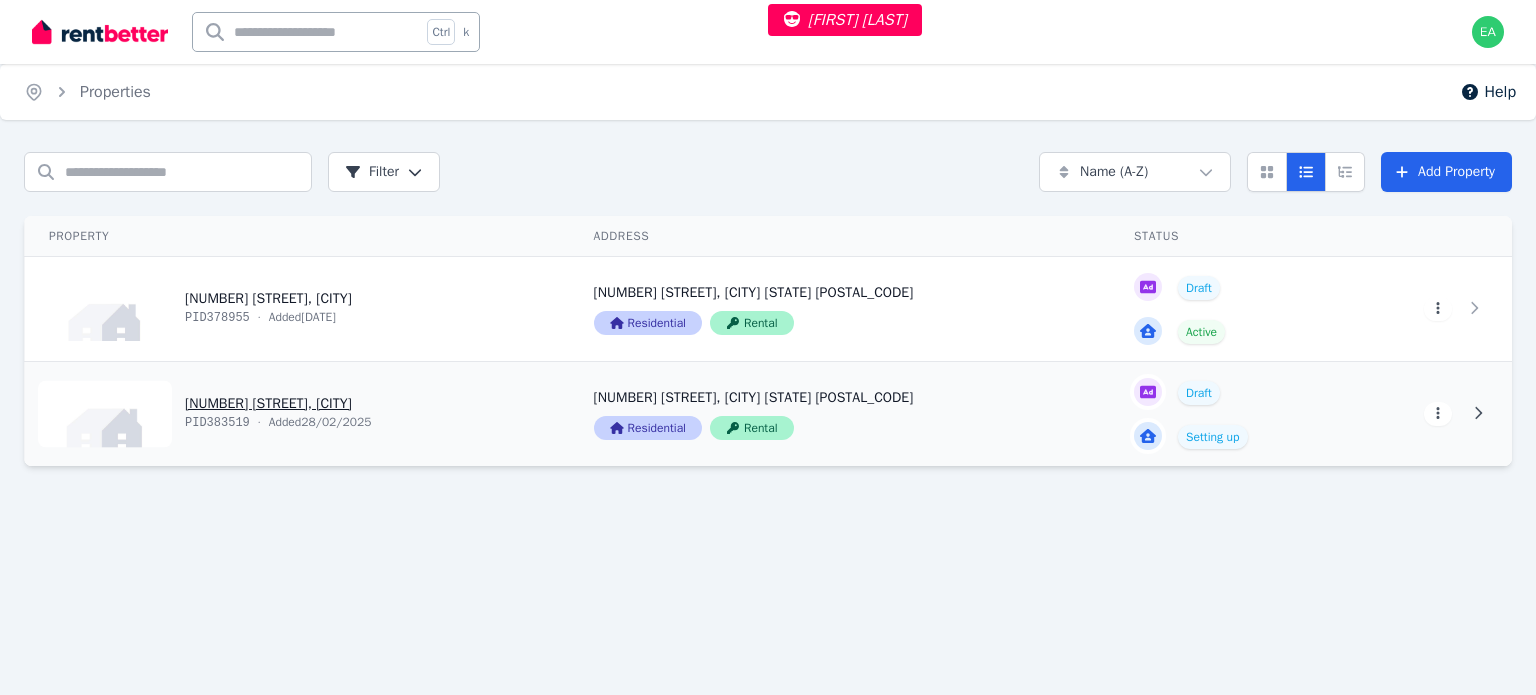 click on "[FIRST] [LAST] Open main menu Ctrl k Open user menu Home Properties Help Search properties Filter Name (A-Z) Add Property Property Address Status Actions [NUMBER] [STREET], [CITY] PID 378955 · Added [DATE] [NUMBER] [STREET], [CITY] [STATE] [POSTAL_CODE] Residential Rental Draft Active View property details [NUMBER] [STREET], [CITY] [STATE] [POSTAL_CODE] Residential Rental View property details Draft Active View property details View property details View property details [NUMBER] [STREET], [CITY] PID 383519 · Added [DATE] [NUMBER] [STREET], [CITY] [STATE] [POSTAL_CODE] Residential Rental Draft Setting up View property details [NUMBER] [STREET], [CITY] [STATE] [POSTAL_CODE] Residential Rental View property details Draft Setting up View property details View property details" at bounding box center [768, 347] 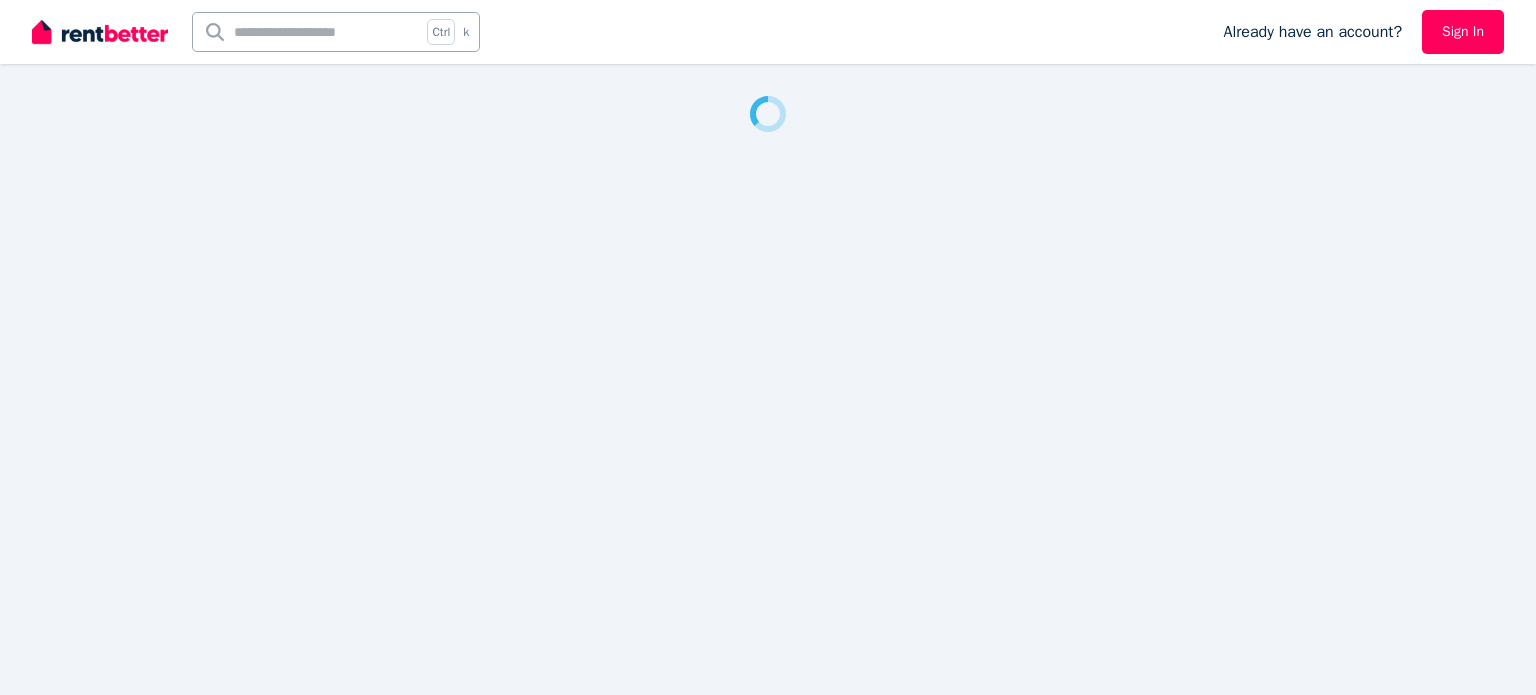 scroll, scrollTop: 0, scrollLeft: 0, axis: both 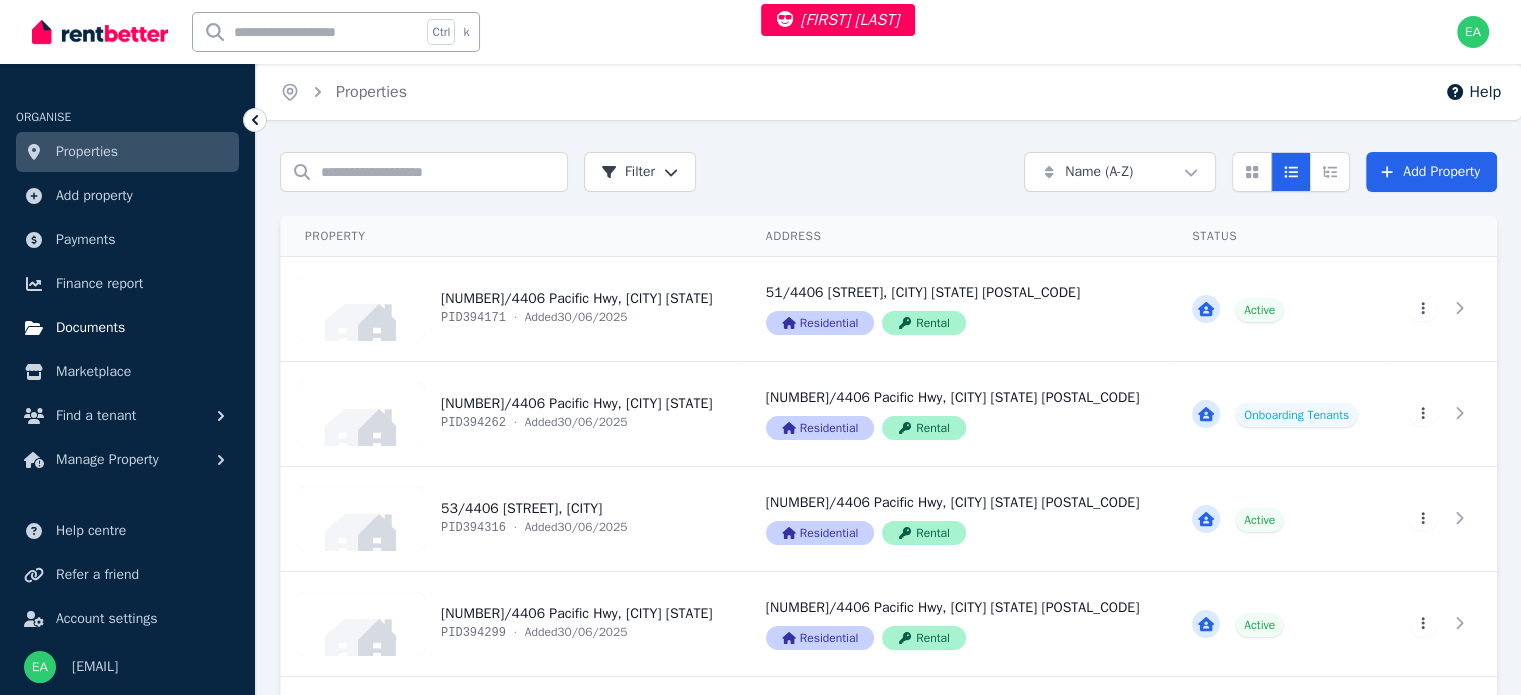 click on "Documents" at bounding box center (90, 328) 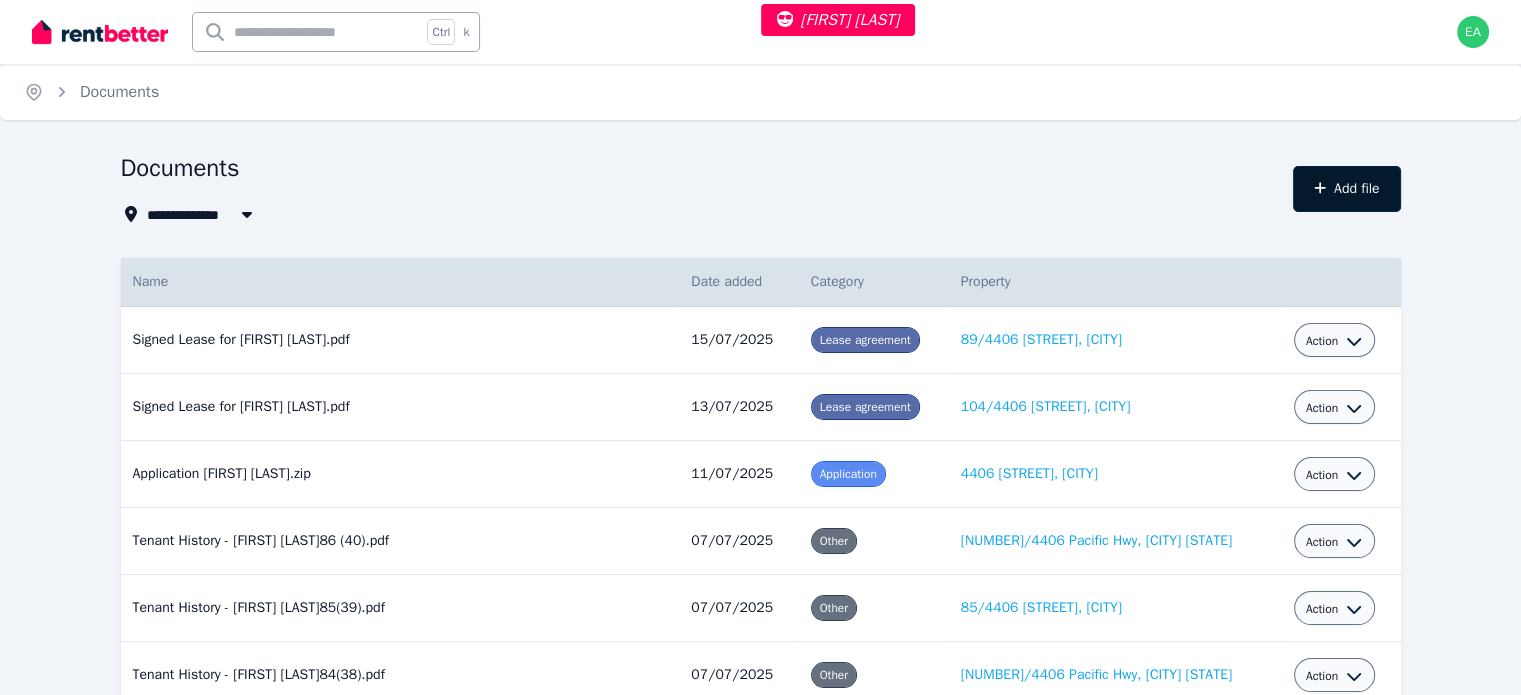 click on "Add file" at bounding box center [1347, 189] 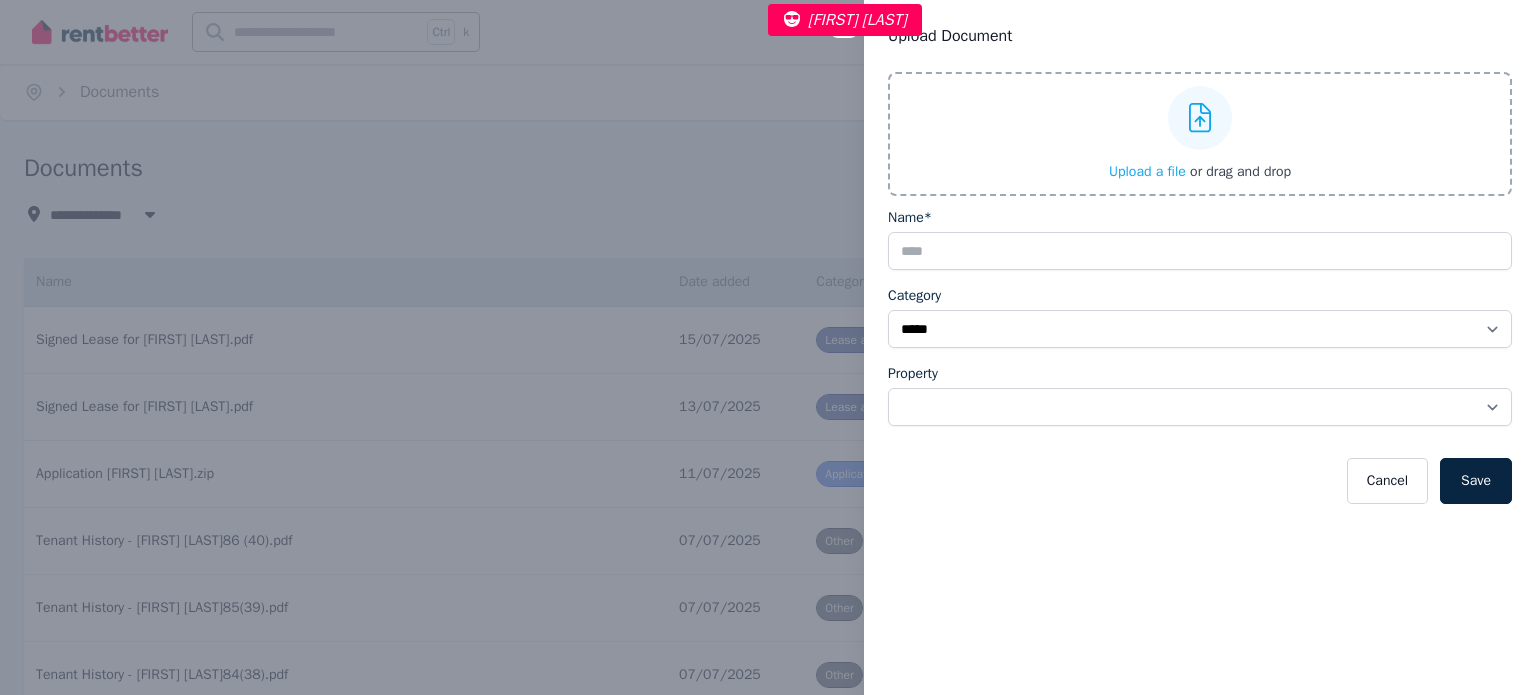click on "Upload a file" at bounding box center [1147, 171] 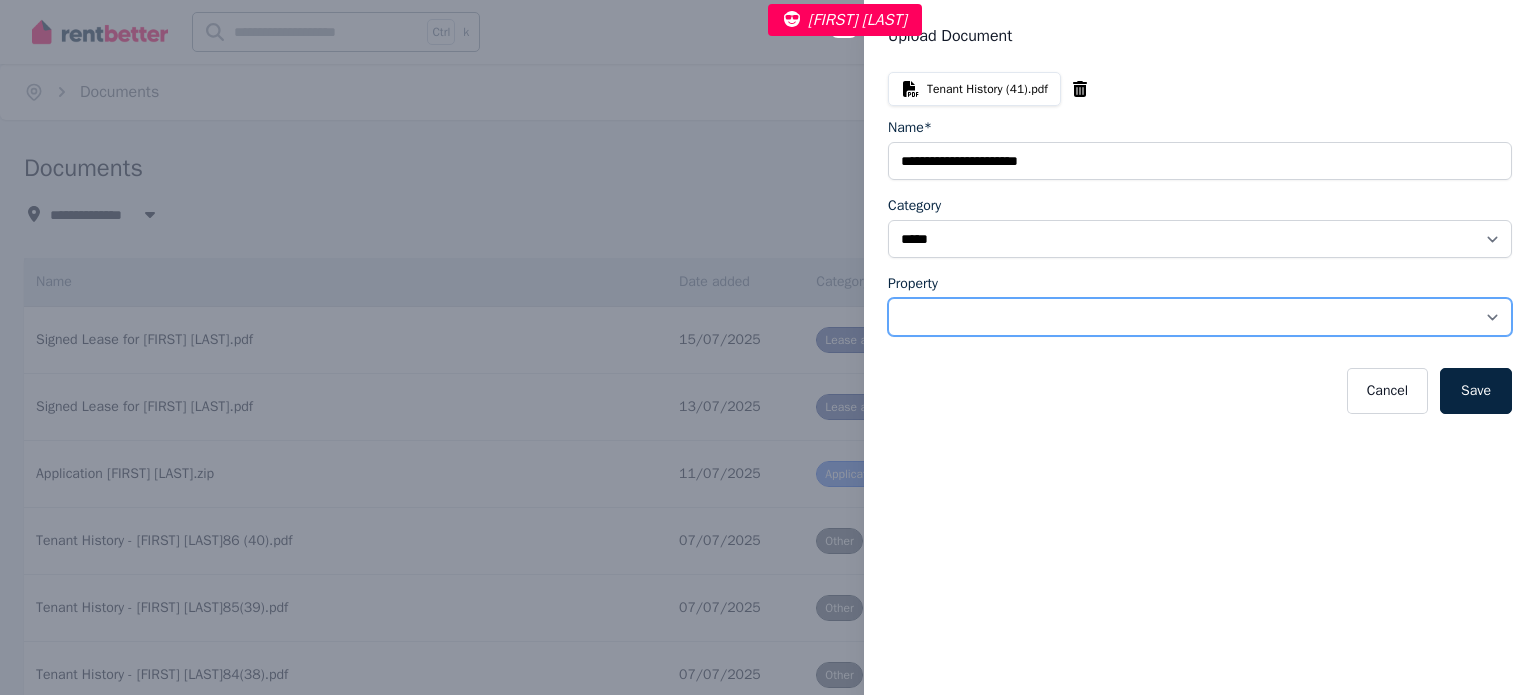 select on "**********" 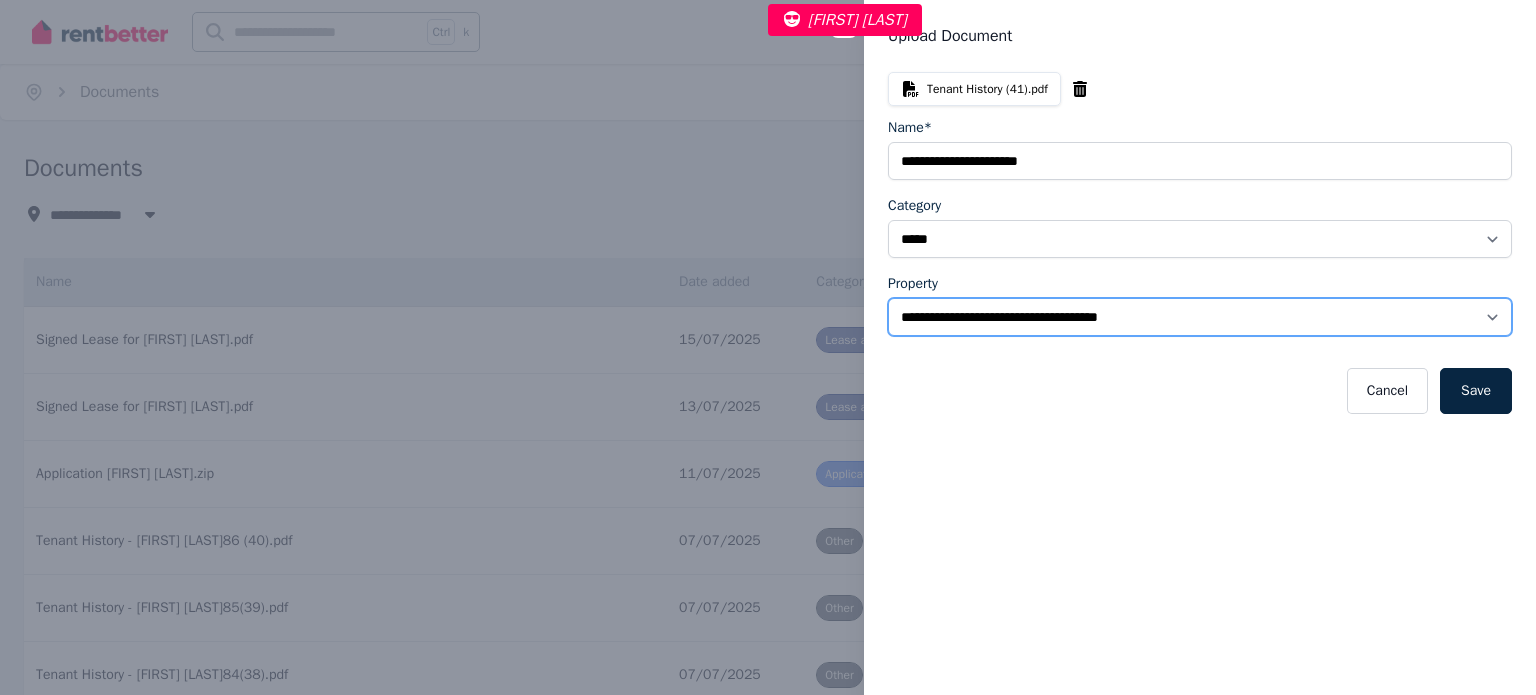 click on "**********" at bounding box center (1200, 317) 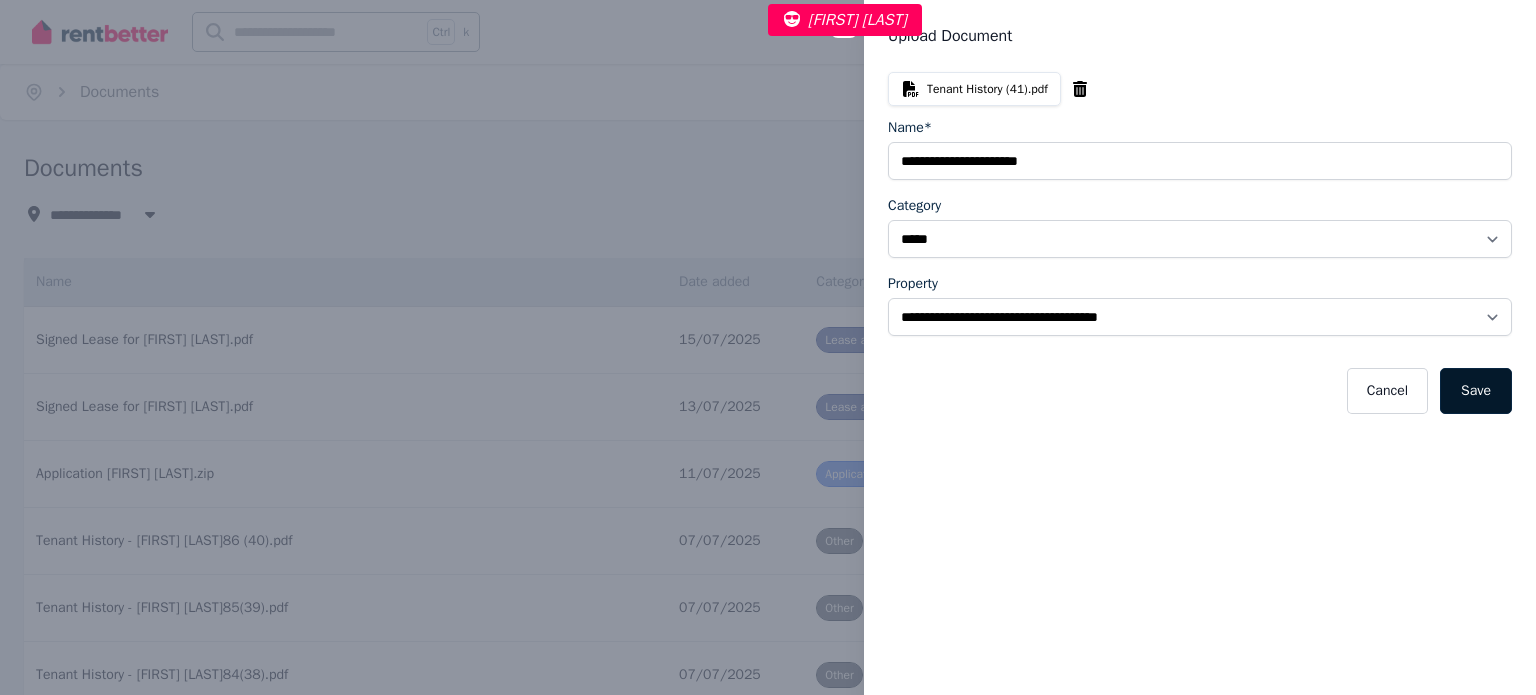 click on "Save" at bounding box center [1476, 391] 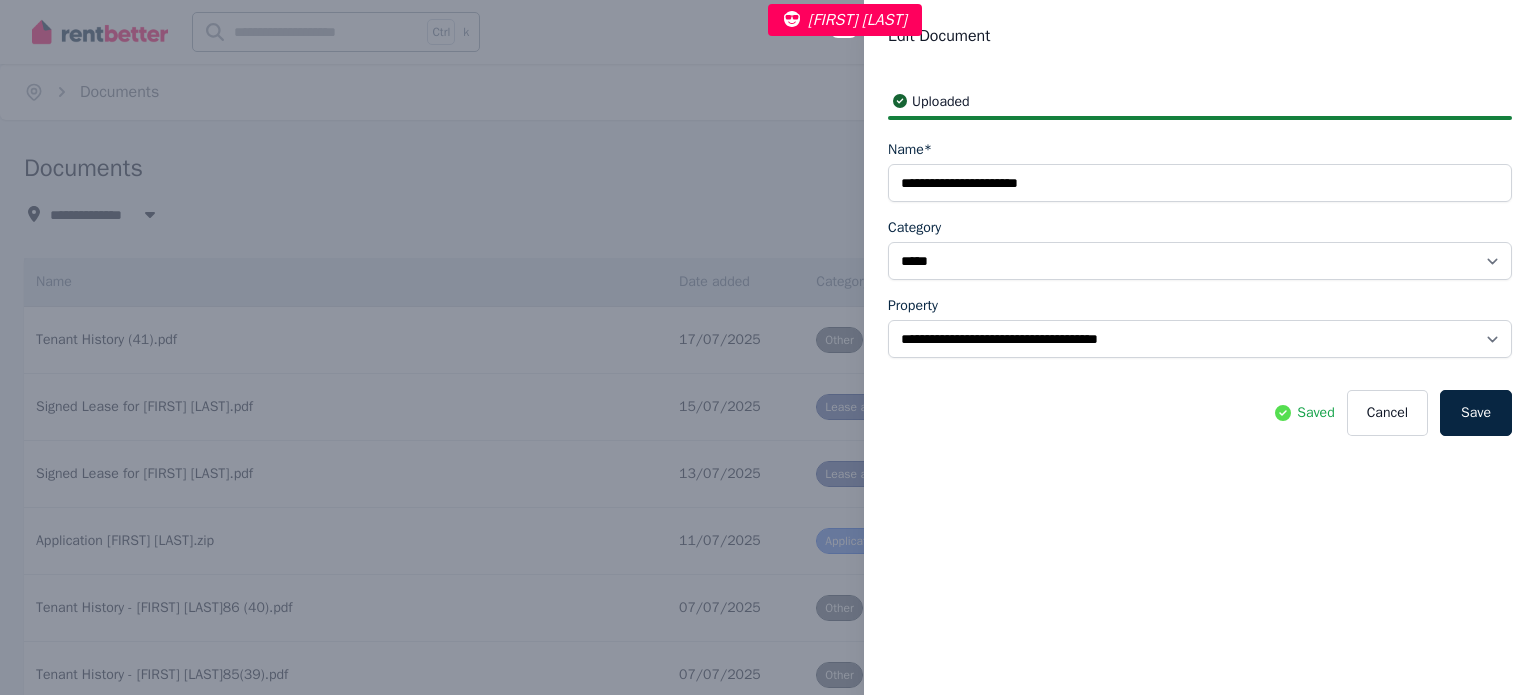 click on "**********" at bounding box center (768, 347) 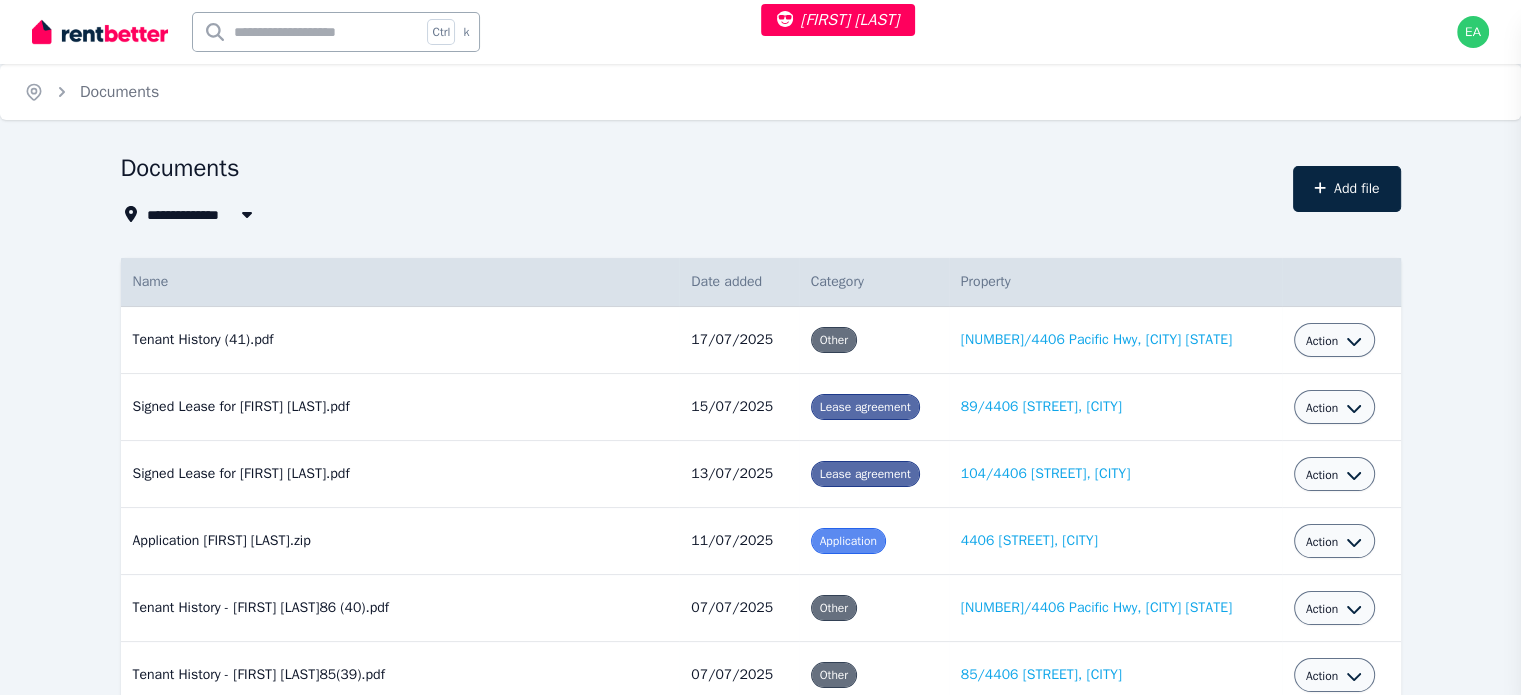 select 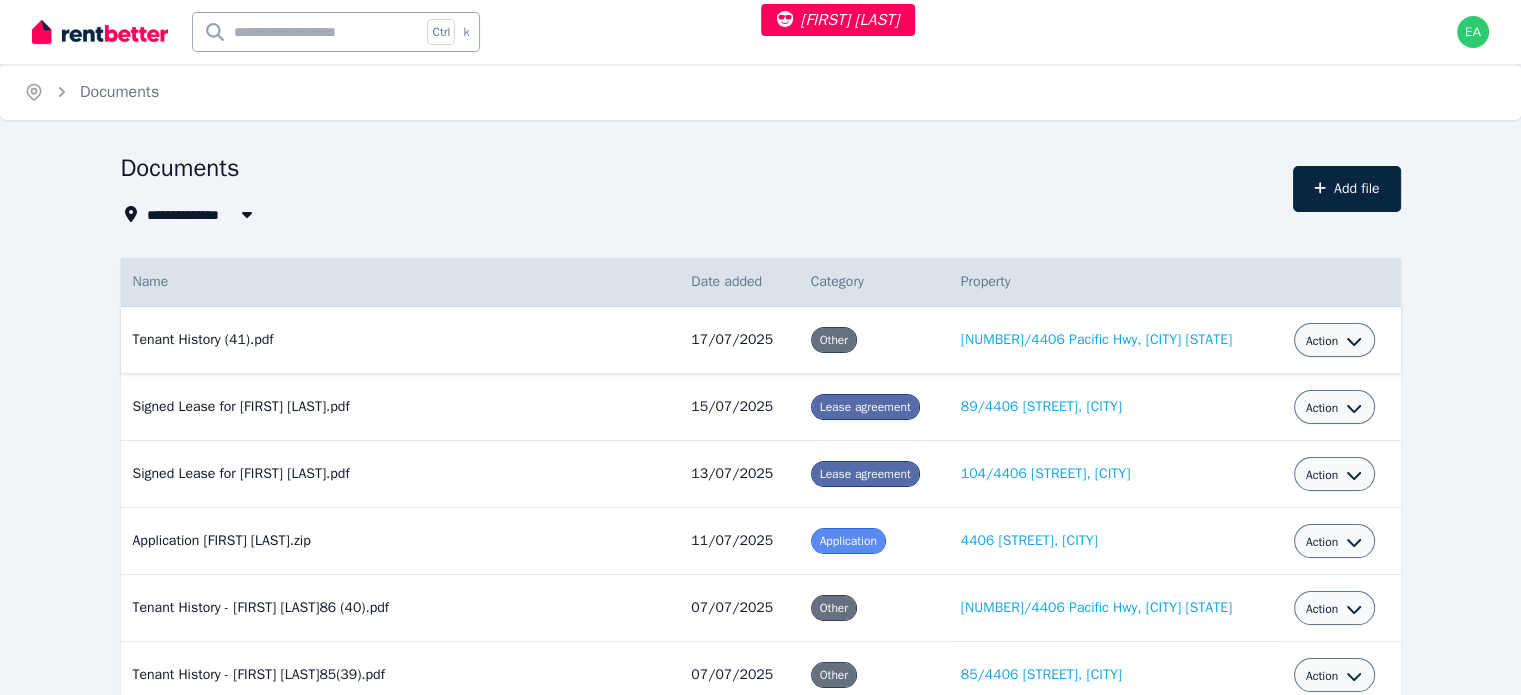 click 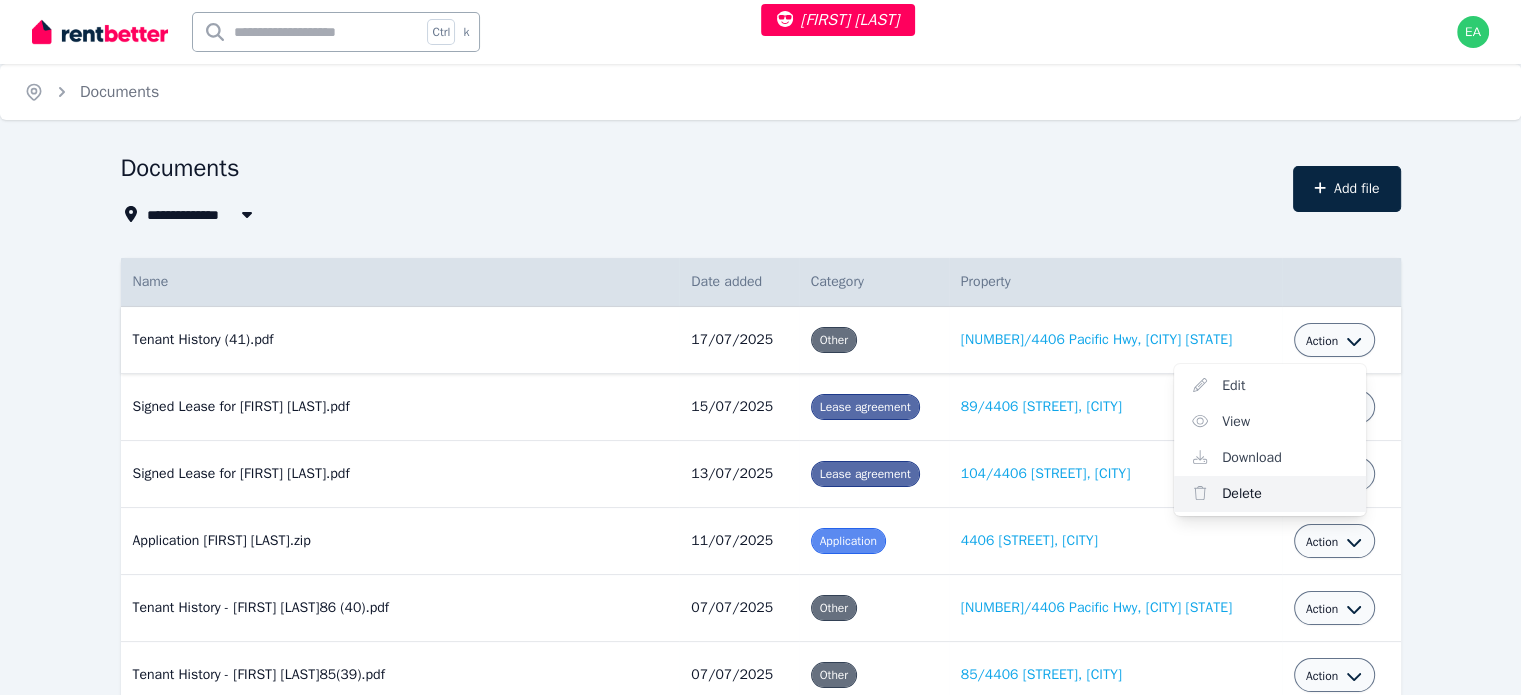 click on "Delete" at bounding box center [1270, 494] 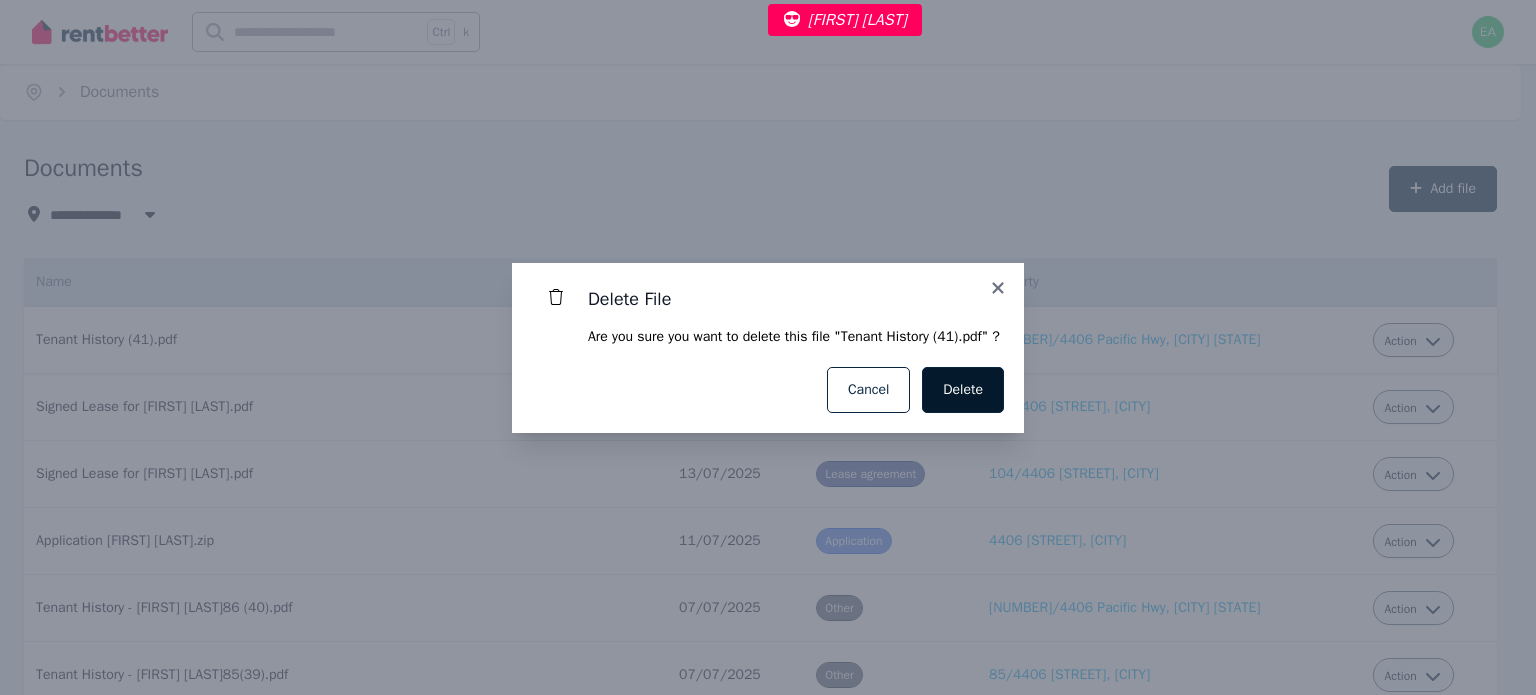 click on "Delete" at bounding box center [963, 390] 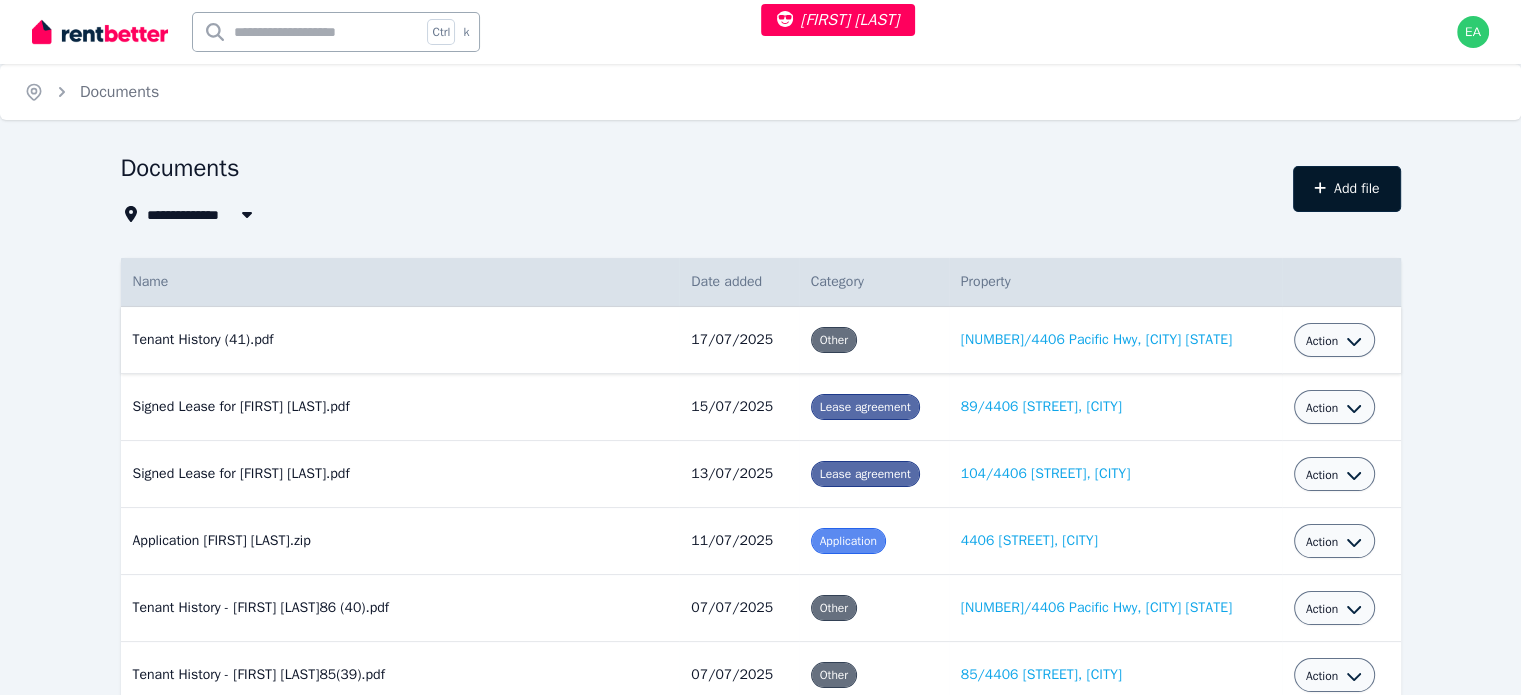type 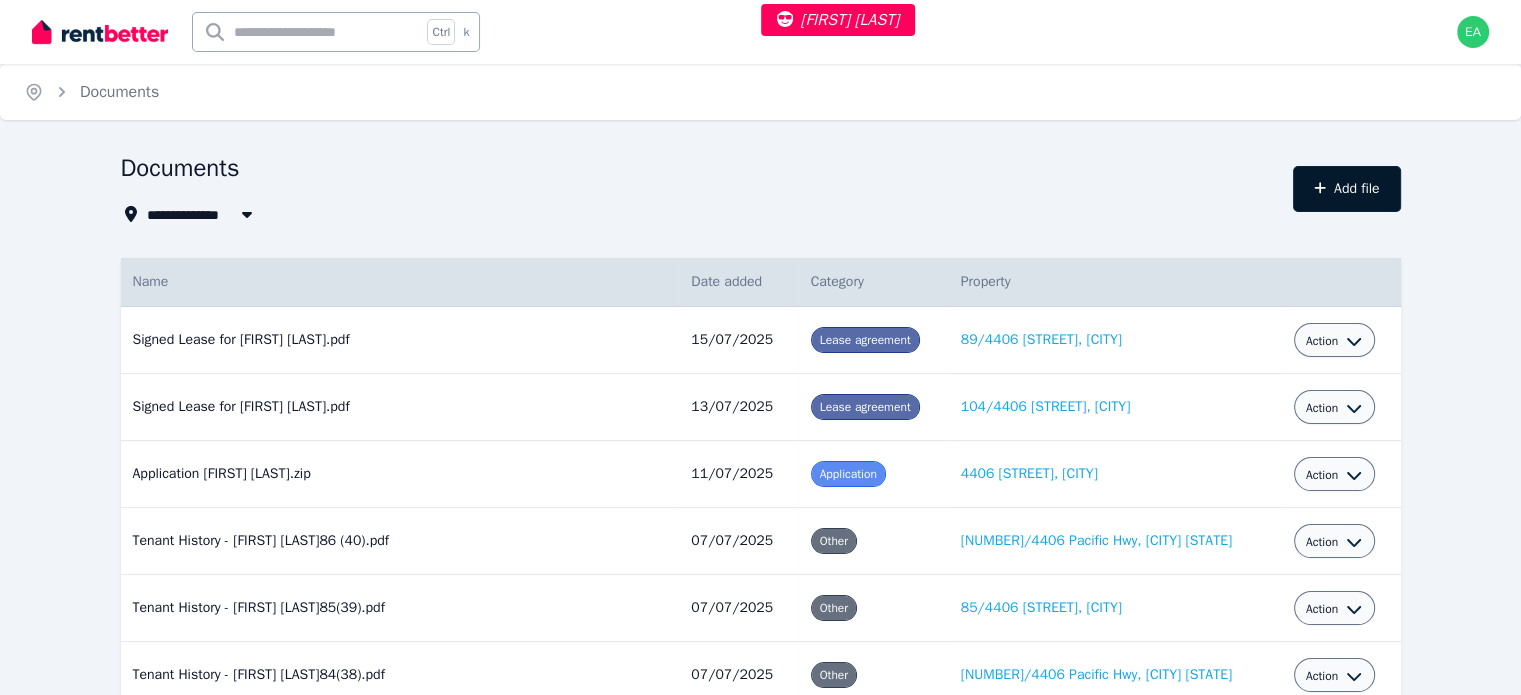 click on "Add file" at bounding box center [1347, 189] 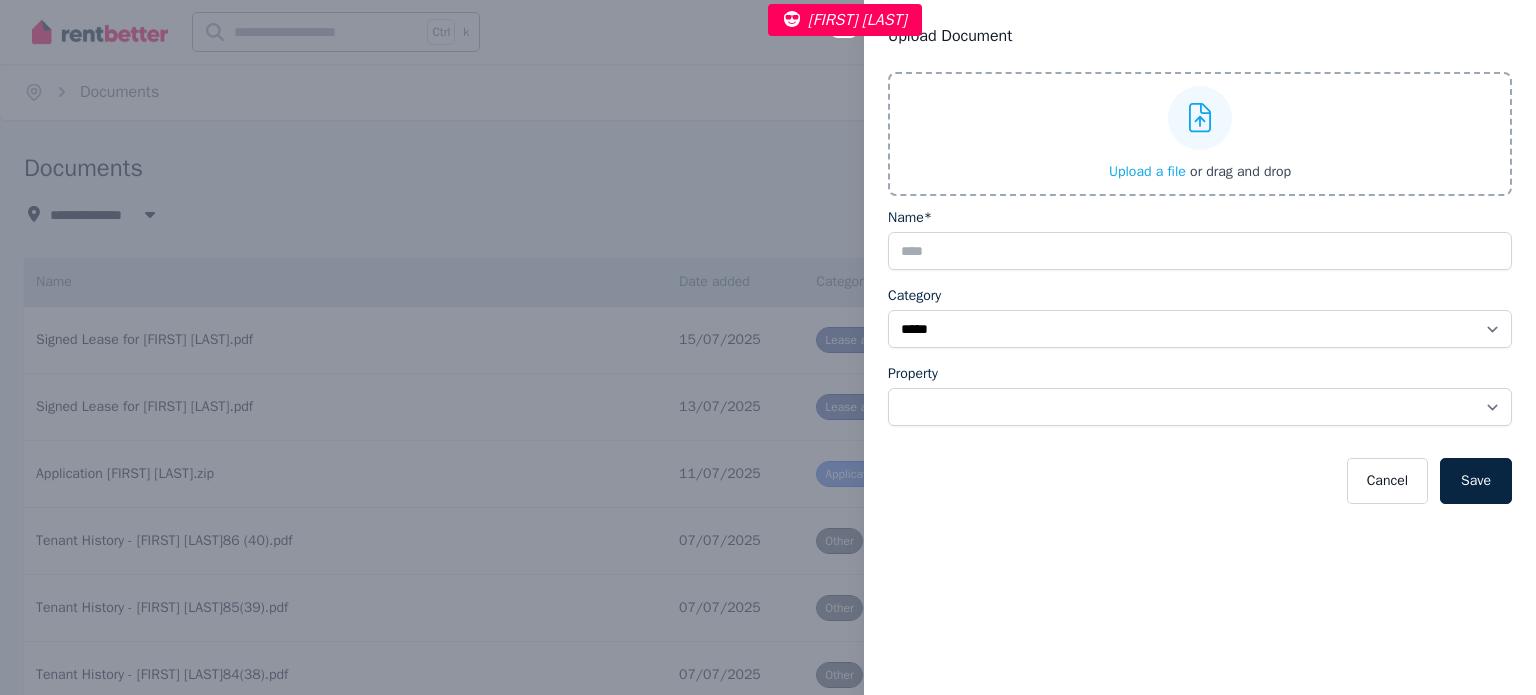 click on "Upload a file" at bounding box center (1147, 171) 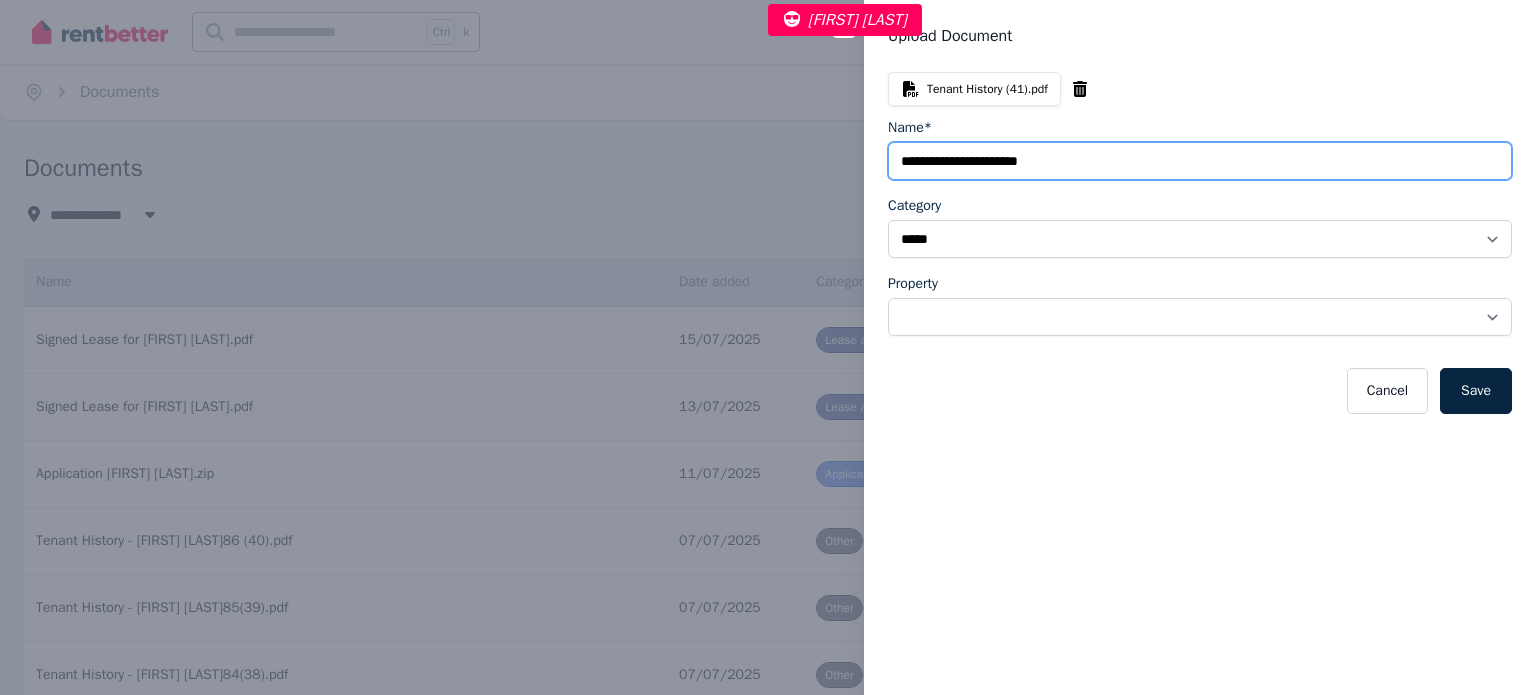 click on "Name*" at bounding box center [1200, 161] 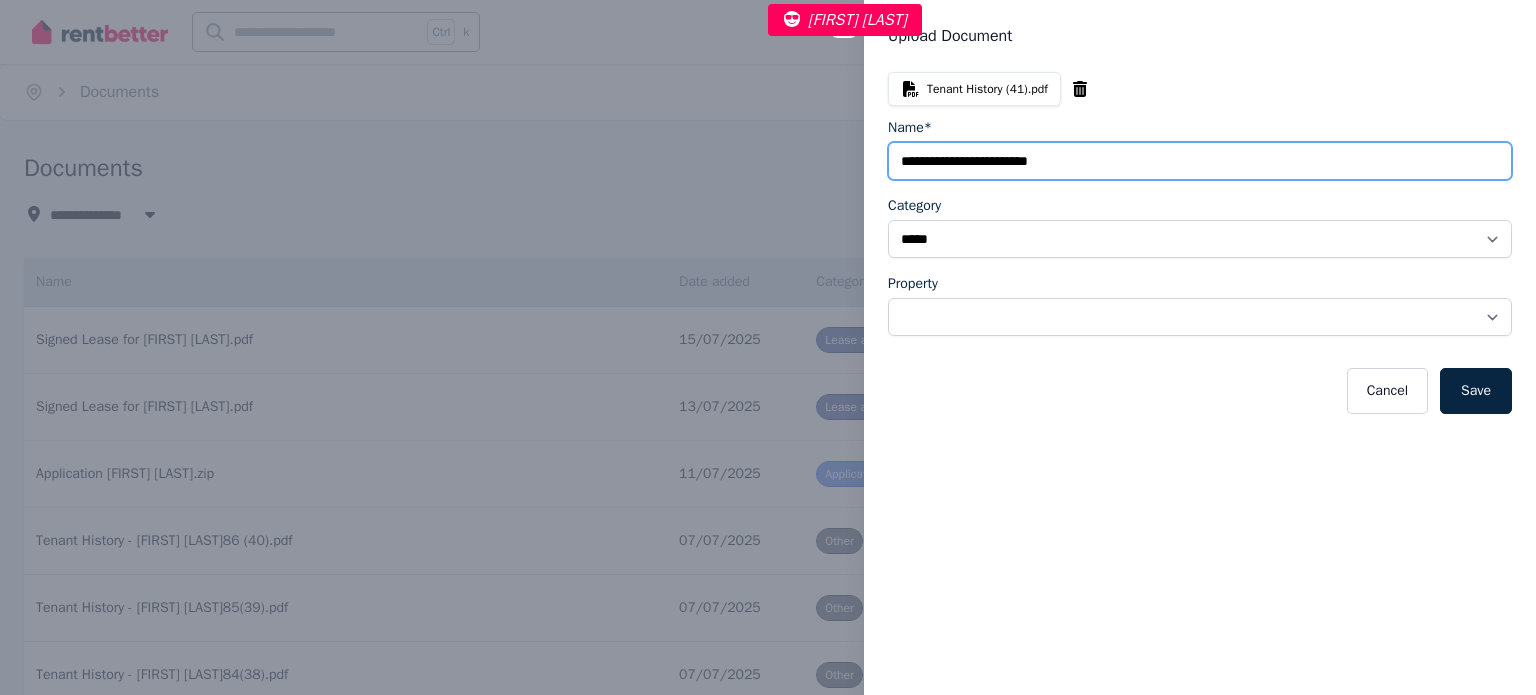 paste on "**********" 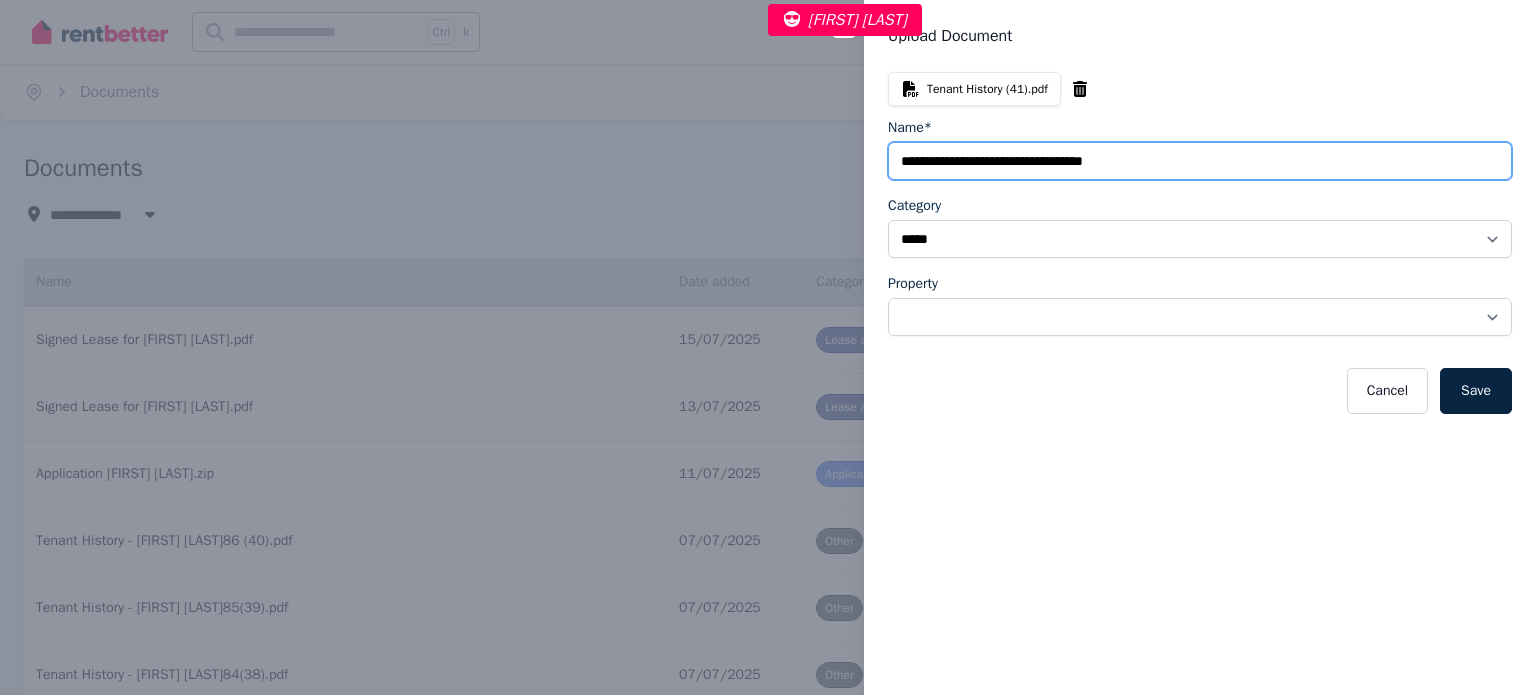 type on "**********" 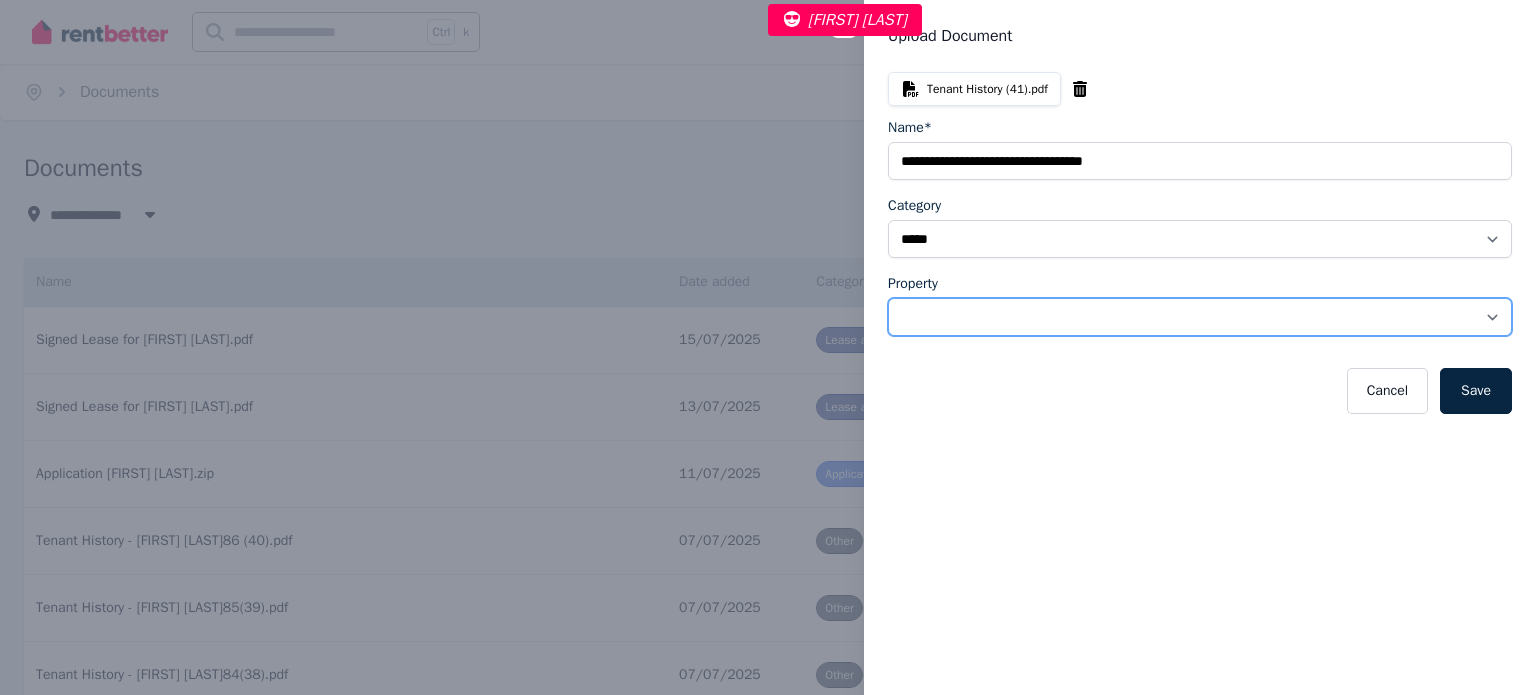 drag, startPoint x: 1473, startPoint y: 318, endPoint x: 1451, endPoint y: 326, distance: 23.409399 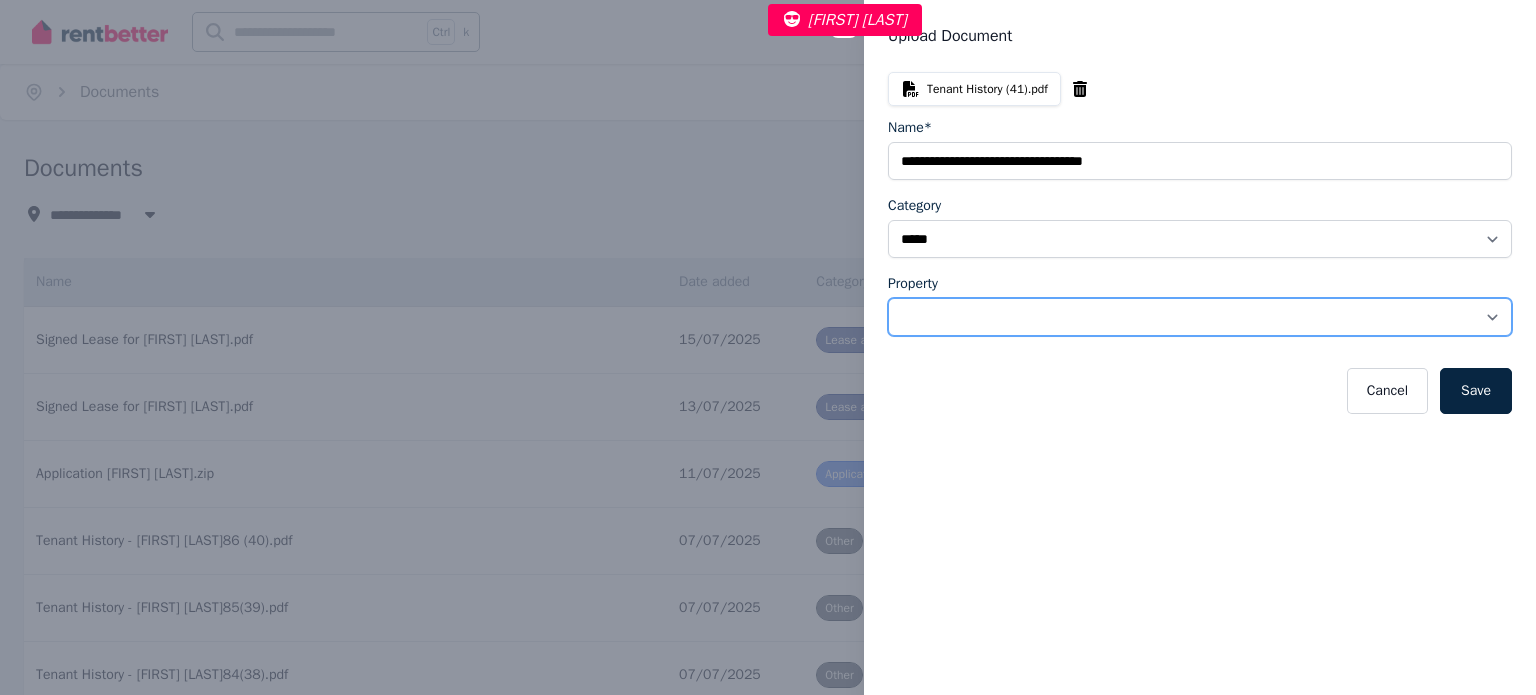 select on "**********" 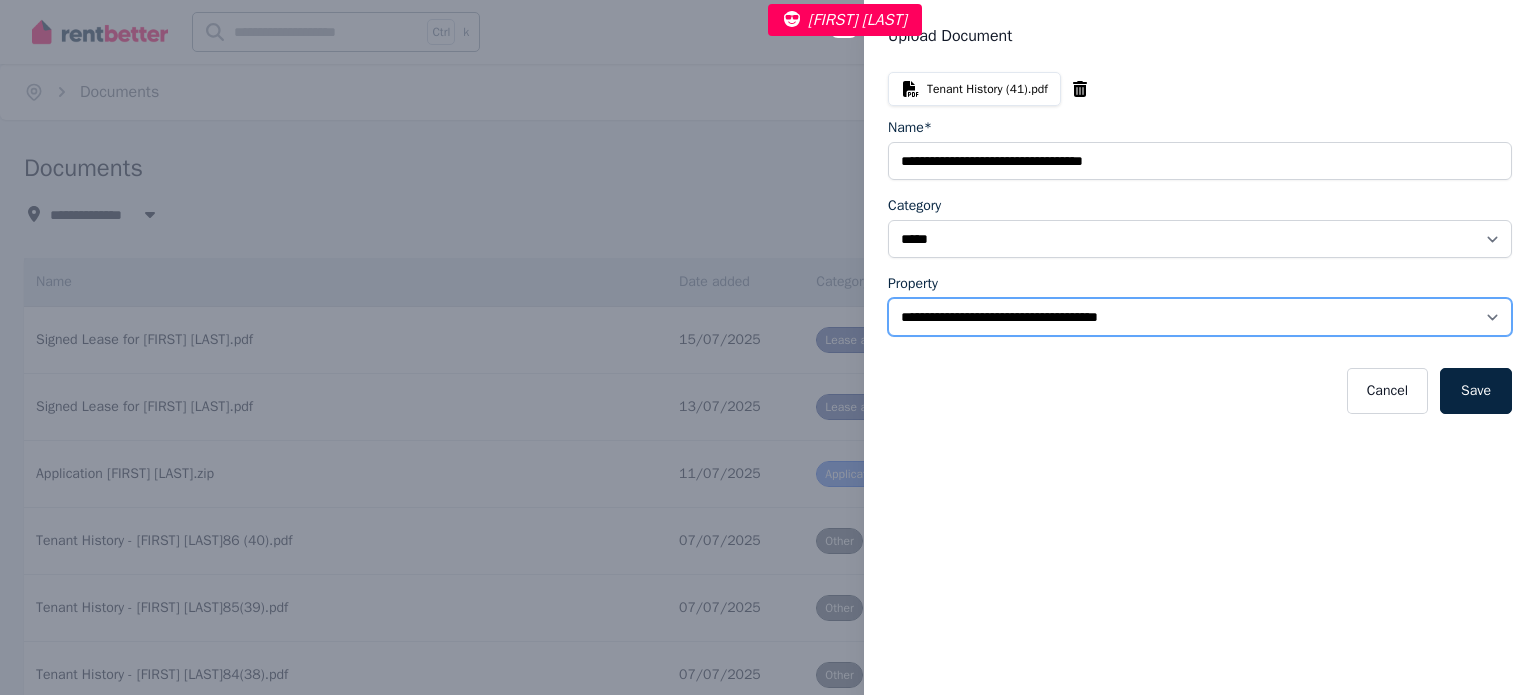 click on "**********" at bounding box center [1200, 317] 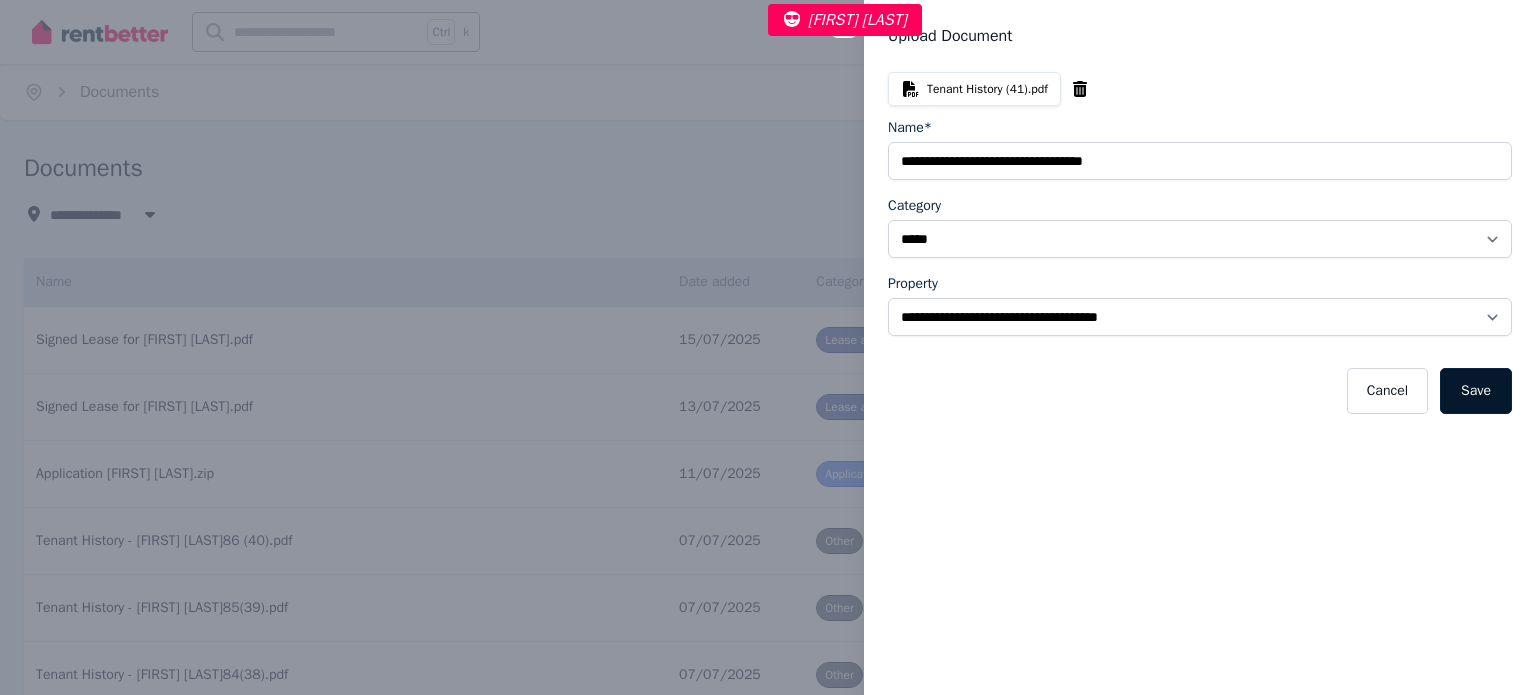 click on "Save" at bounding box center [1476, 391] 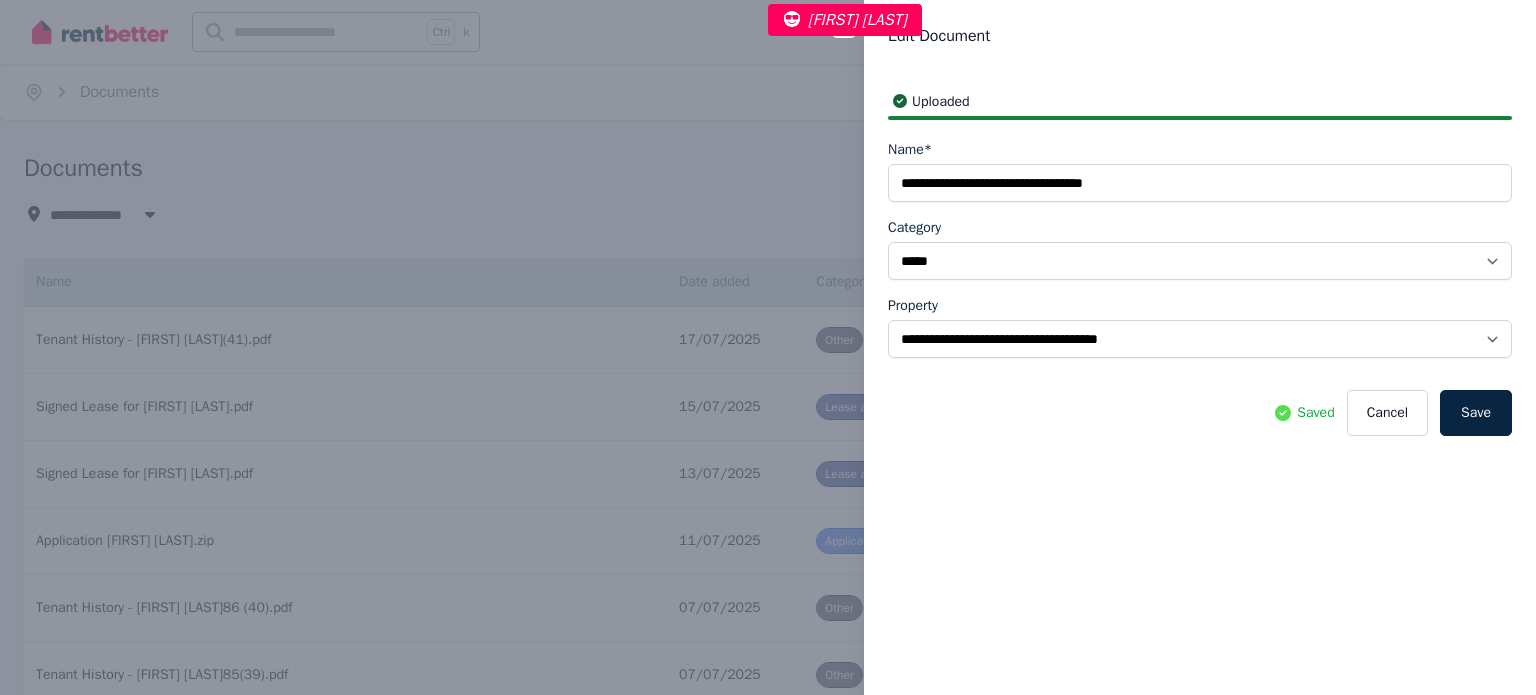 click on "**********" at bounding box center [768, 347] 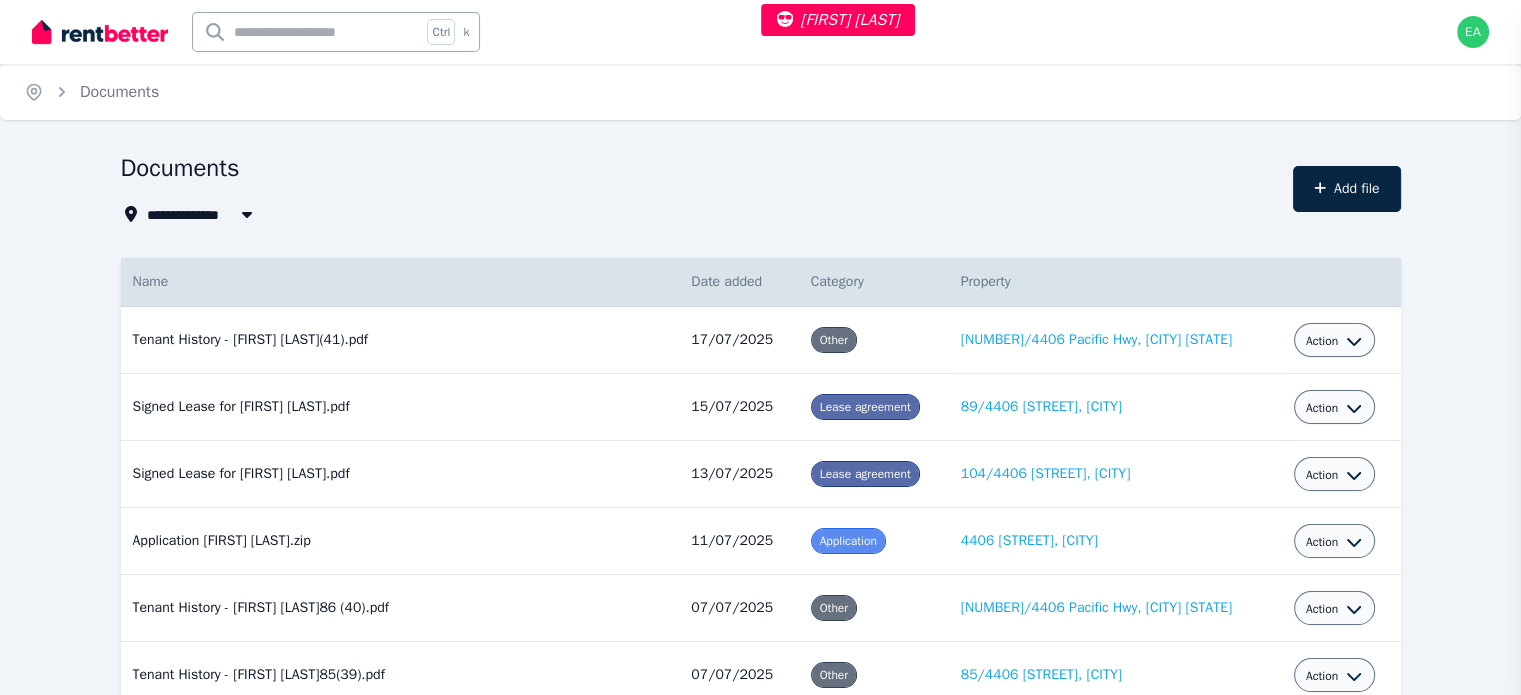 select 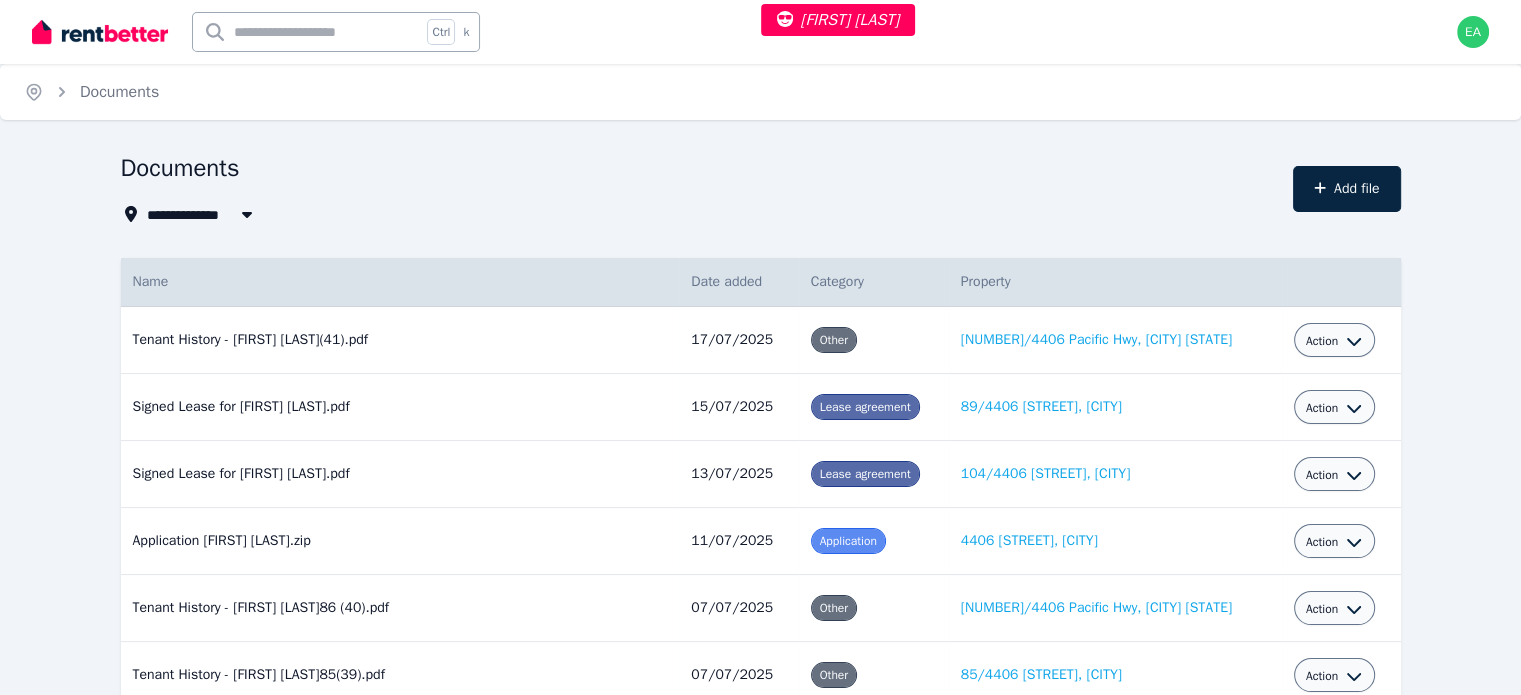 type 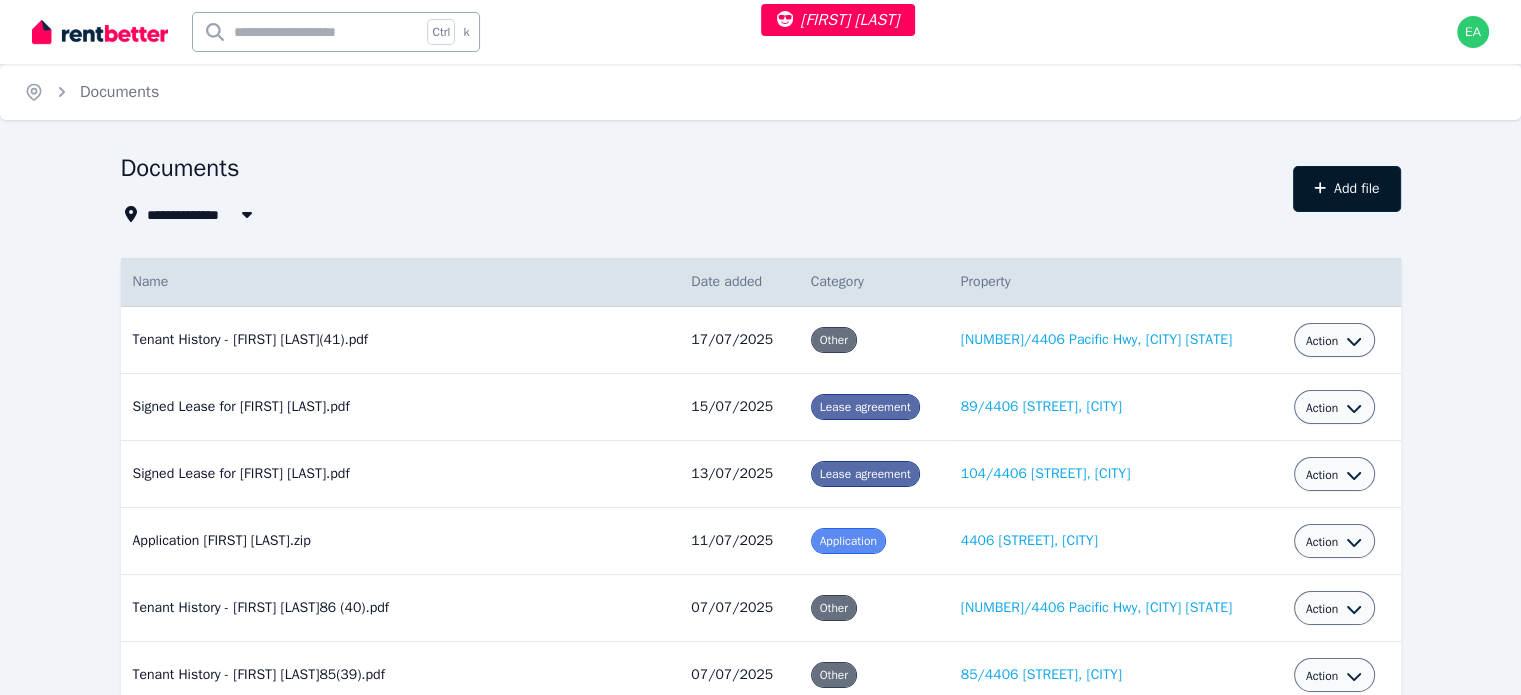 click 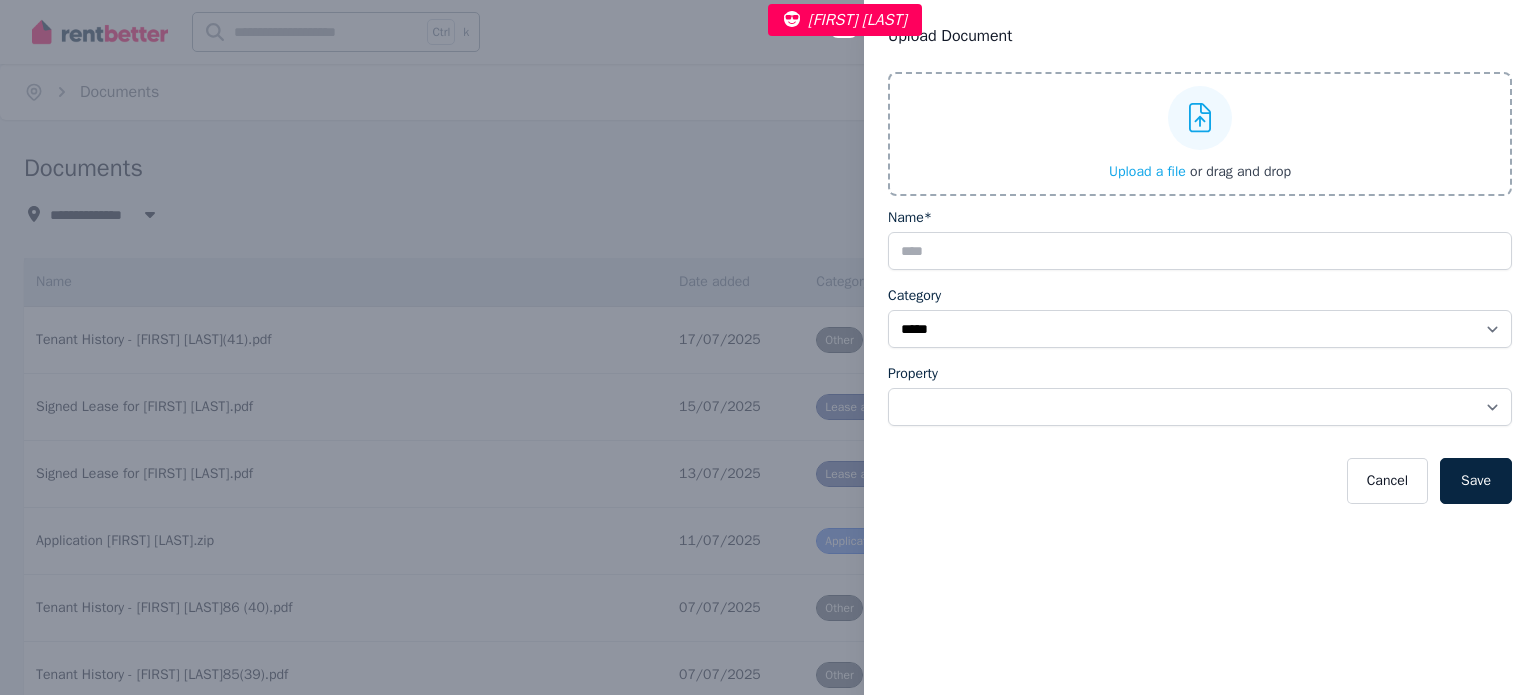 click on "Upload a file" at bounding box center (1147, 171) 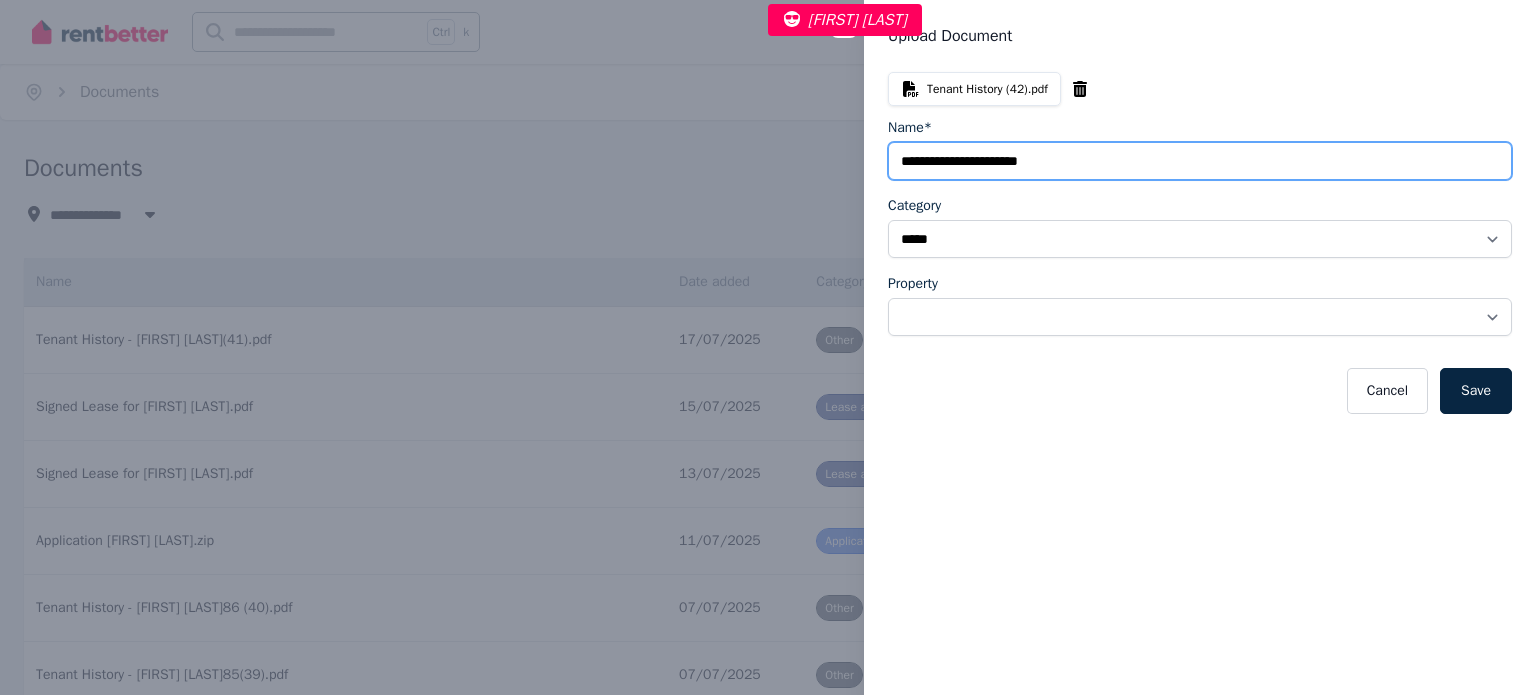 click on "Name*" at bounding box center (1200, 161) 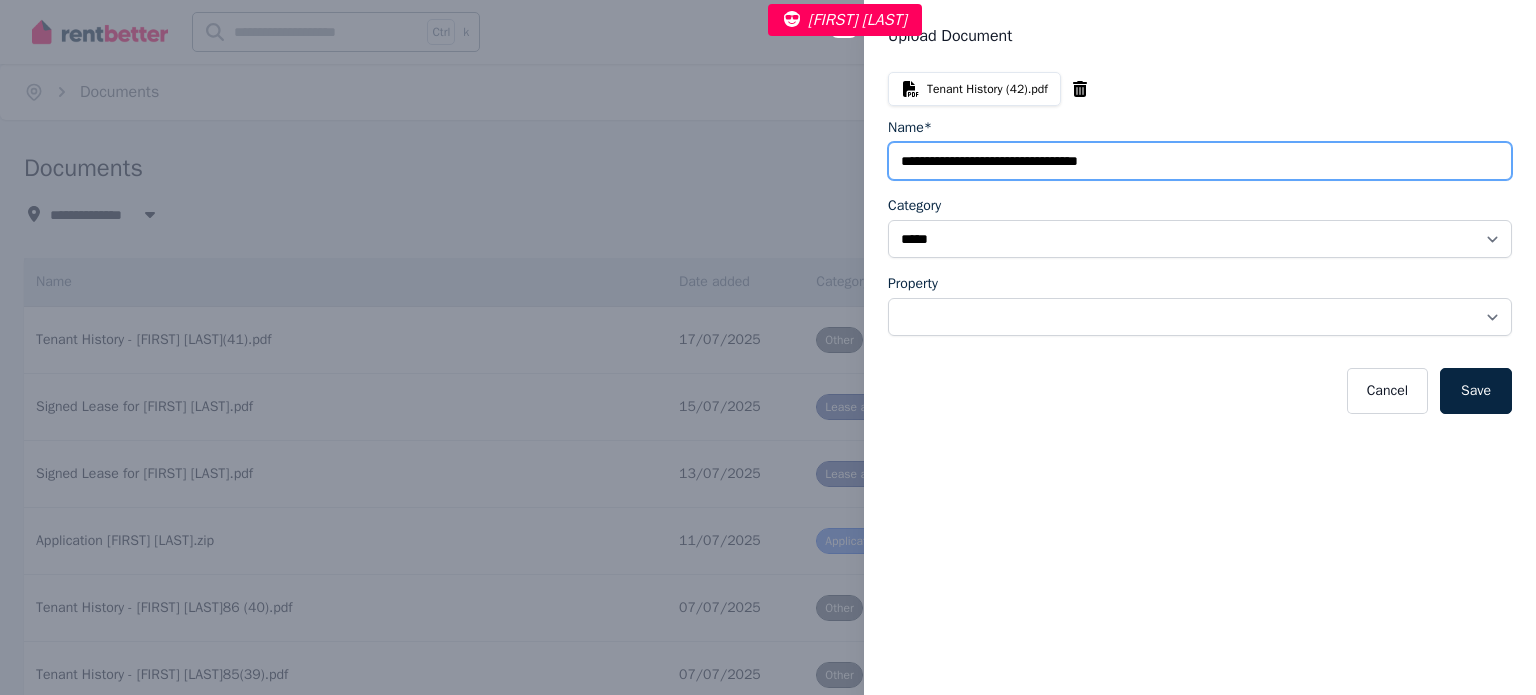 paste on "*******" 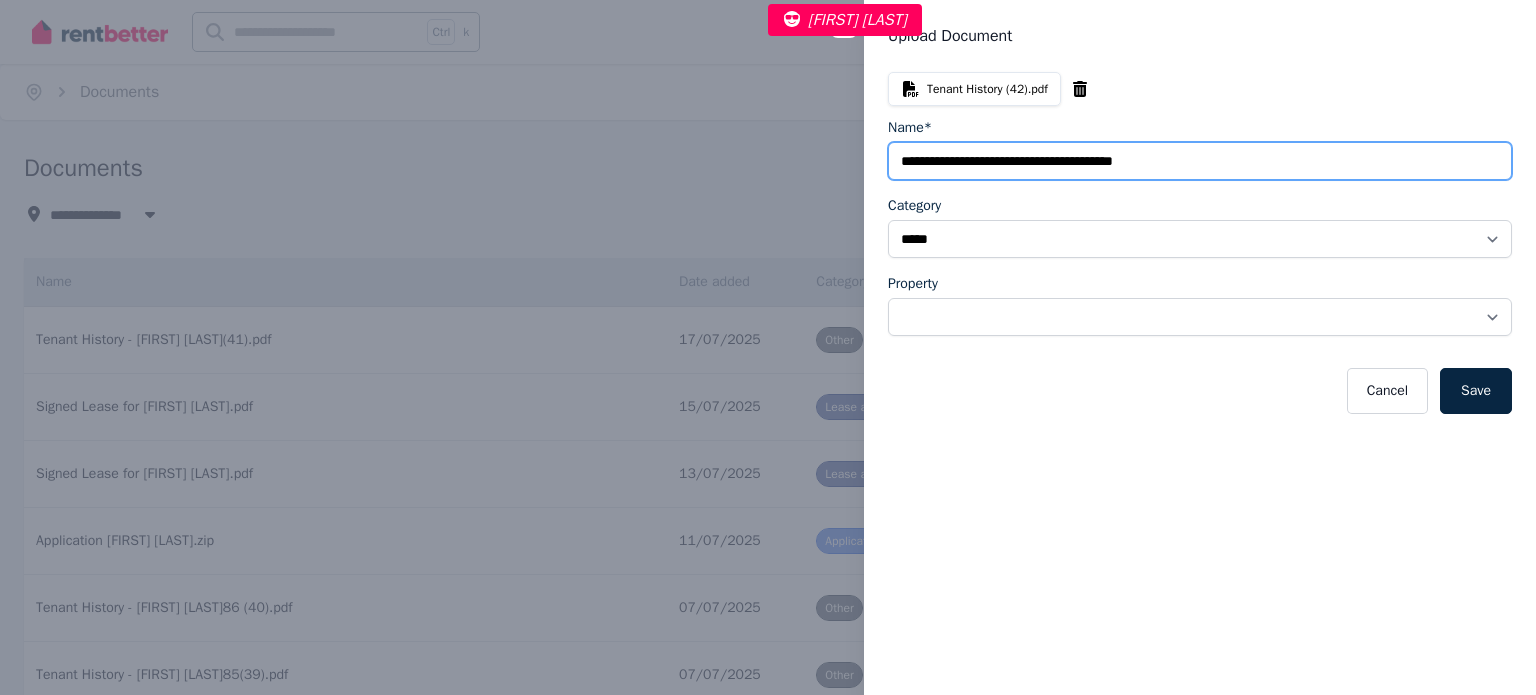 type on "**********" 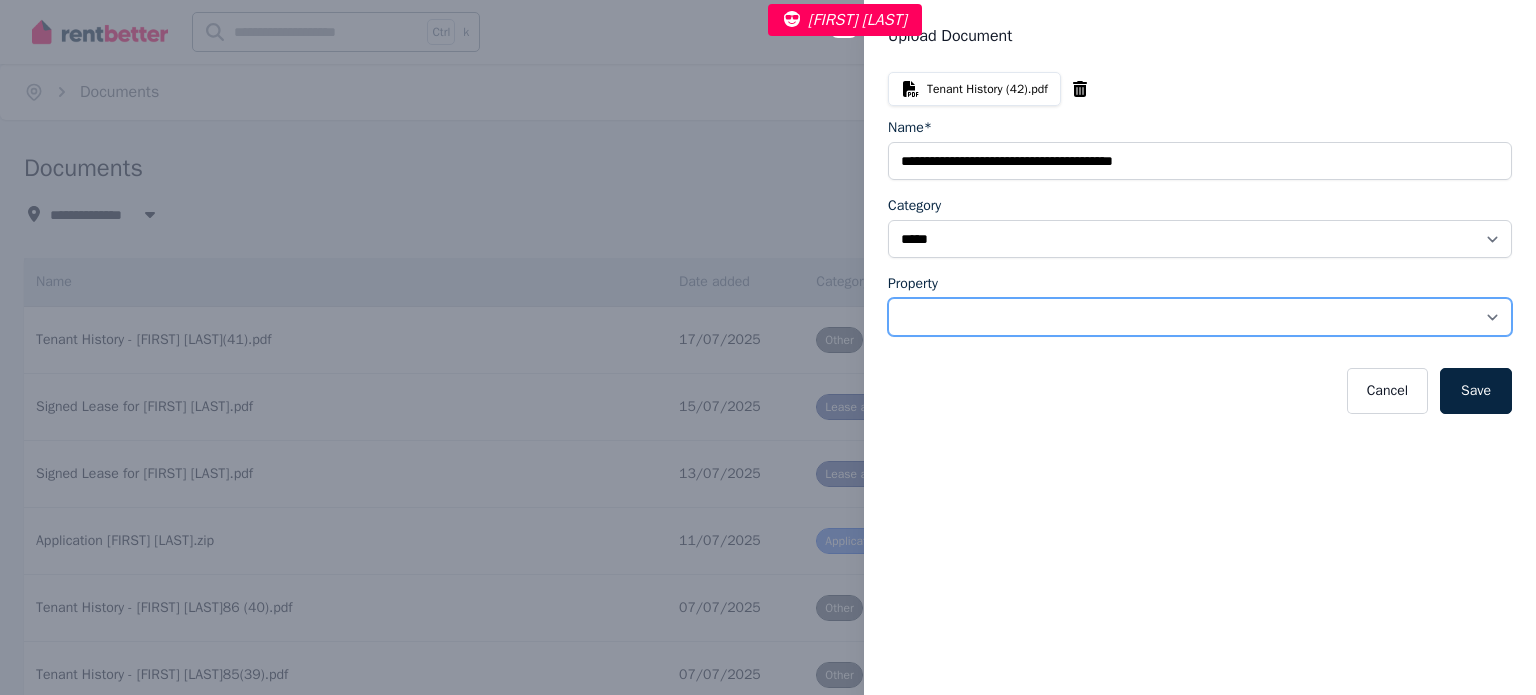 drag, startPoint x: 1476, startPoint y: 313, endPoint x: 1466, endPoint y: 316, distance: 10.440307 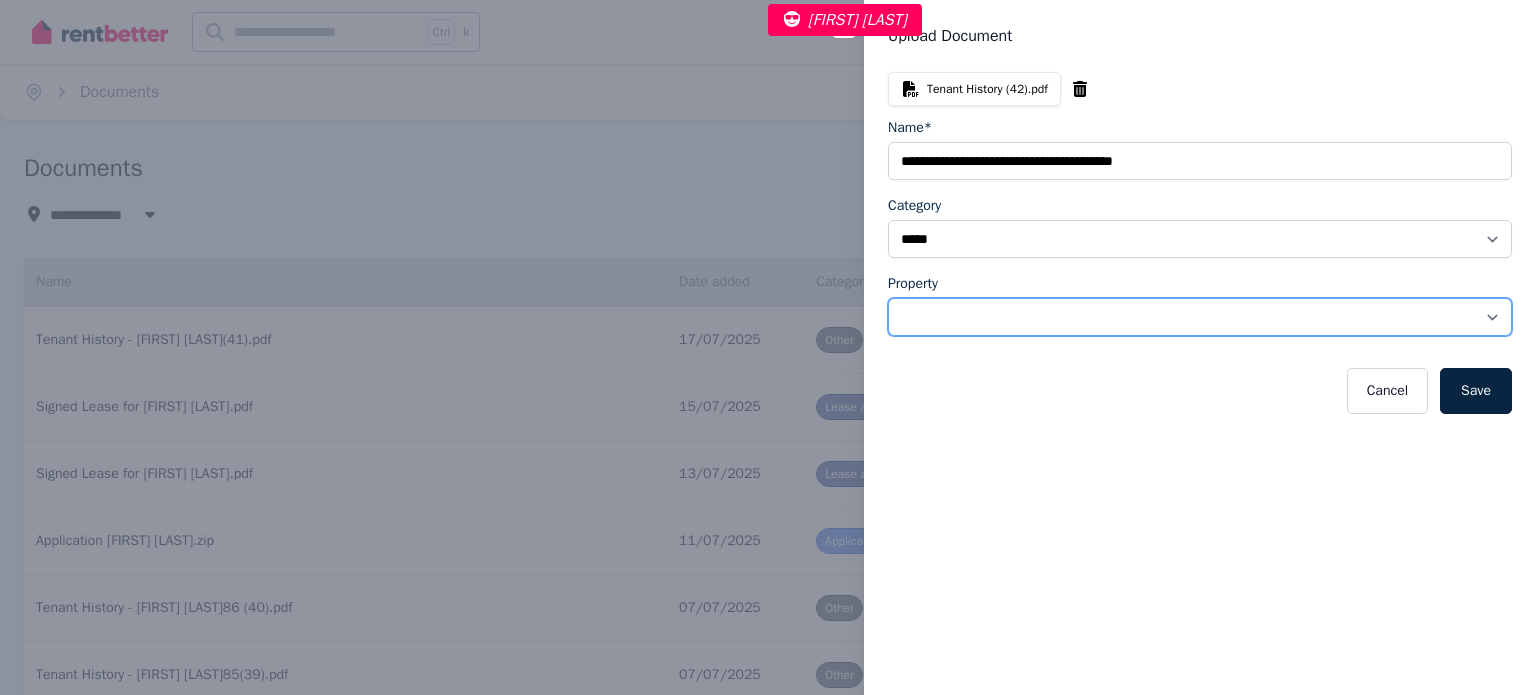 select on "**********" 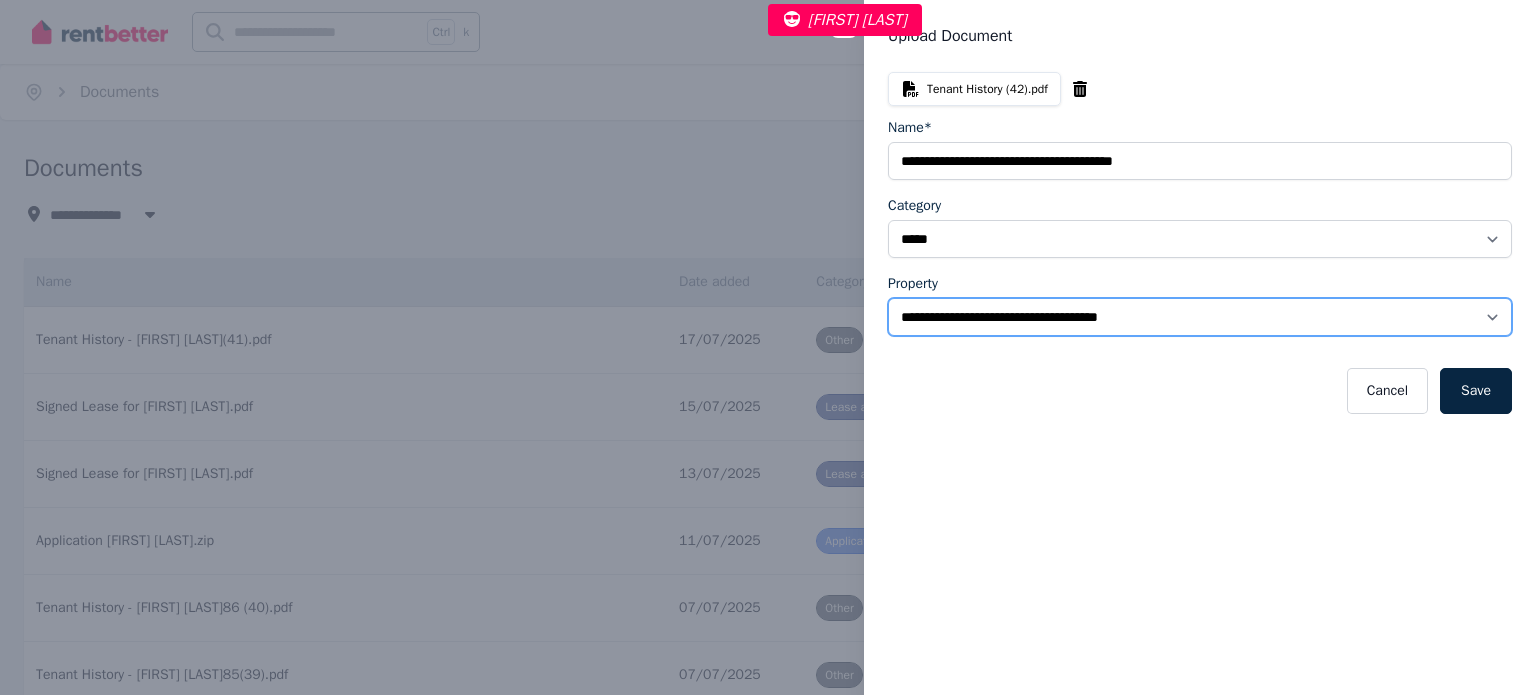 click on "**********" at bounding box center [1200, 317] 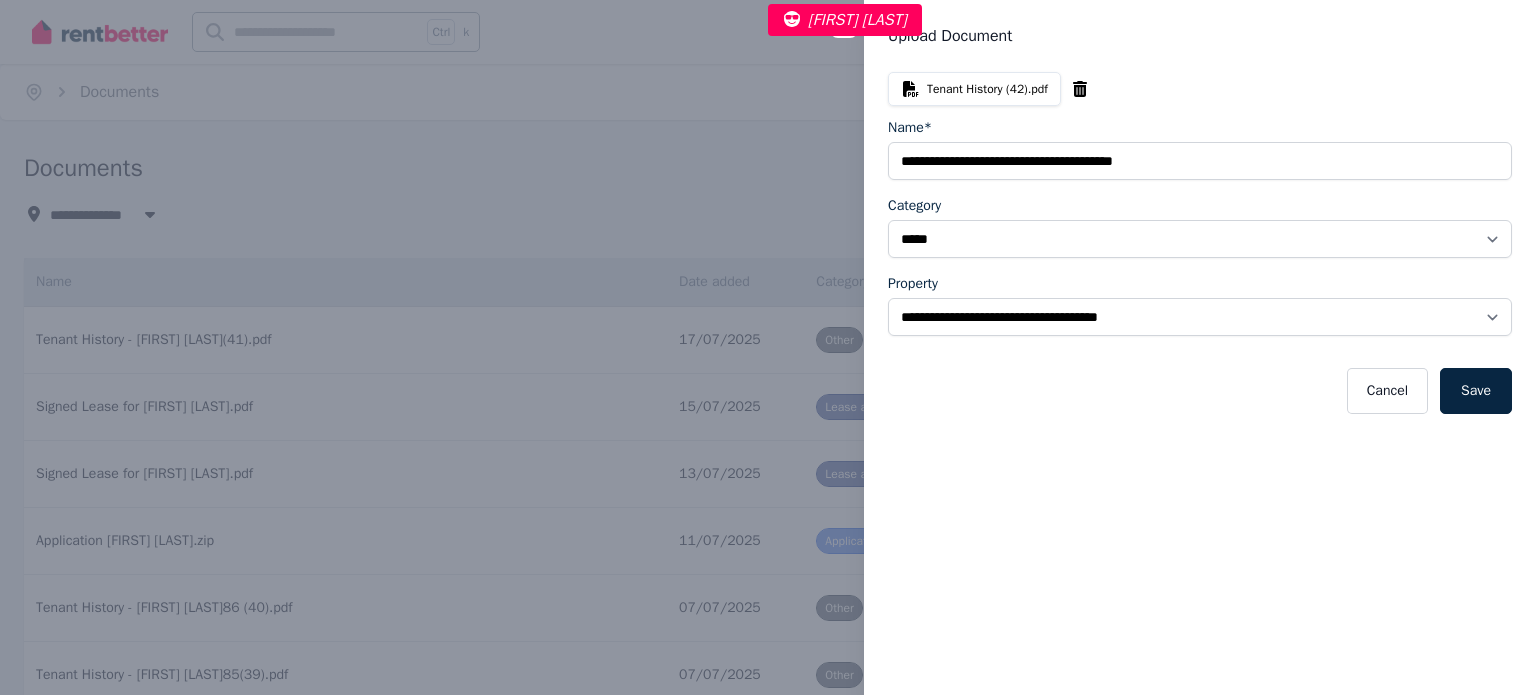 click on "**********" at bounding box center (768, 347) 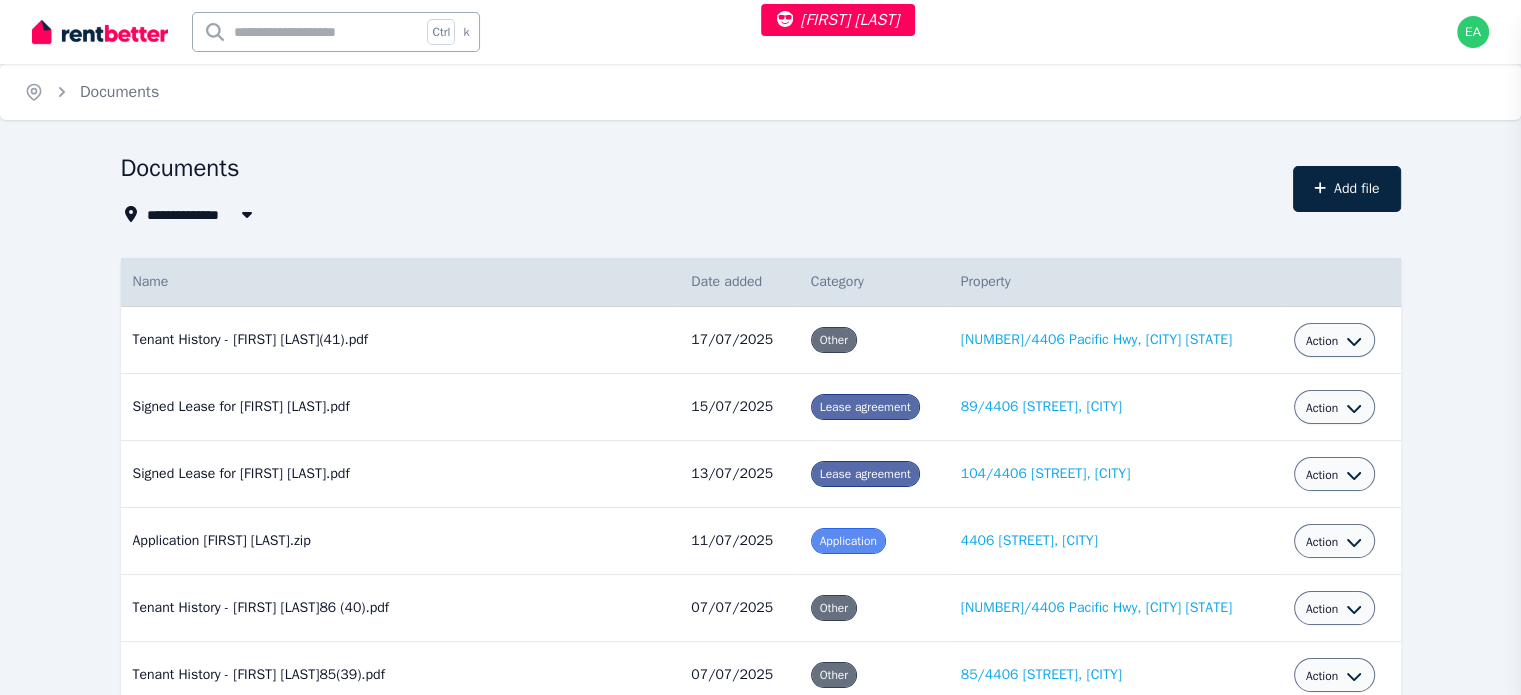 select 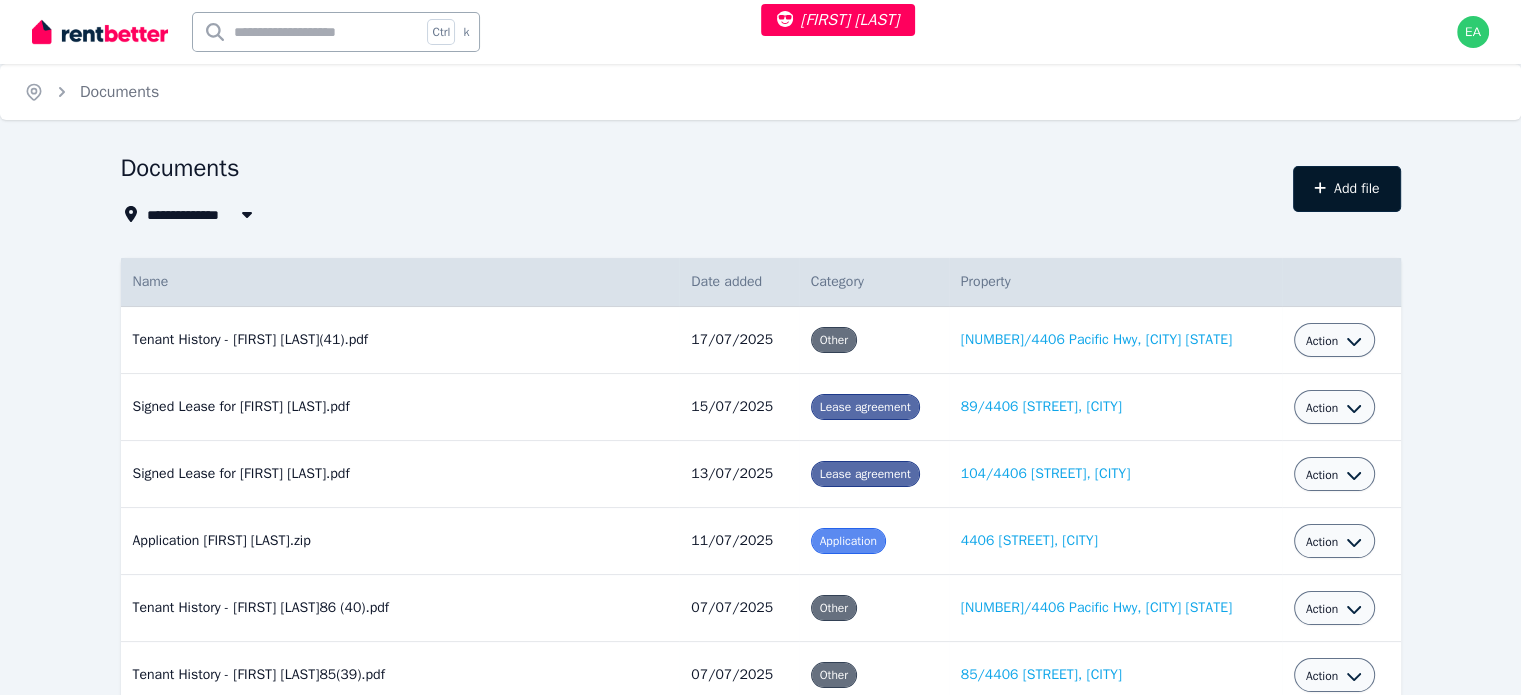 click on "Add file" at bounding box center [1347, 189] 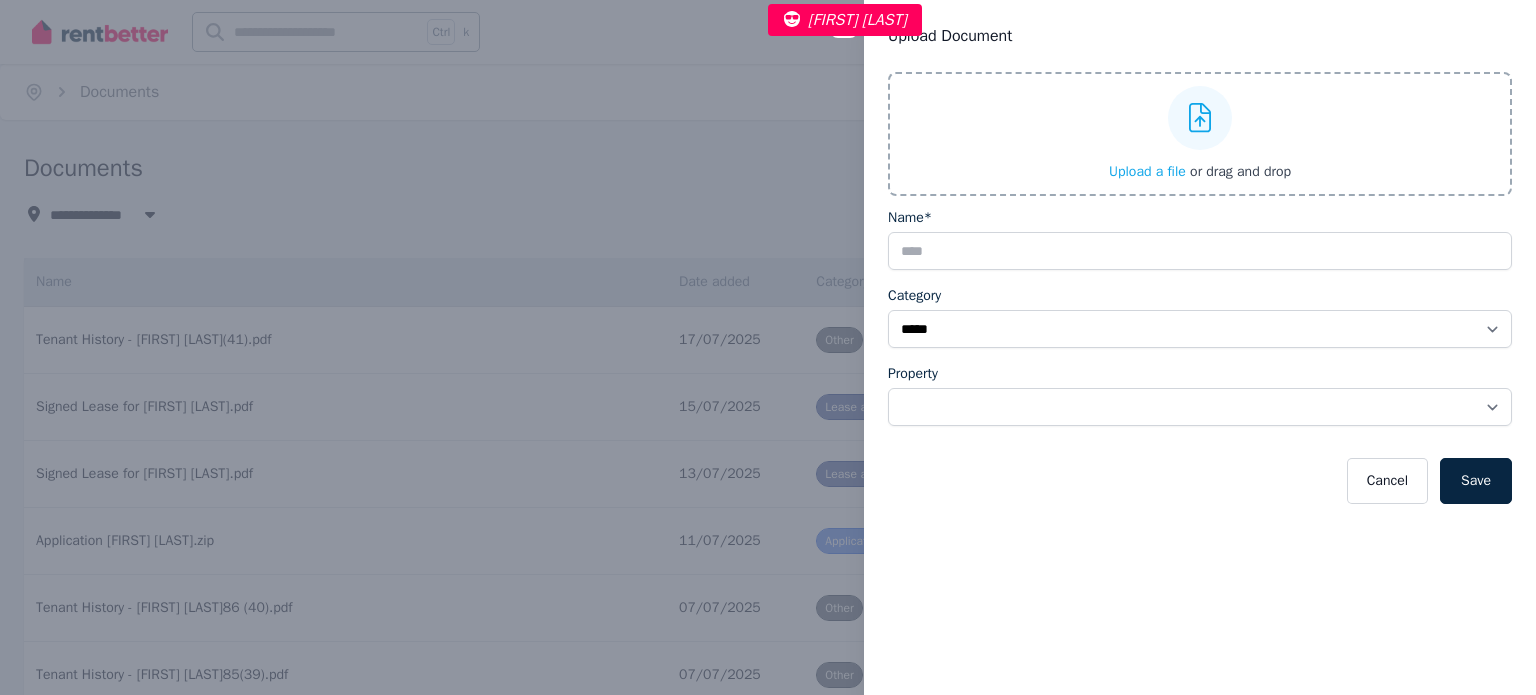 click on "Upload a file" at bounding box center (1147, 171) 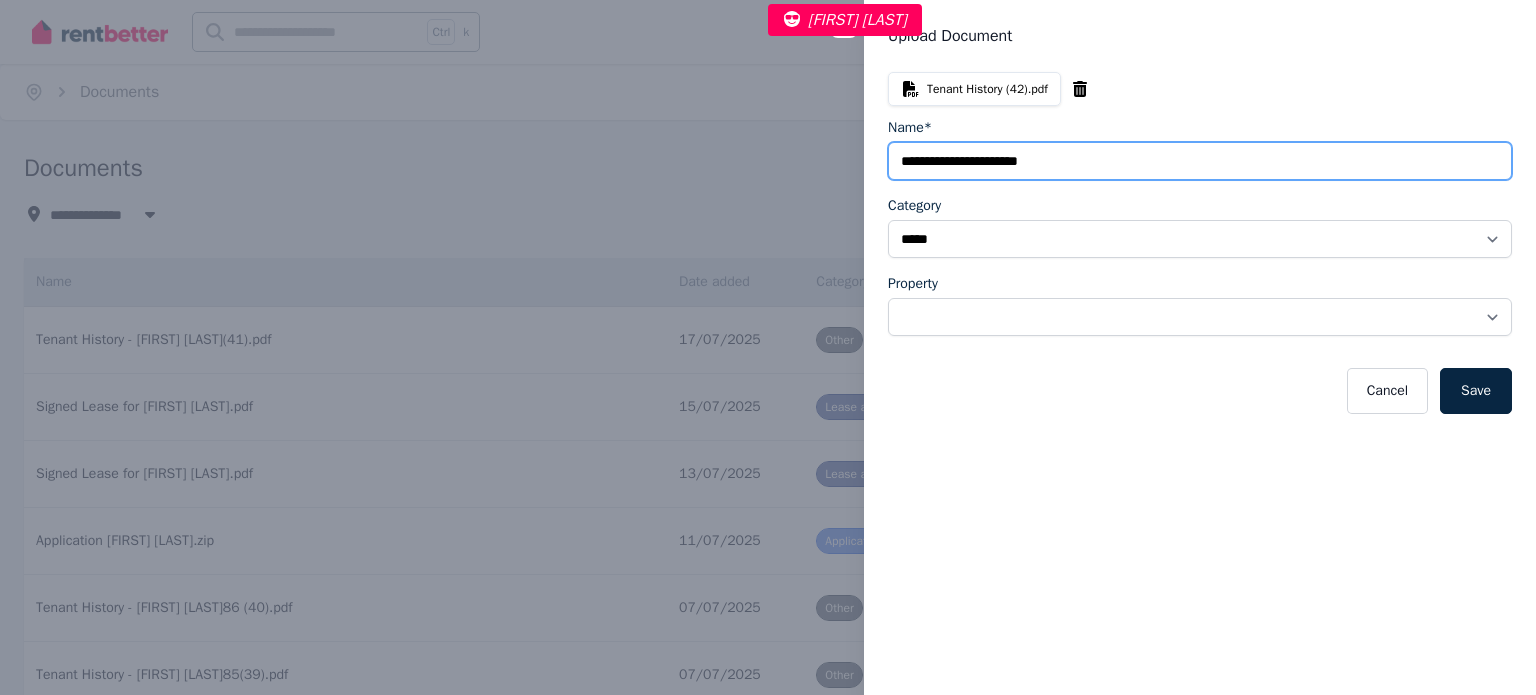 click on "Name*" at bounding box center [1200, 161] 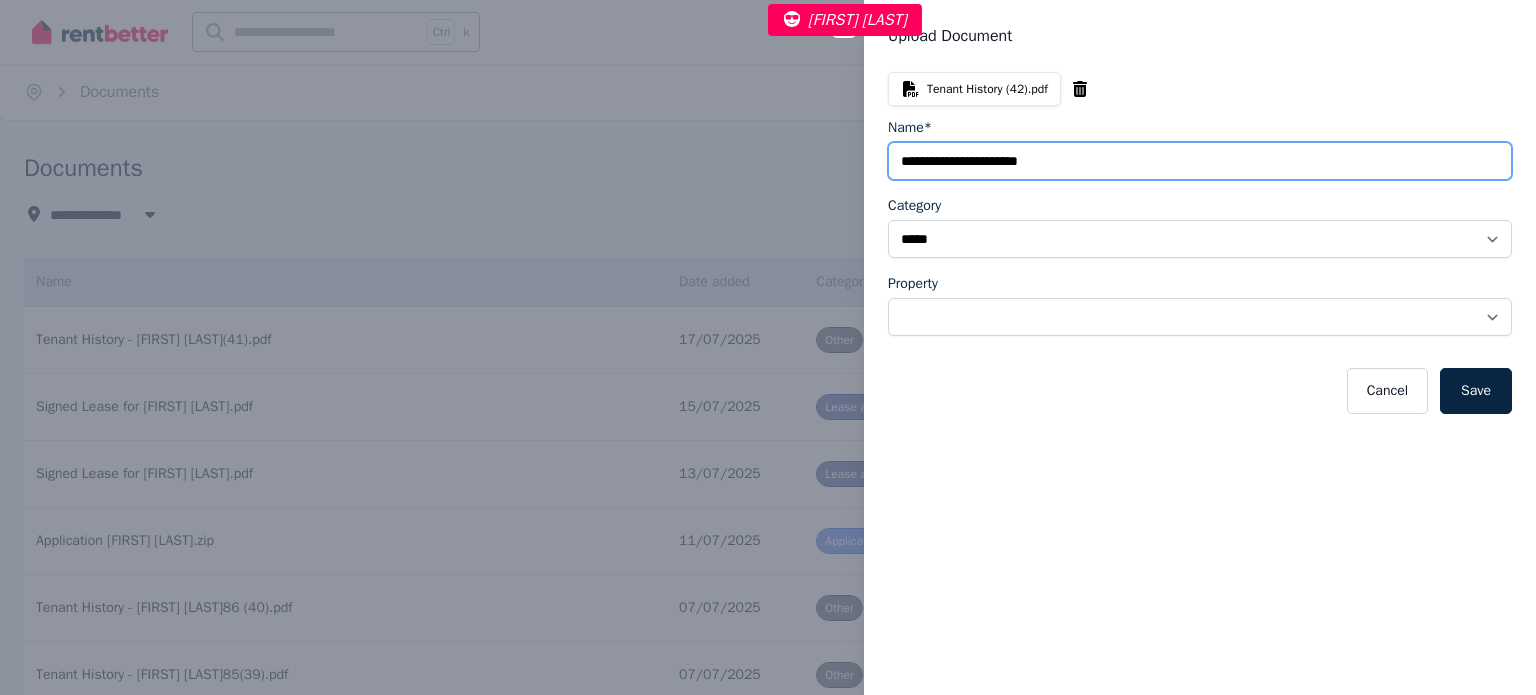 paste on "**********" 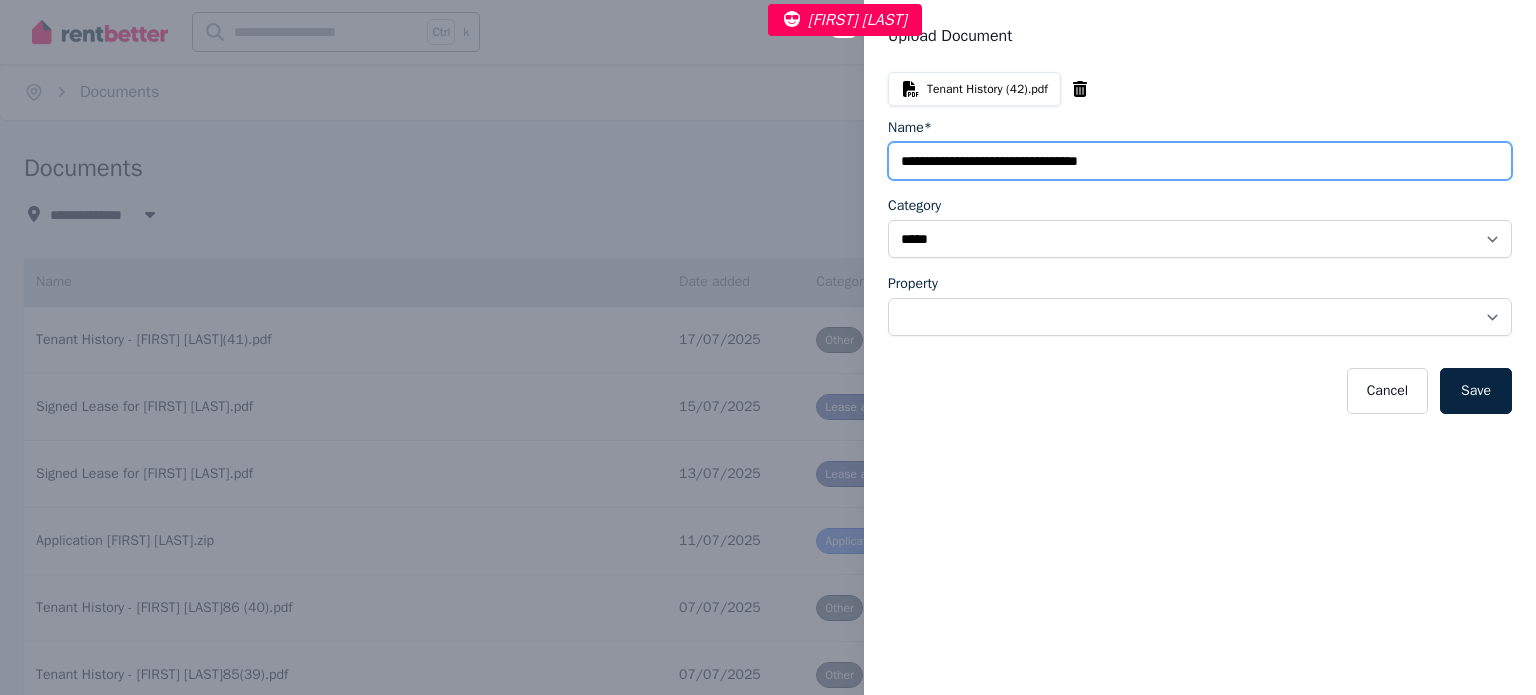 paste on "*******" 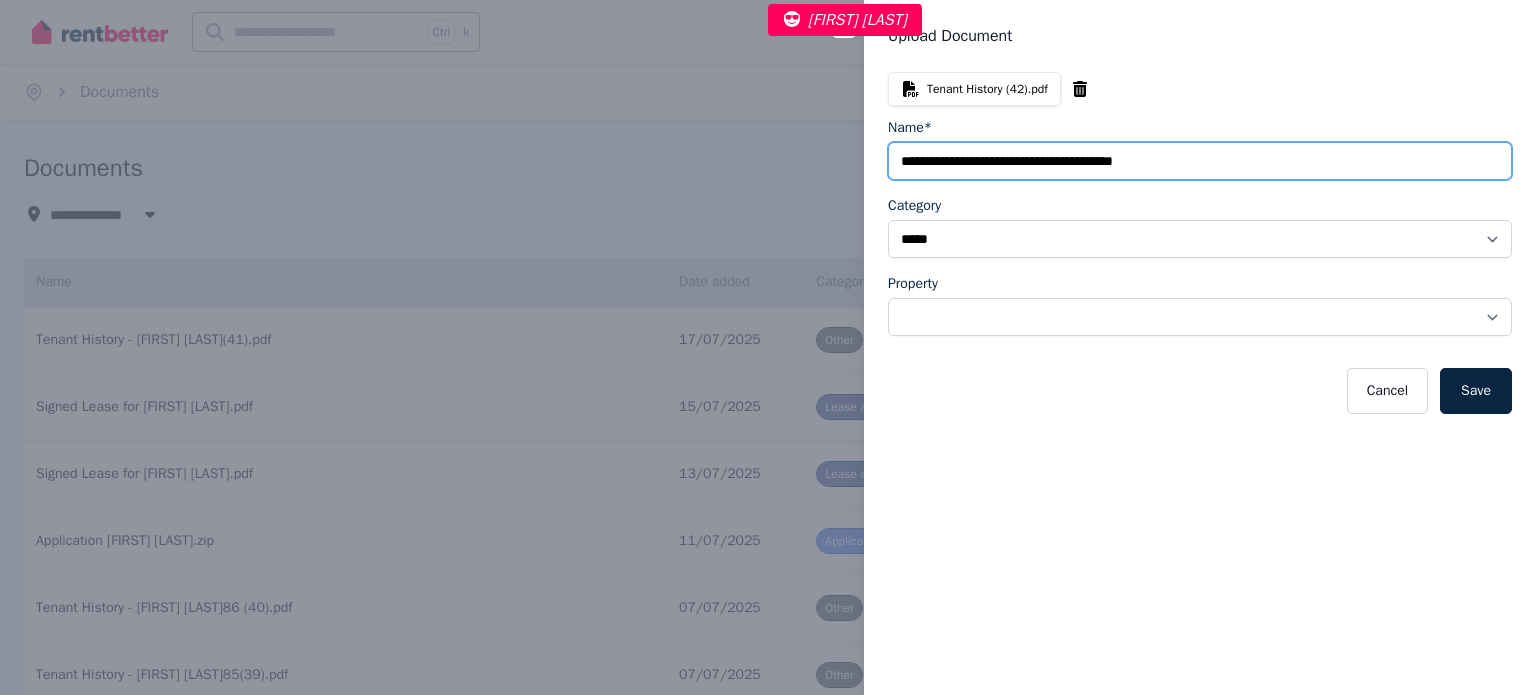 type on "**********" 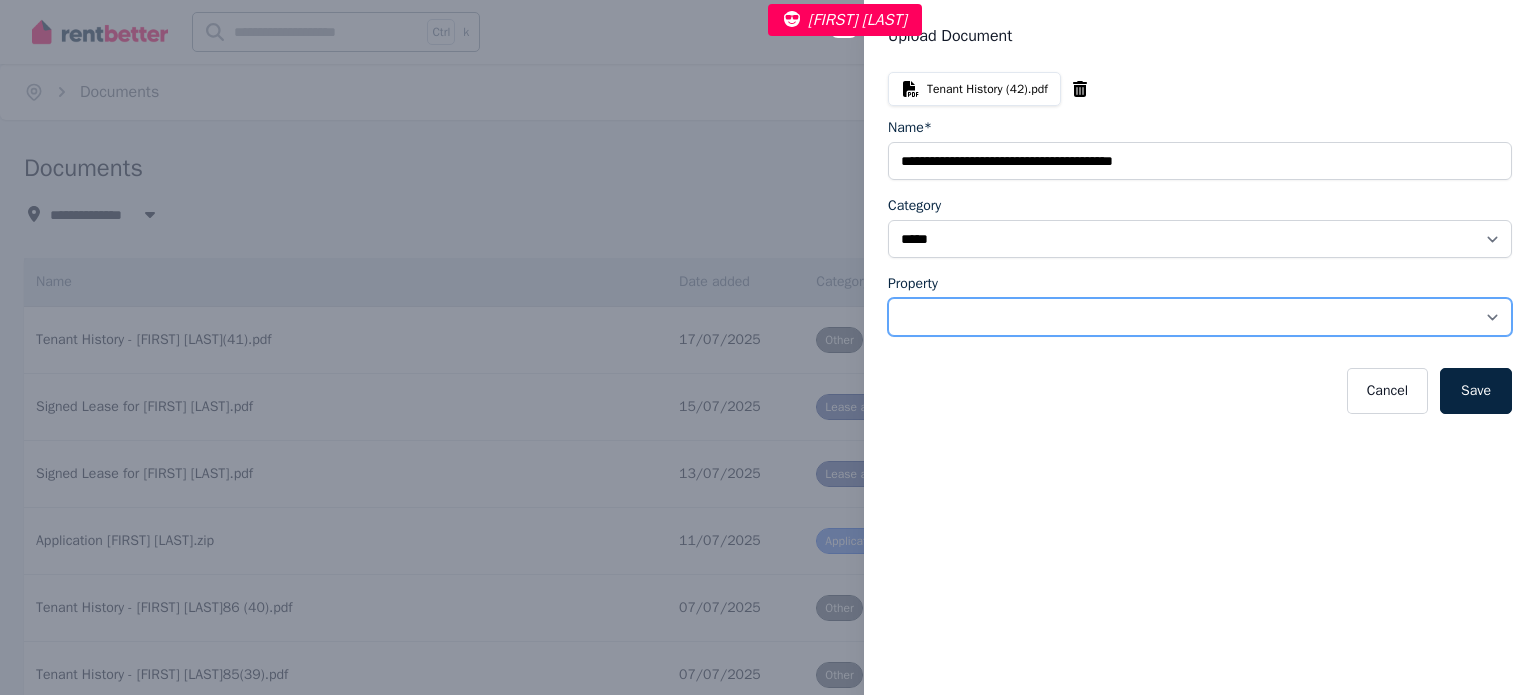 click on "**********" at bounding box center [1200, 317] 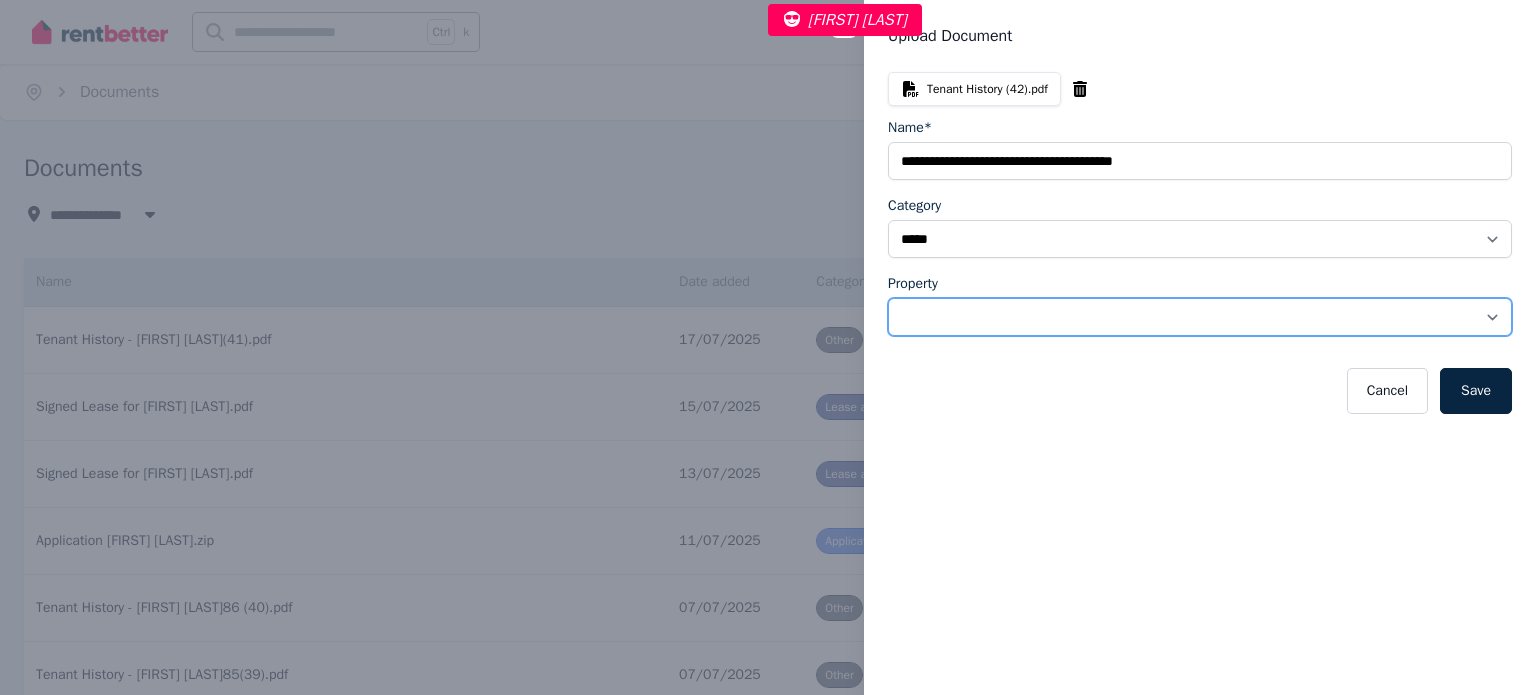 select on "**********" 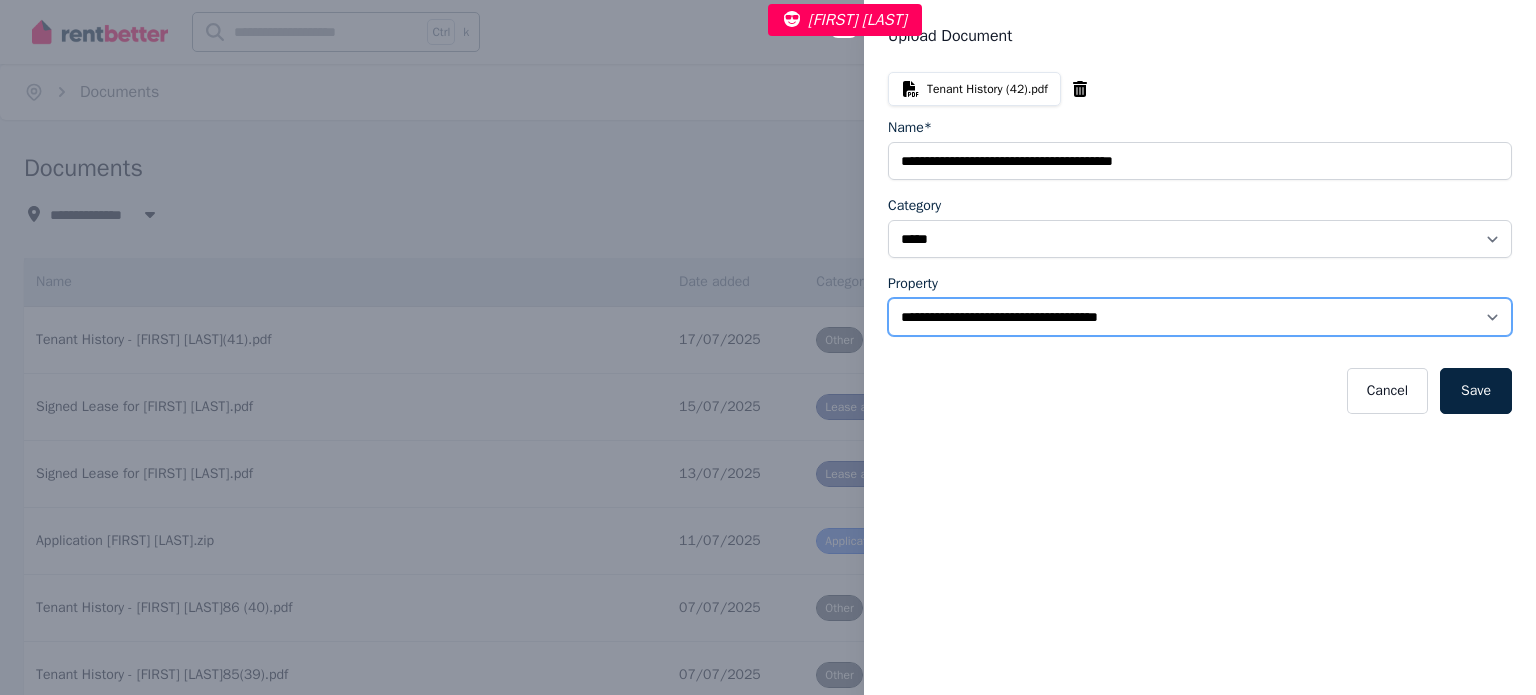 click on "**********" at bounding box center (1200, 317) 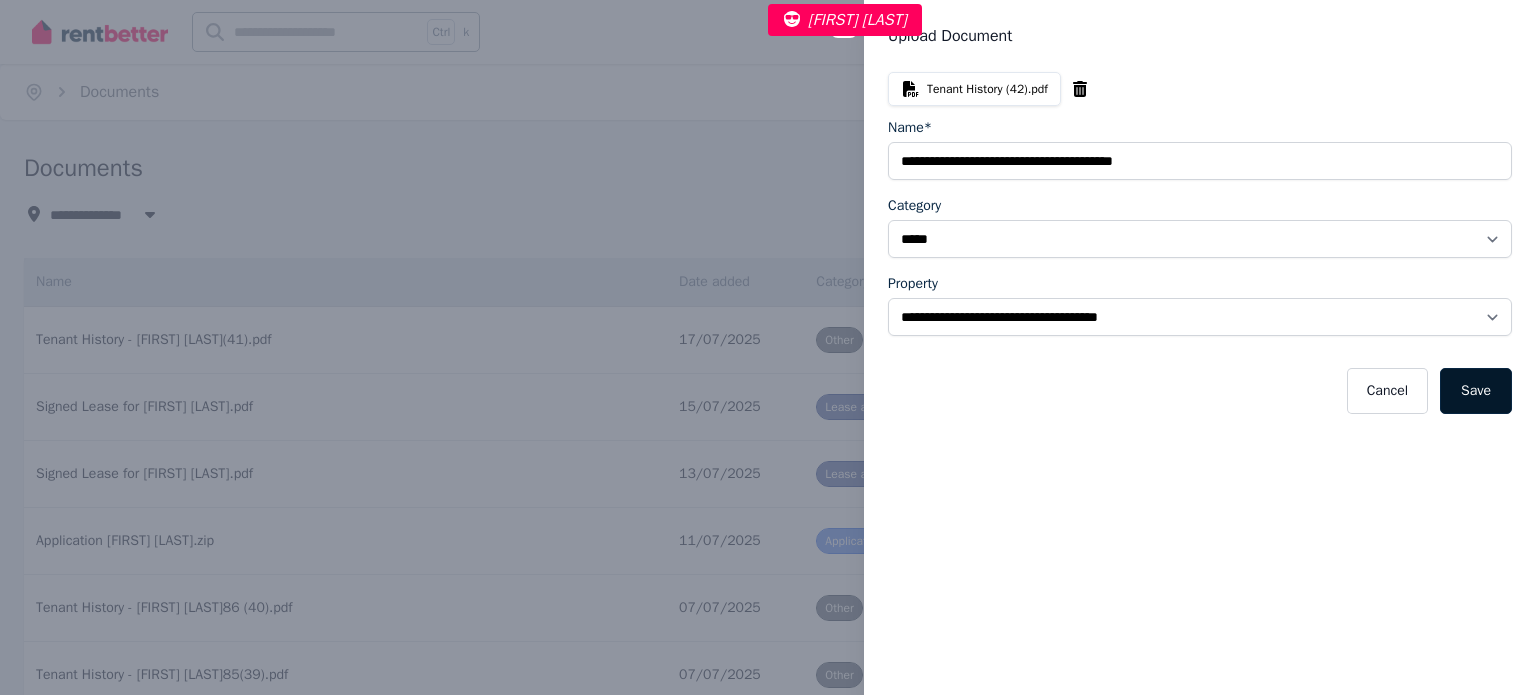 click on "Save" at bounding box center (1476, 391) 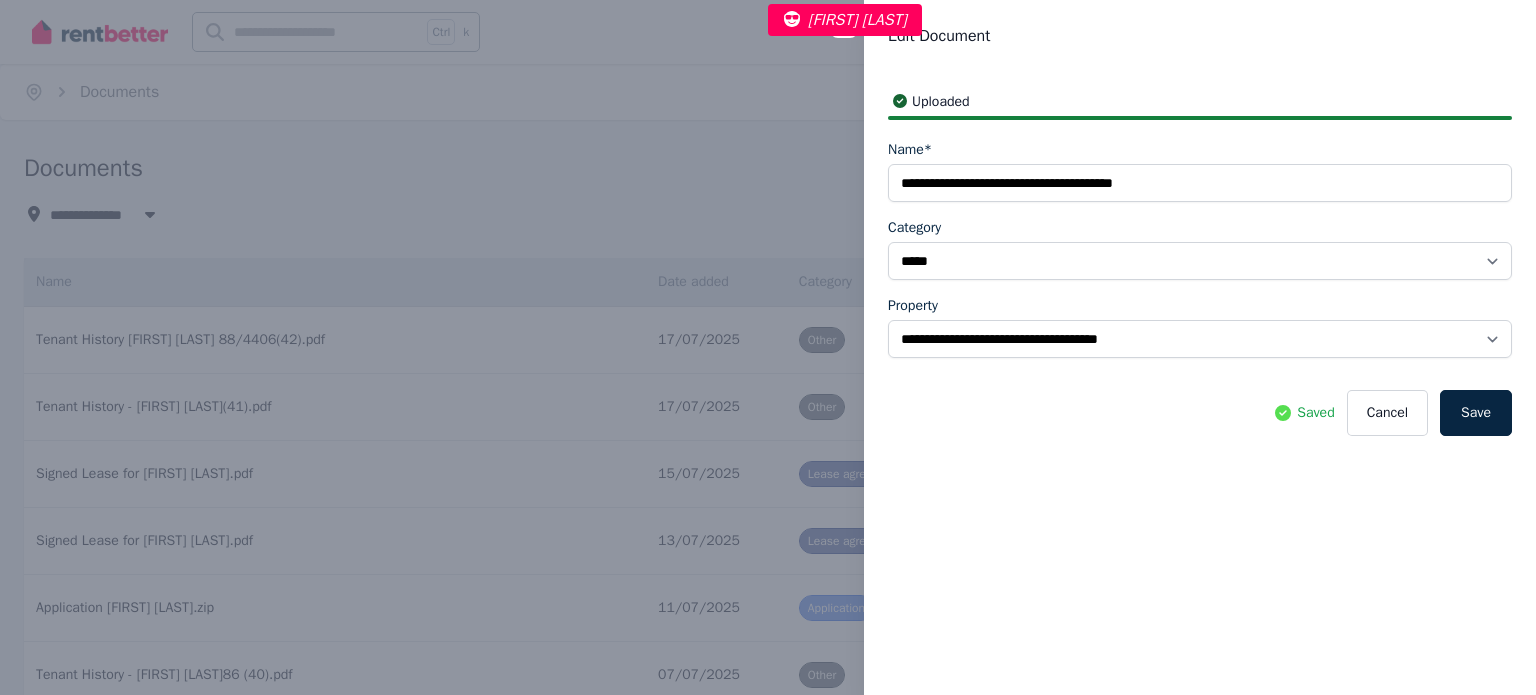 click on "**********" at bounding box center [768, 347] 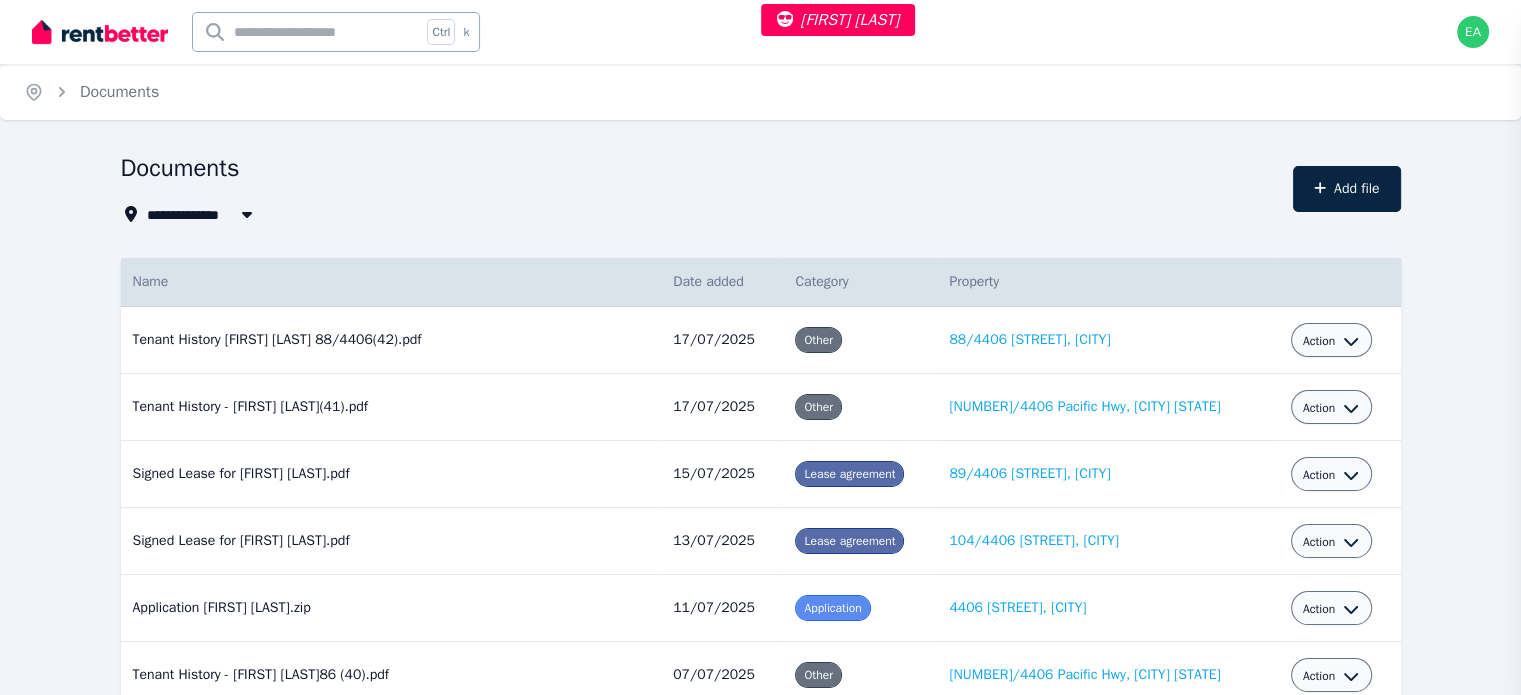 select 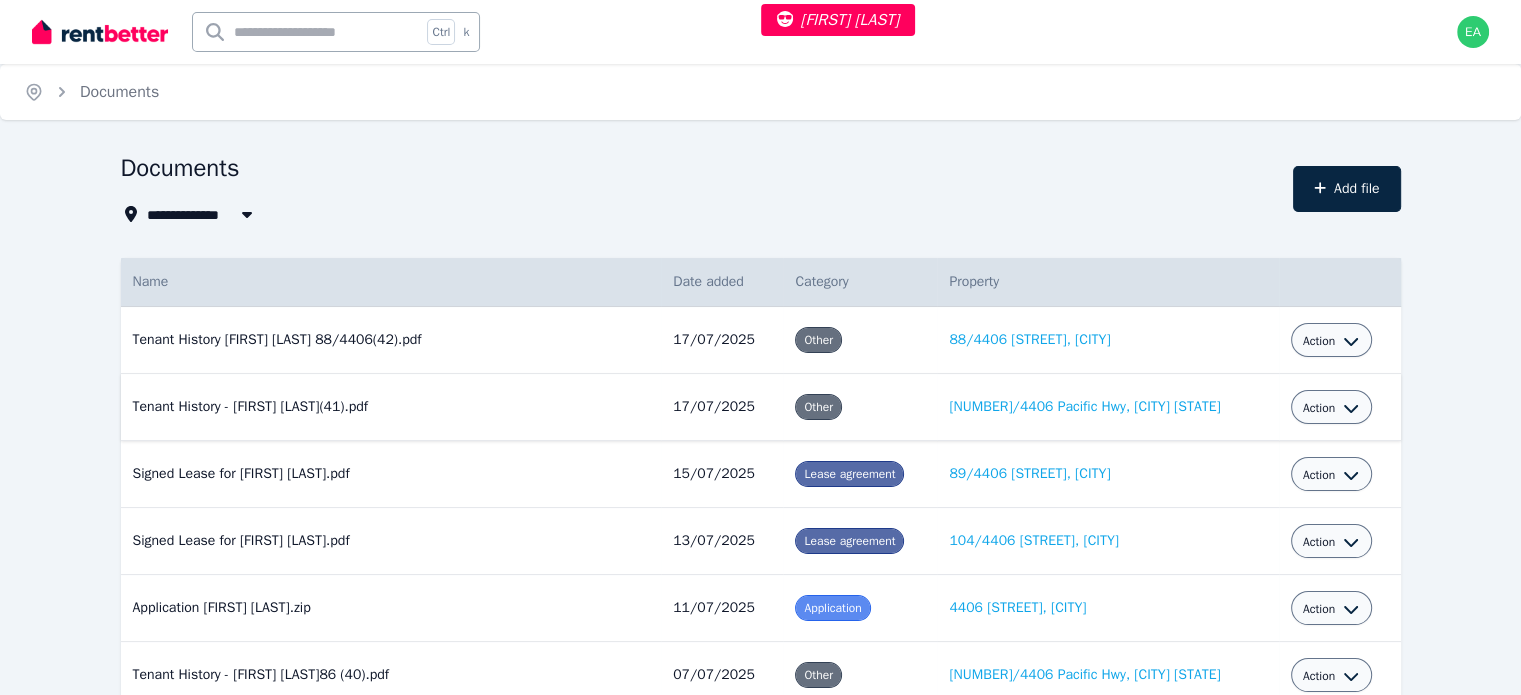 click 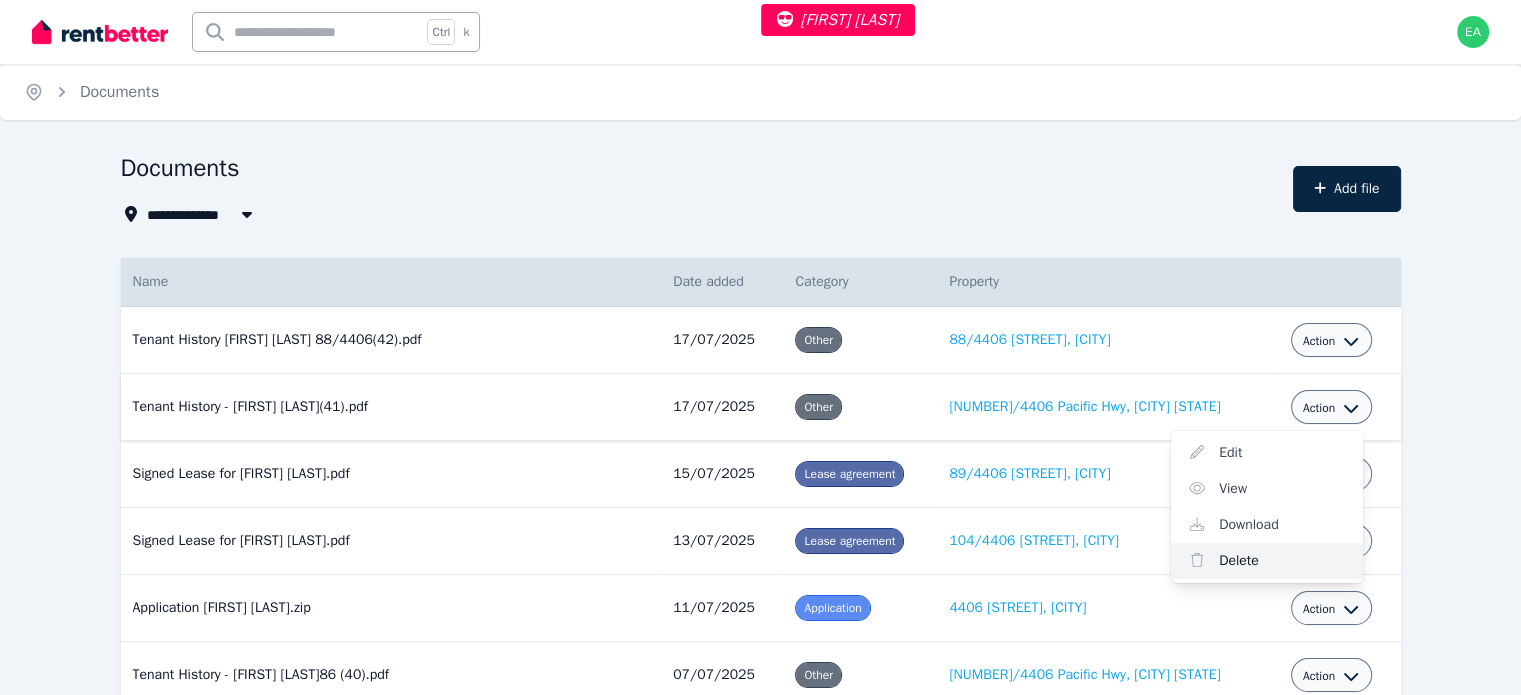click on "Delete" at bounding box center (1267, 561) 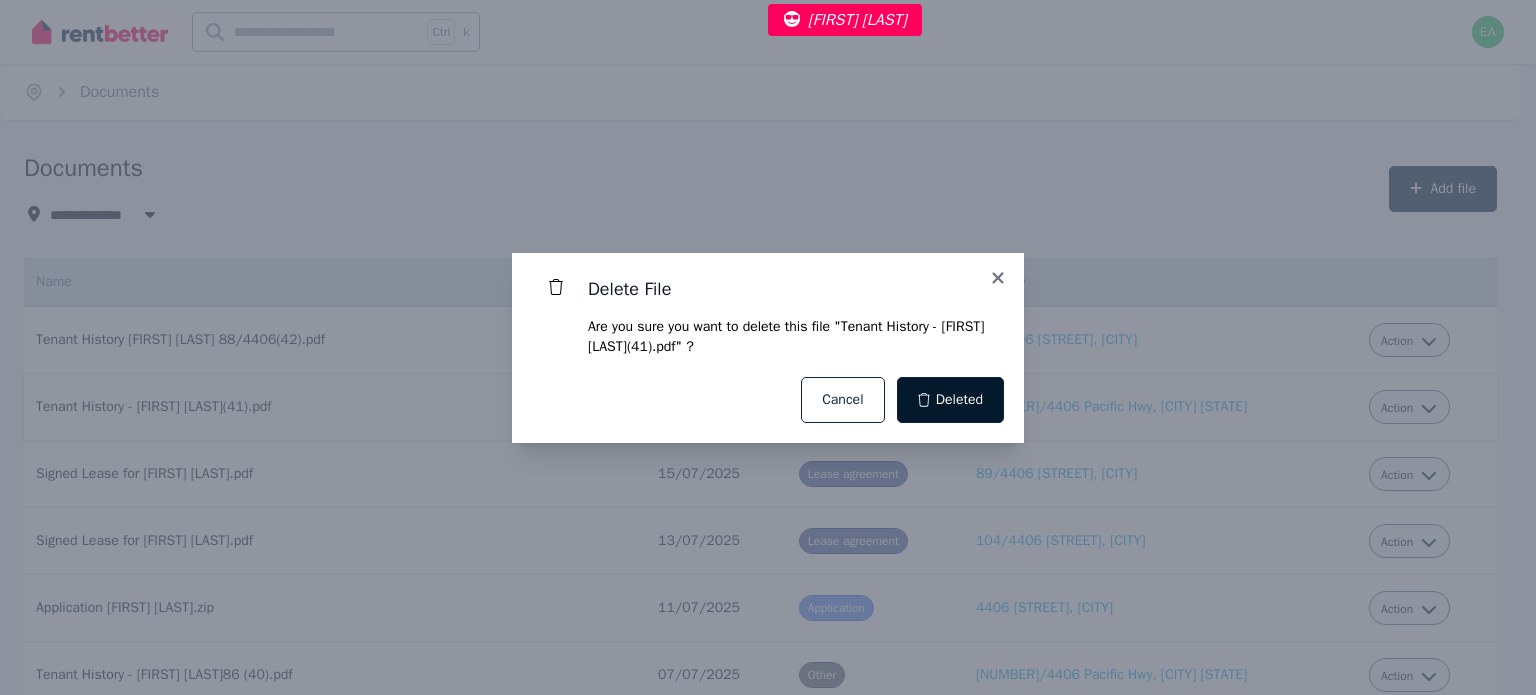 click on "Deleted" at bounding box center [959, 400] 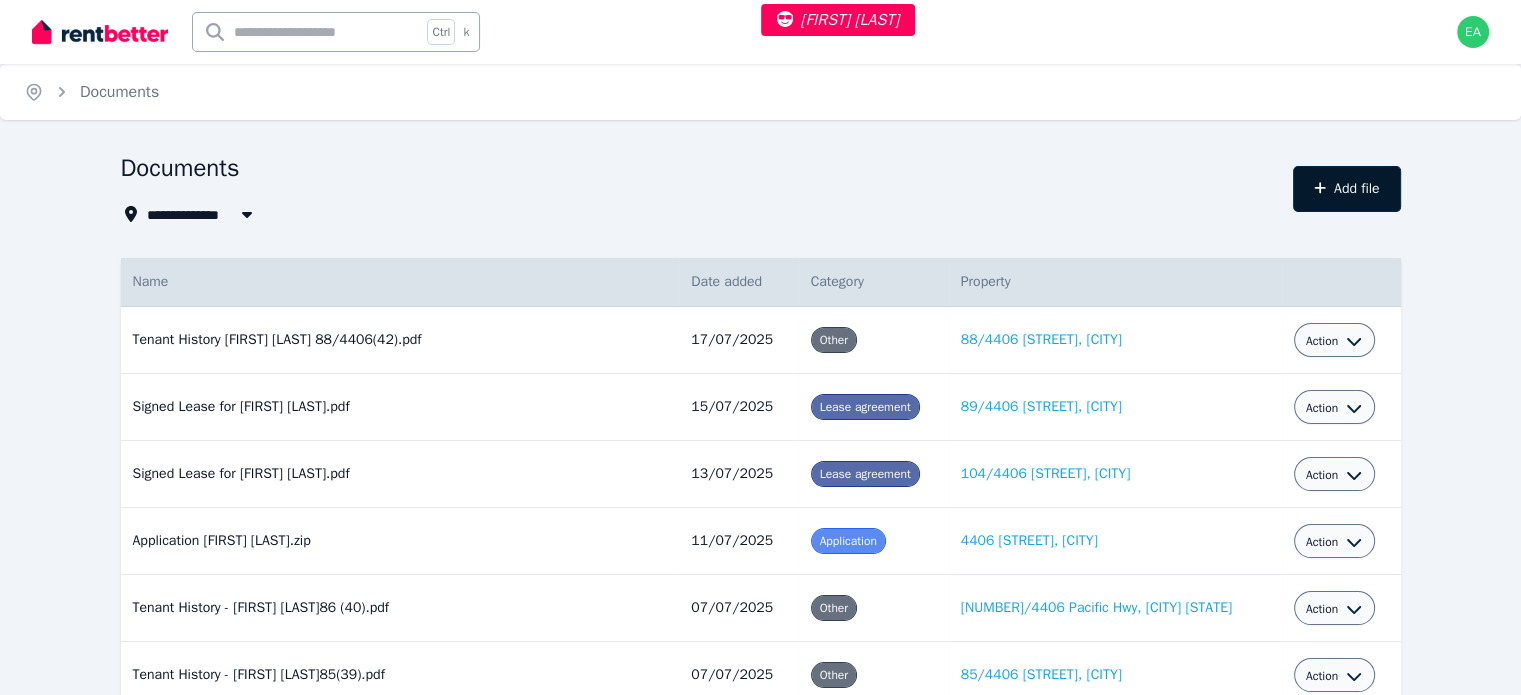 click on "Add file" at bounding box center [1347, 189] 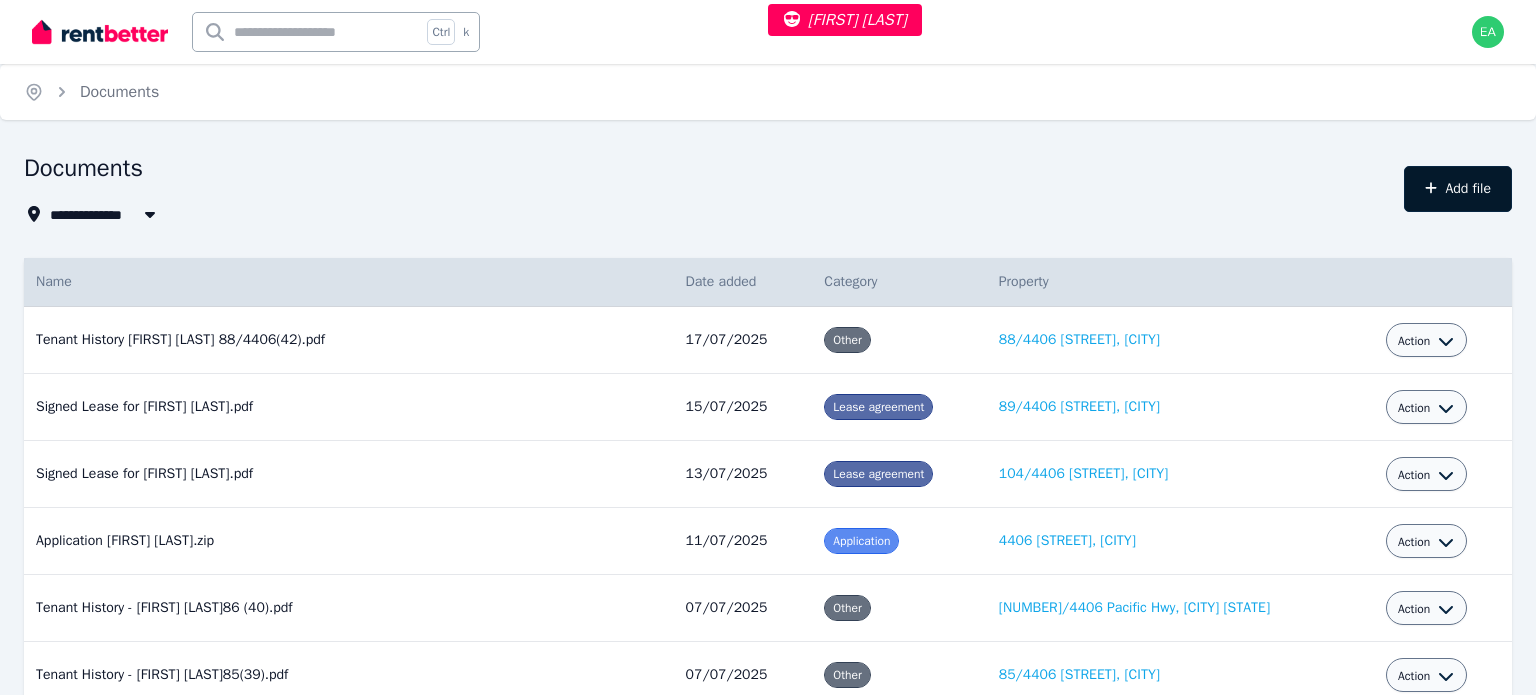 select on "*****" 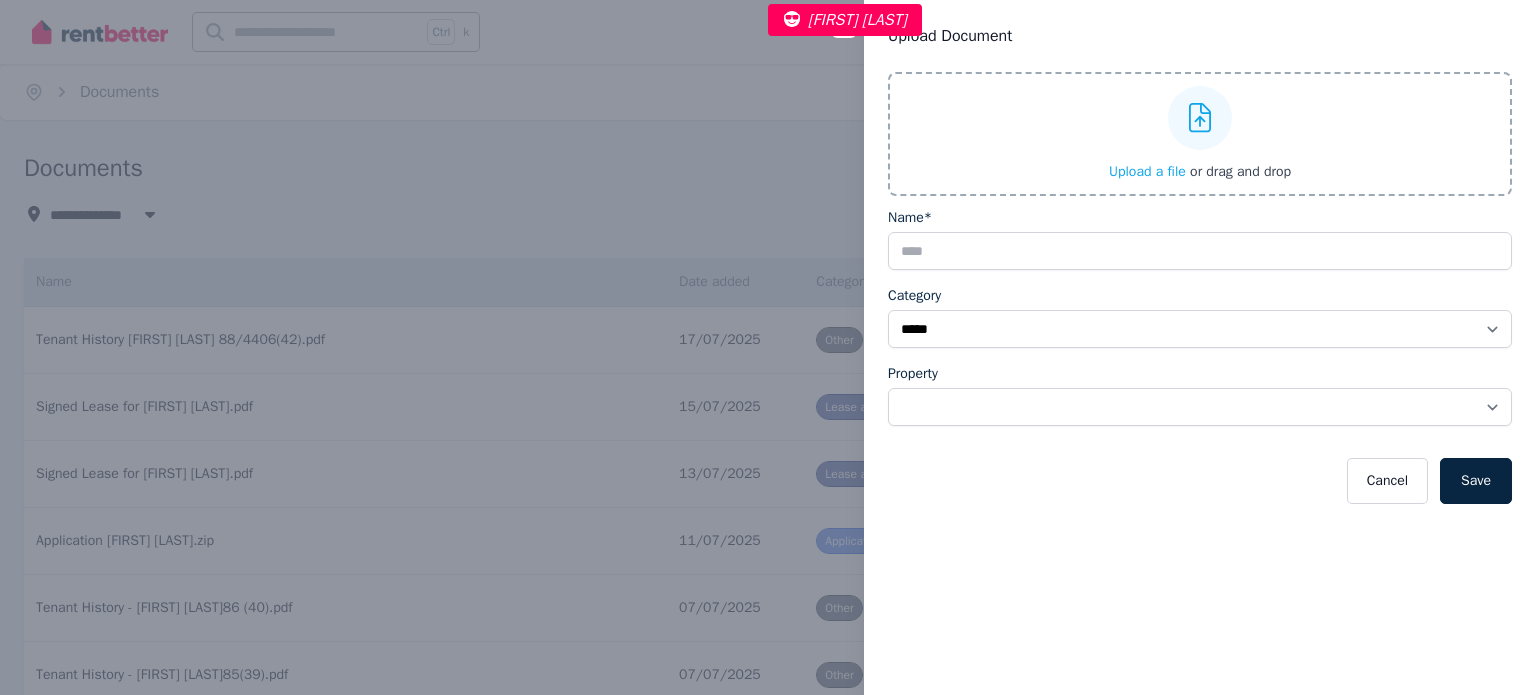 click on "Upload a file" at bounding box center [1147, 171] 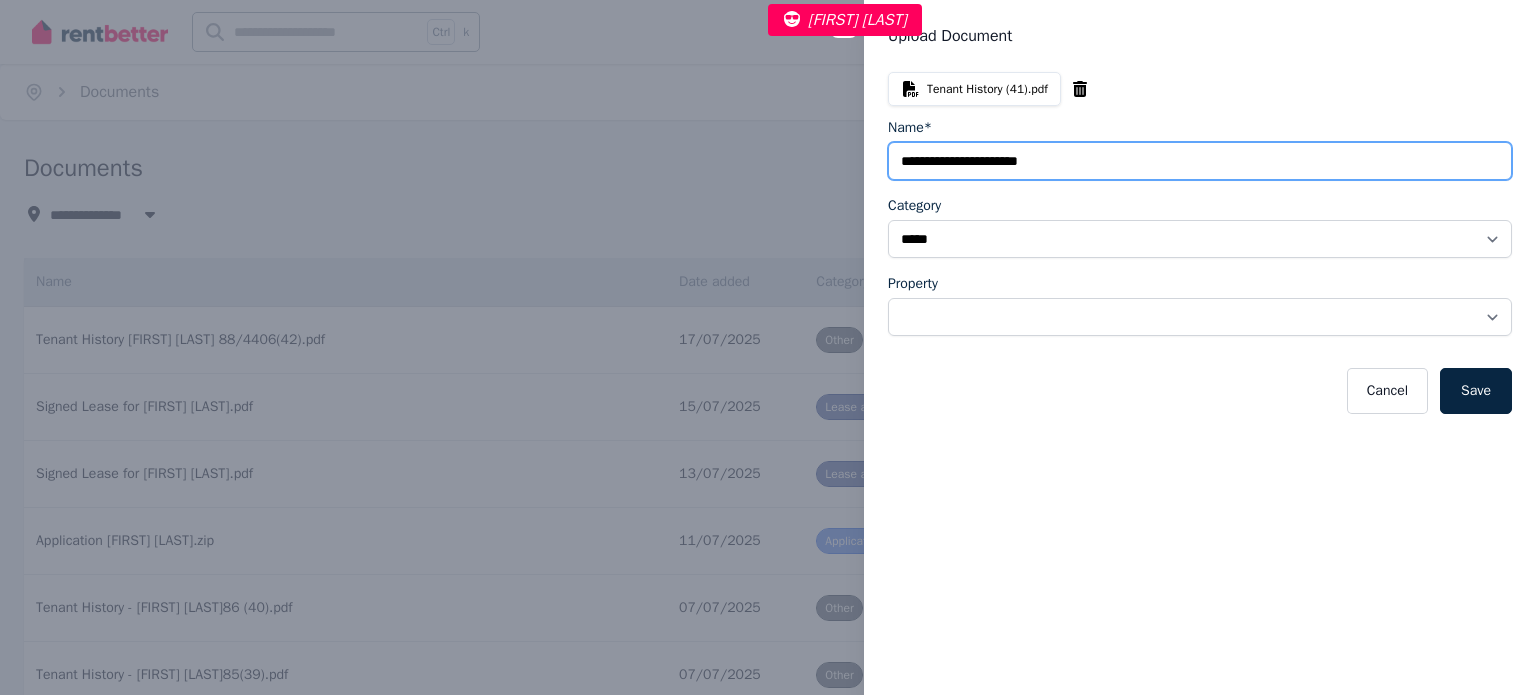click on "Name*" at bounding box center (1200, 161) 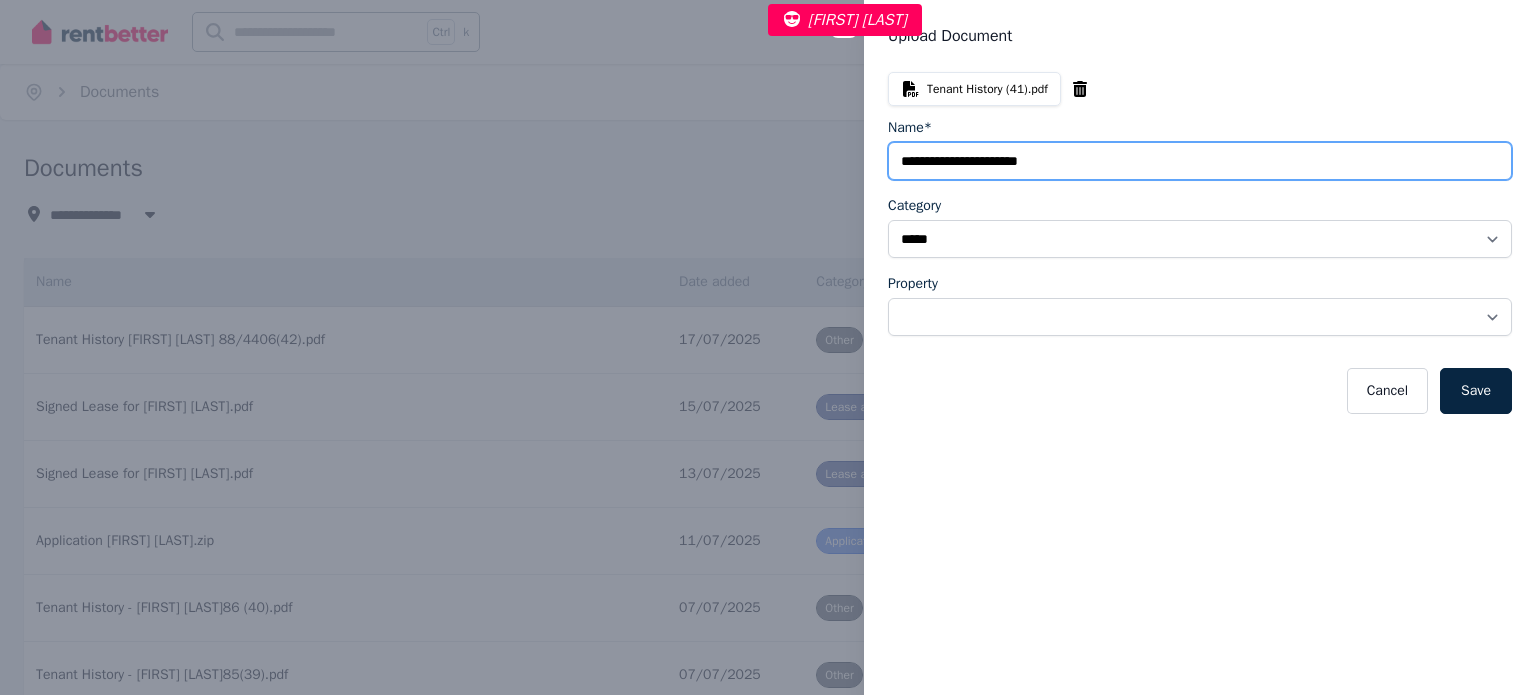 paste on "**********" 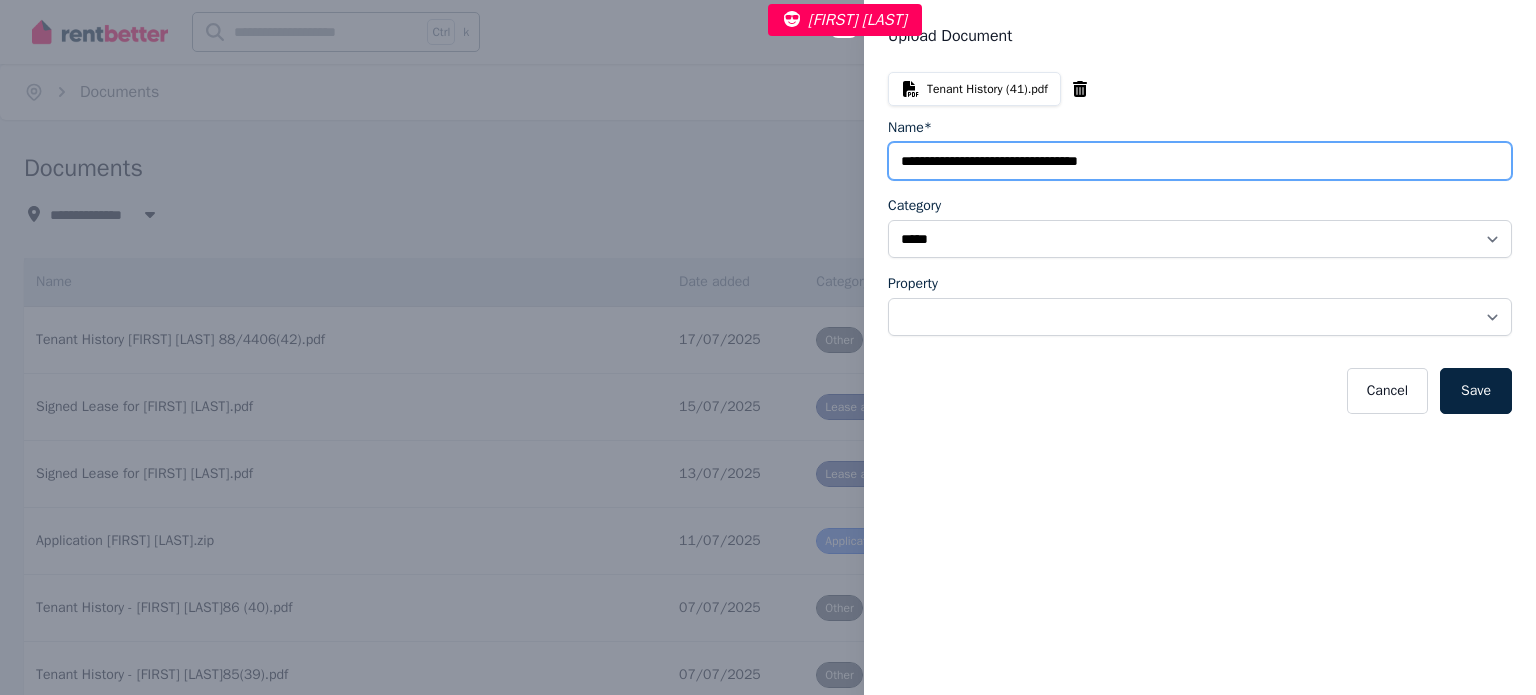paste on "*******" 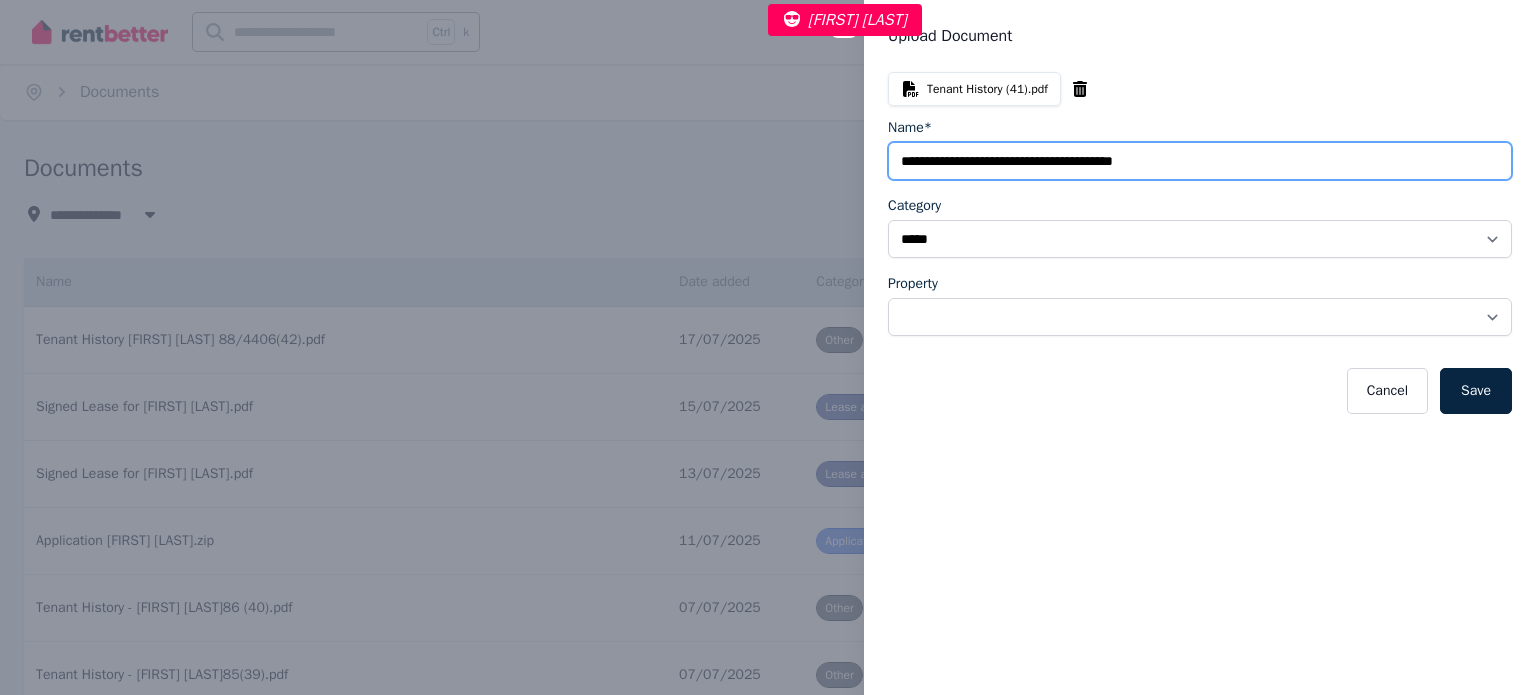 type on "**********" 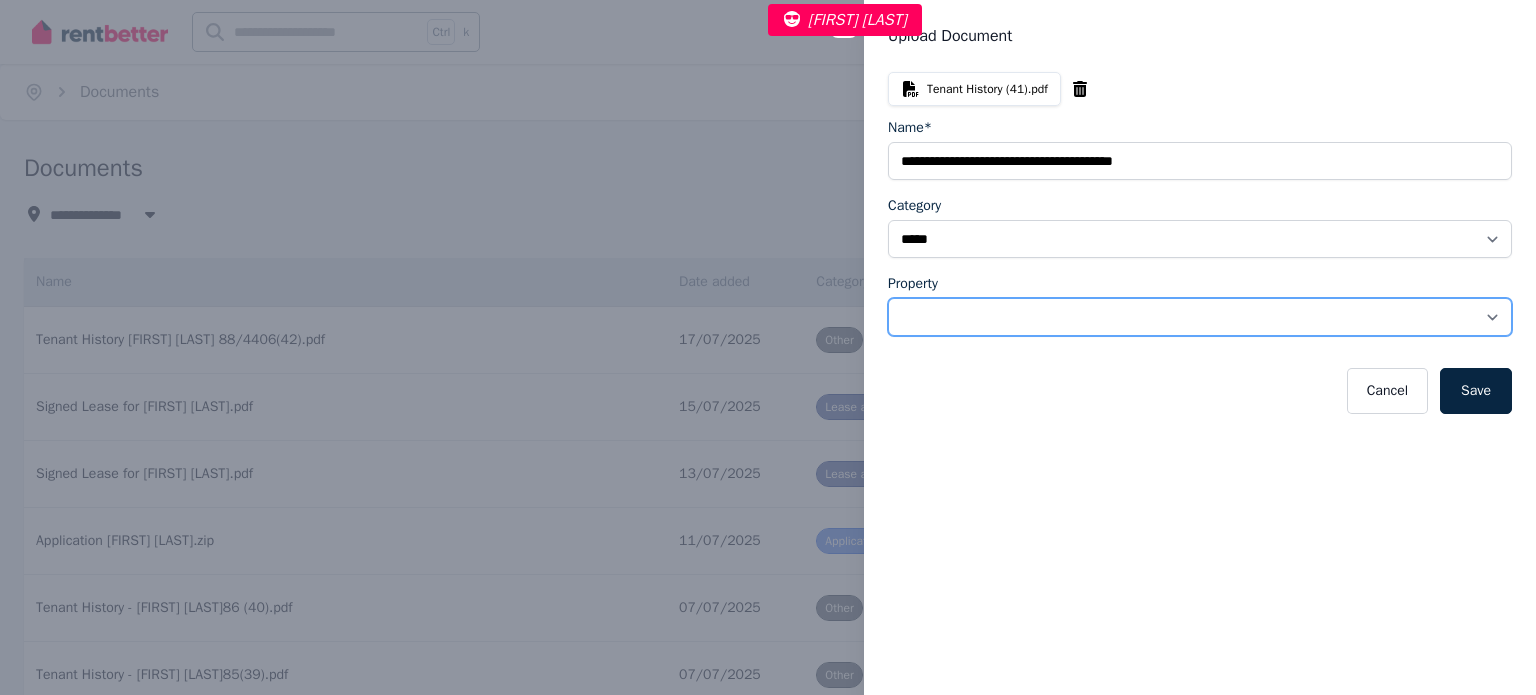 click on "**********" at bounding box center [1200, 317] 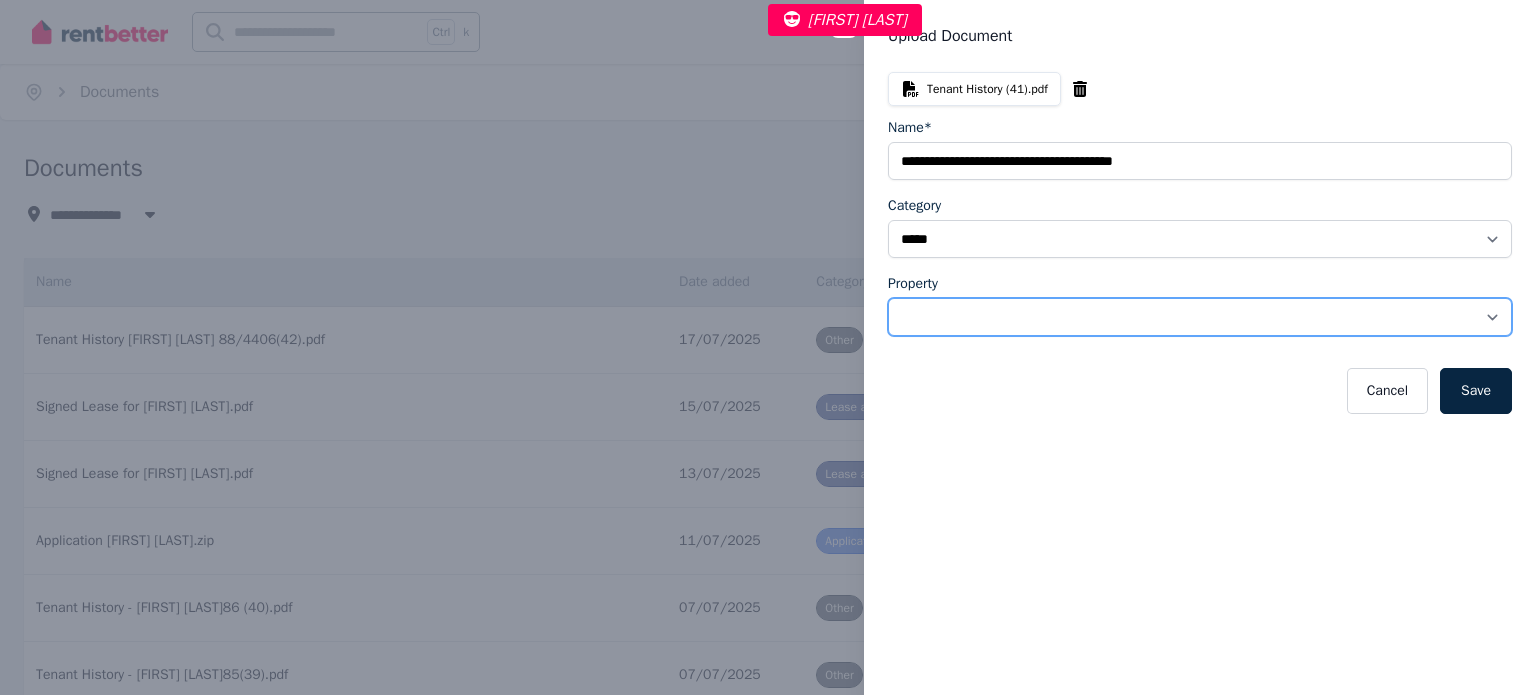 select on "**********" 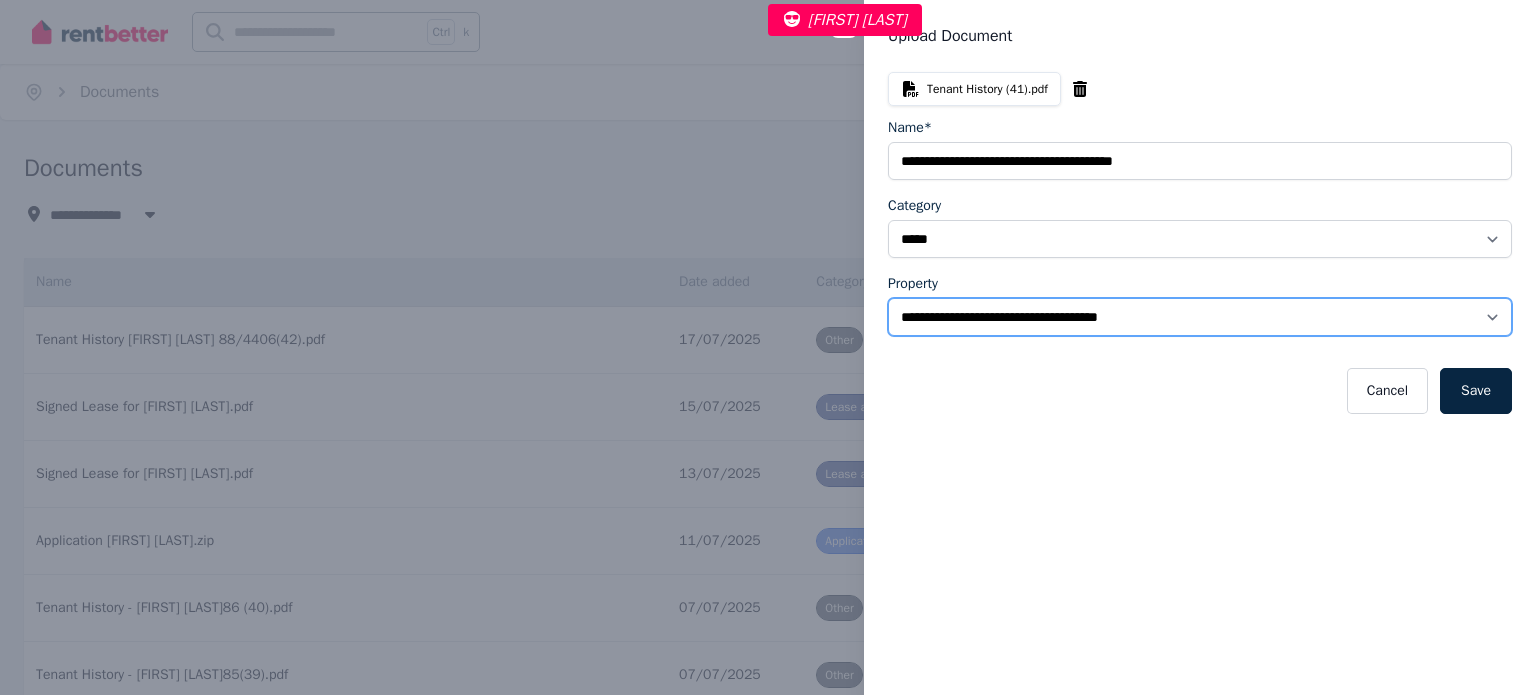 click on "**********" at bounding box center (1200, 317) 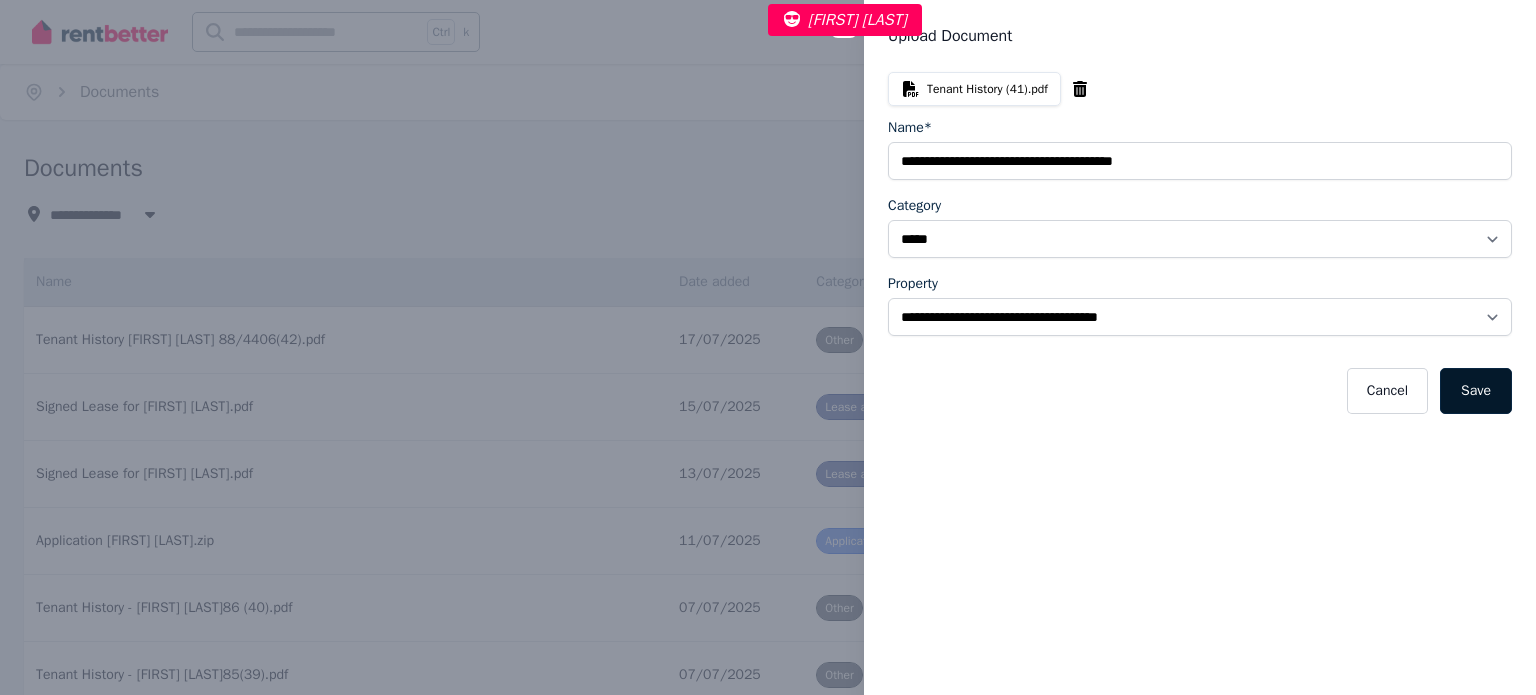 click on "Save" at bounding box center (1476, 391) 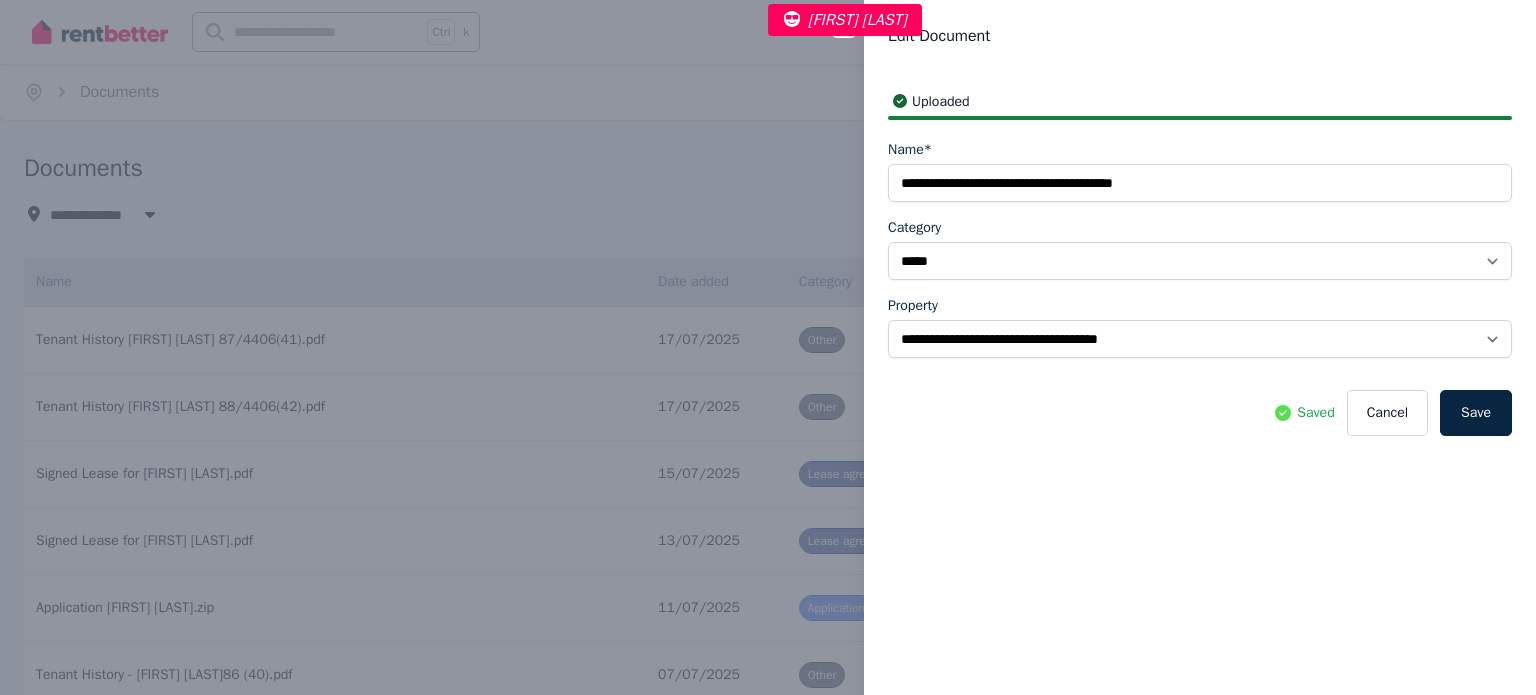 click on "**********" at bounding box center [768, 347] 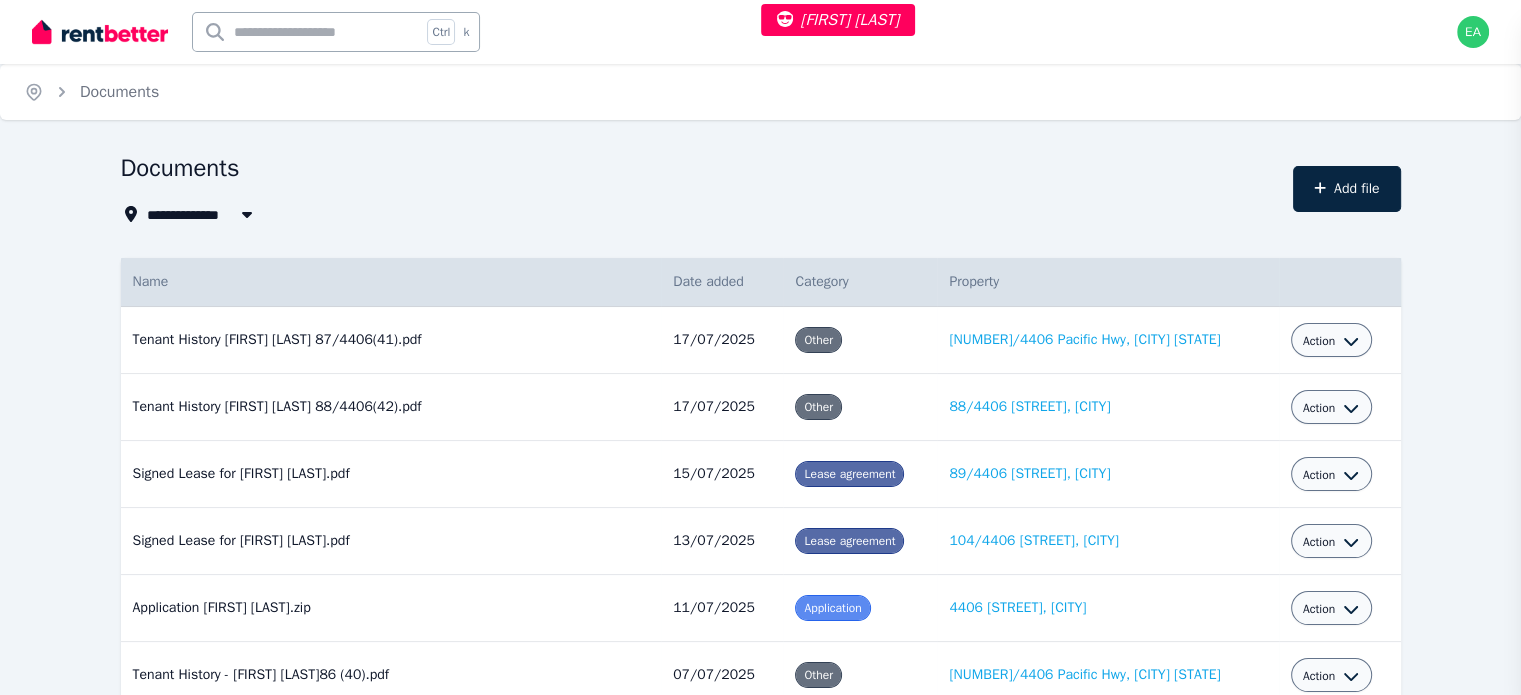 select 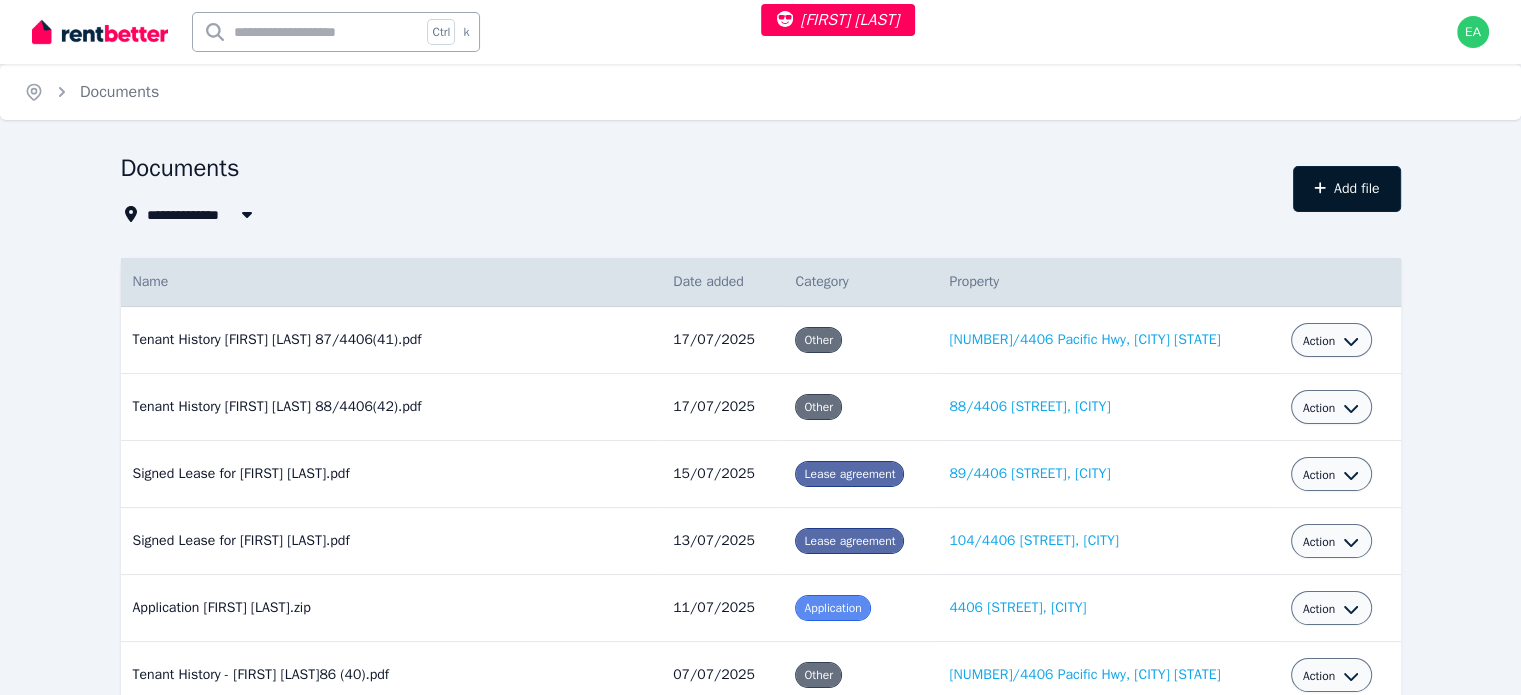 click on "Add file" at bounding box center [1347, 189] 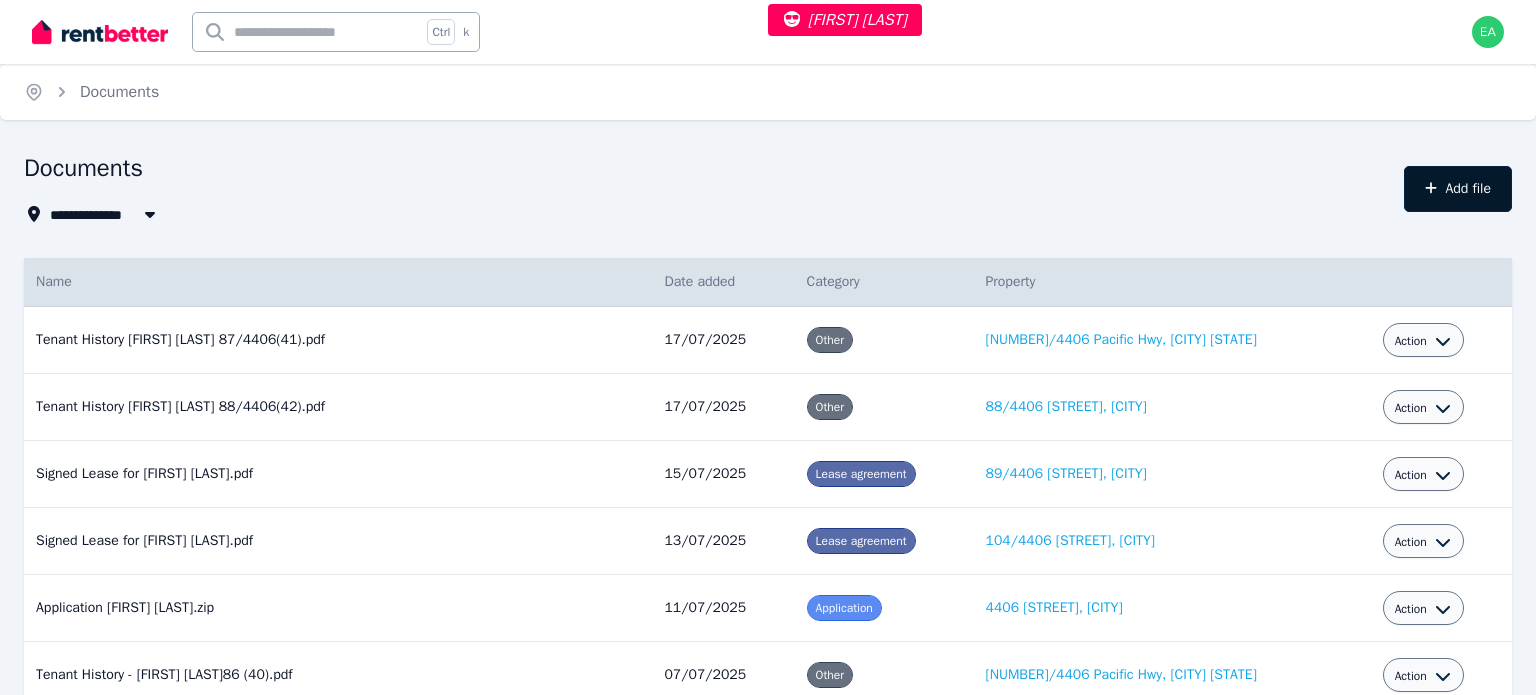 select on "*****" 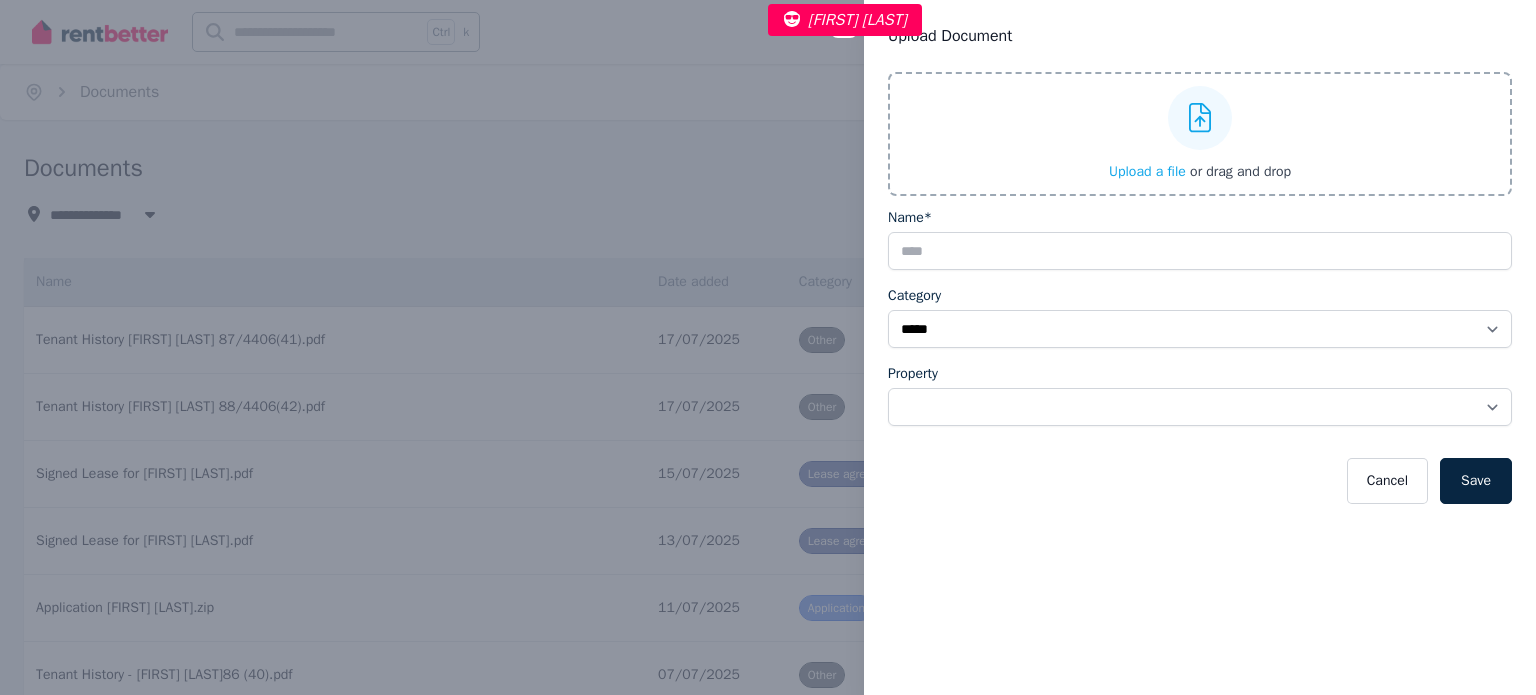 click on "Upload a file" at bounding box center (1147, 171) 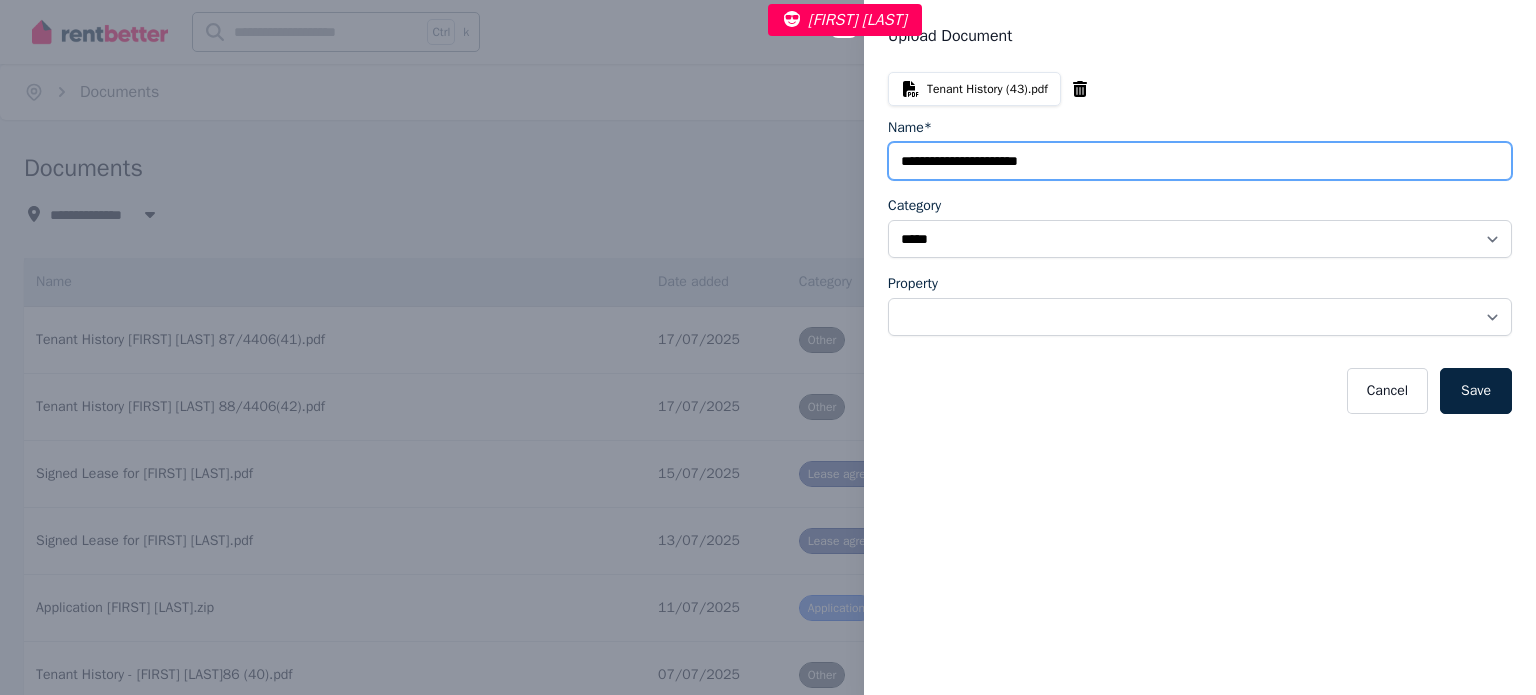 click on "Name*" at bounding box center (1200, 161) 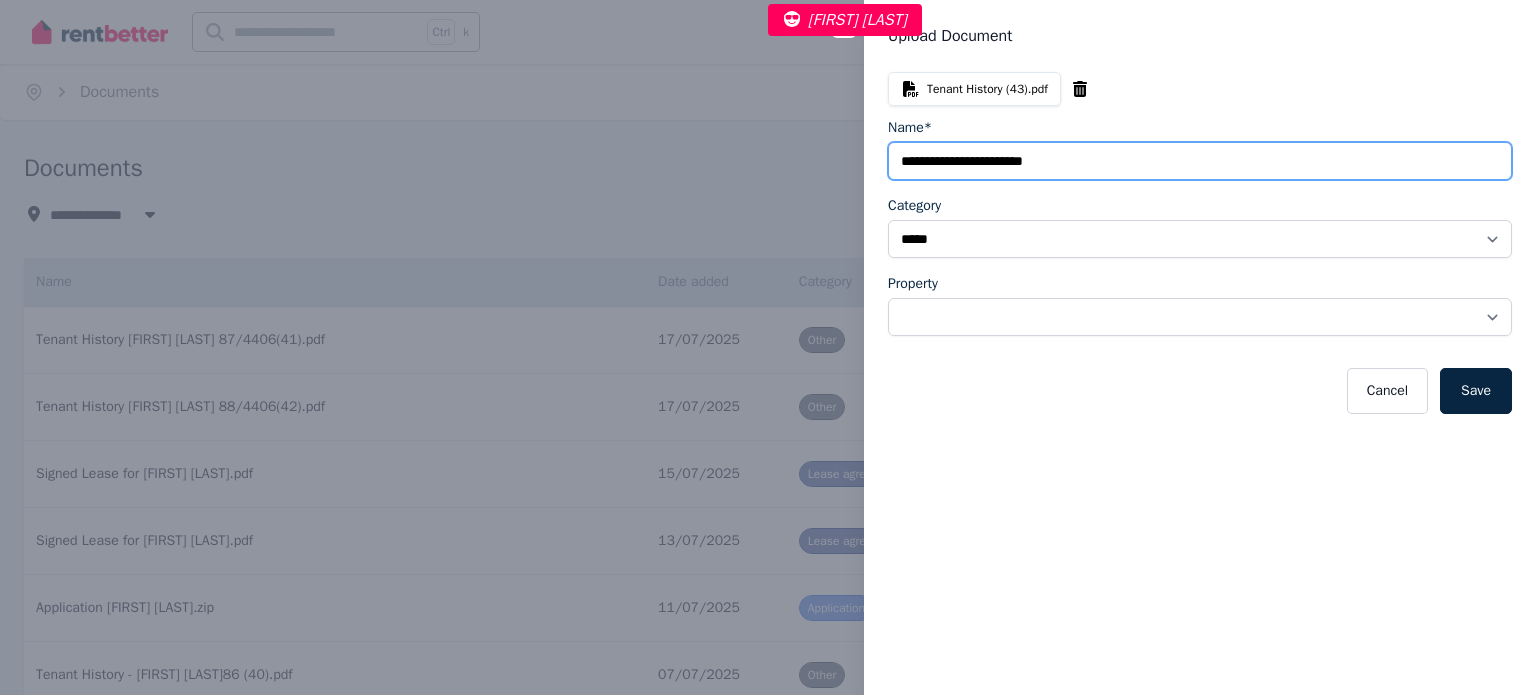 paste on "**********" 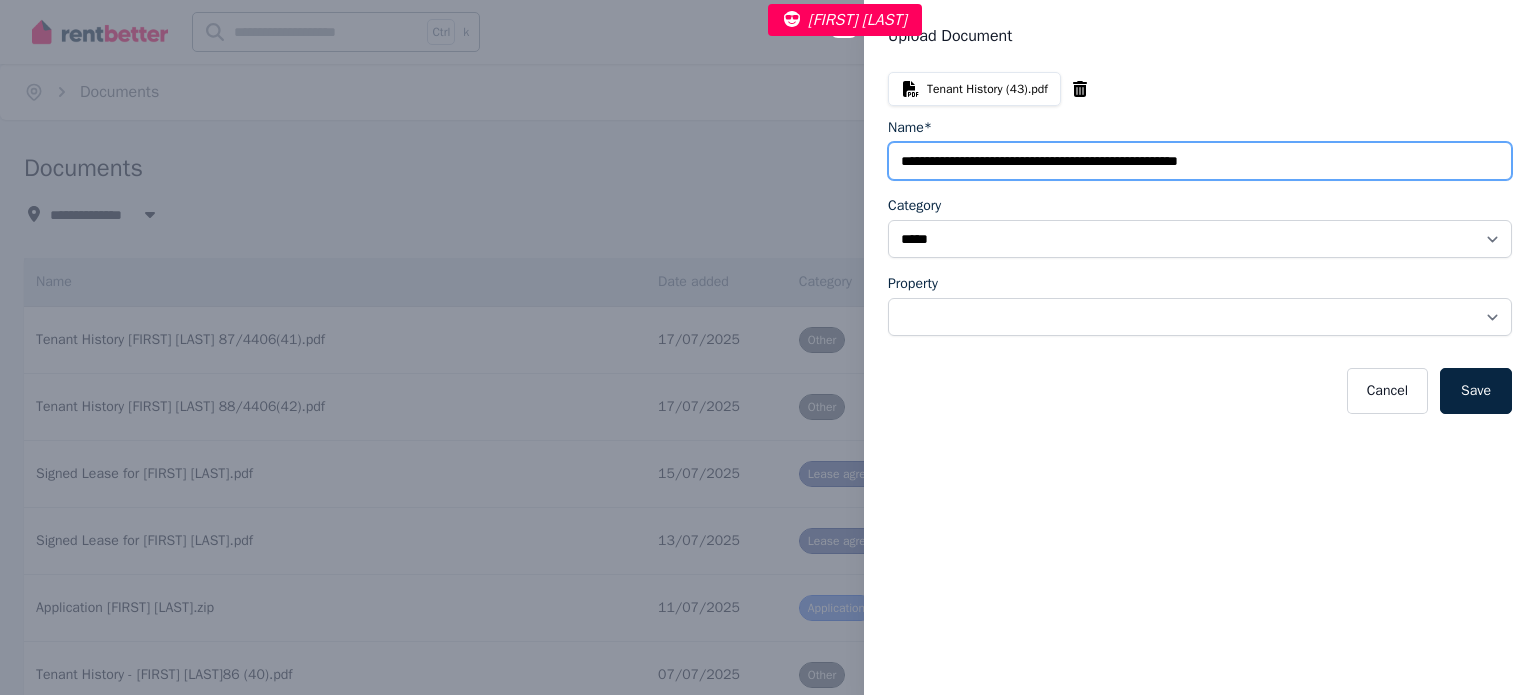 paste on "*******" 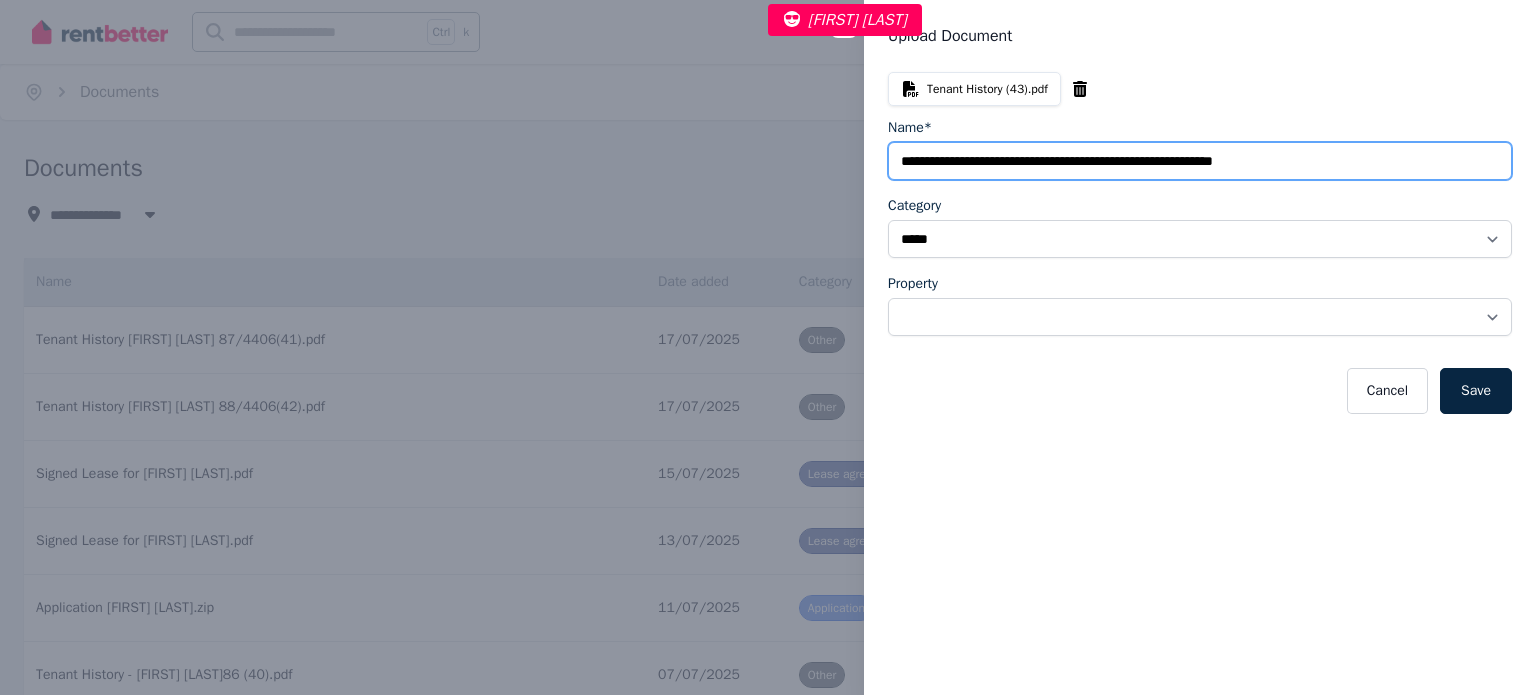 type on "**********" 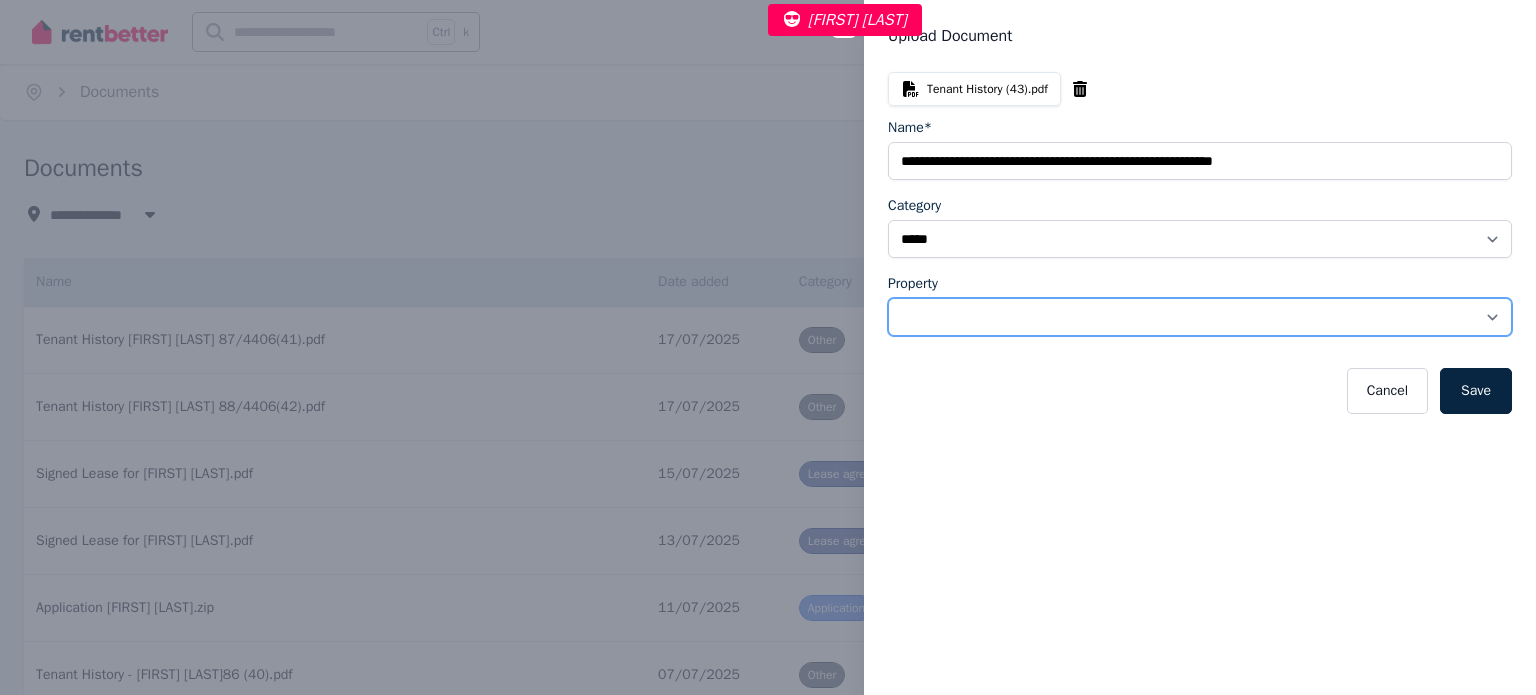 click on "**********" at bounding box center (1200, 317) 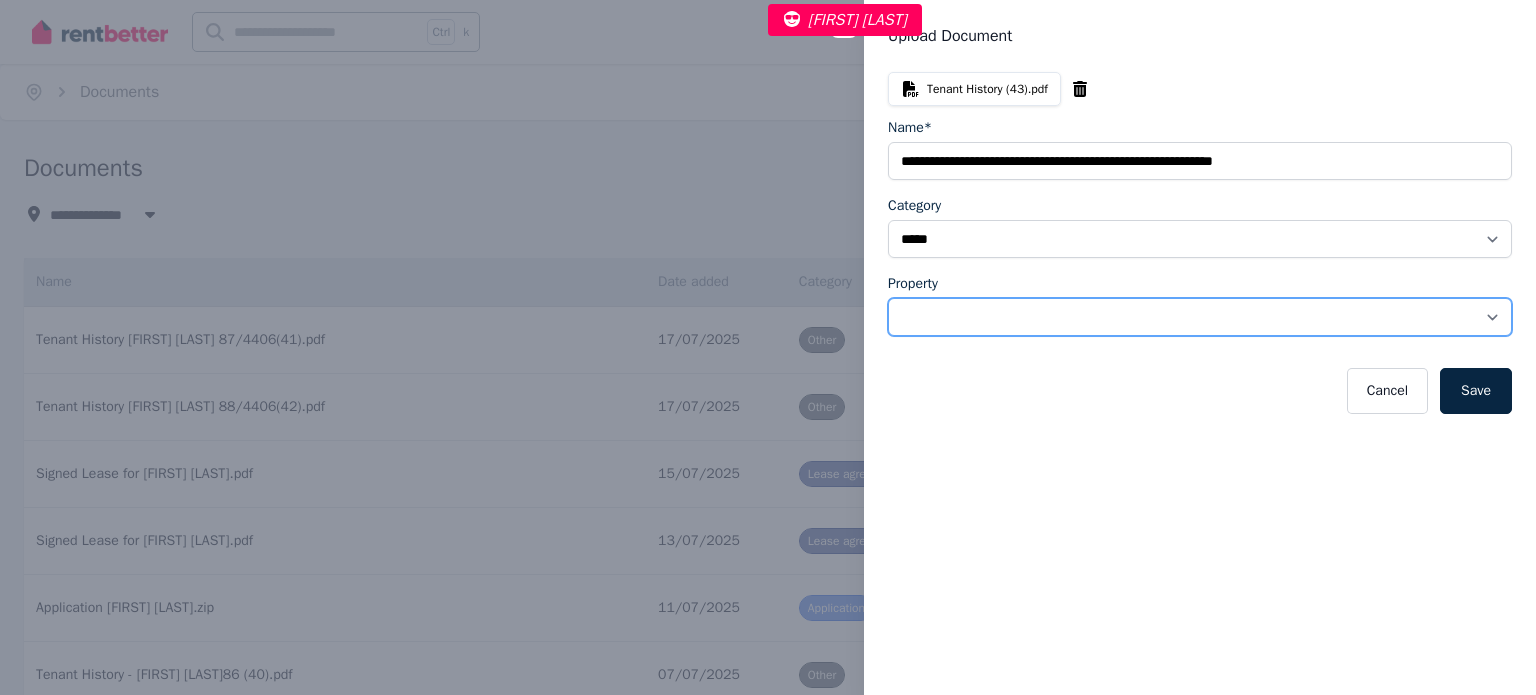 select on "**********" 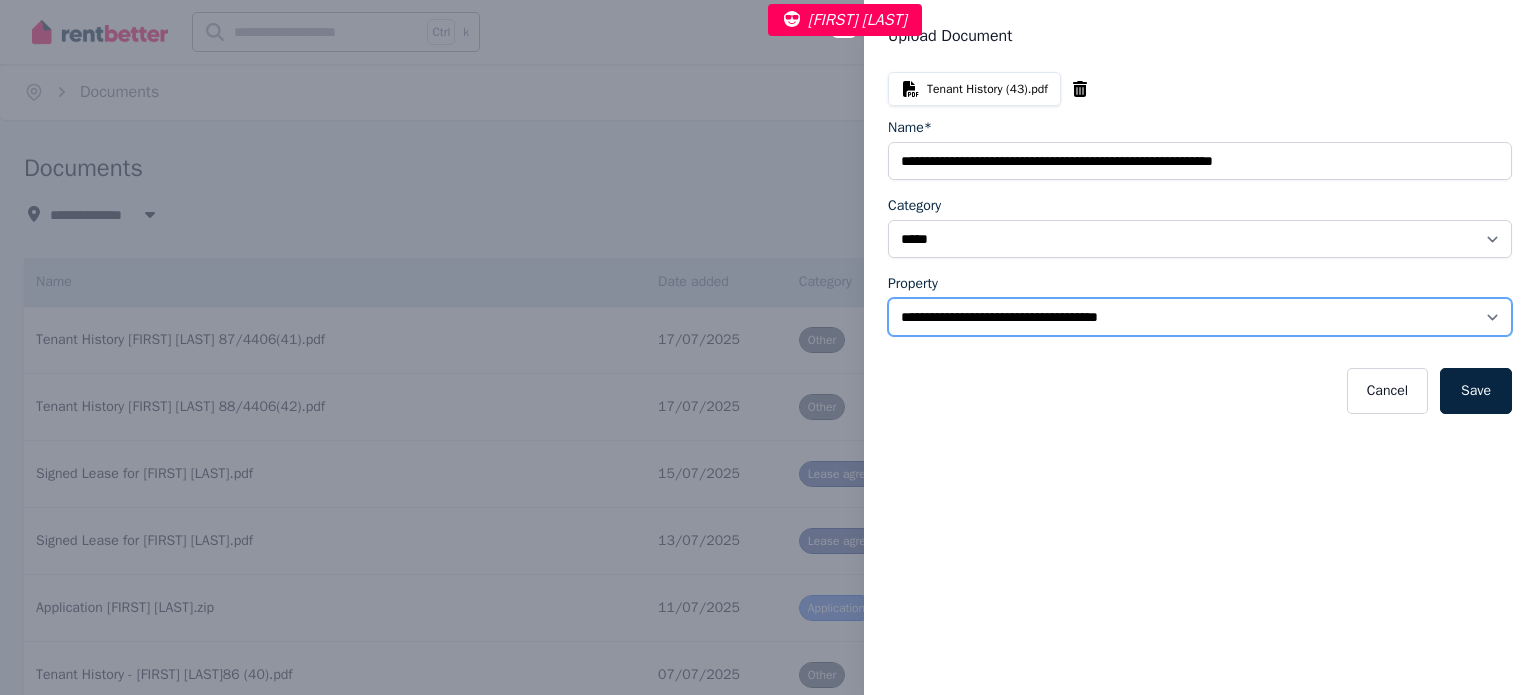 click on "**********" at bounding box center (1200, 317) 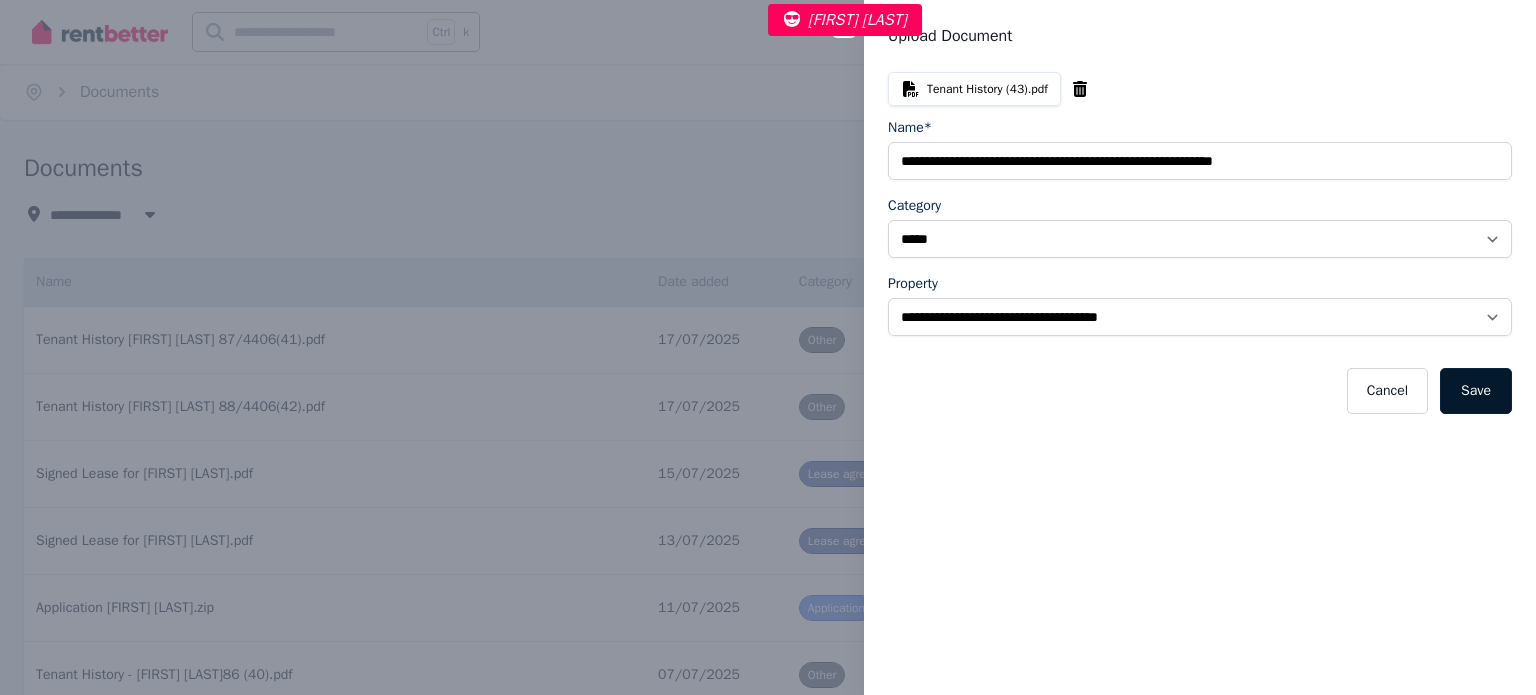 click on "Save" at bounding box center [1476, 391] 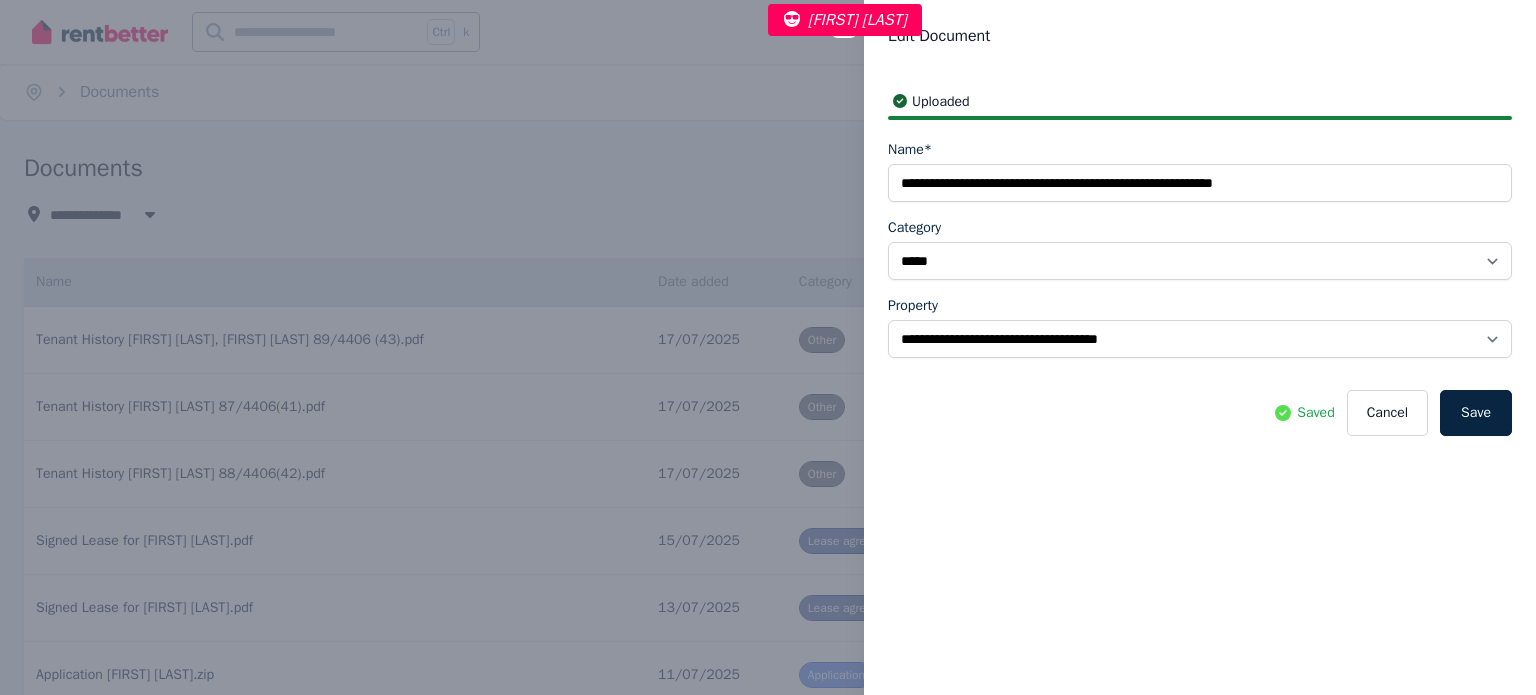 click on "**********" at bounding box center (768, 347) 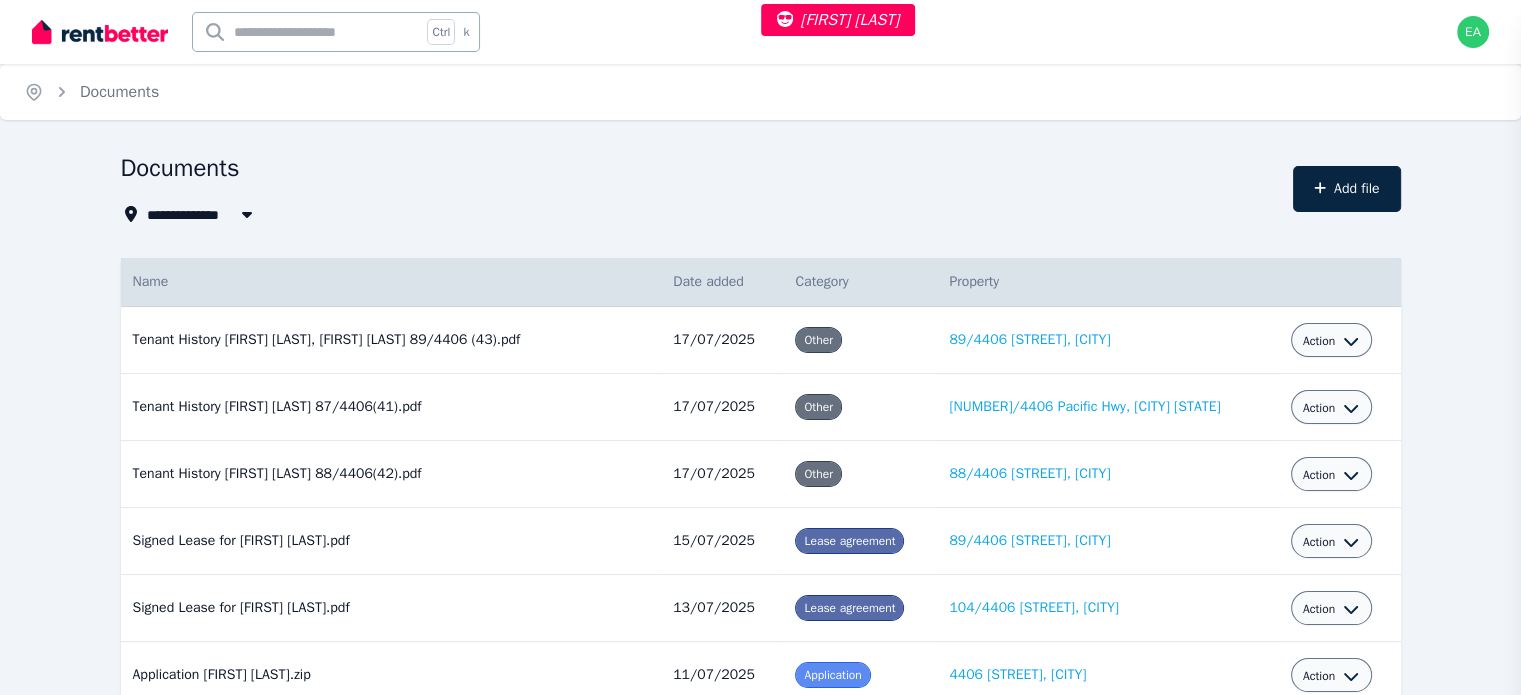 select 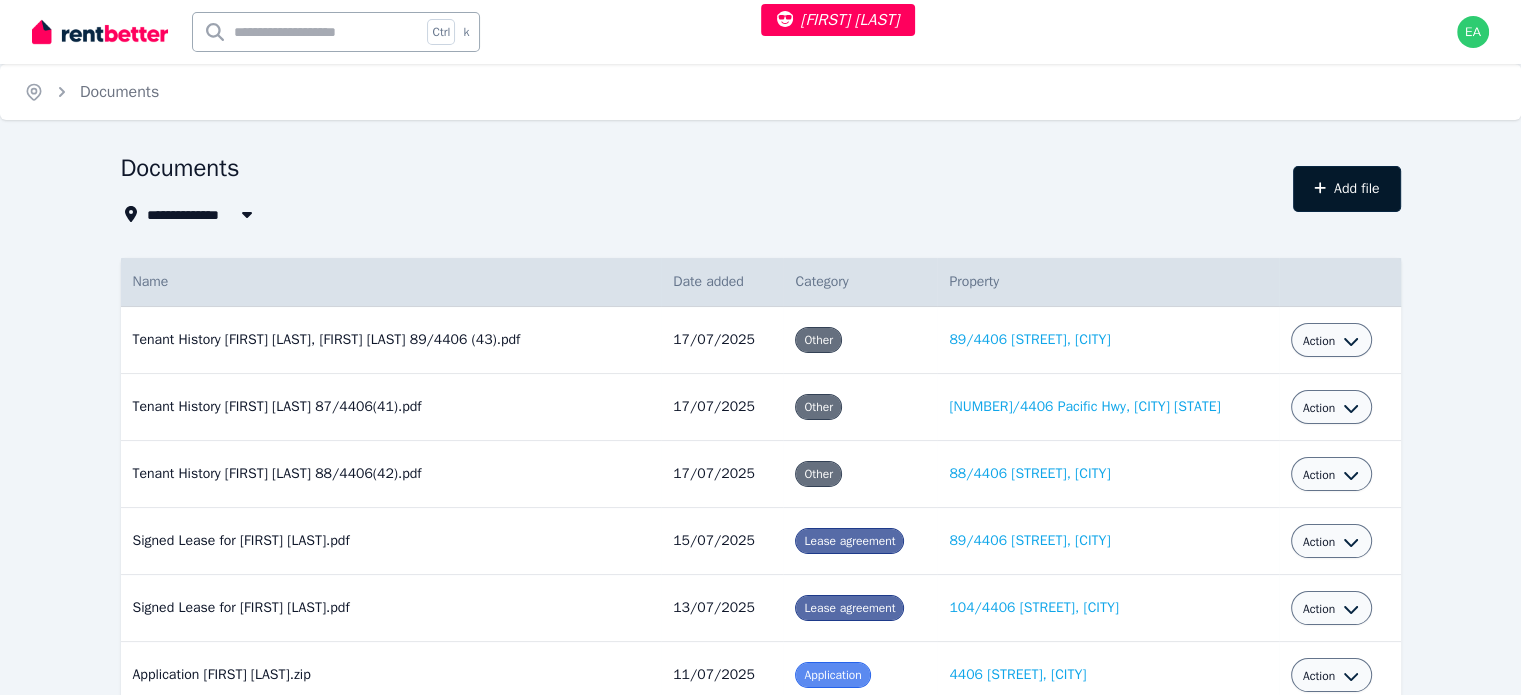 click on "Add file" at bounding box center (1347, 189) 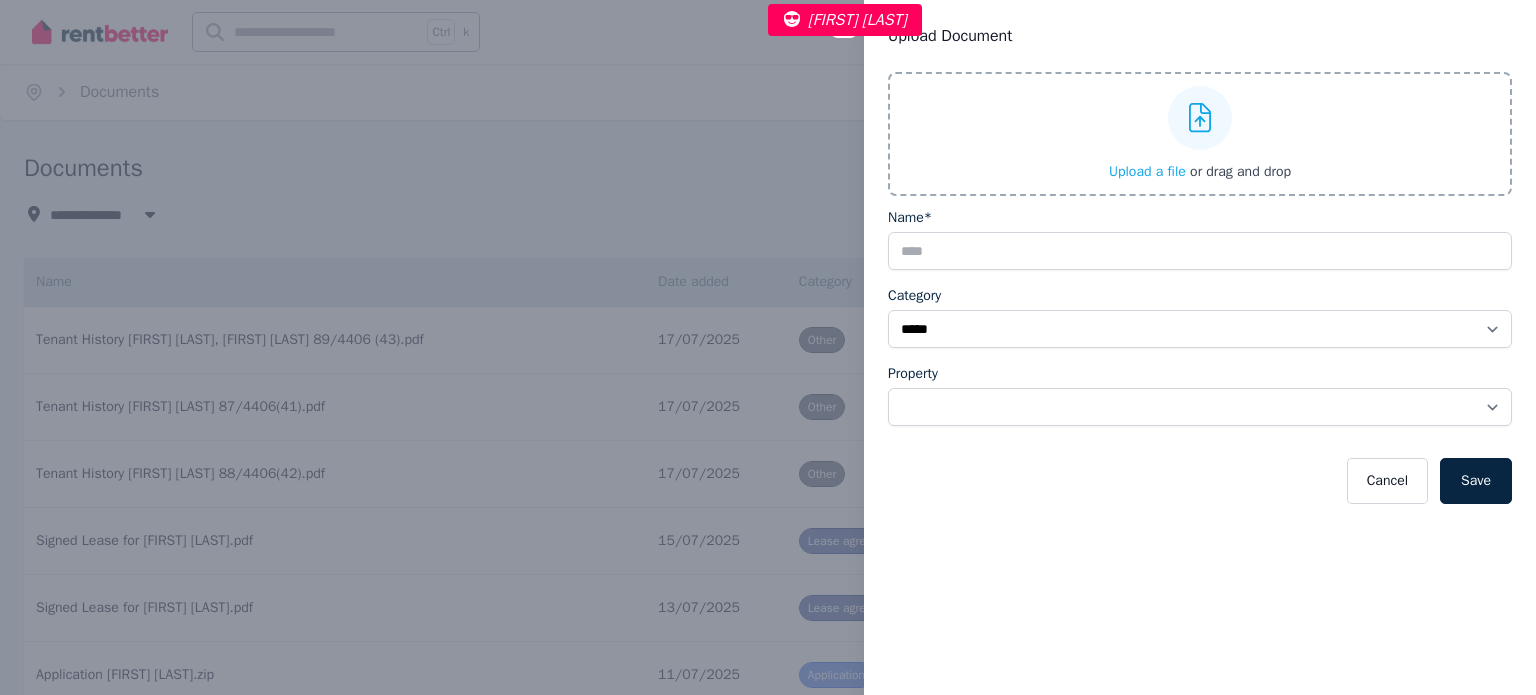 click on "**********" at bounding box center (768, 347) 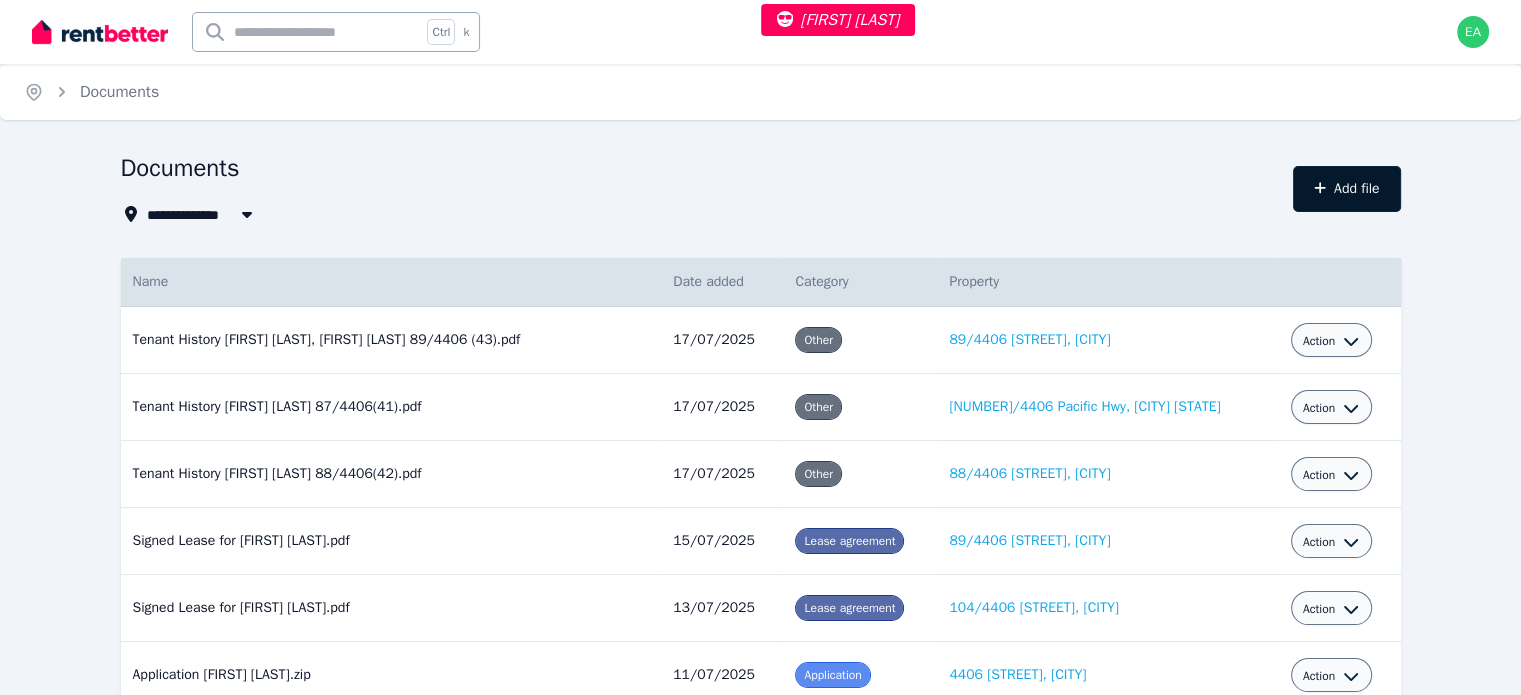 click on "Add file" at bounding box center [1347, 189] 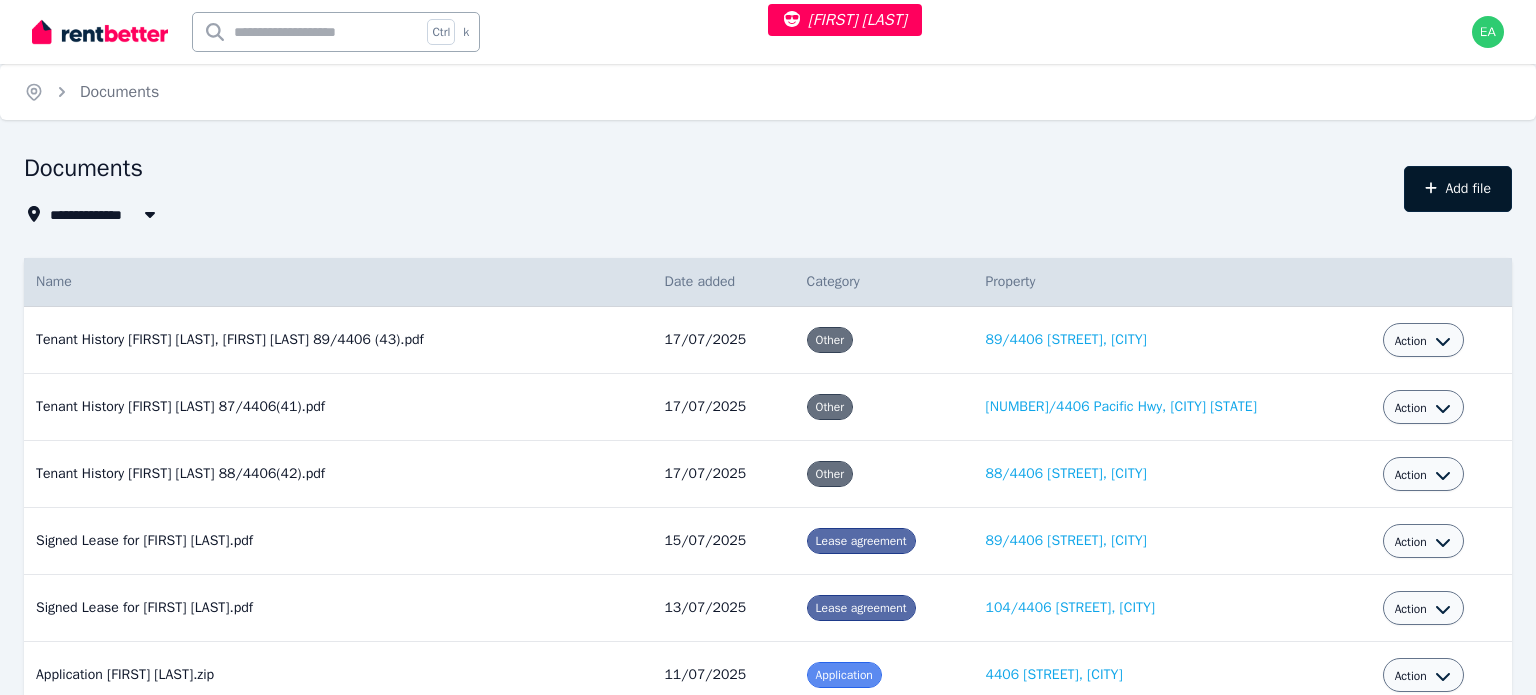 select on "*****" 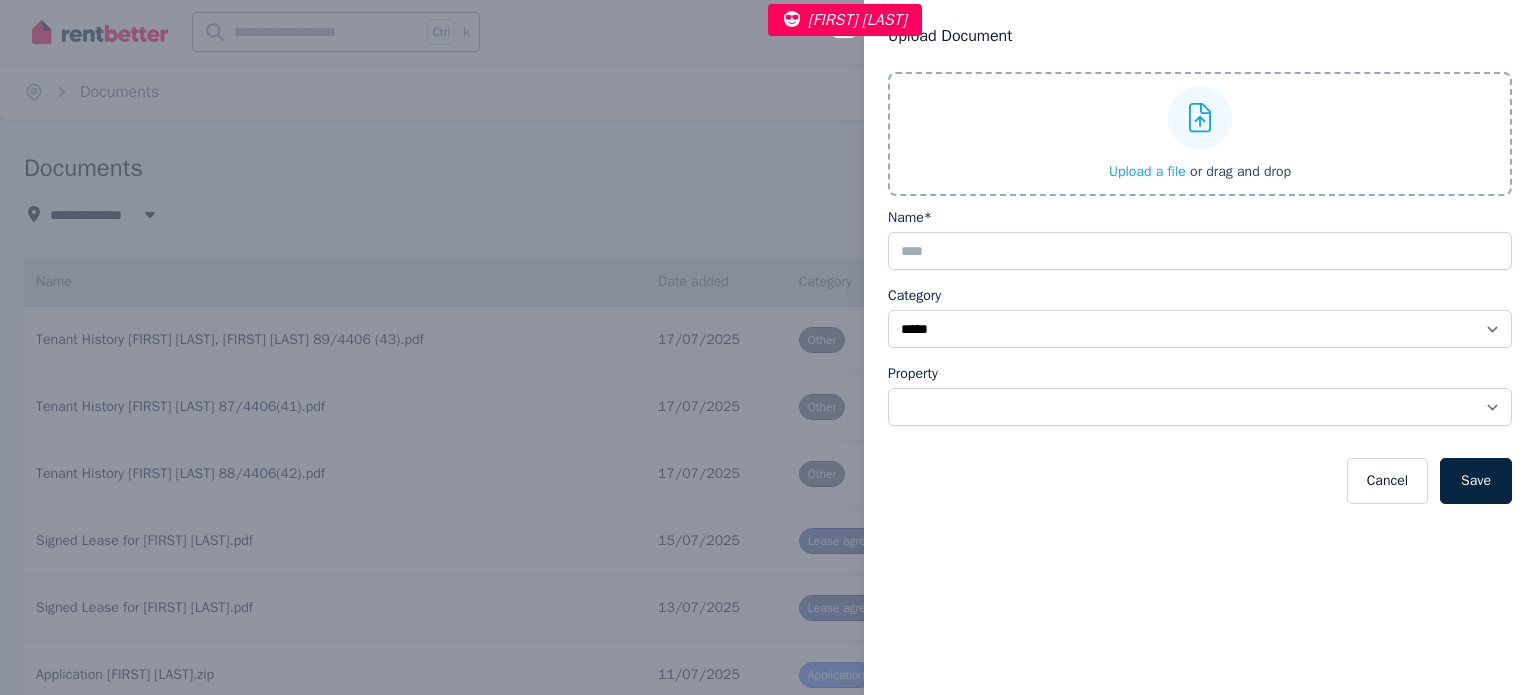 click on "Upload a file" at bounding box center (1147, 171) 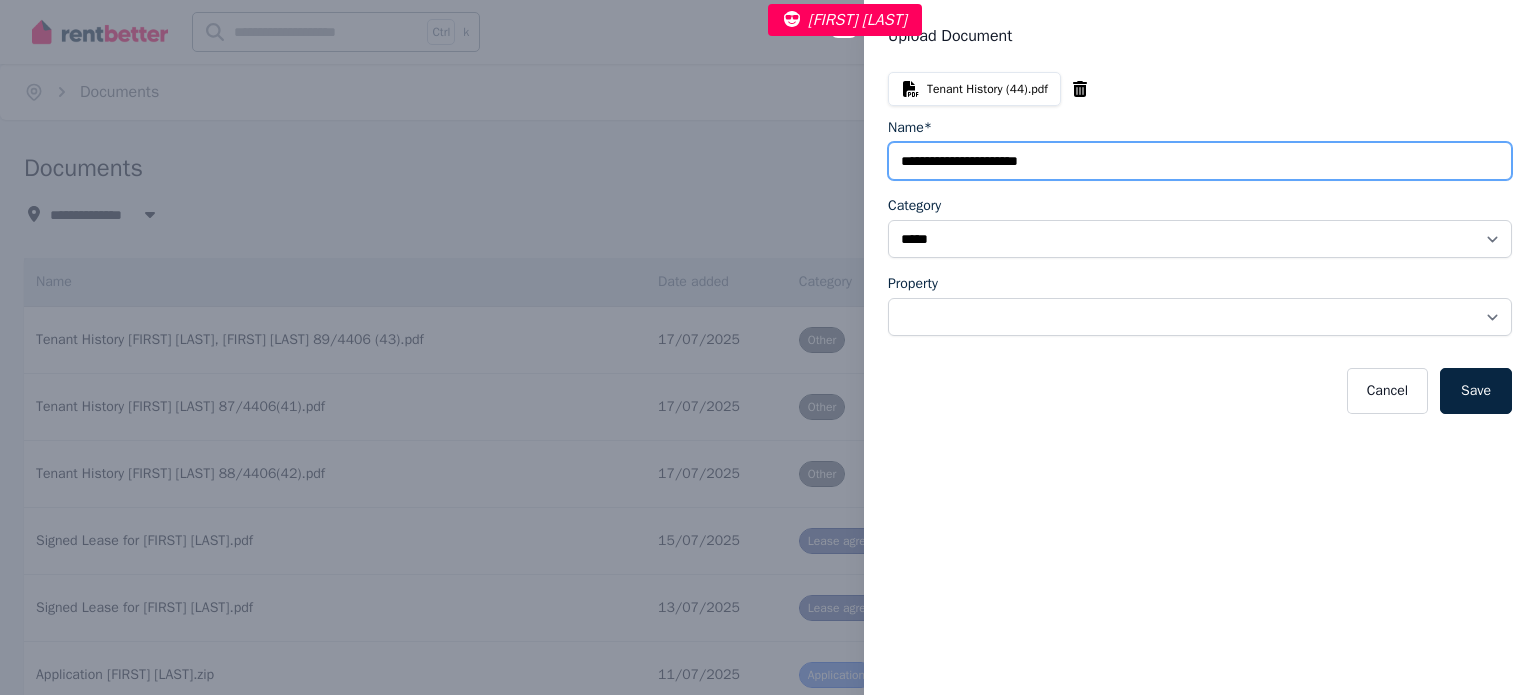 click on "Name*" at bounding box center (1200, 161) 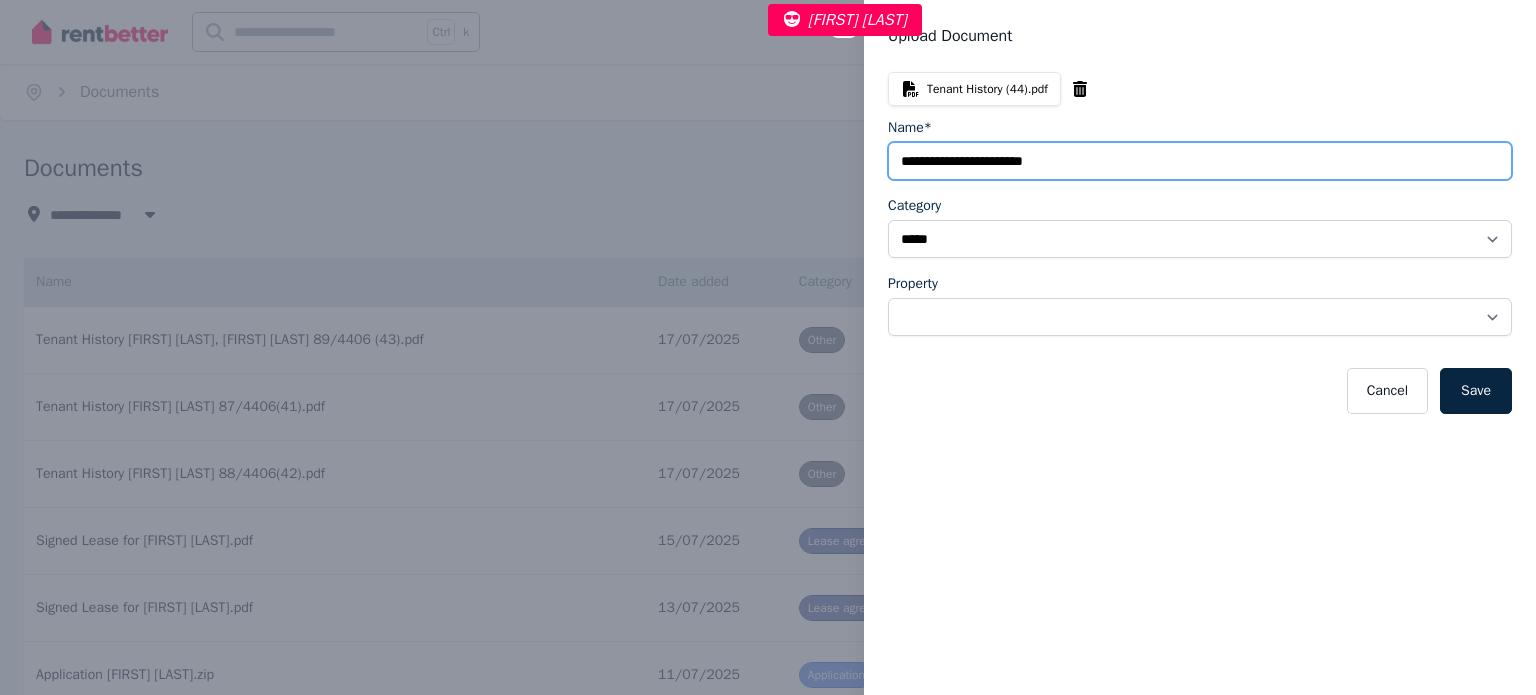 paste on "**********" 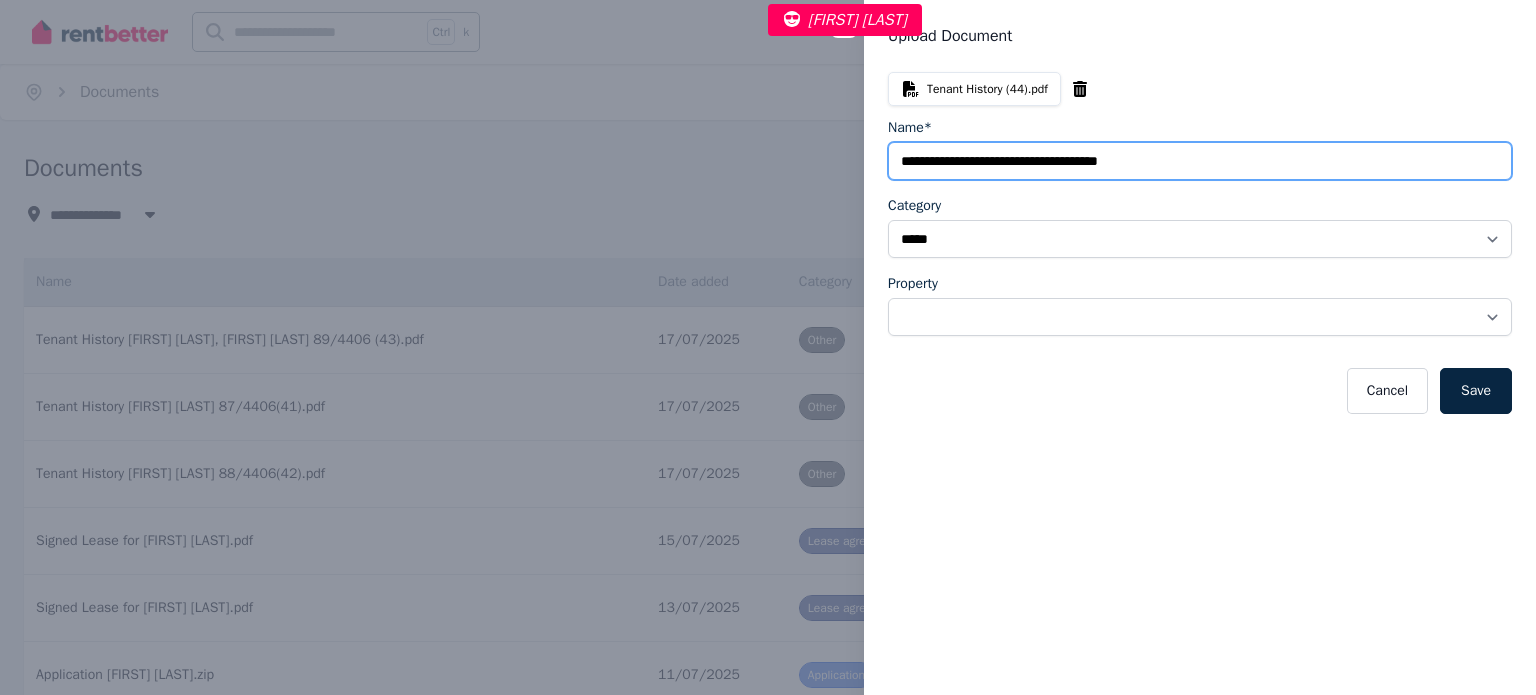 paste on "*******" 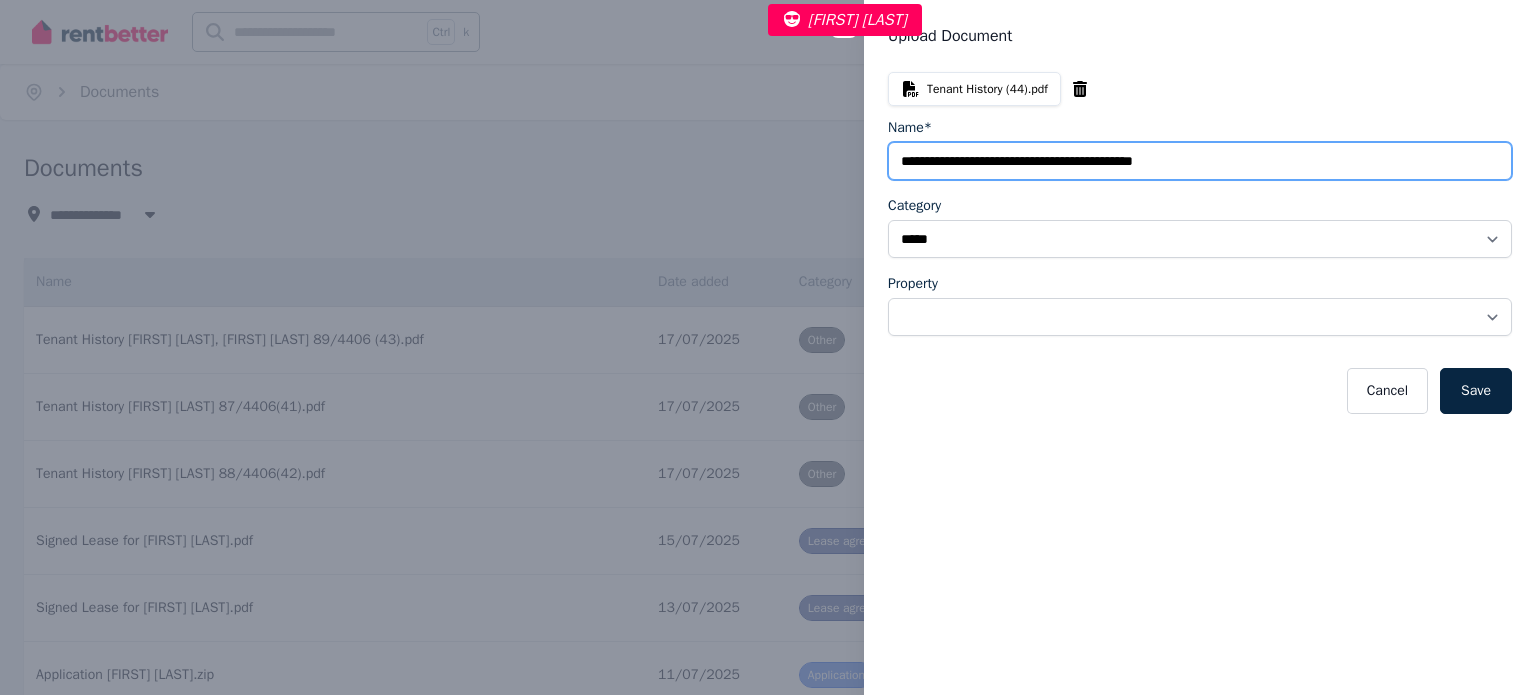 type on "**********" 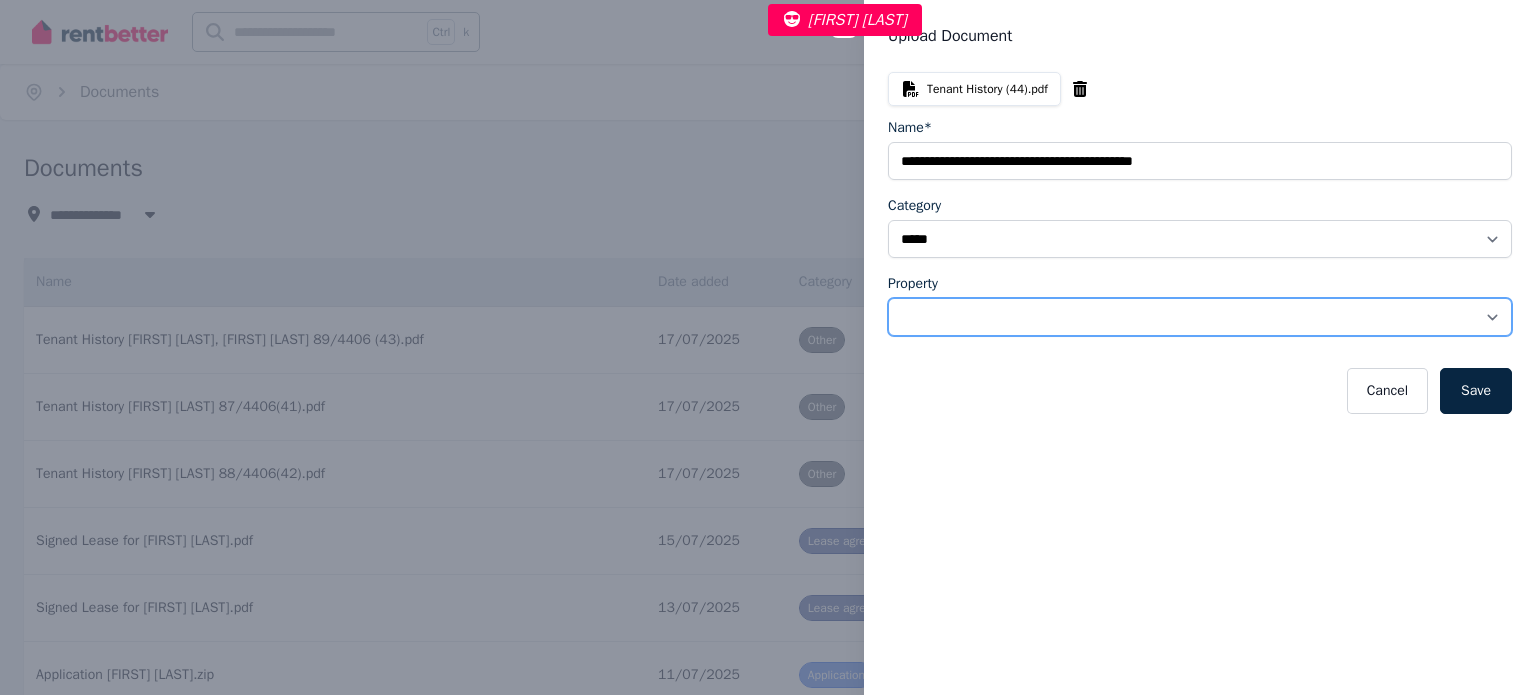 click on "**********" at bounding box center (1200, 317) 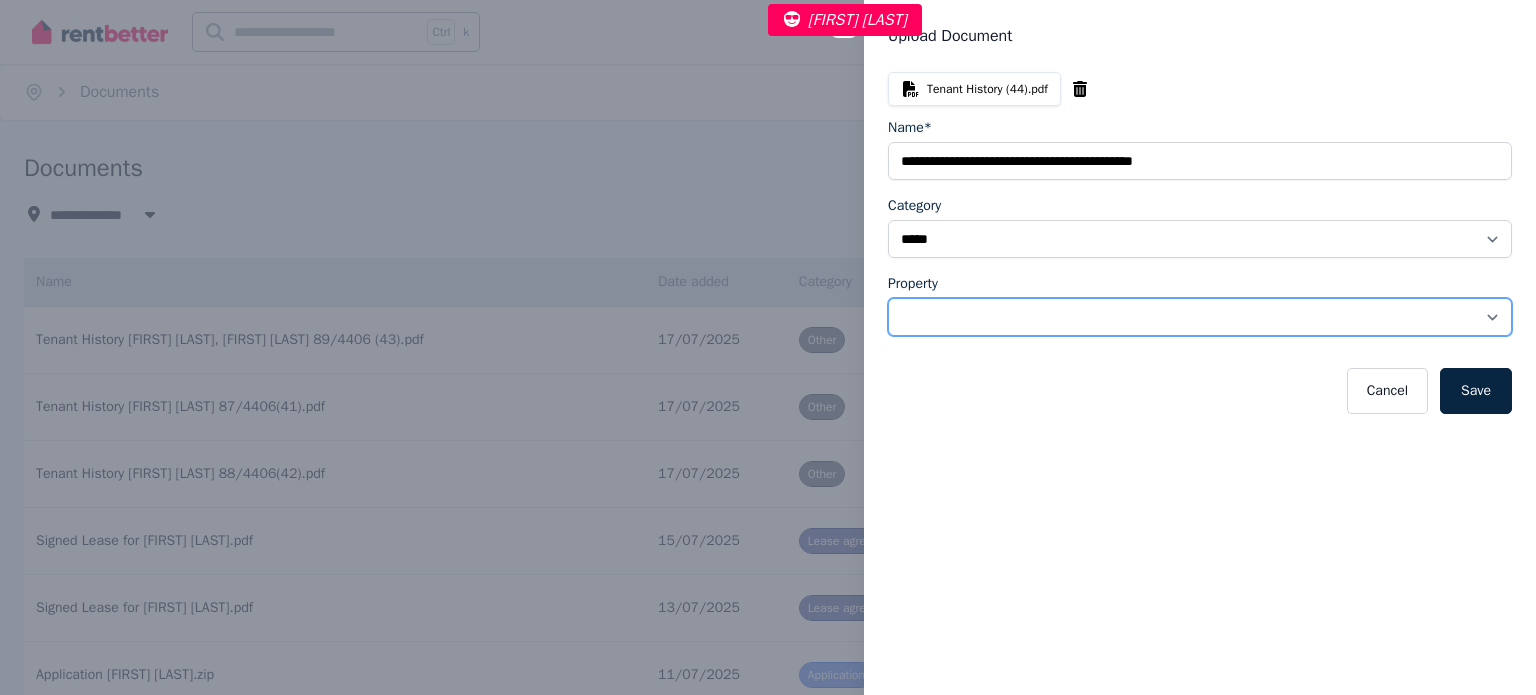 select on "**********" 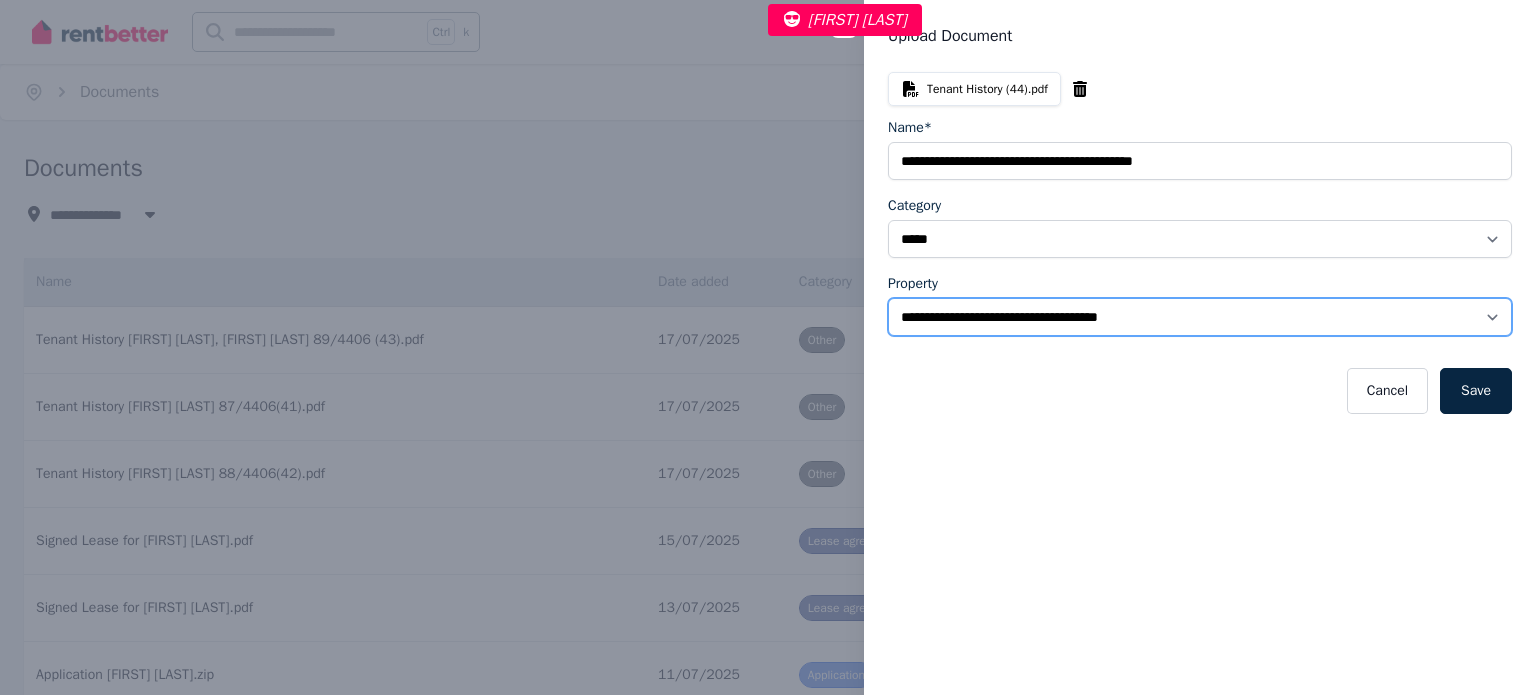 click on "**********" at bounding box center (1200, 317) 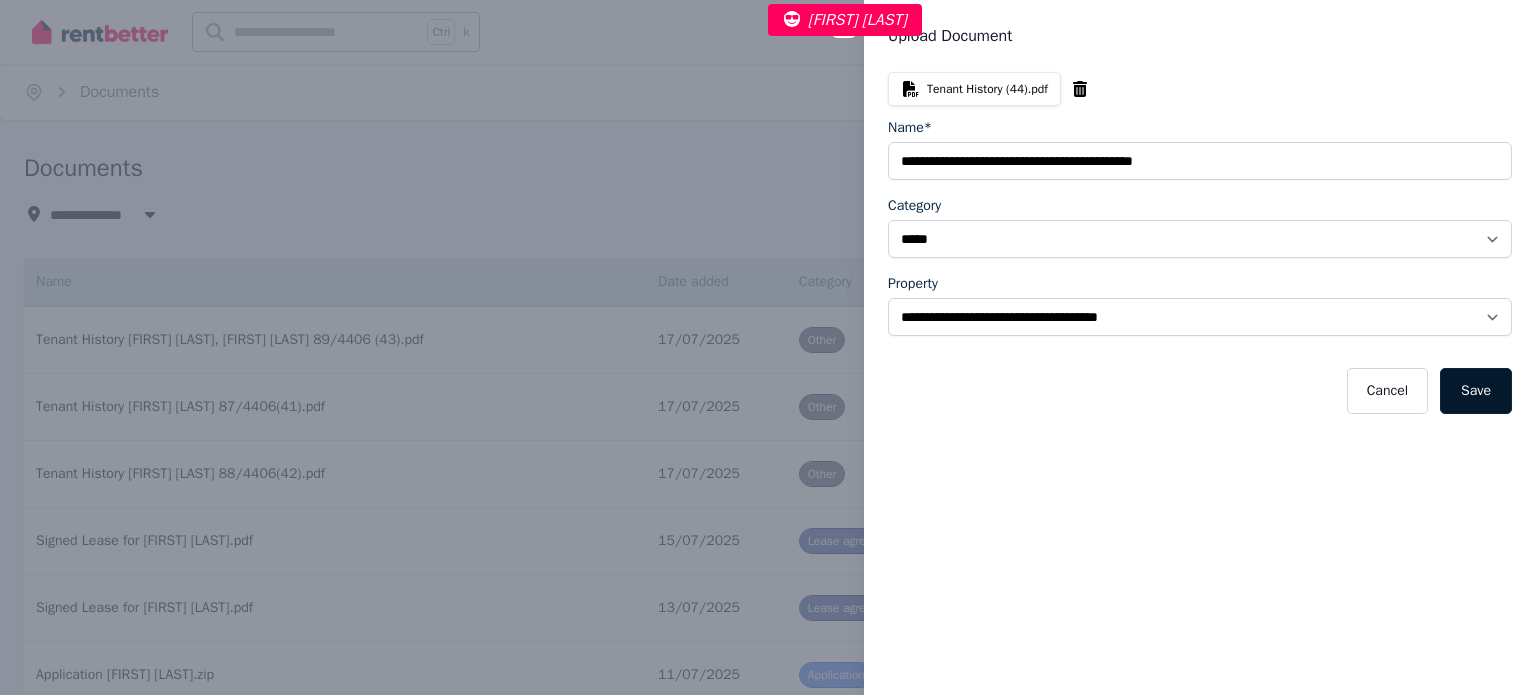 click on "Save" at bounding box center [1476, 391] 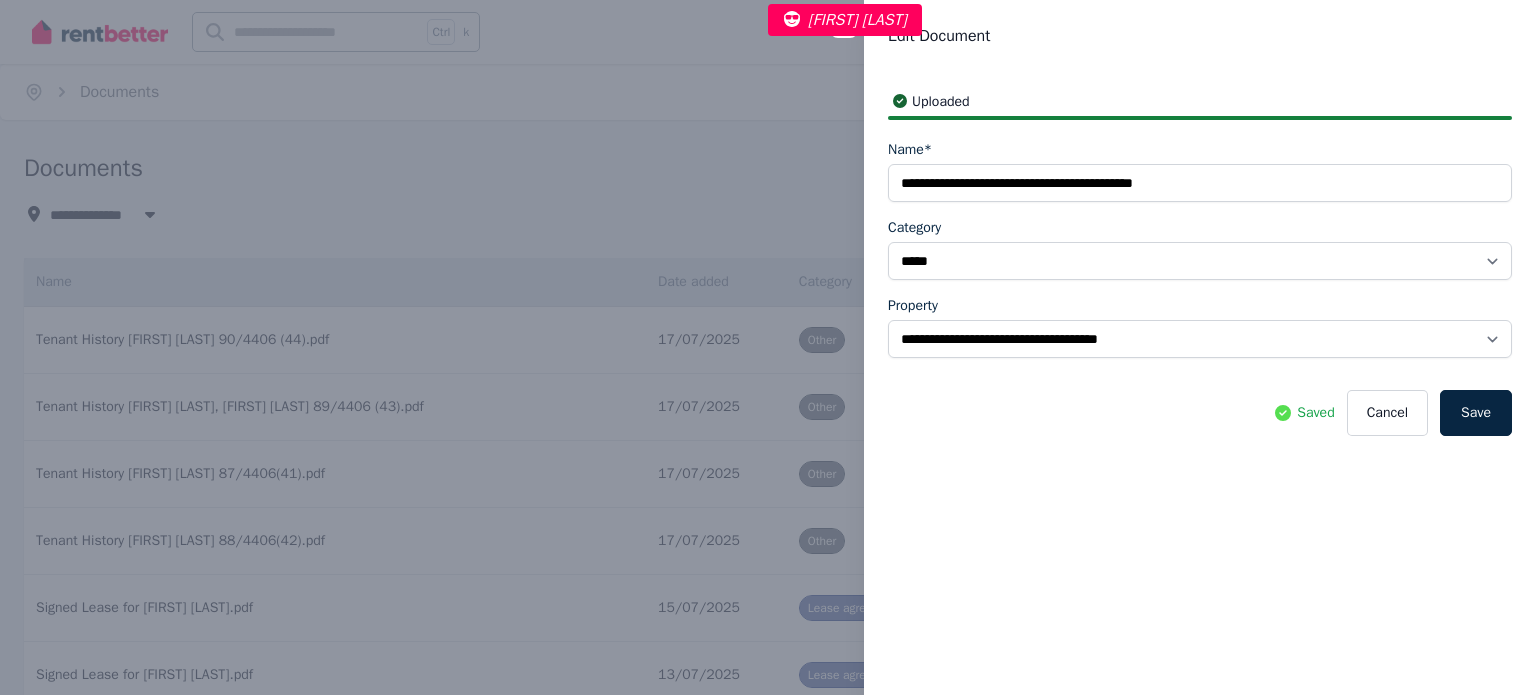 click on "**********" at bounding box center (768, 347) 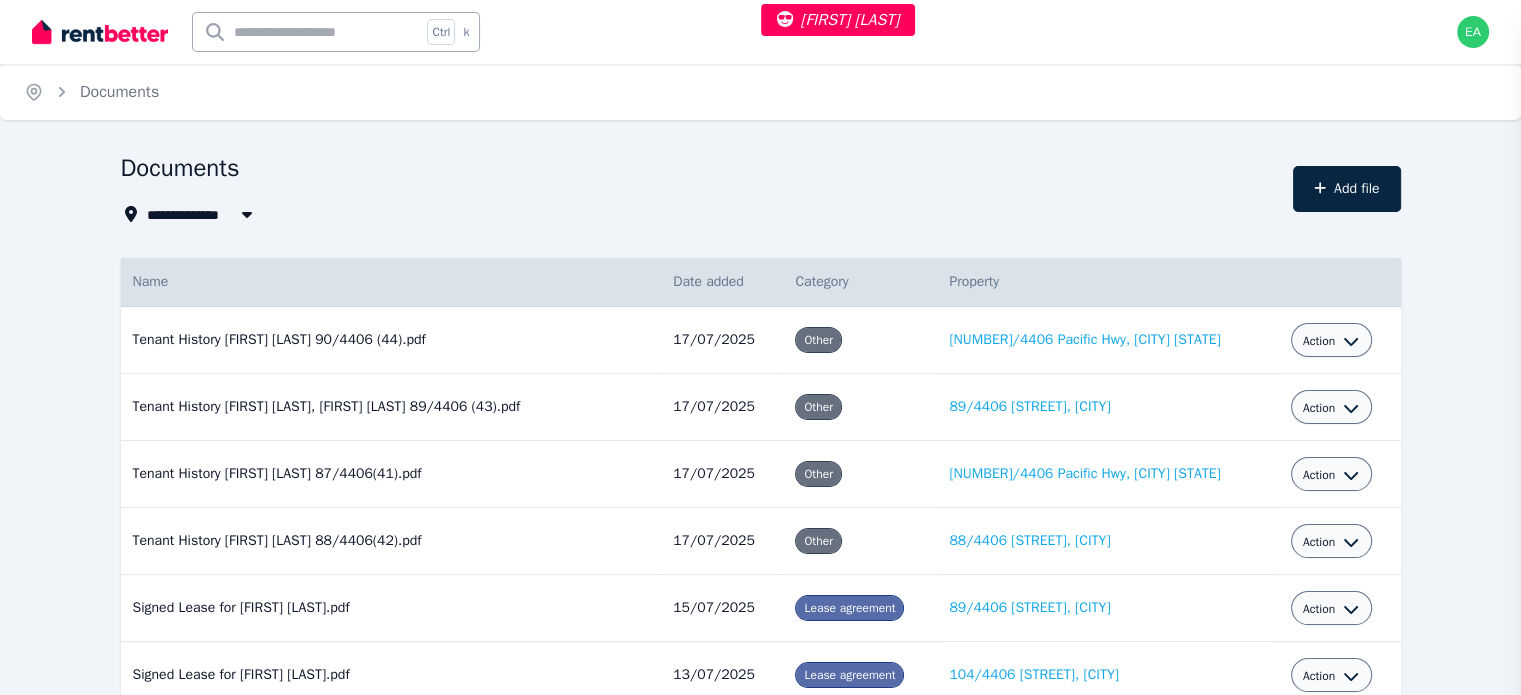 select 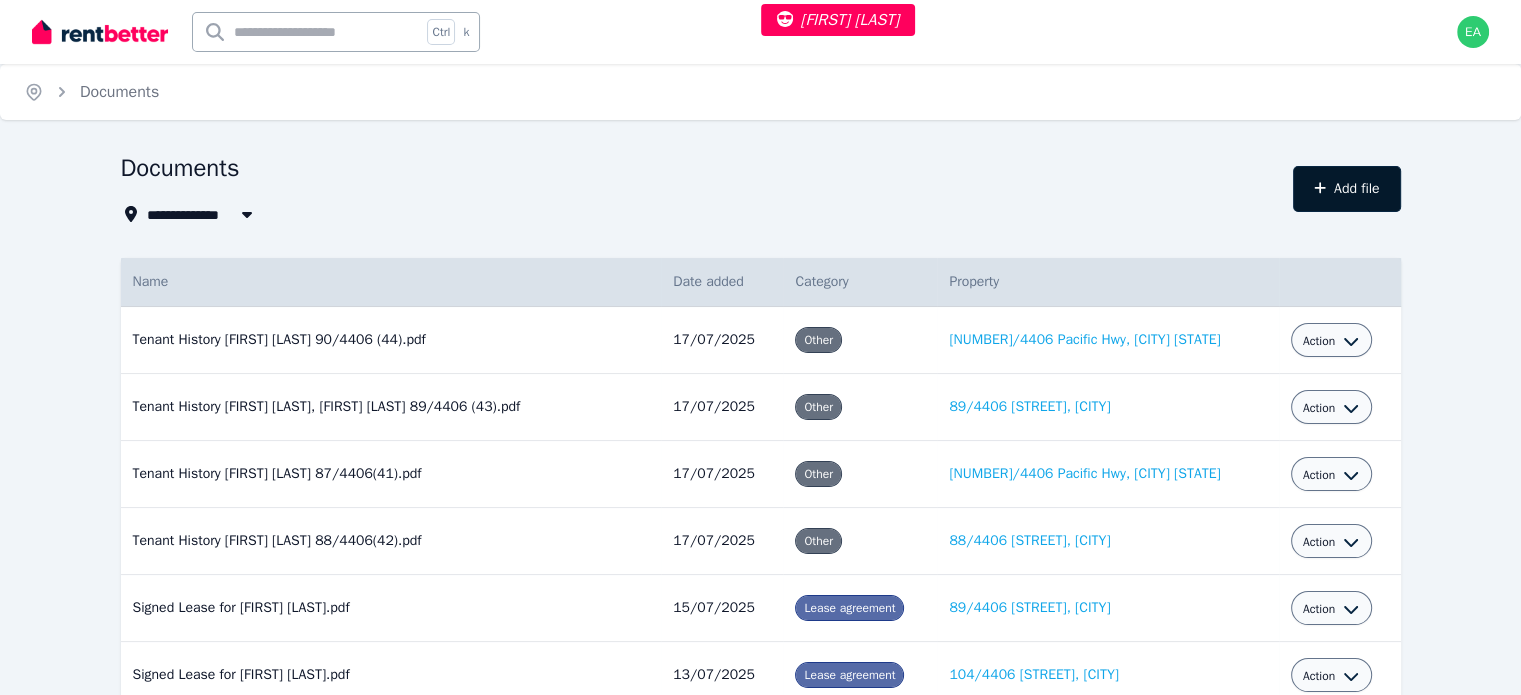 click on "Add file" at bounding box center [1347, 189] 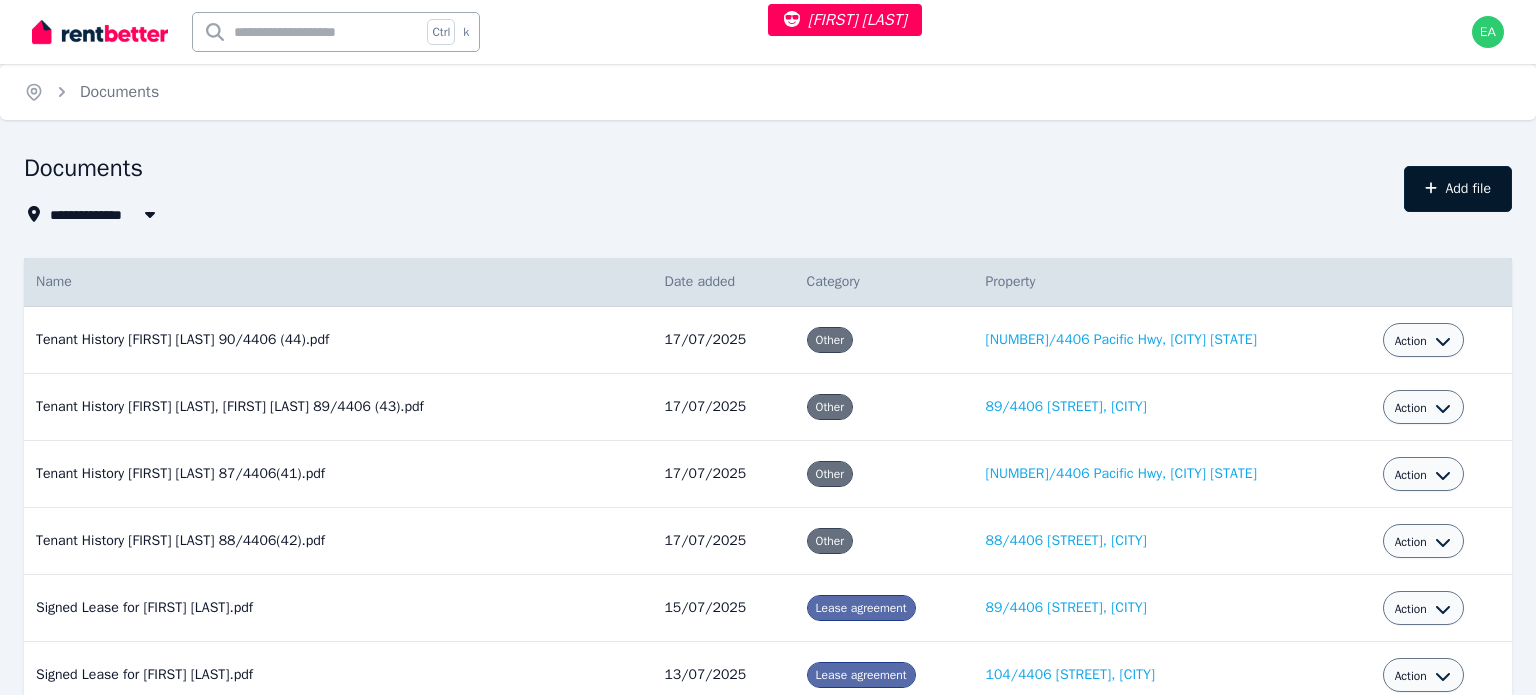 select on "*****" 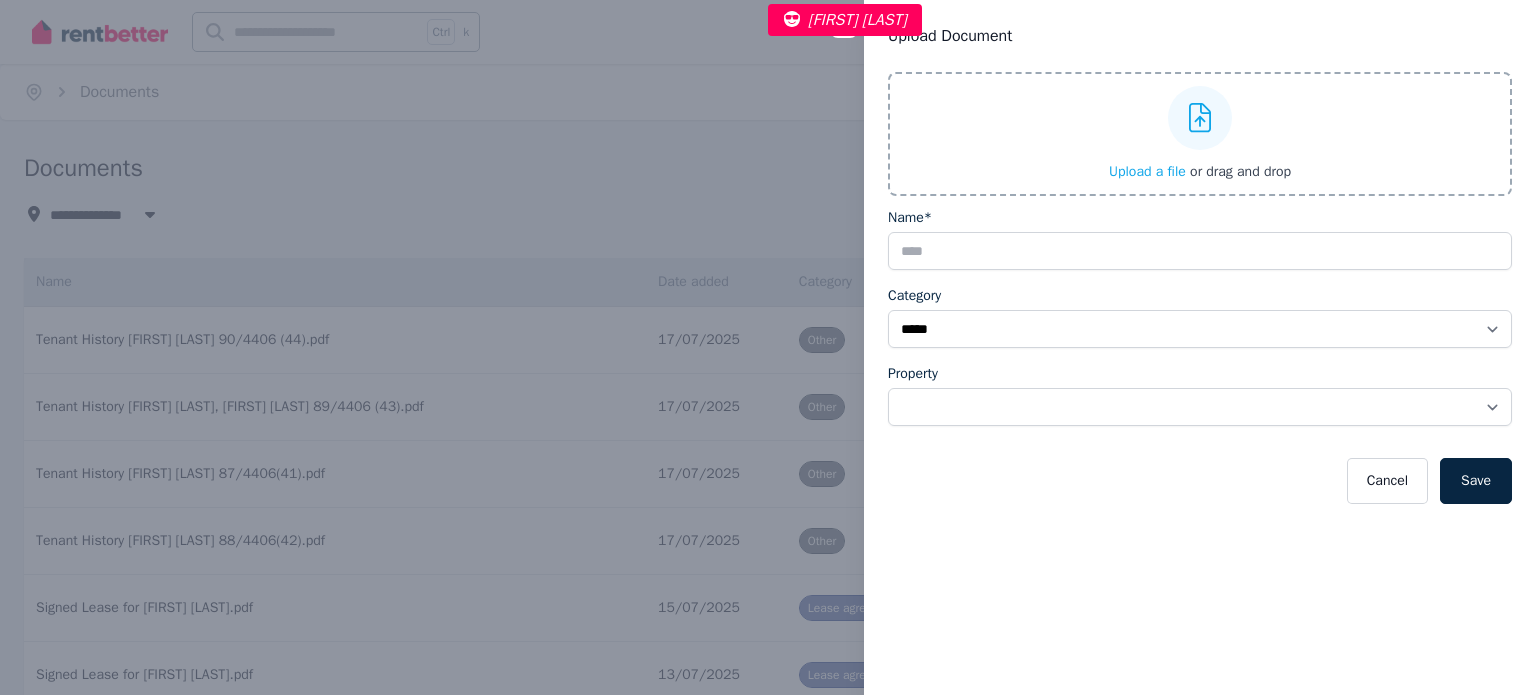 click on "Upload a file" at bounding box center (1147, 171) 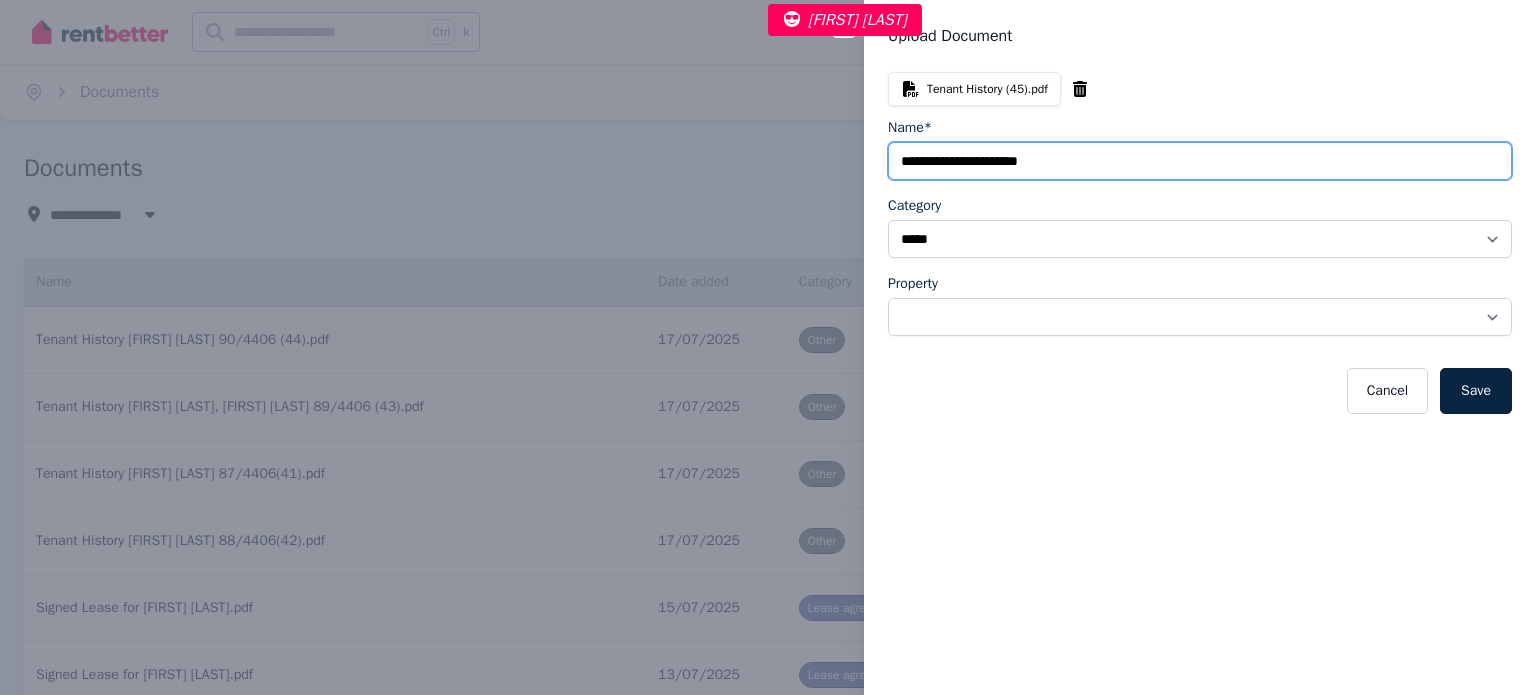 click on "Name*" at bounding box center [1200, 161] 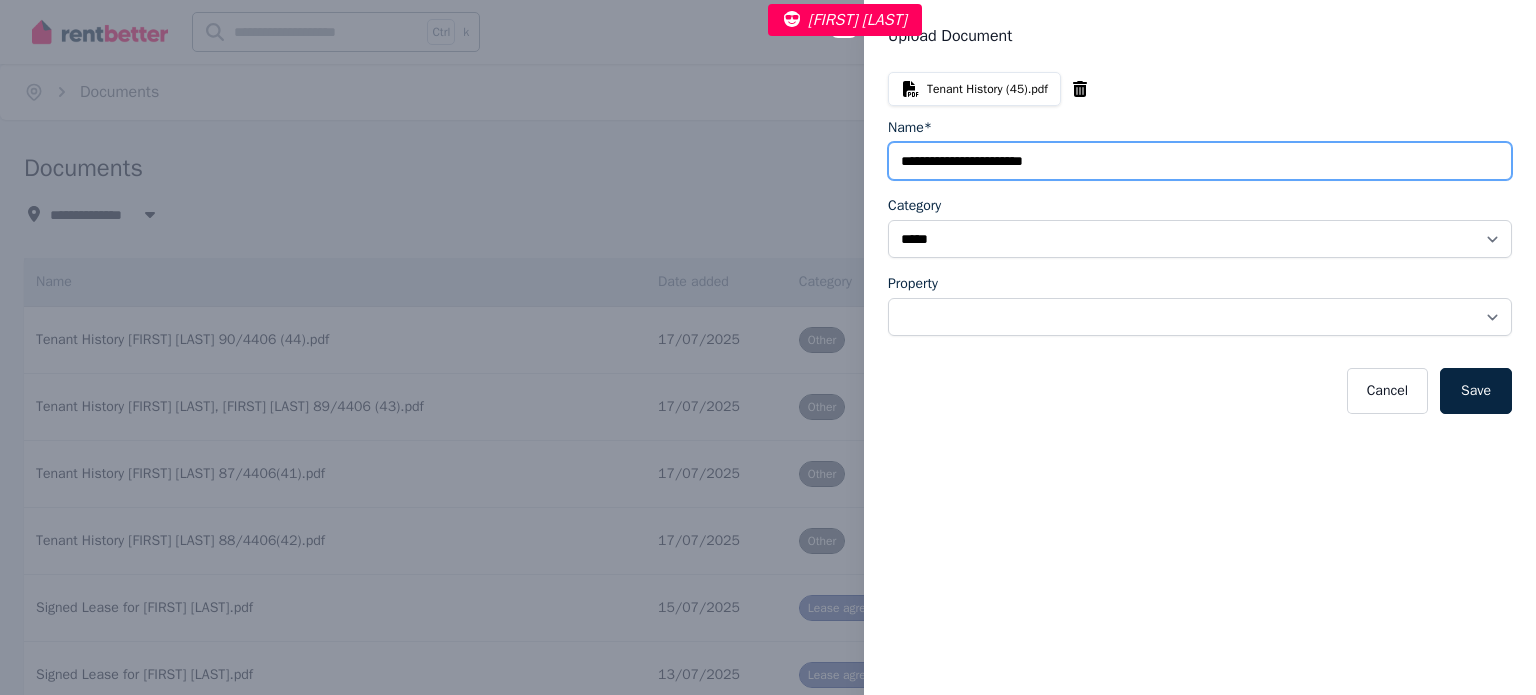 paste on "**********" 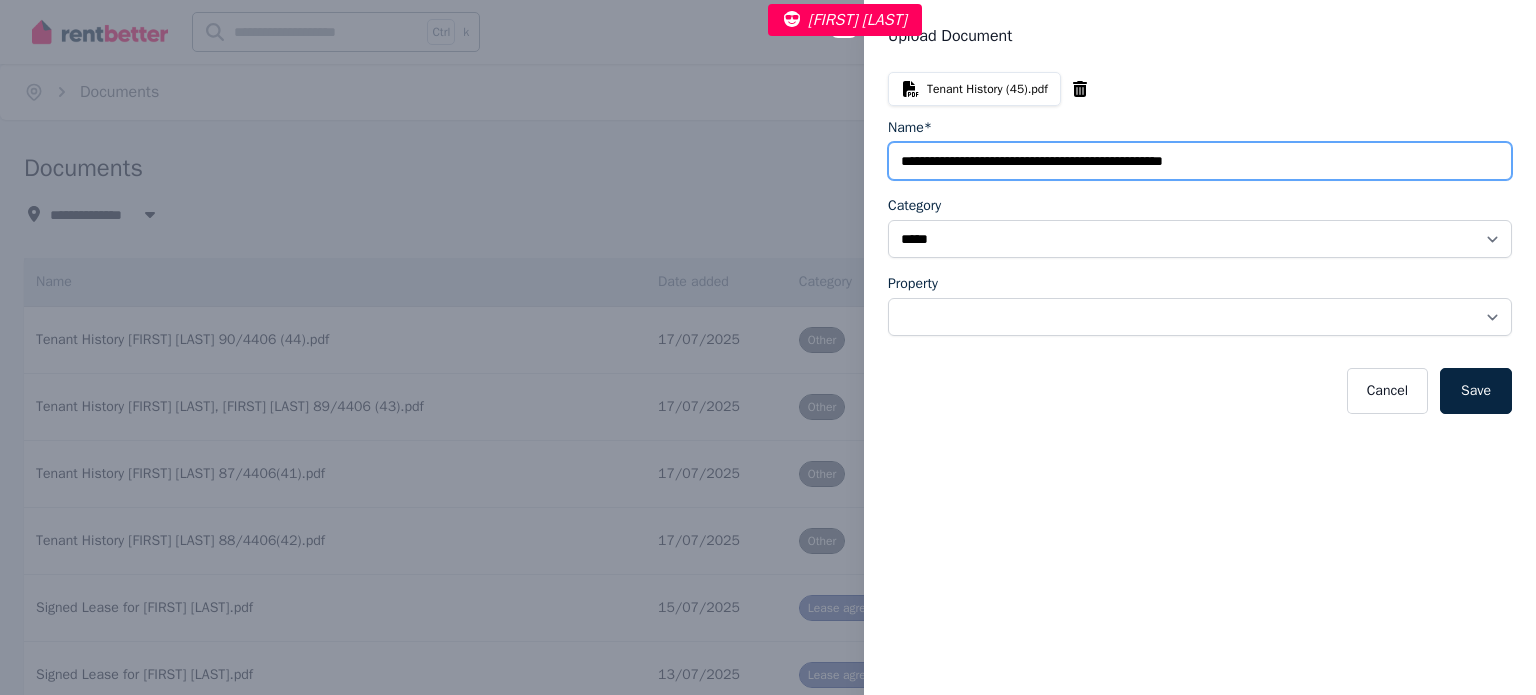 paste on "*******" 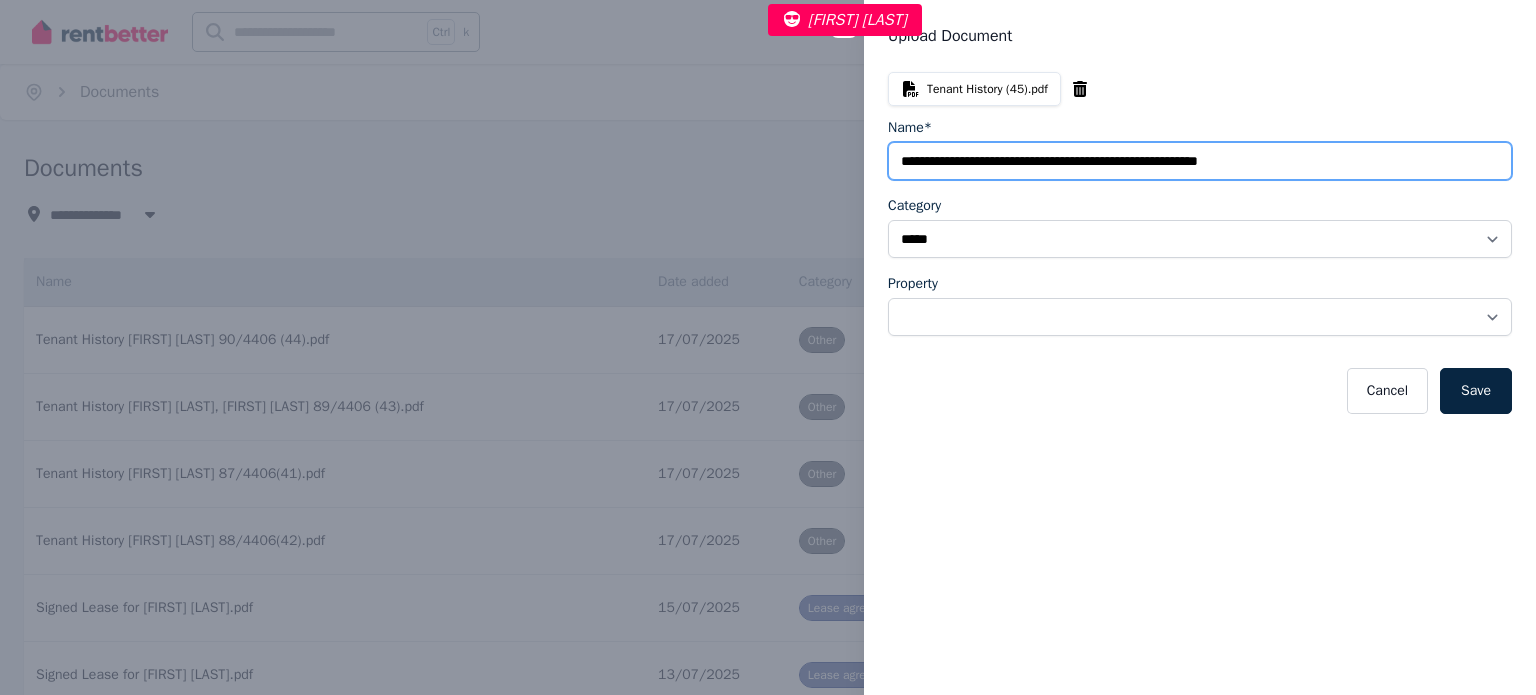 click on "**********" at bounding box center [1200, 161] 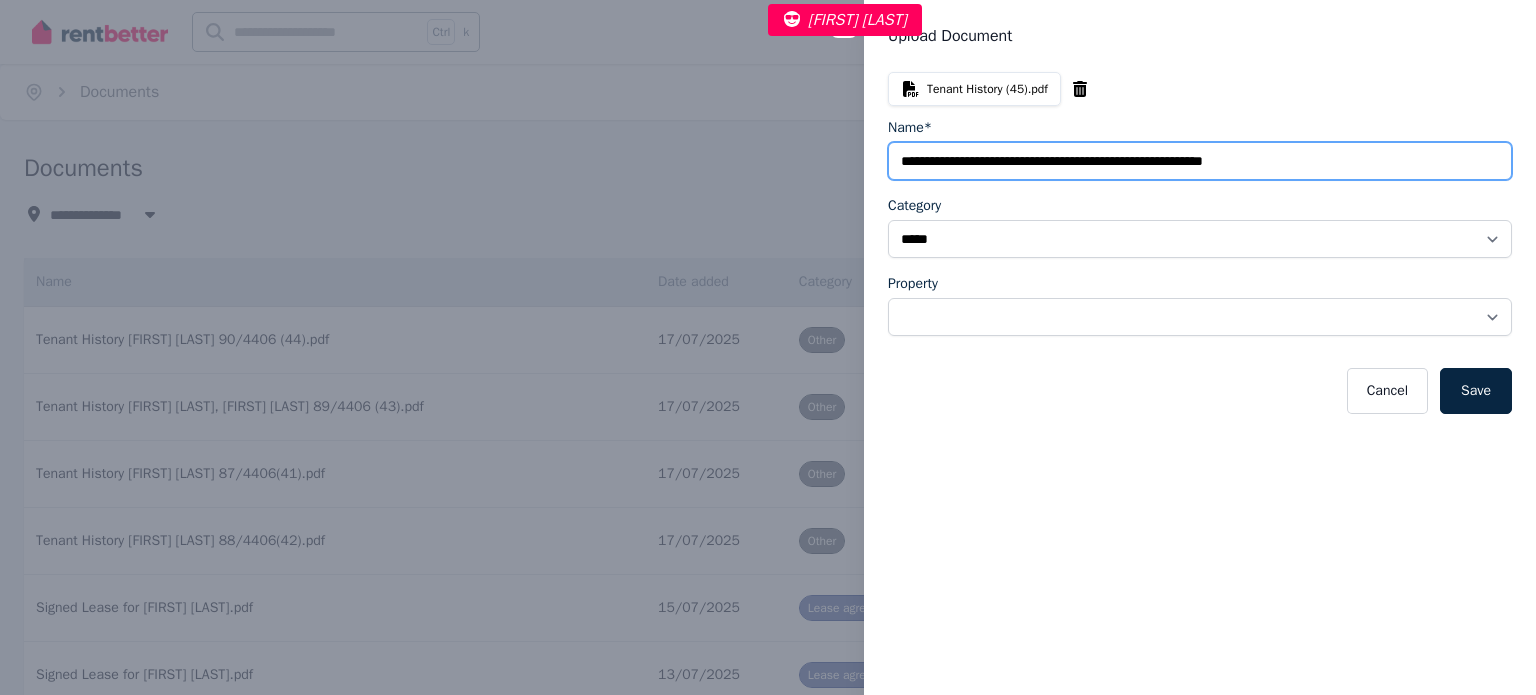 type on "**********" 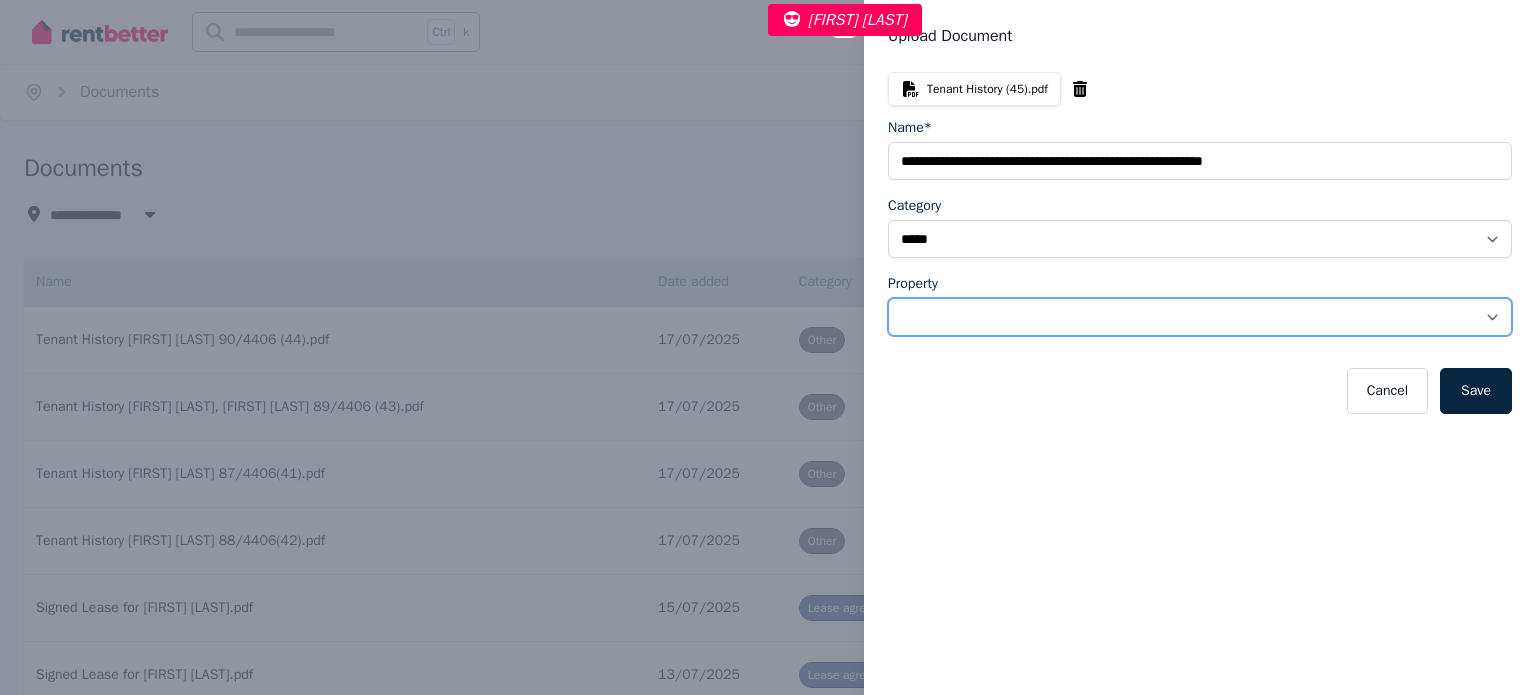 click on "**********" at bounding box center (1200, 317) 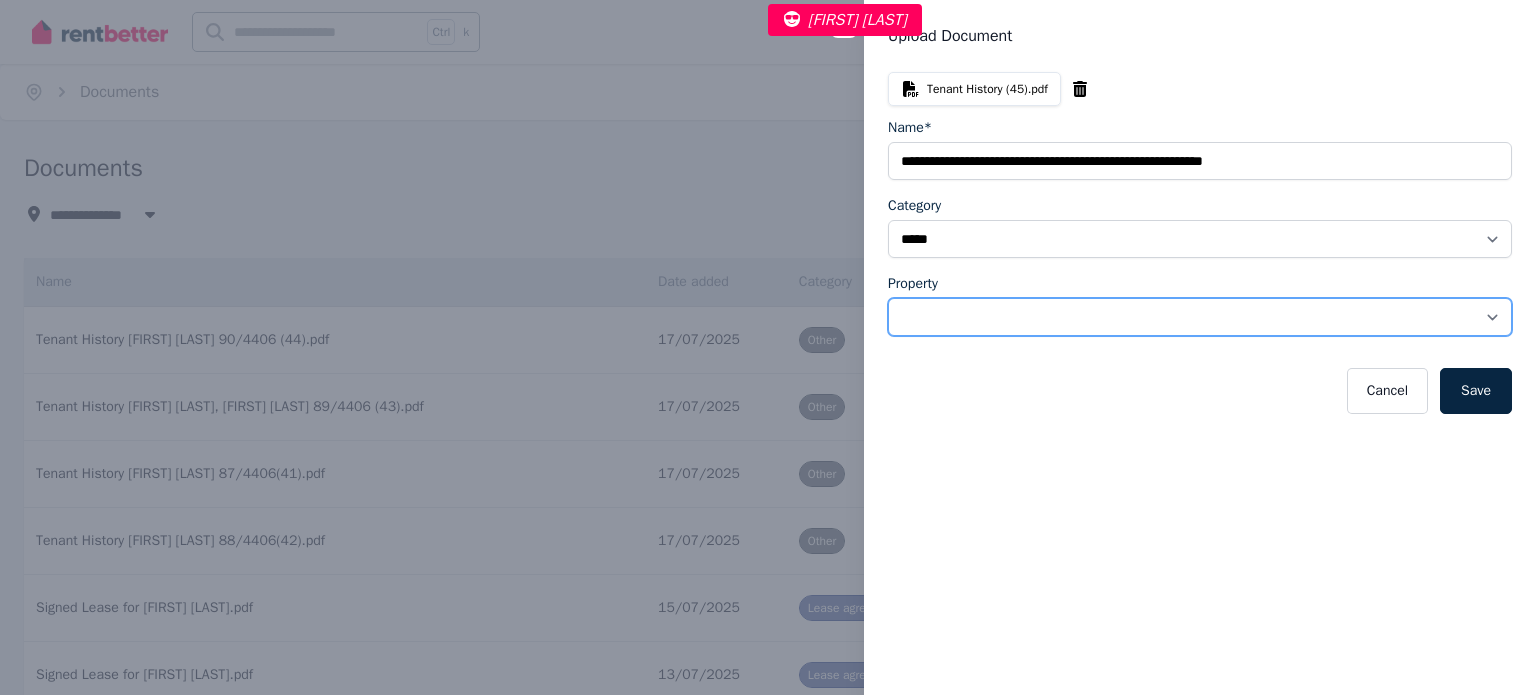select on "**********" 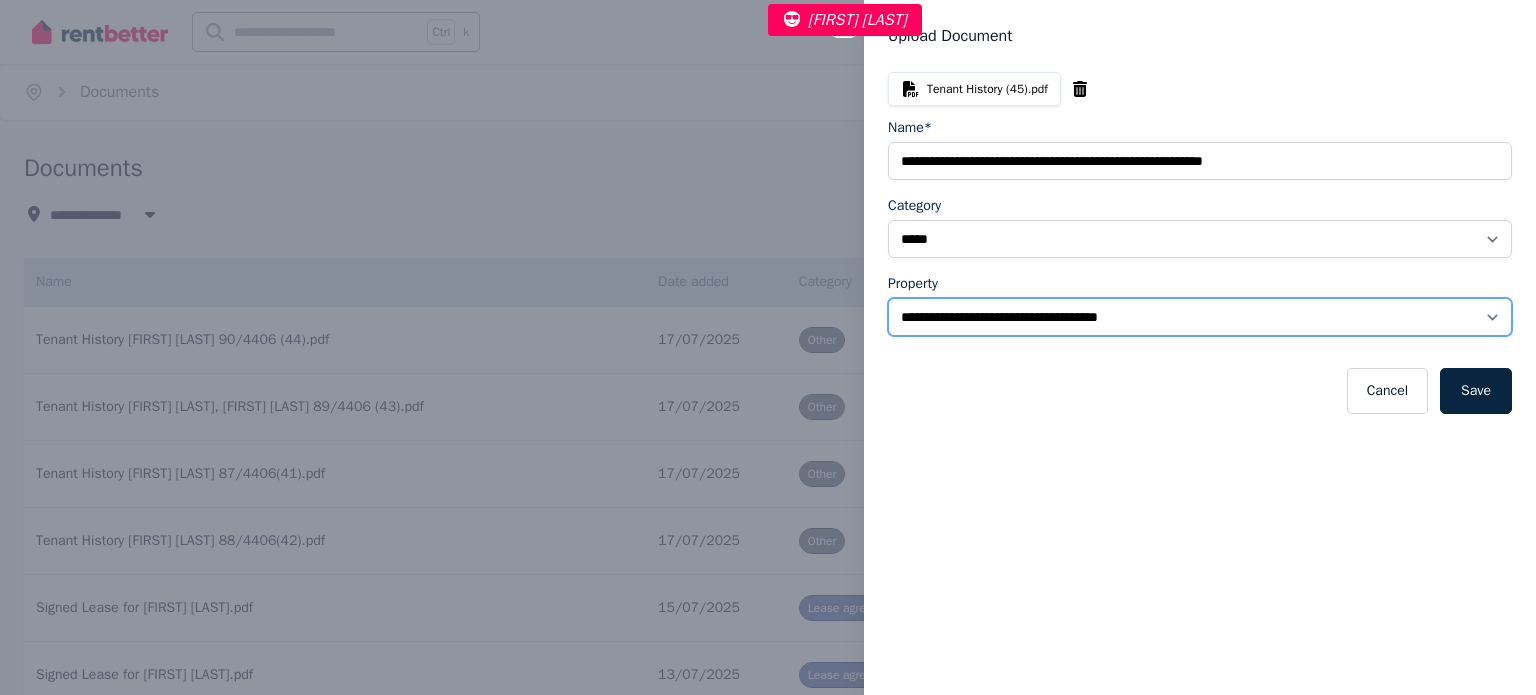 click on "**********" at bounding box center [1200, 317] 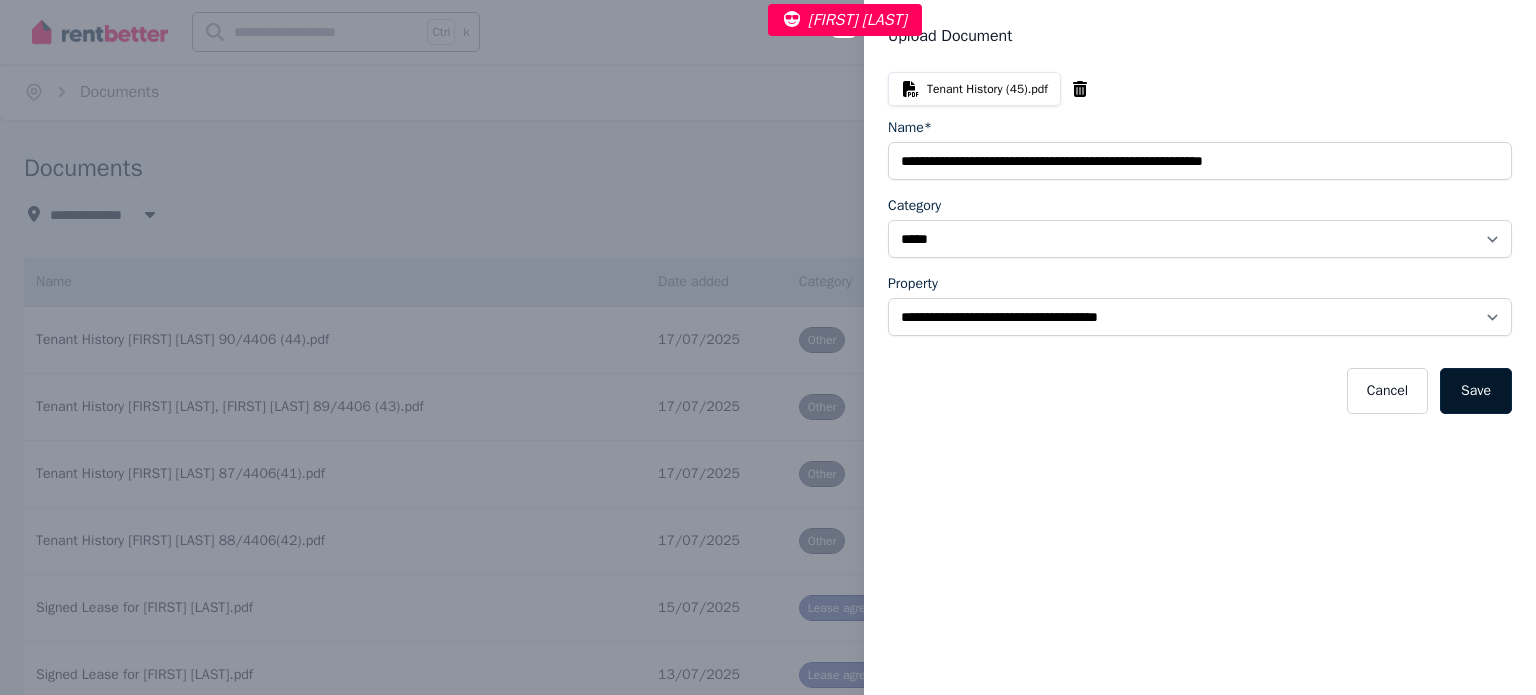 click on "Save" at bounding box center [1476, 391] 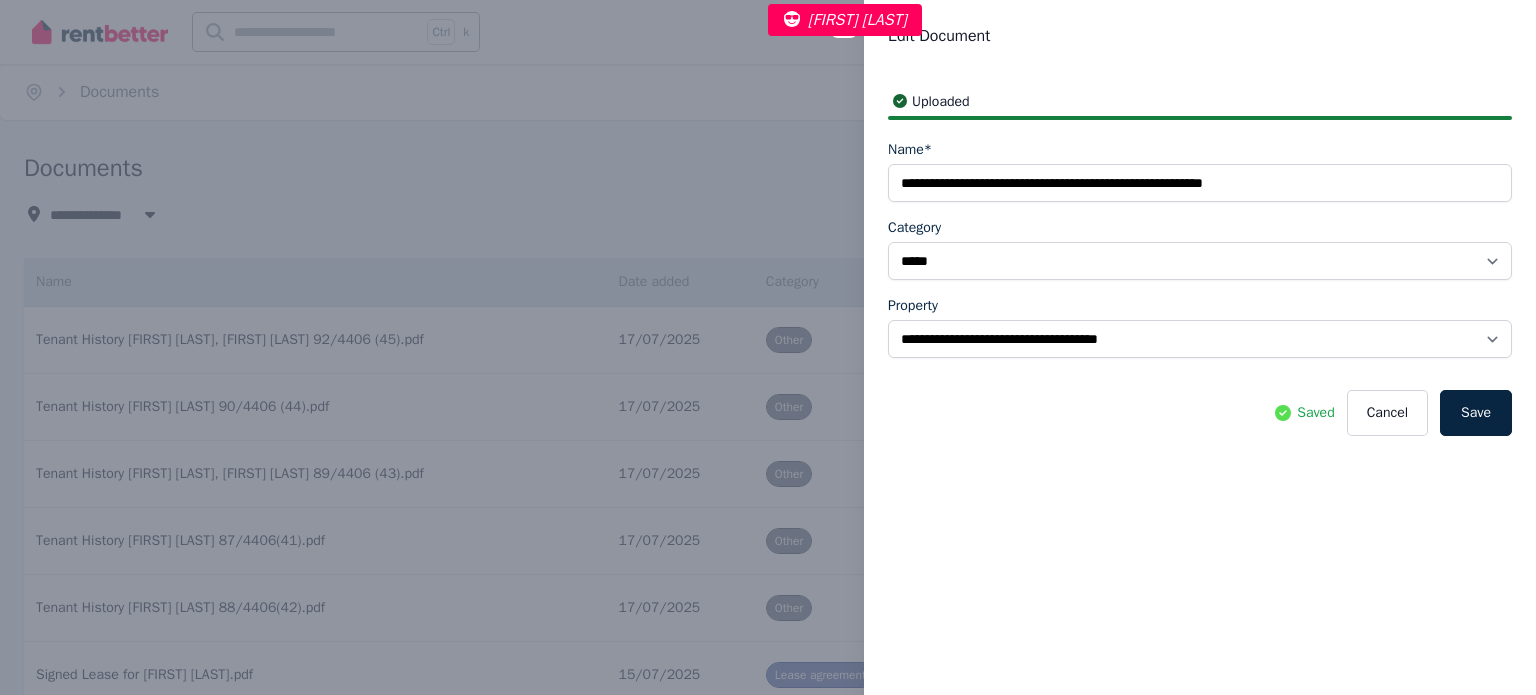 click on "**********" at bounding box center [768, 347] 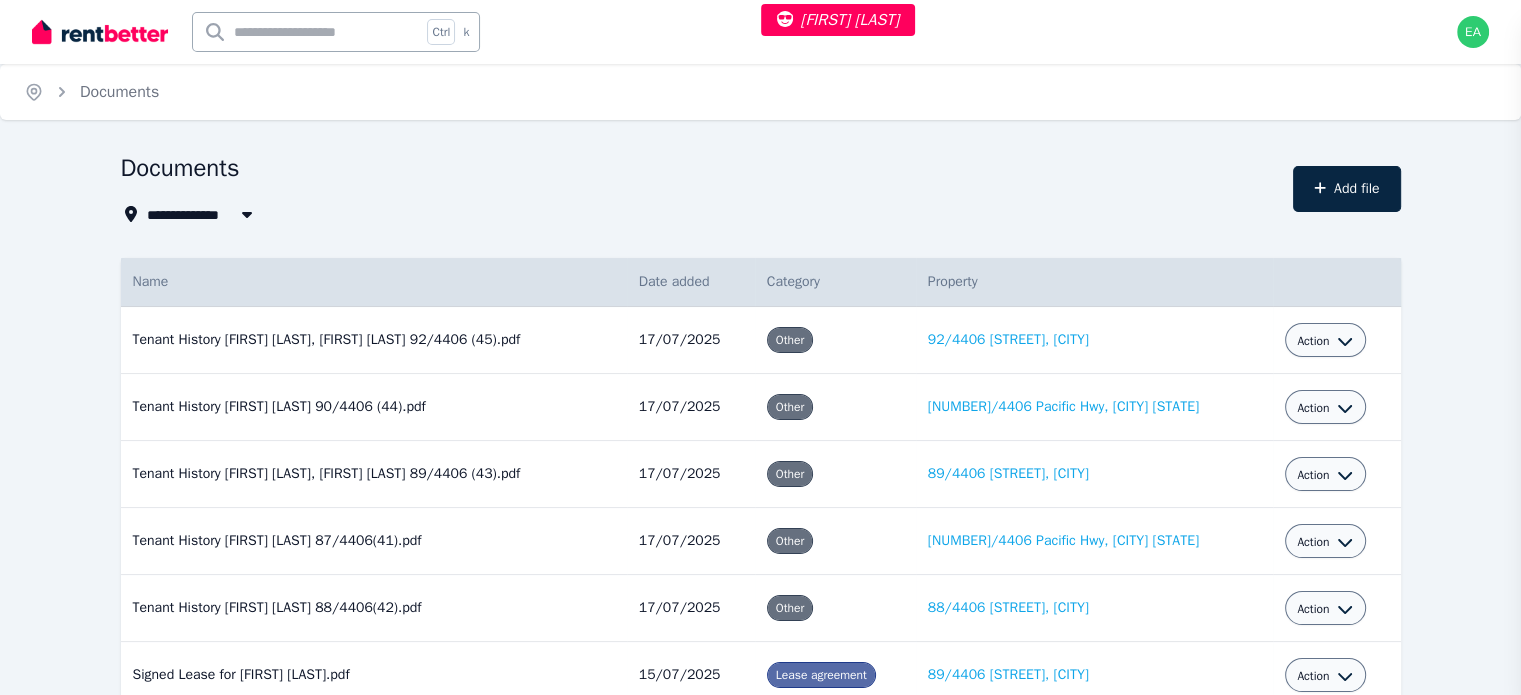 select 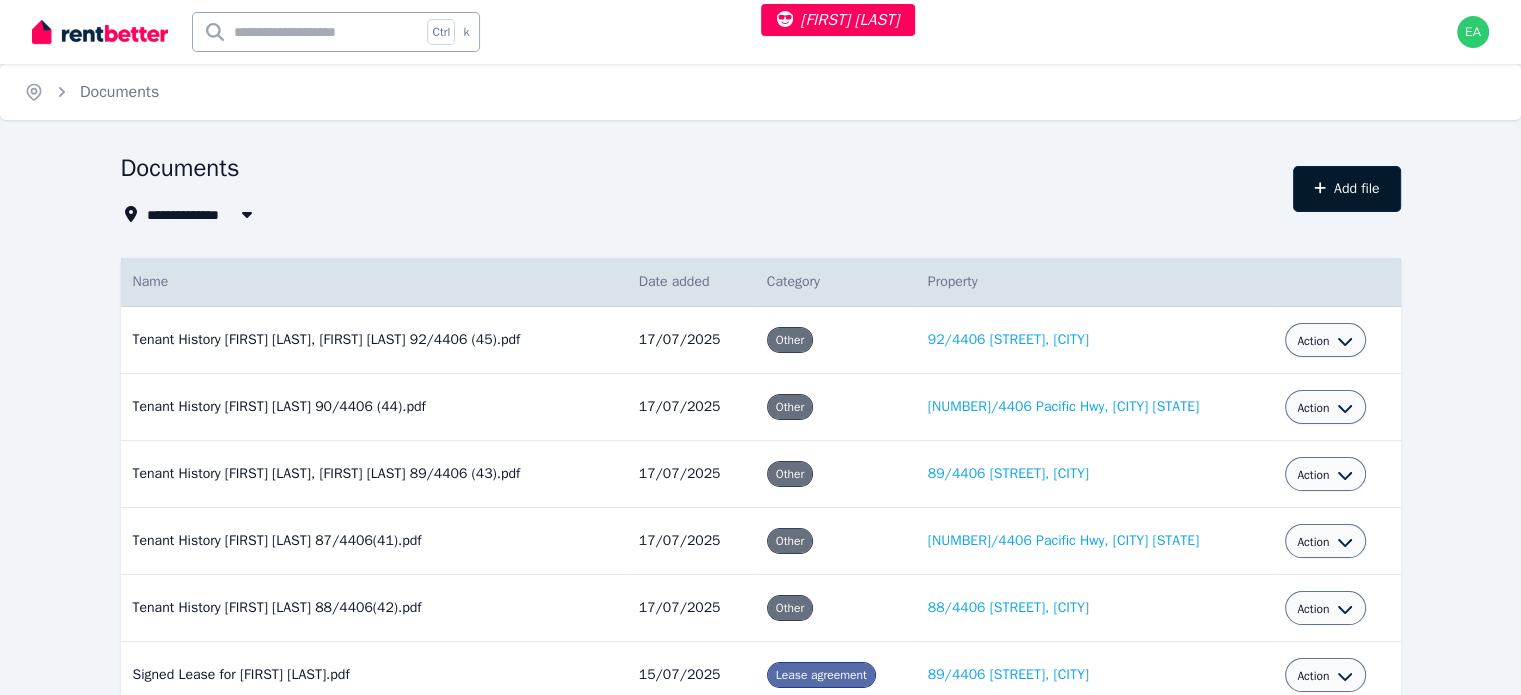 click on "Add file" at bounding box center (1347, 189) 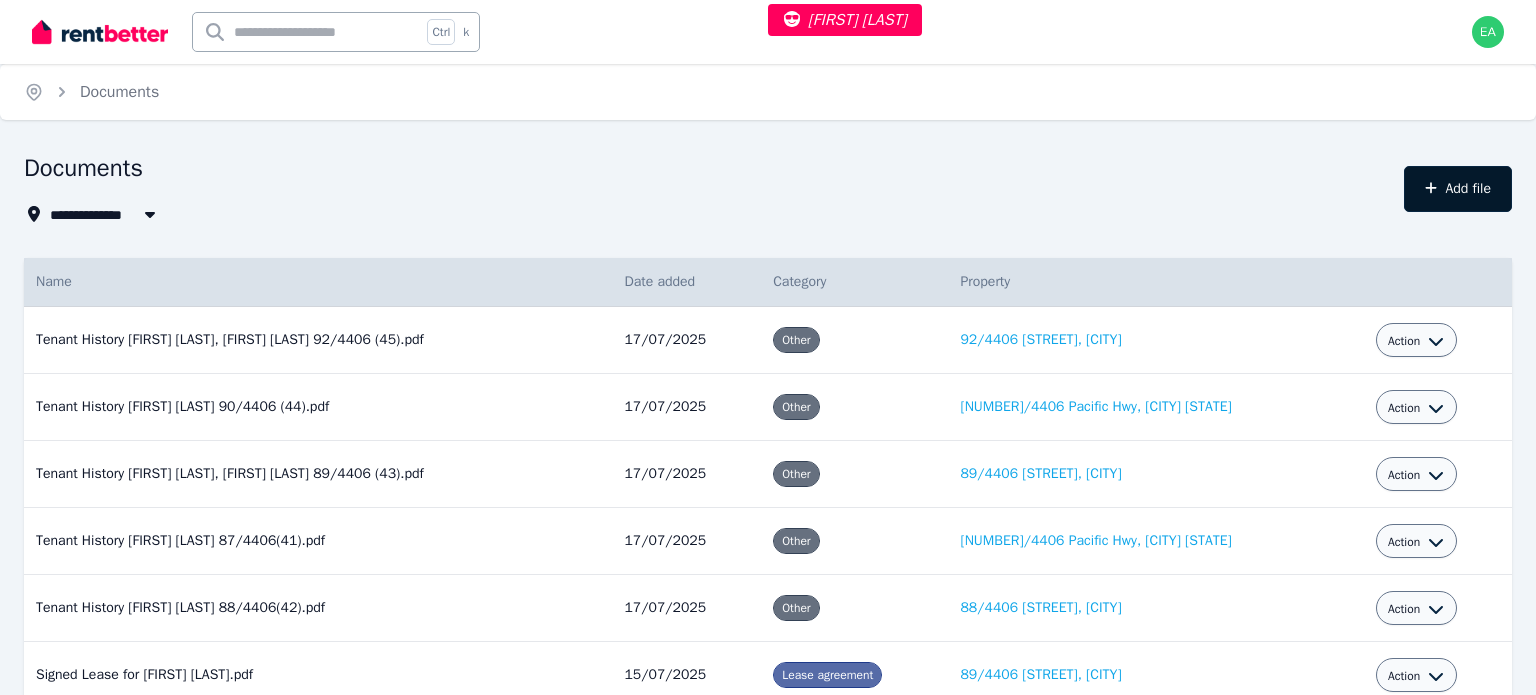 select on "*****" 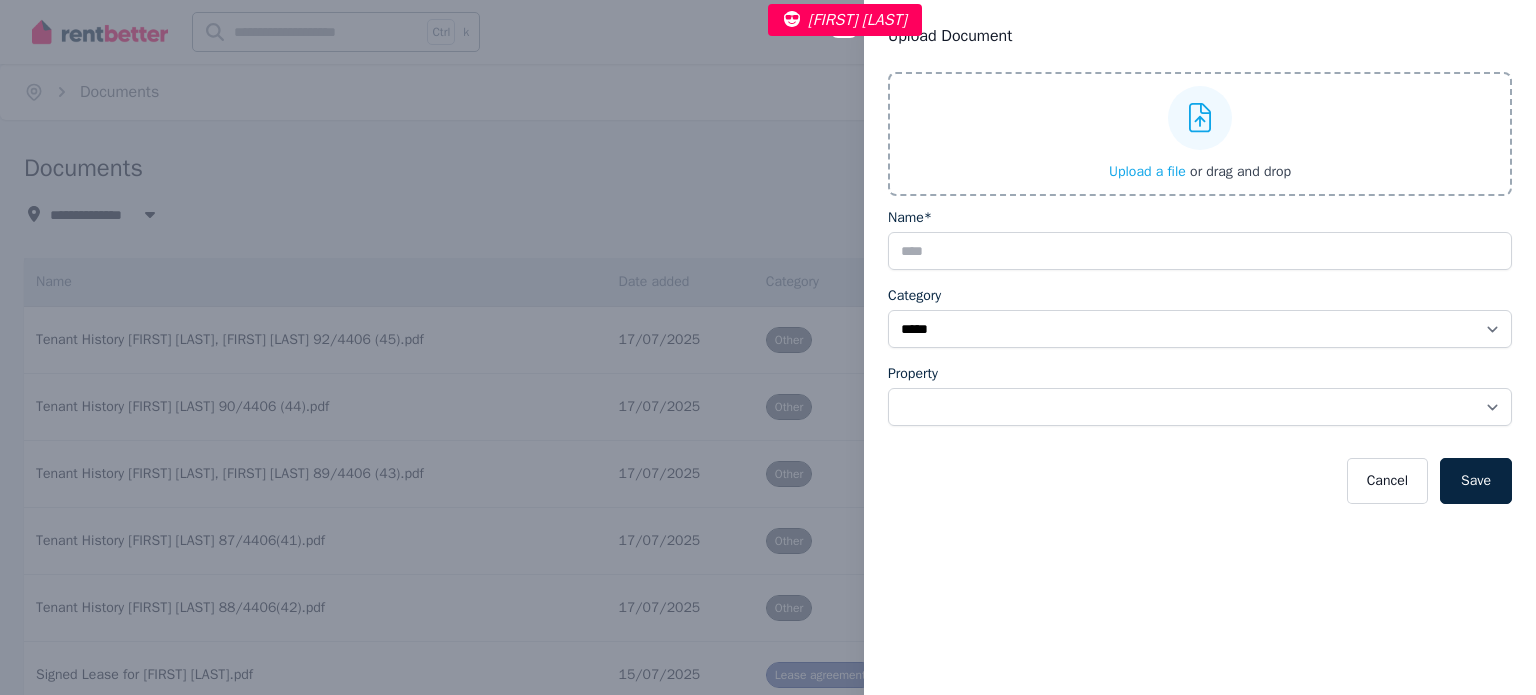click on "Upload a file" at bounding box center (1147, 171) 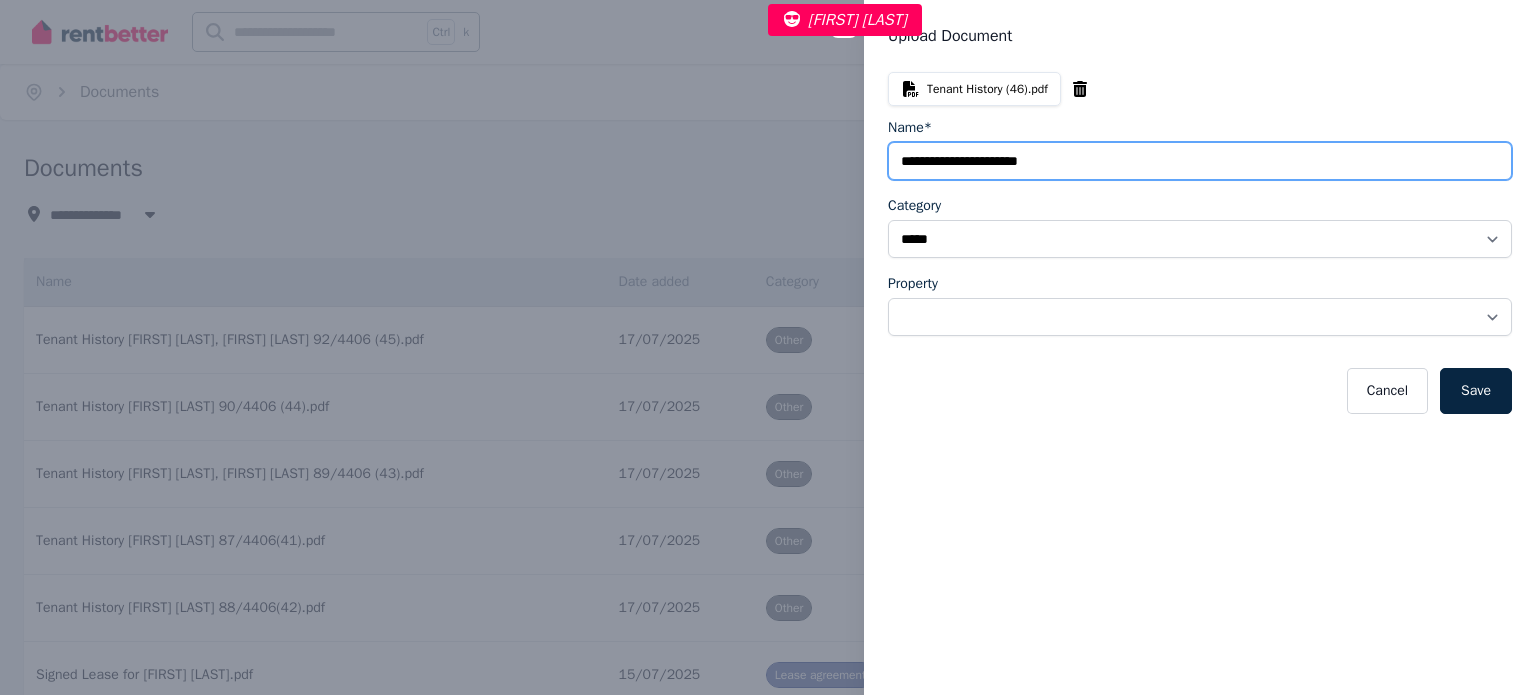 click on "Name*" at bounding box center [1200, 161] 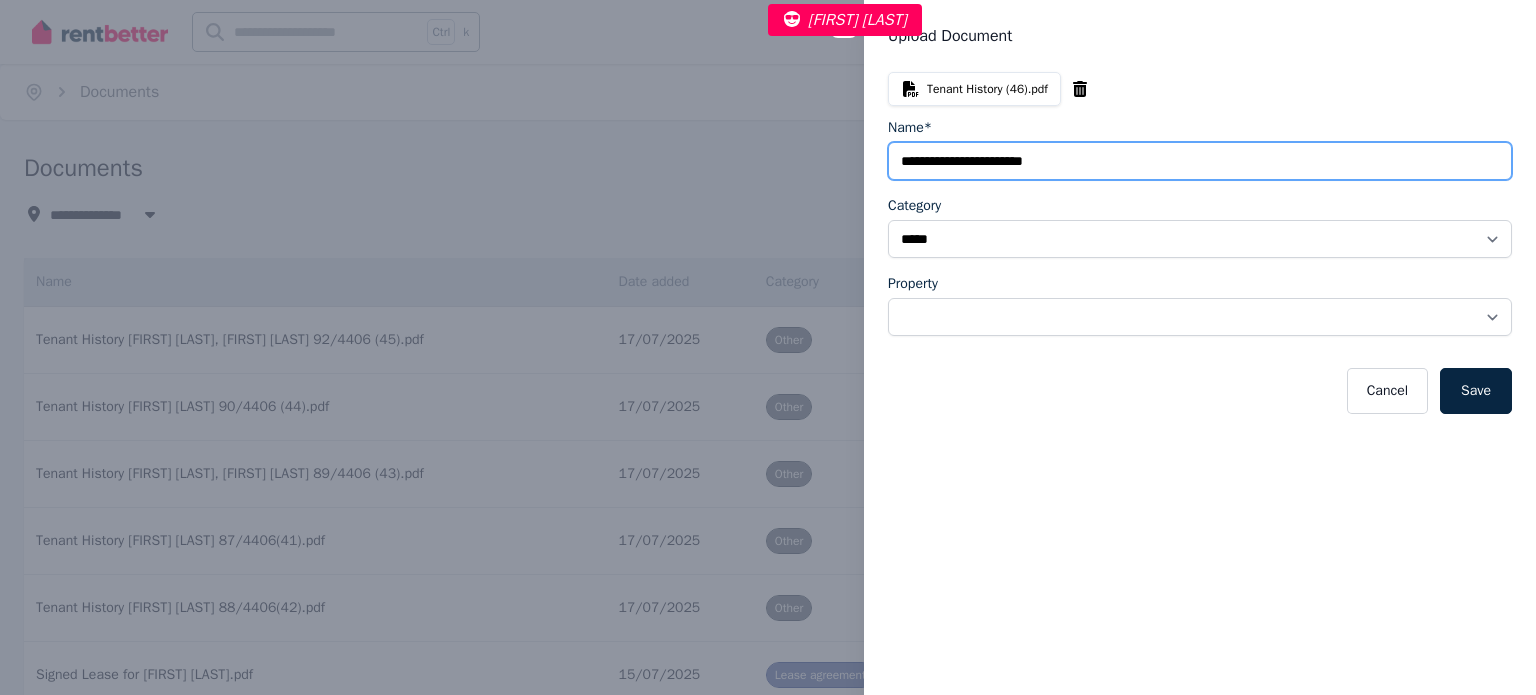 paste on "**********" 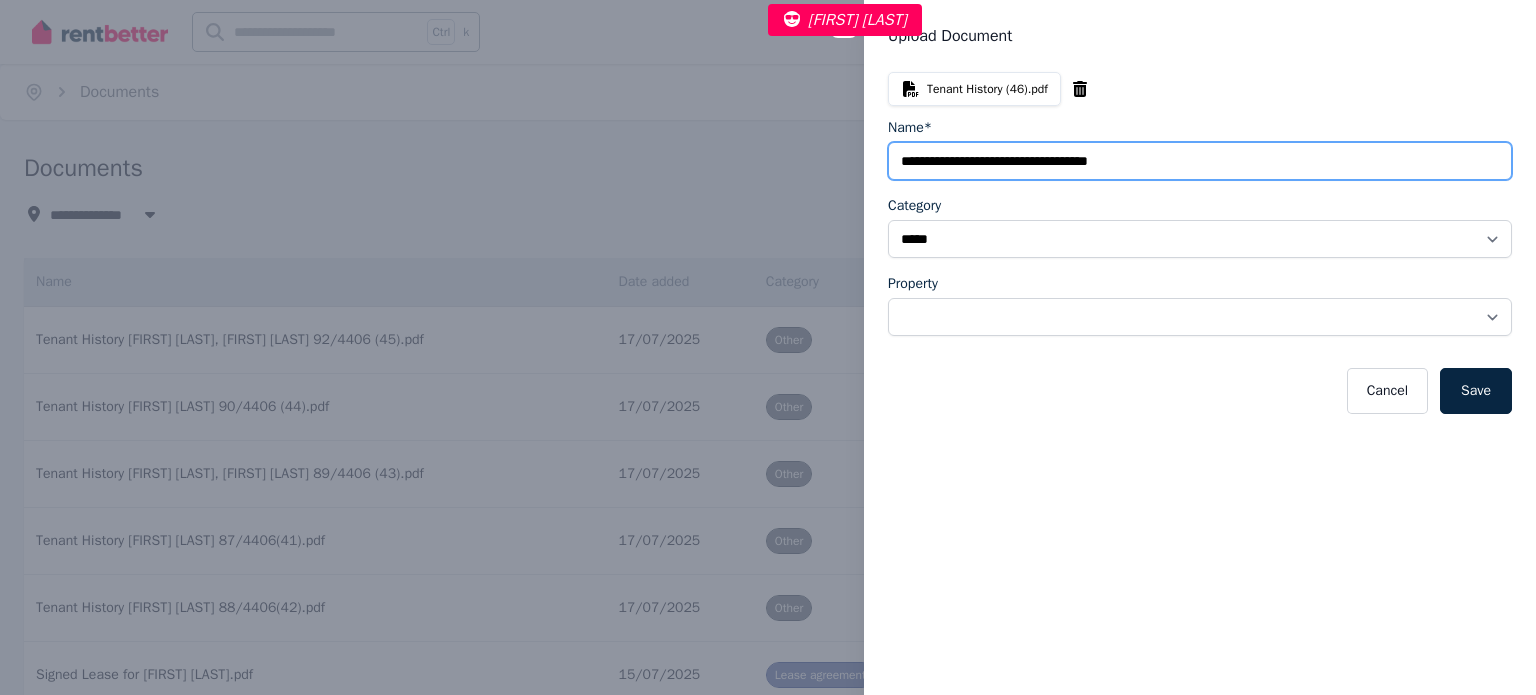paste on "*******" 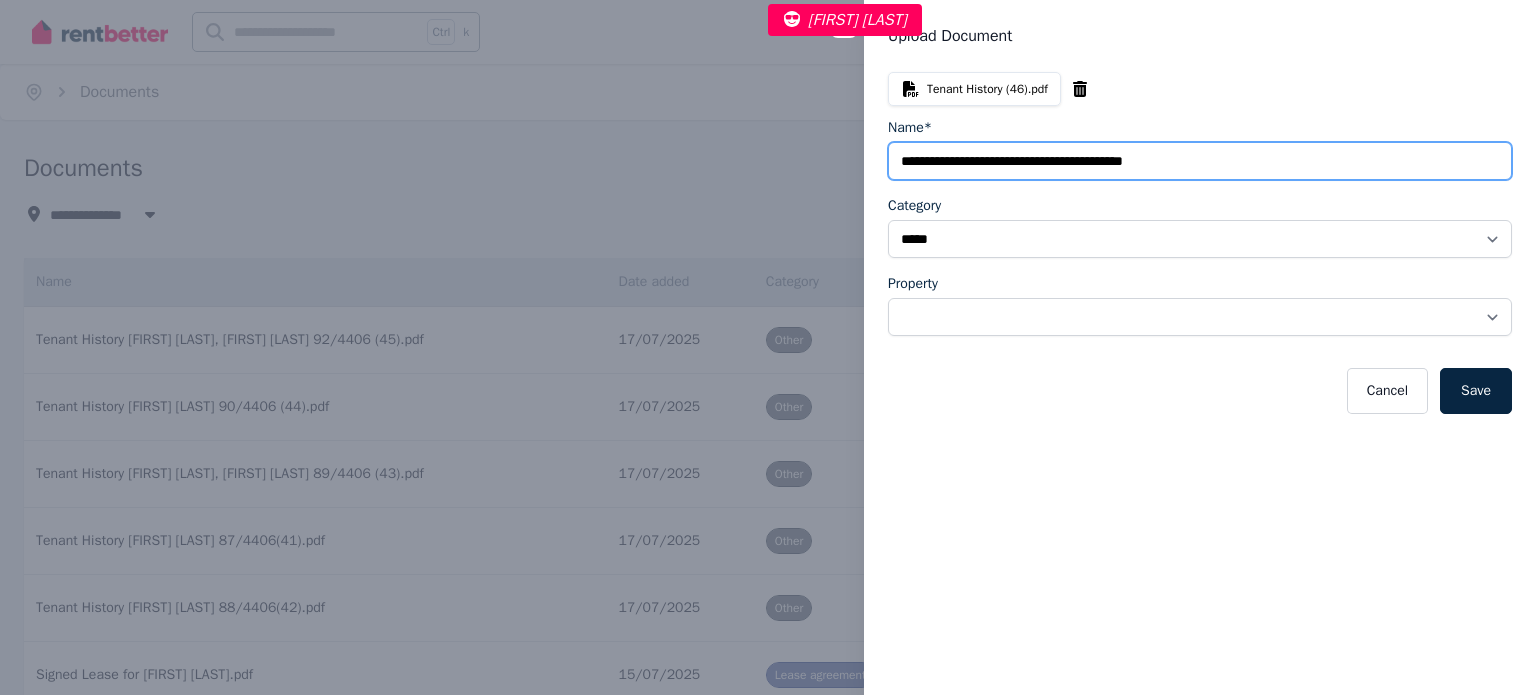 type on "**********" 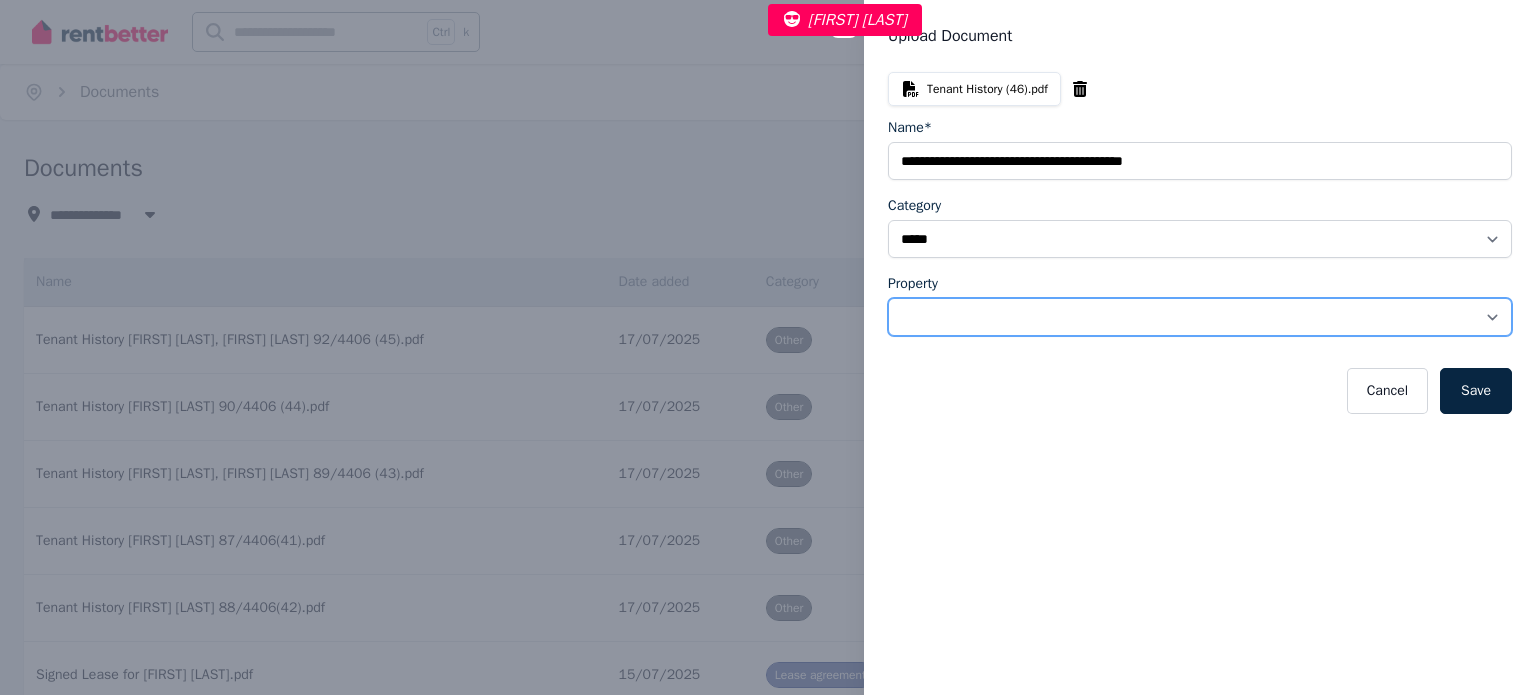 click on "**********" at bounding box center [1200, 317] 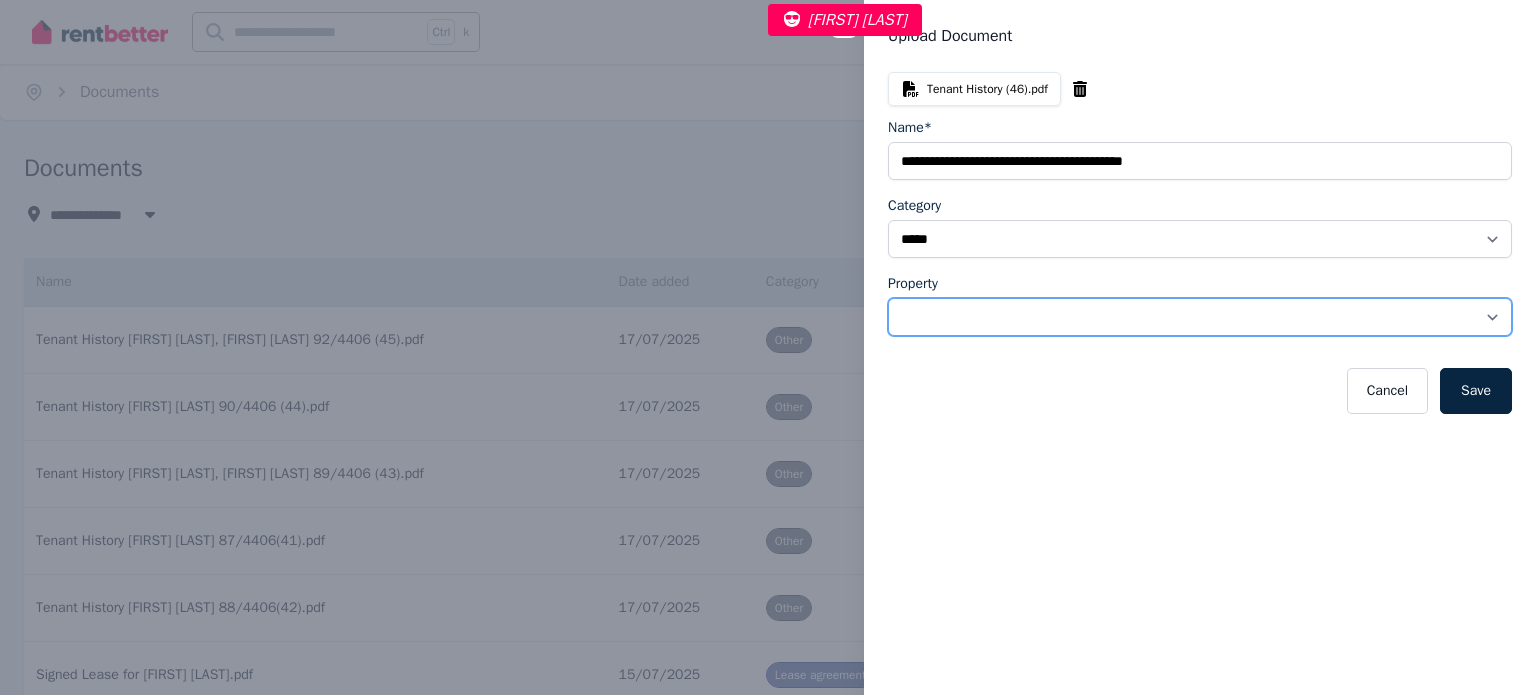 select on "**********" 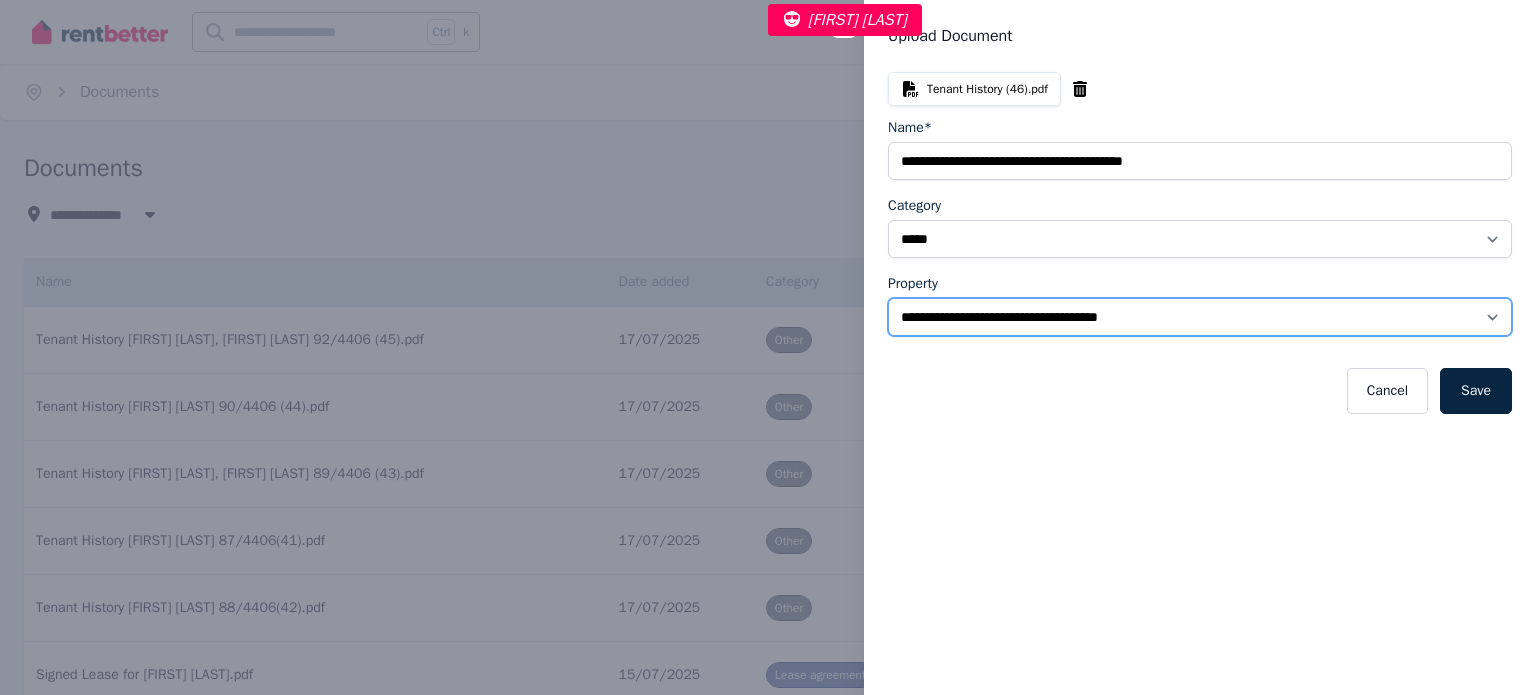 click on "**********" at bounding box center [1200, 317] 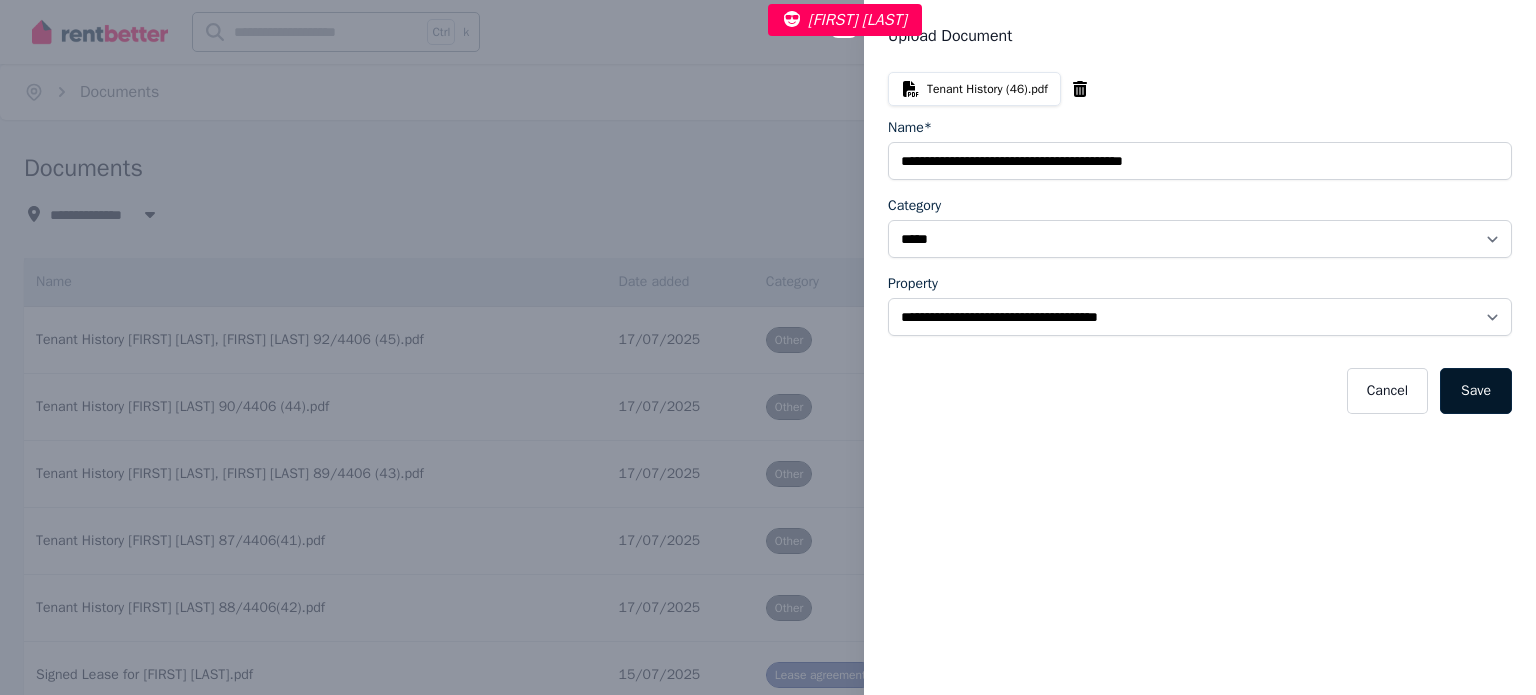 click on "Save" at bounding box center [1476, 391] 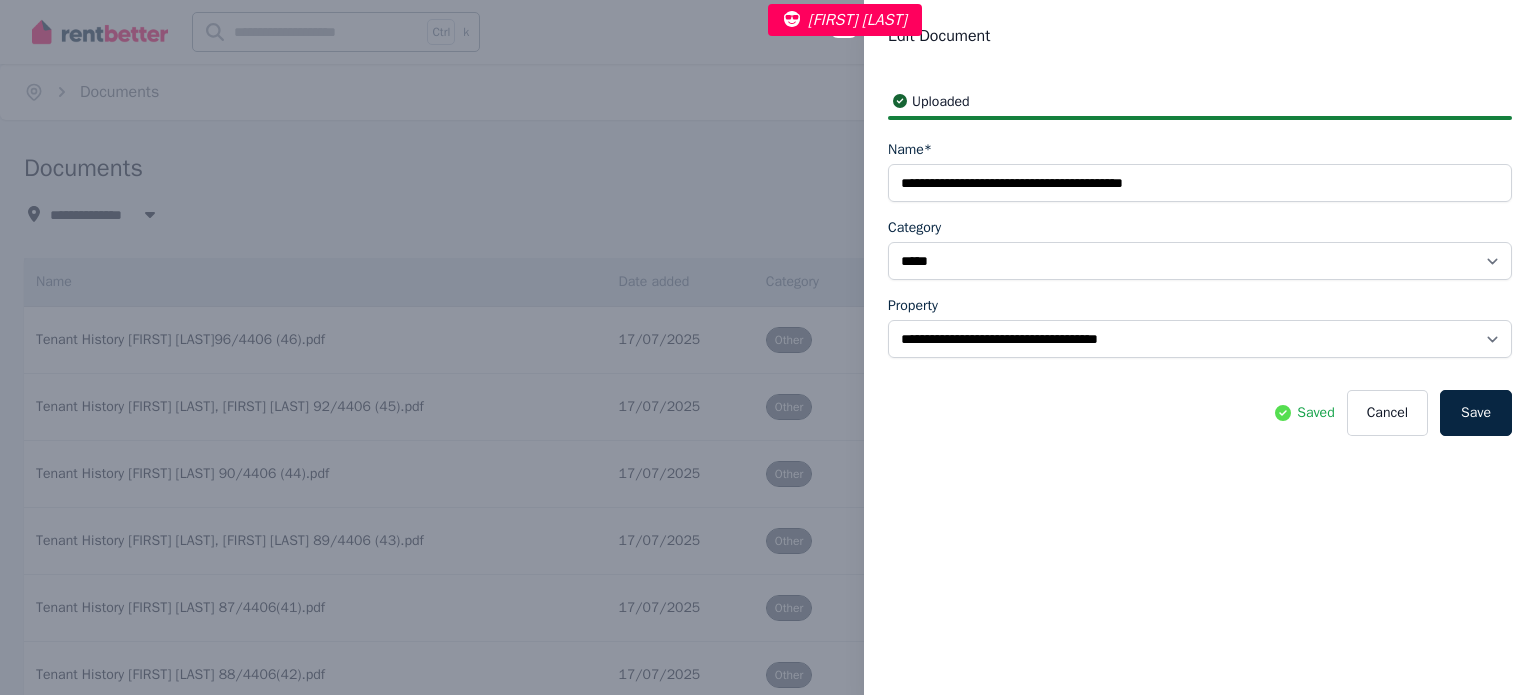 click on "**********" at bounding box center [768, 347] 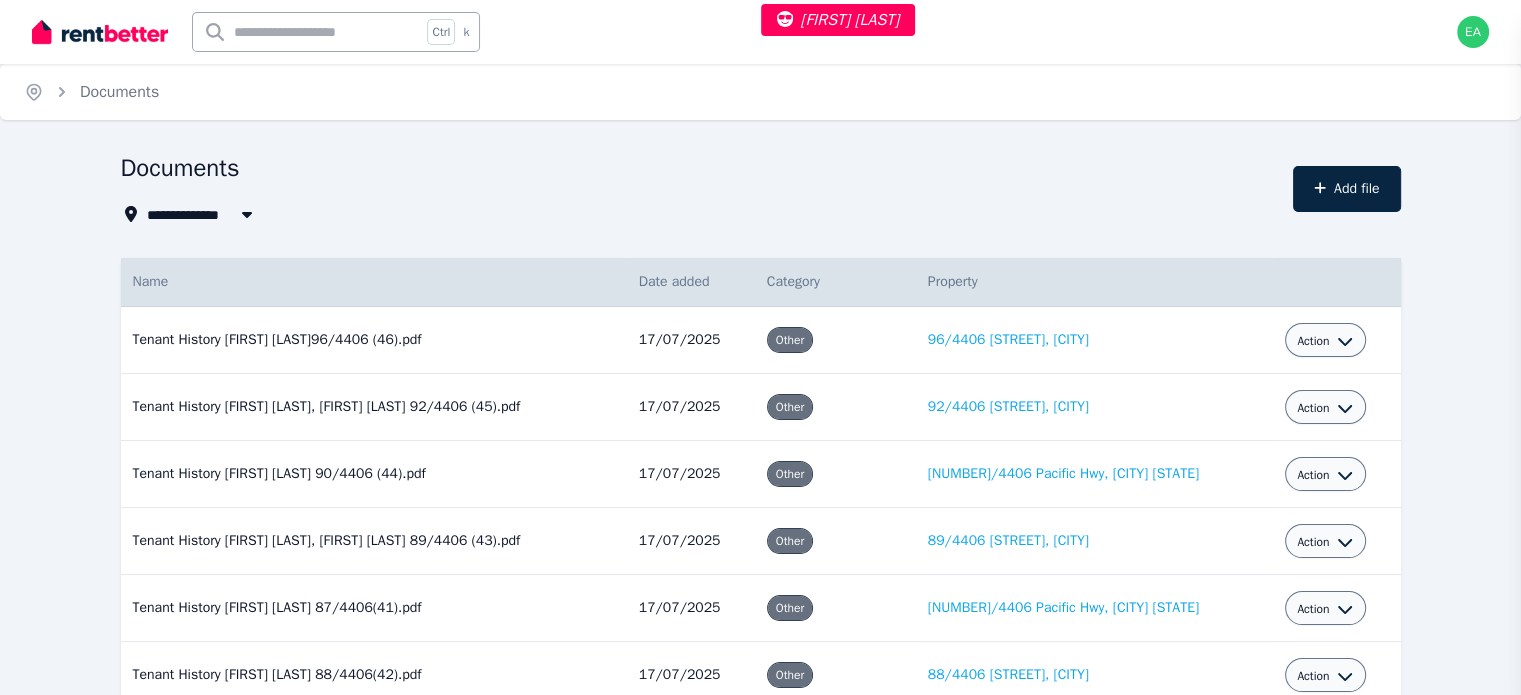select 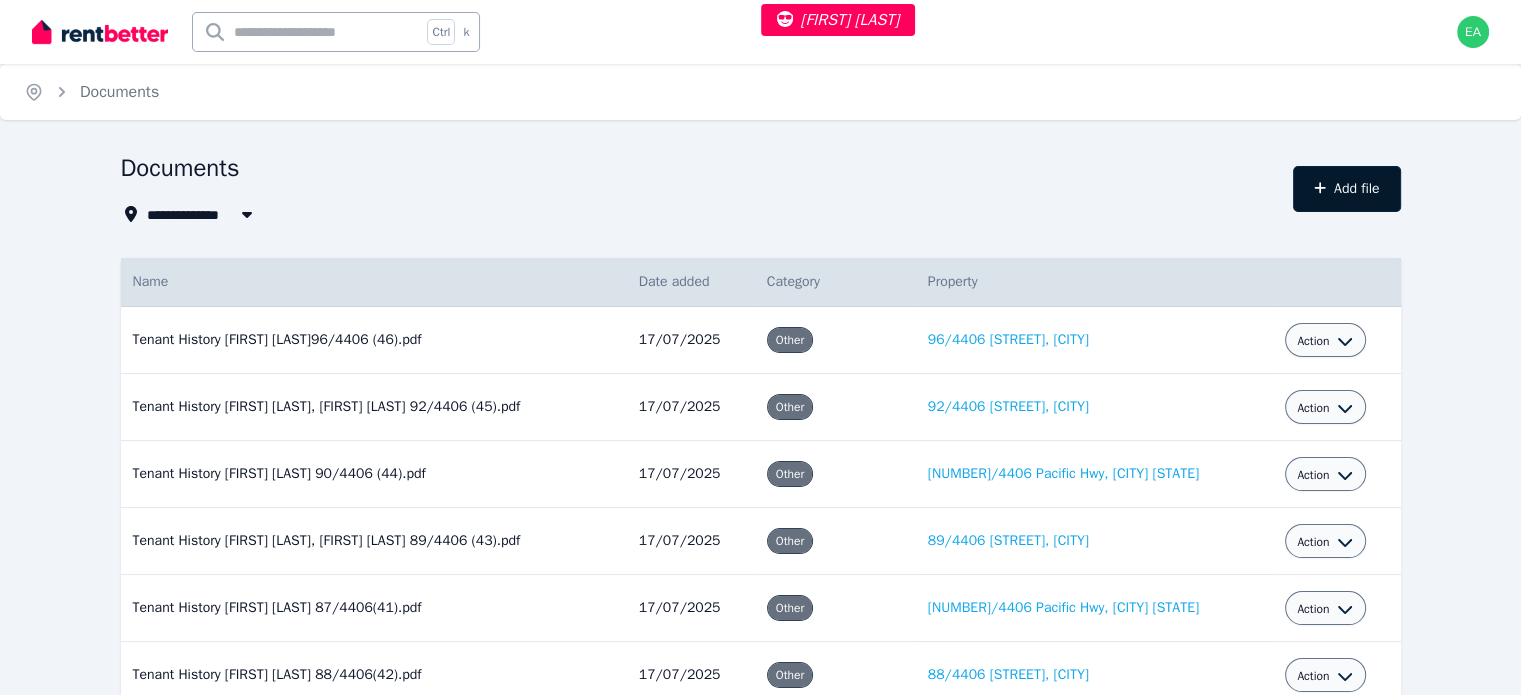 click on "Add file" at bounding box center [1347, 189] 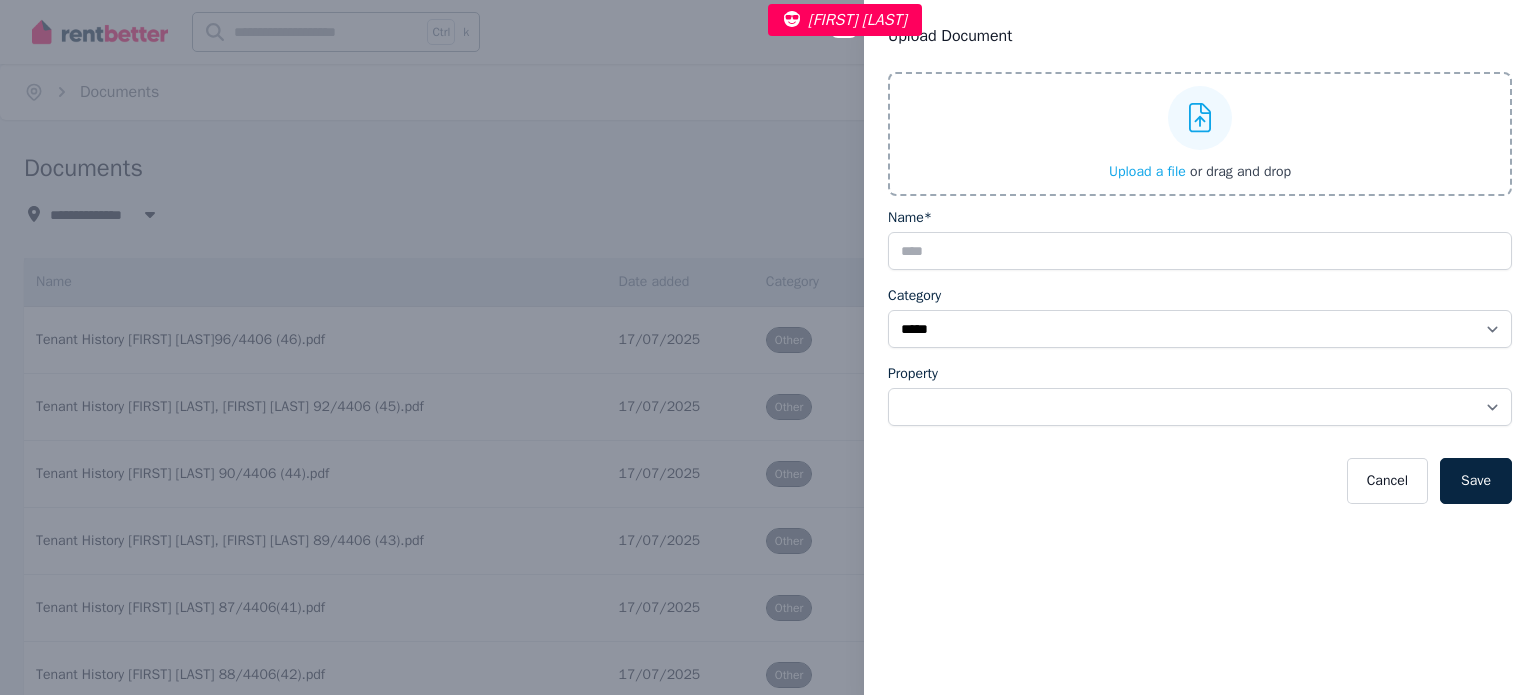 click on "Upload a file" at bounding box center (1147, 171) 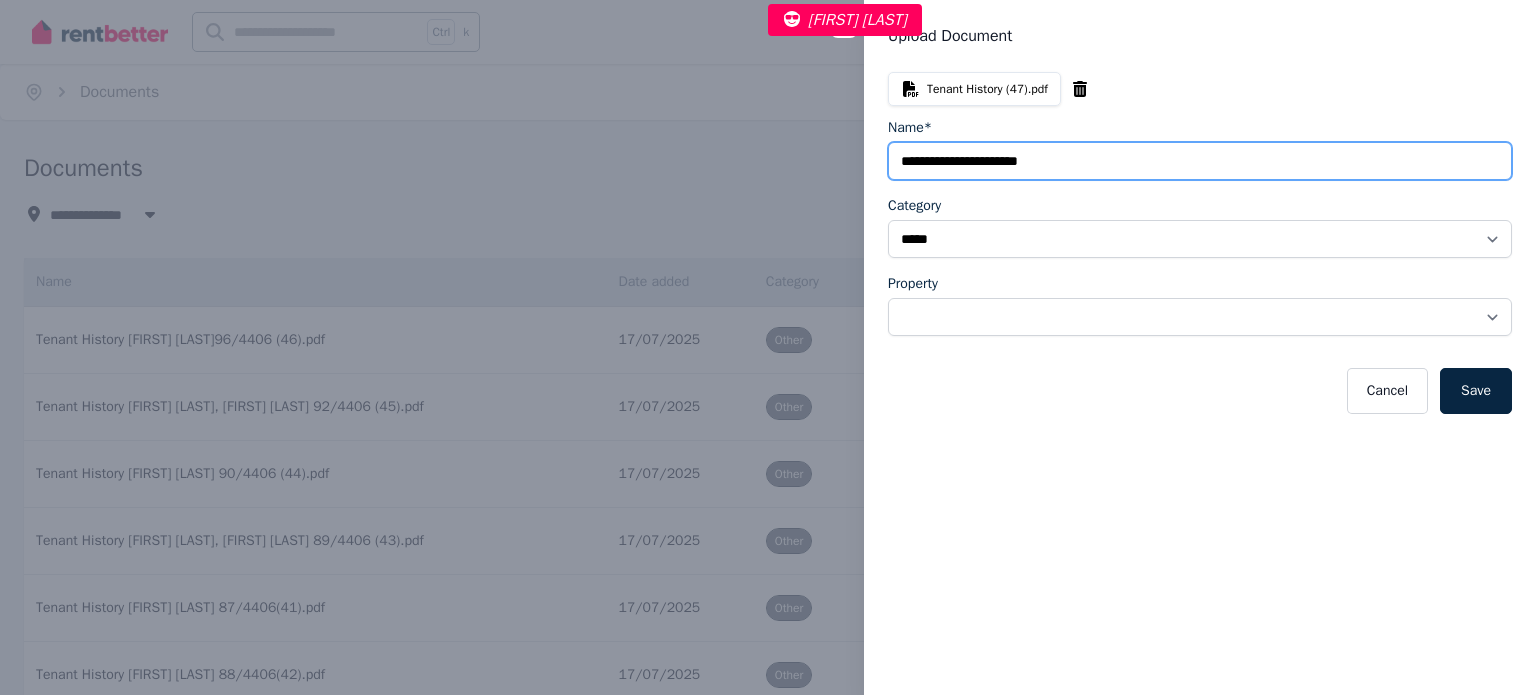 click on "Name*" at bounding box center [1200, 161] 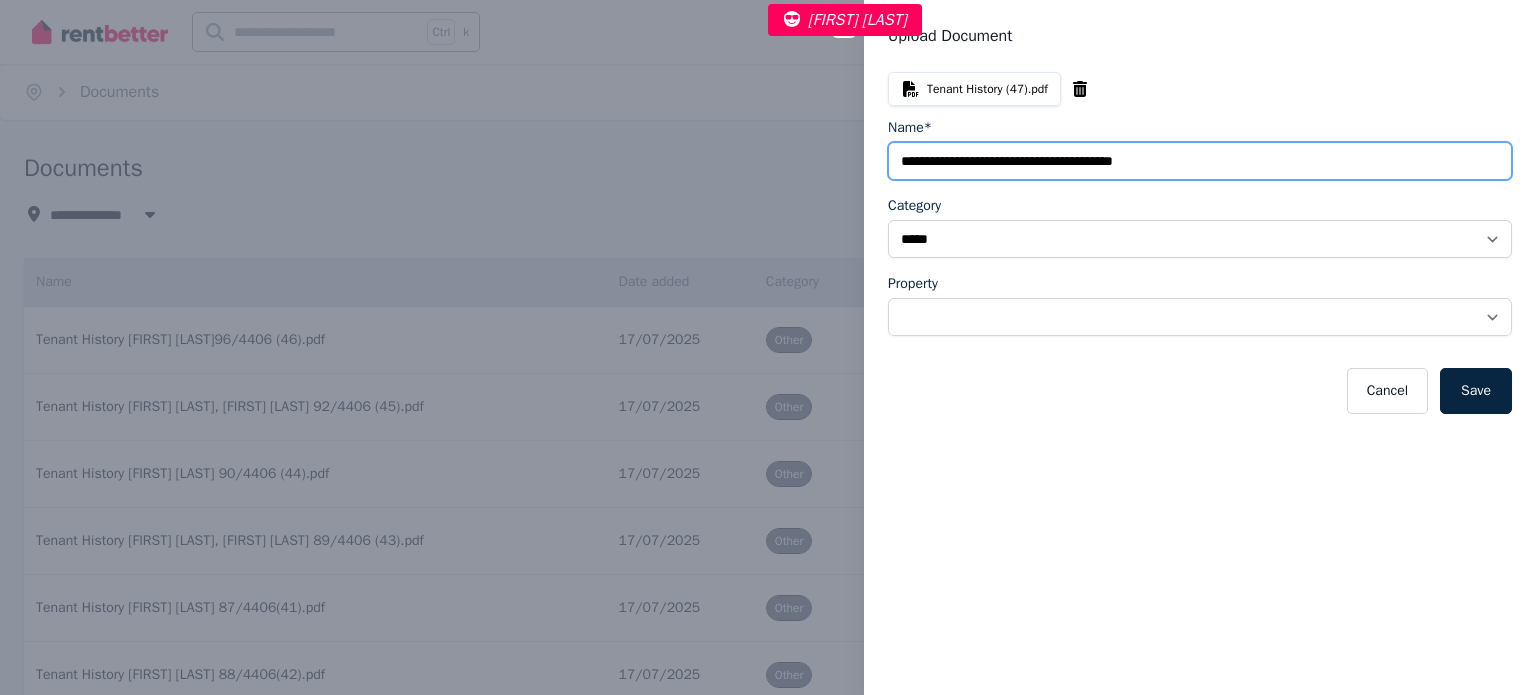 paste on "*******" 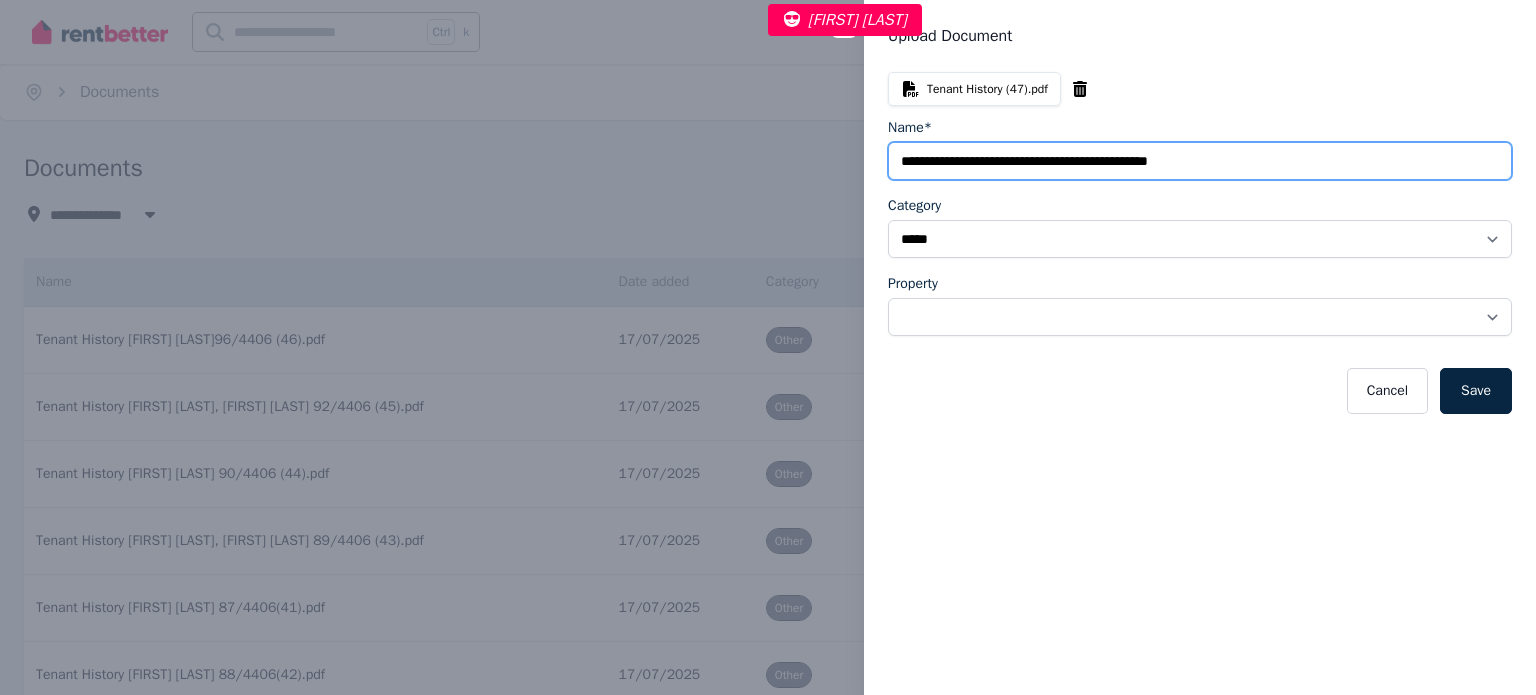 type on "**********" 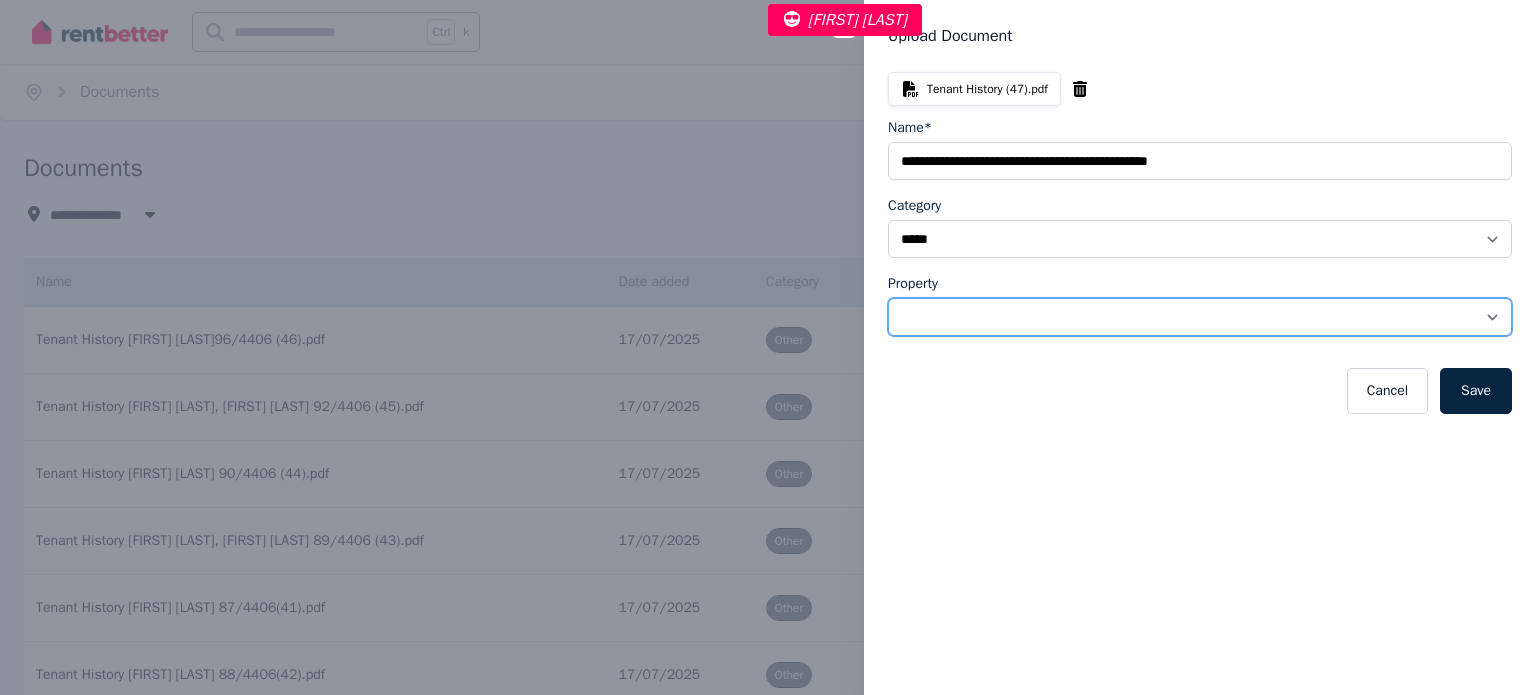 click on "**********" at bounding box center (1200, 317) 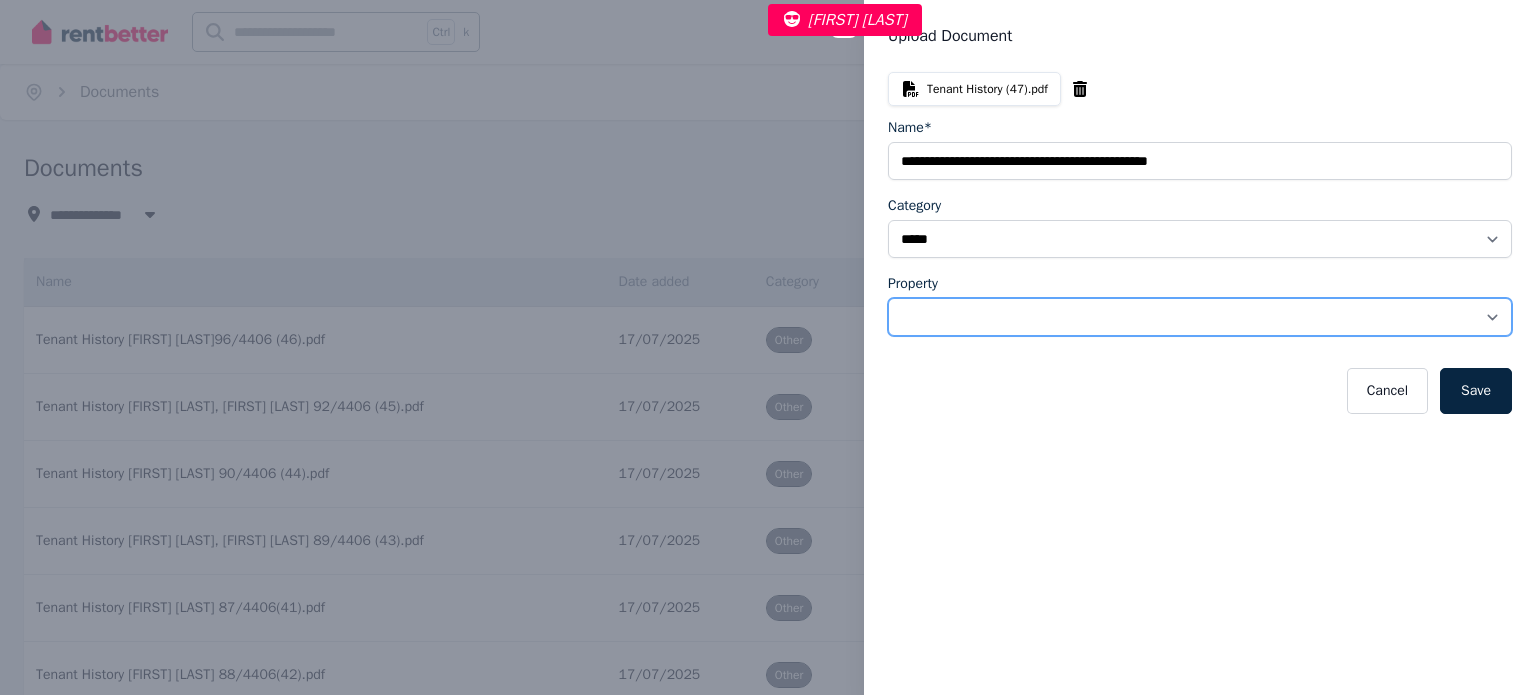 select on "**********" 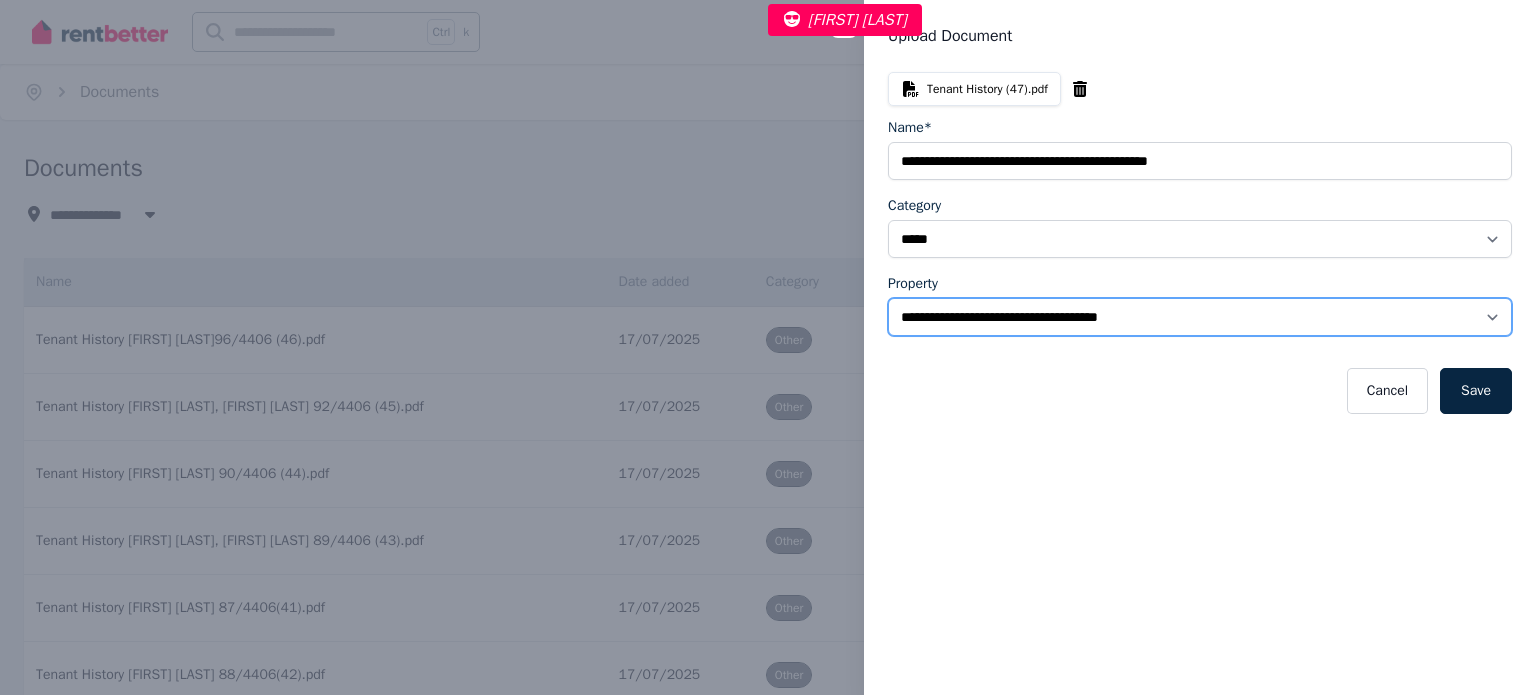 click on "**********" at bounding box center (1200, 317) 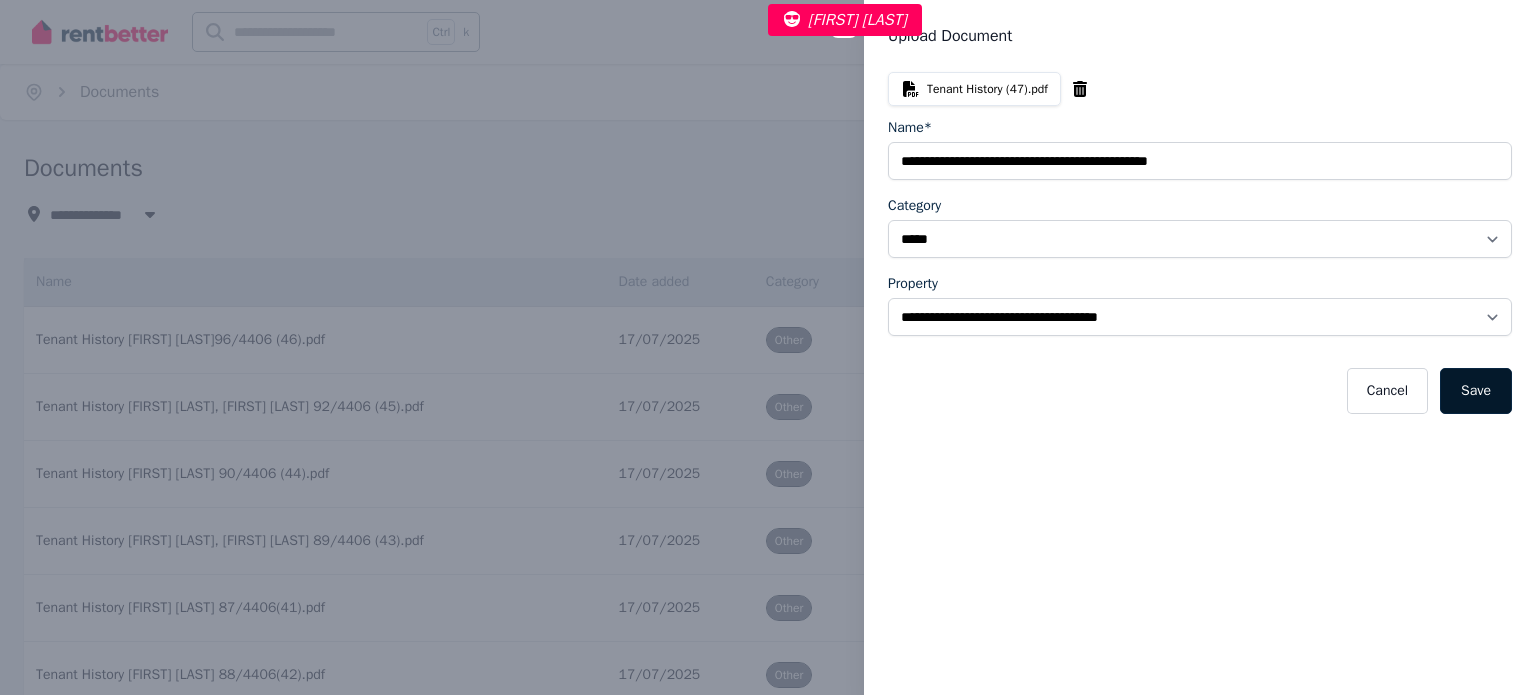 click on "Save" at bounding box center (1476, 391) 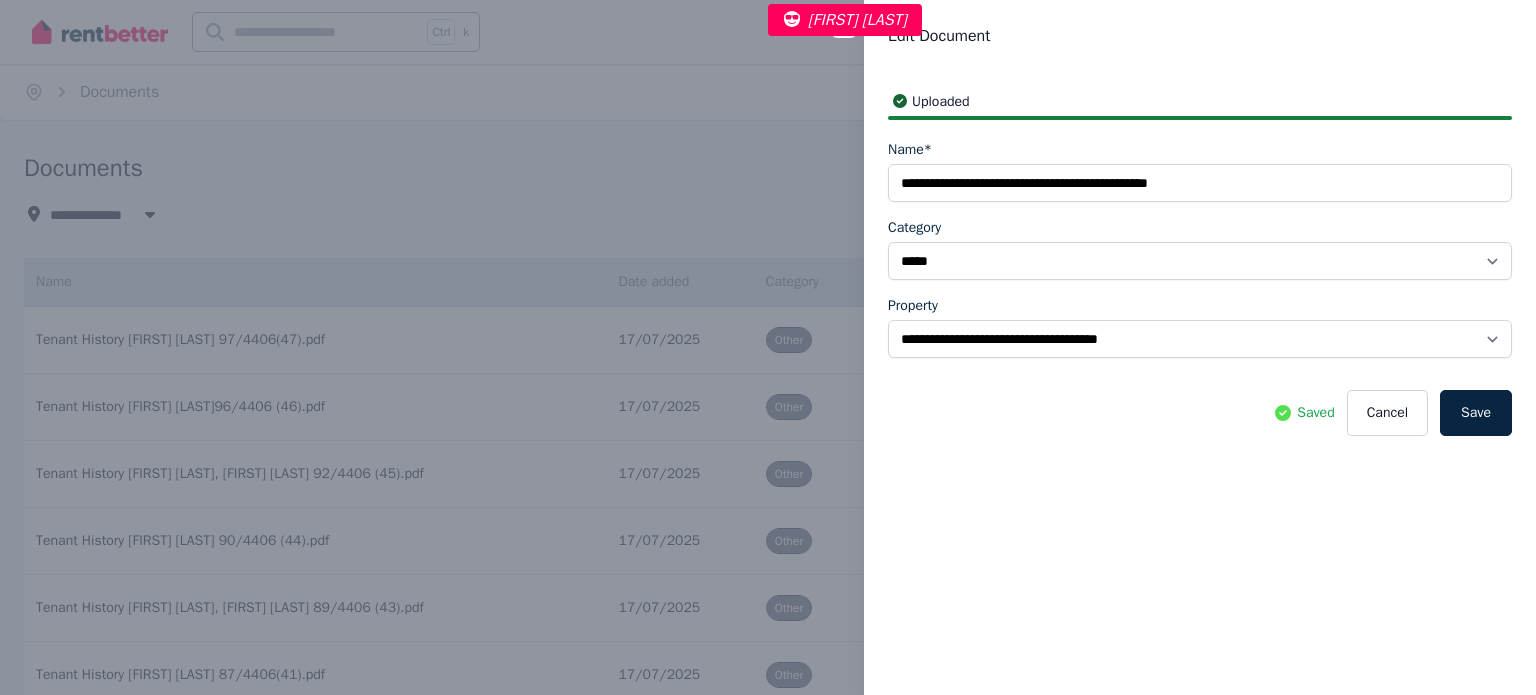 click on "**********" at bounding box center [768, 347] 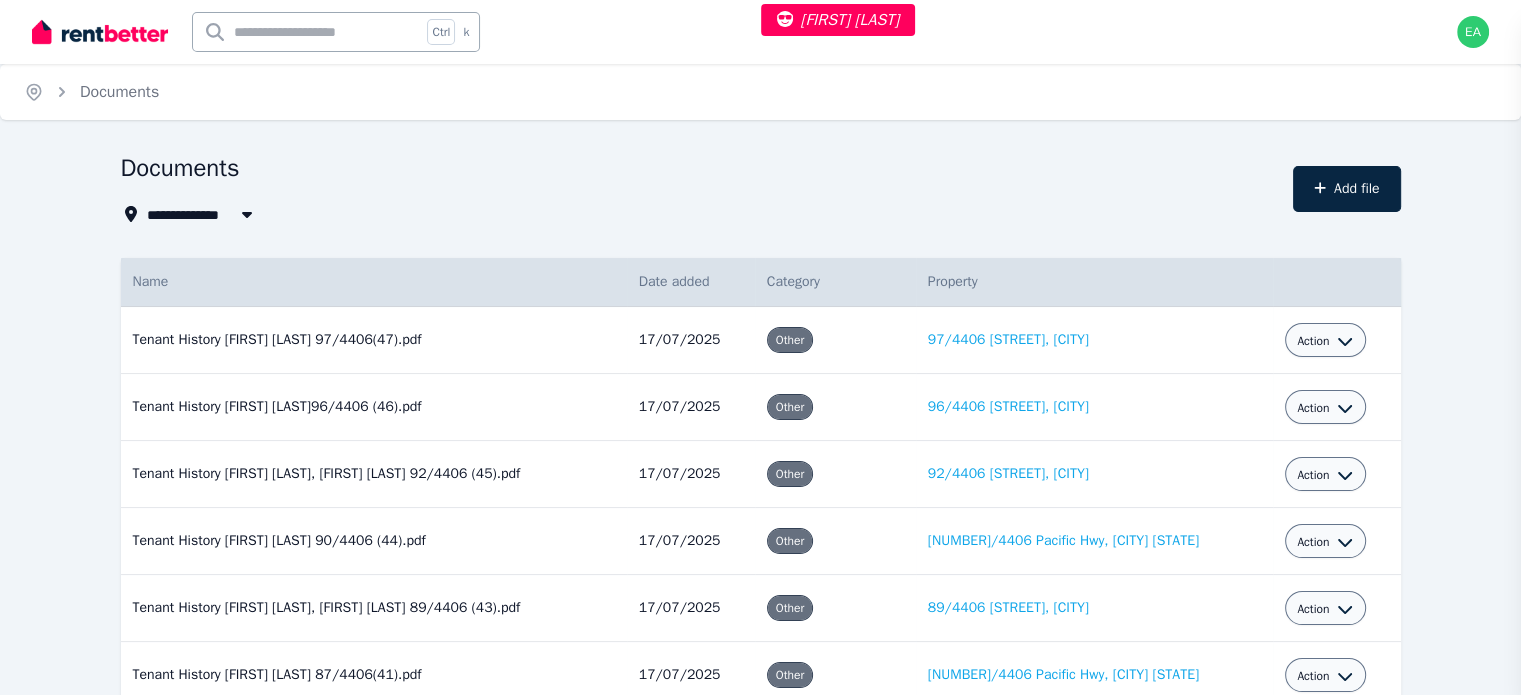 select 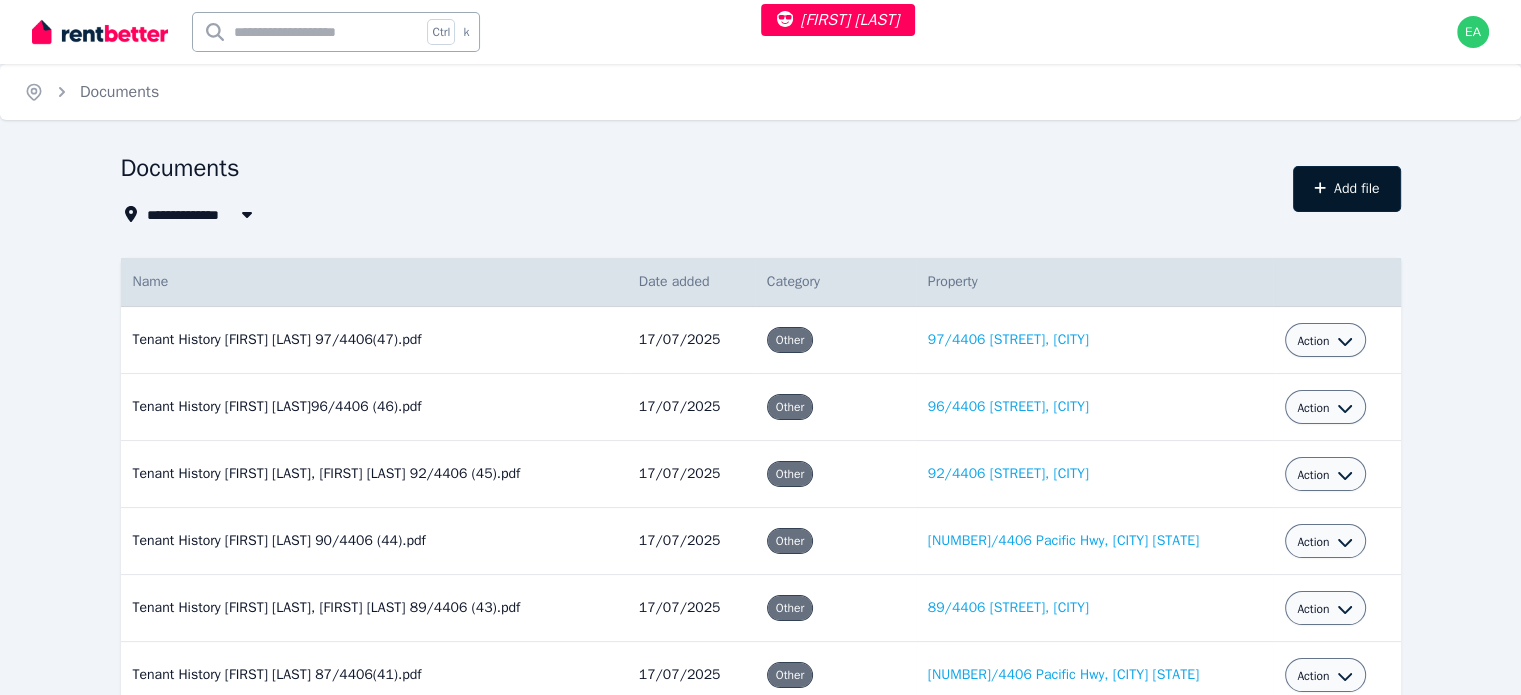click on "Add file" at bounding box center [1347, 189] 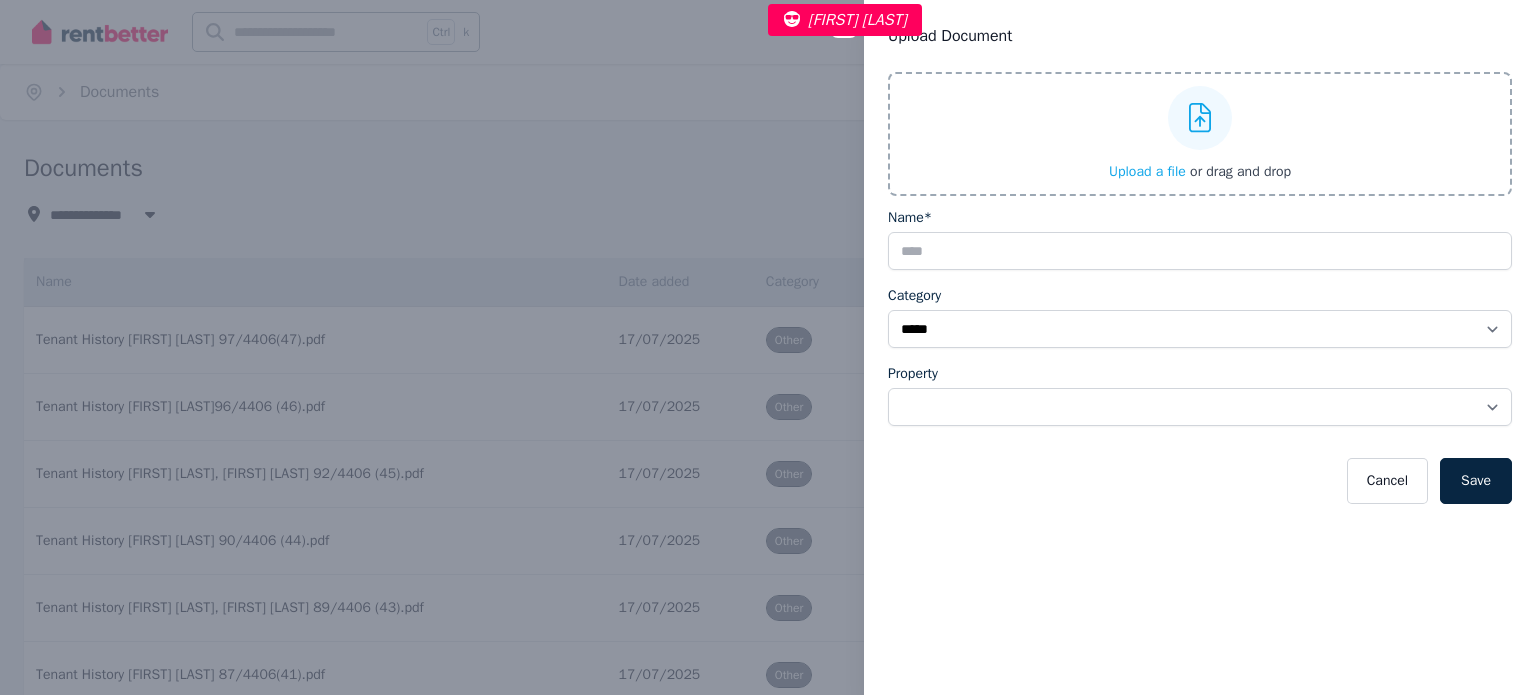 click on "Upload a file" at bounding box center [1147, 171] 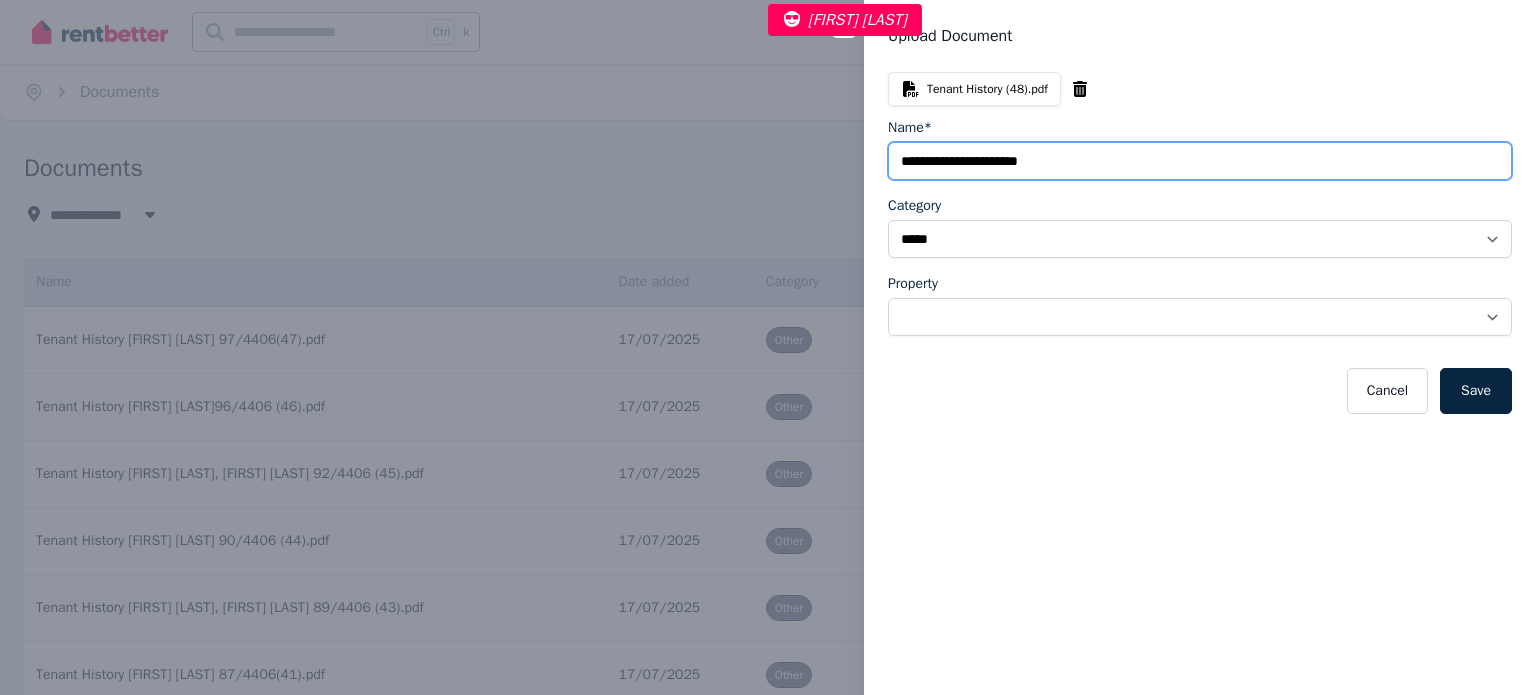 click on "Name*" at bounding box center (1200, 161) 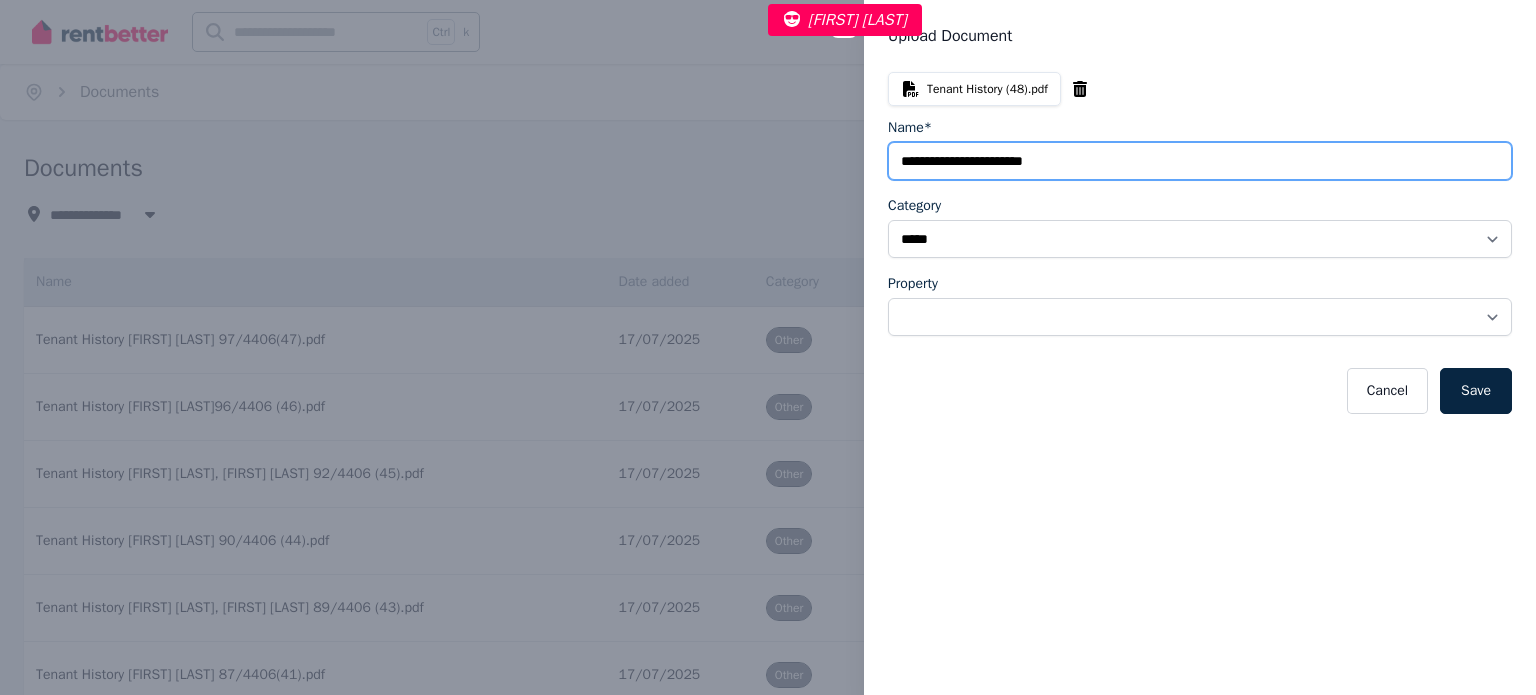 paste on "**********" 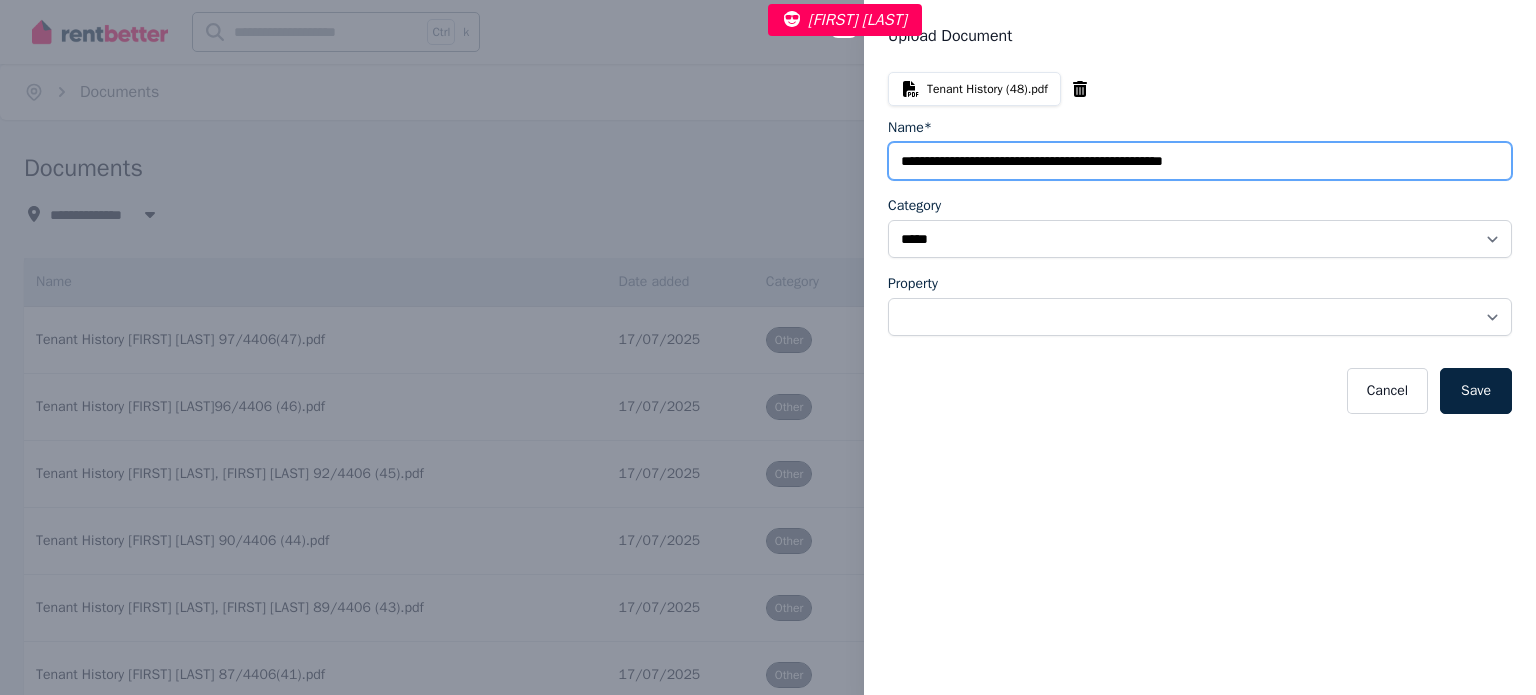 paste on "*******" 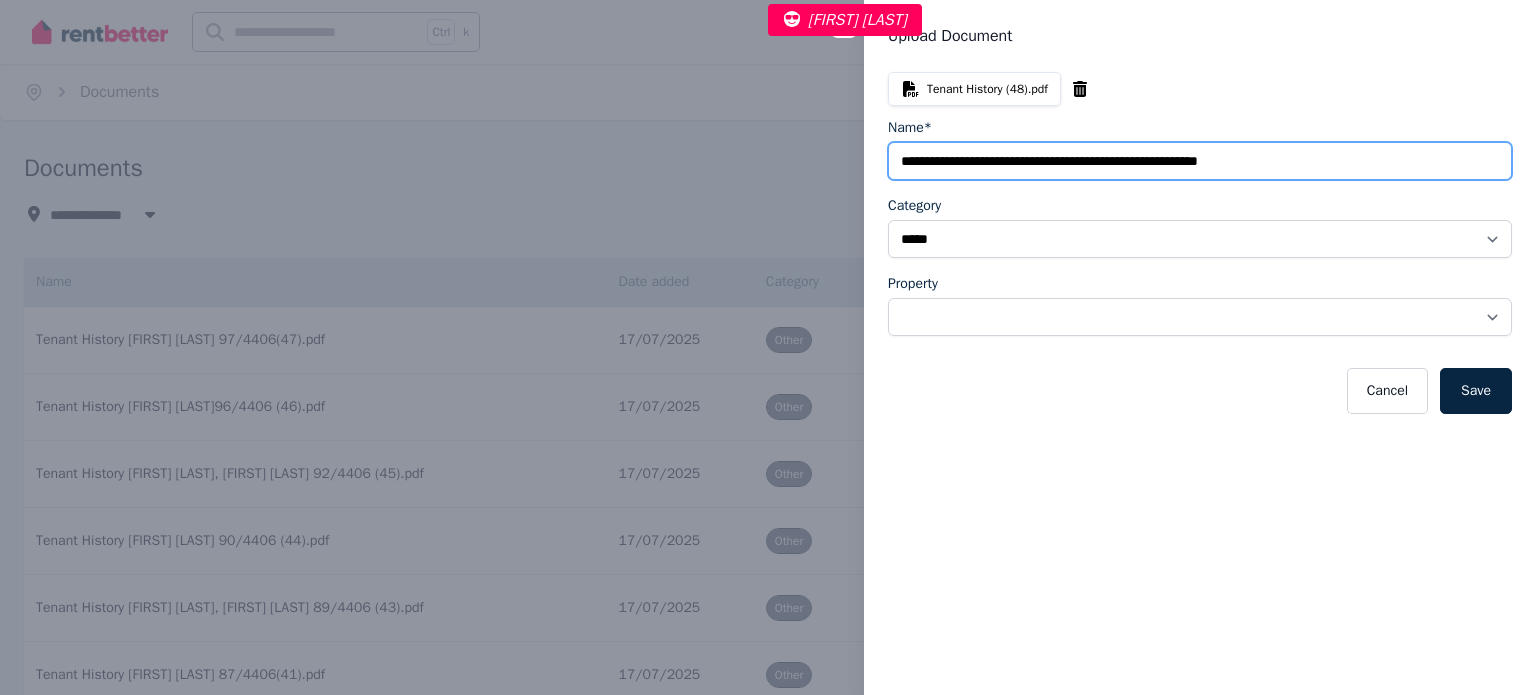 type on "**********" 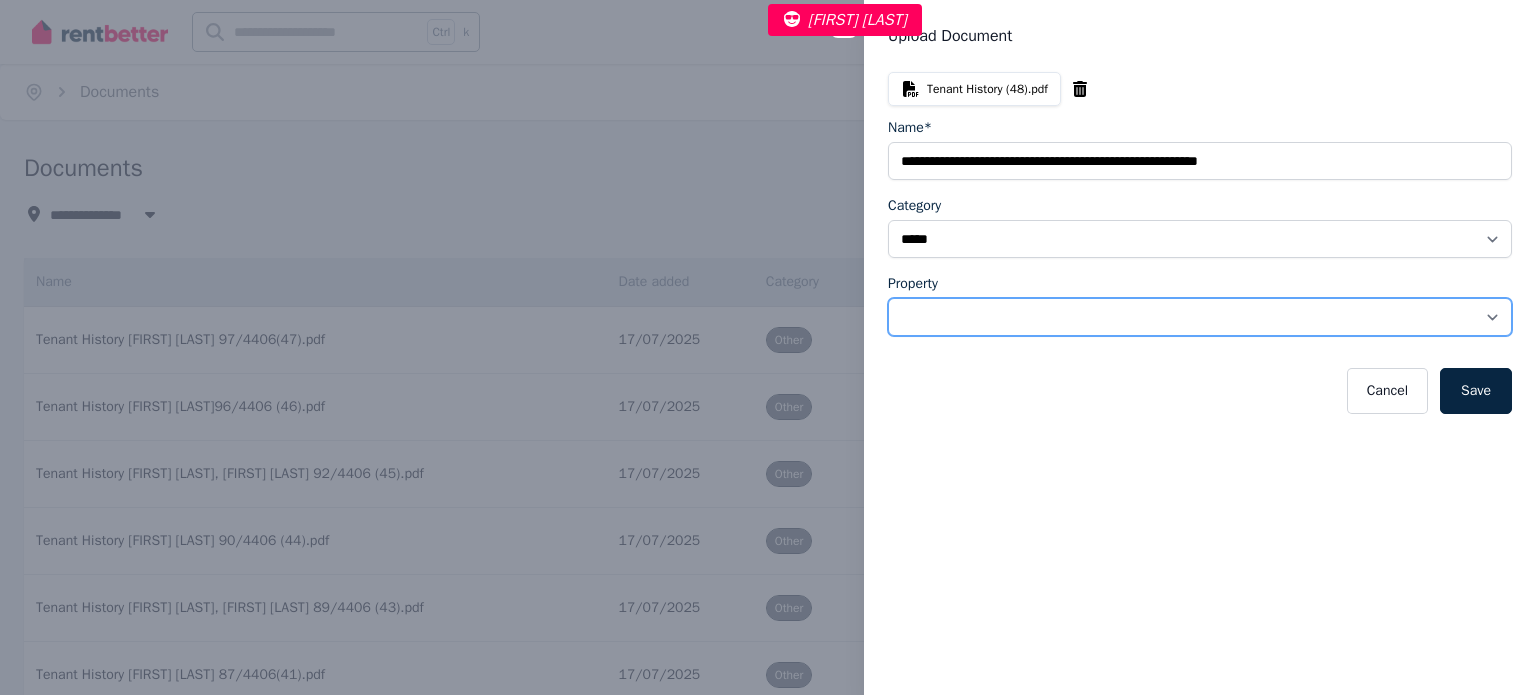 click on "**********" at bounding box center (1200, 317) 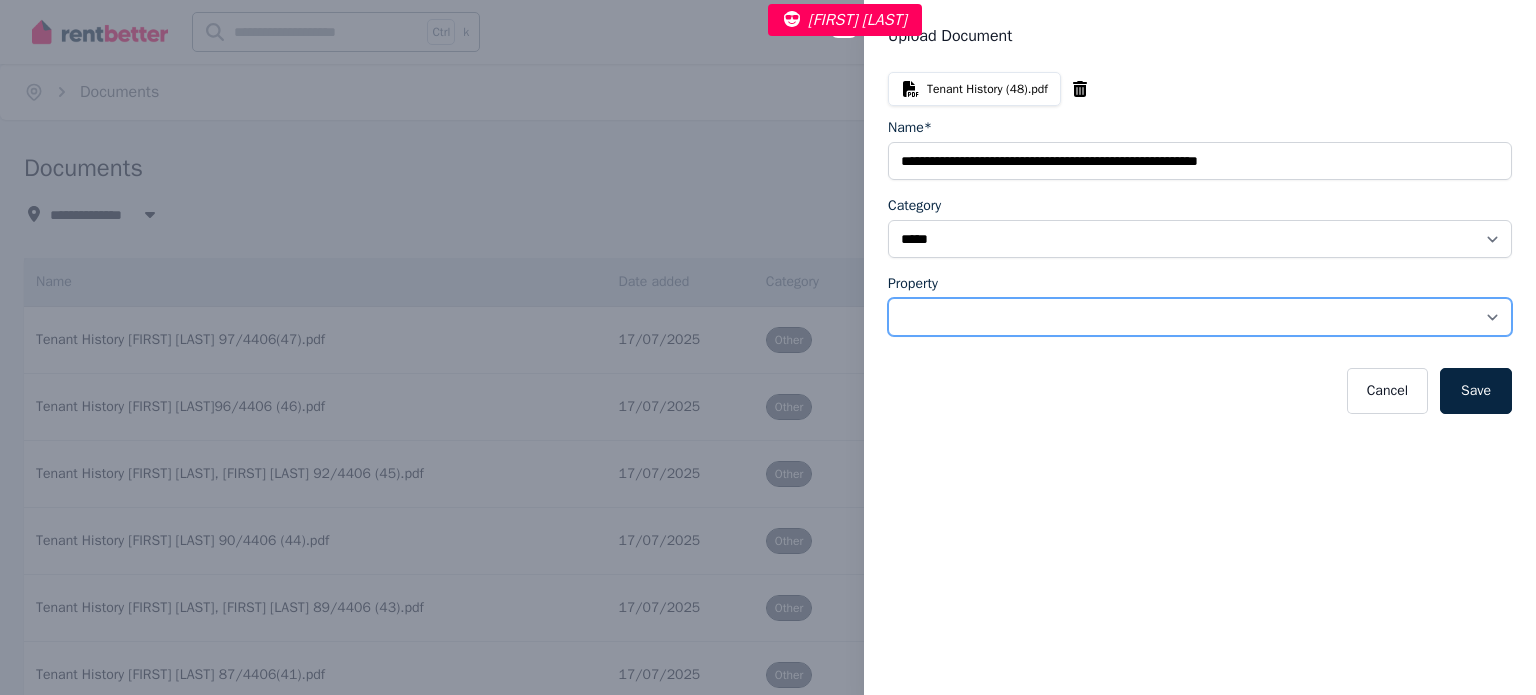 select on "**********" 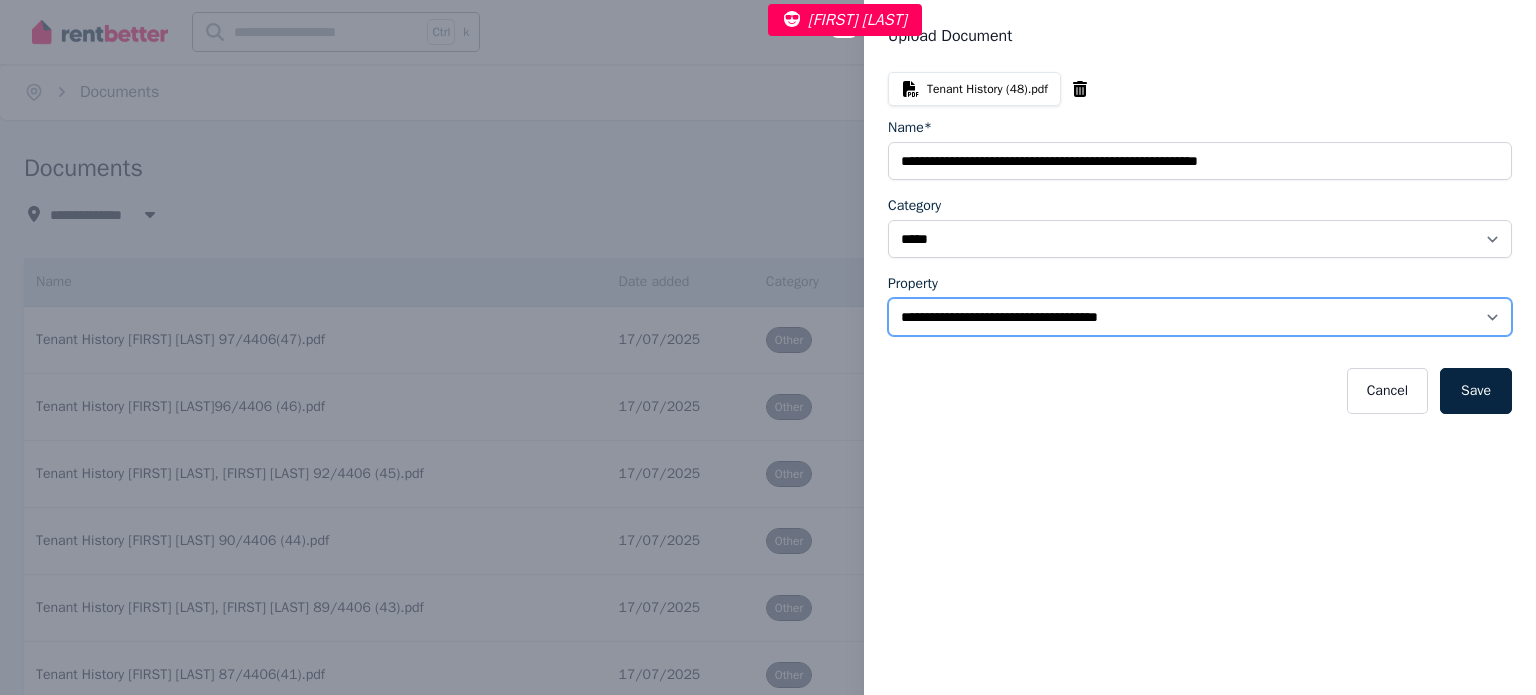 click on "**********" at bounding box center (1200, 317) 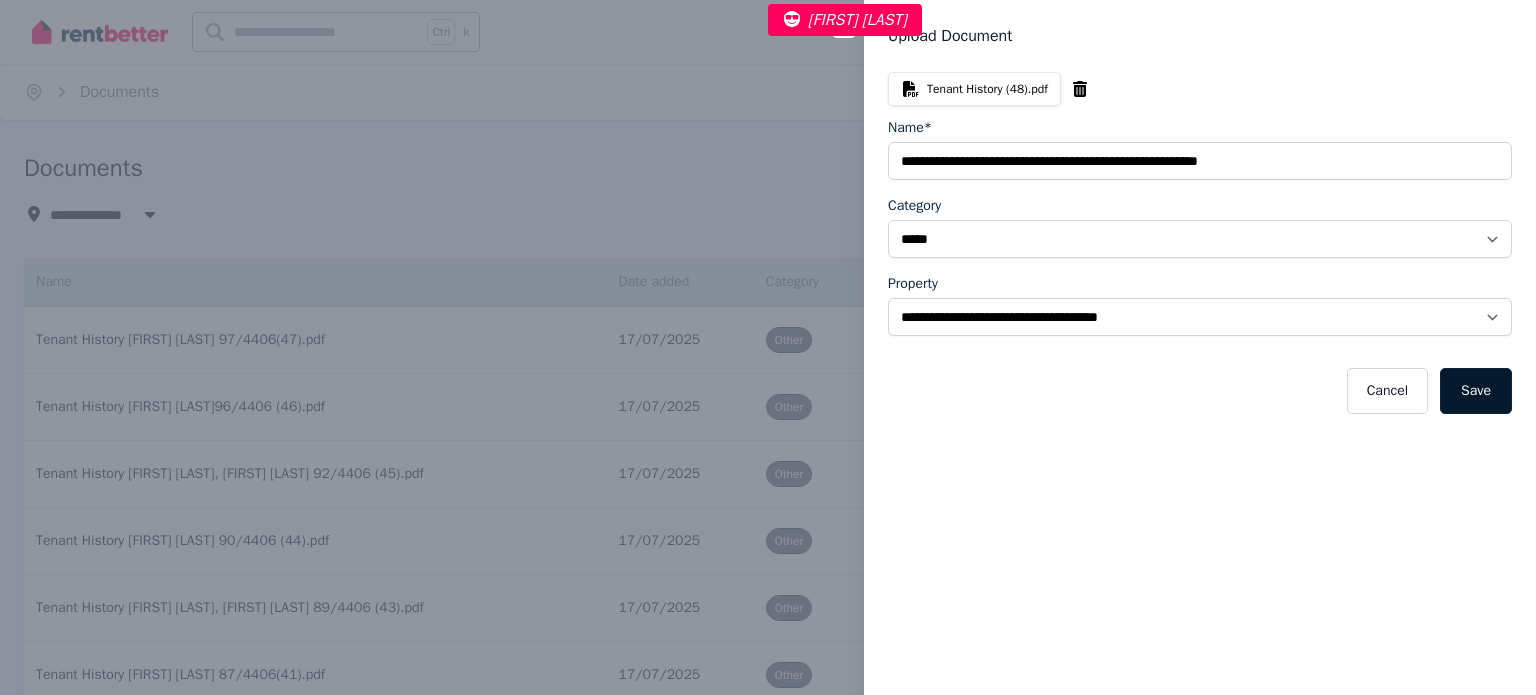 click on "Save" at bounding box center [1476, 391] 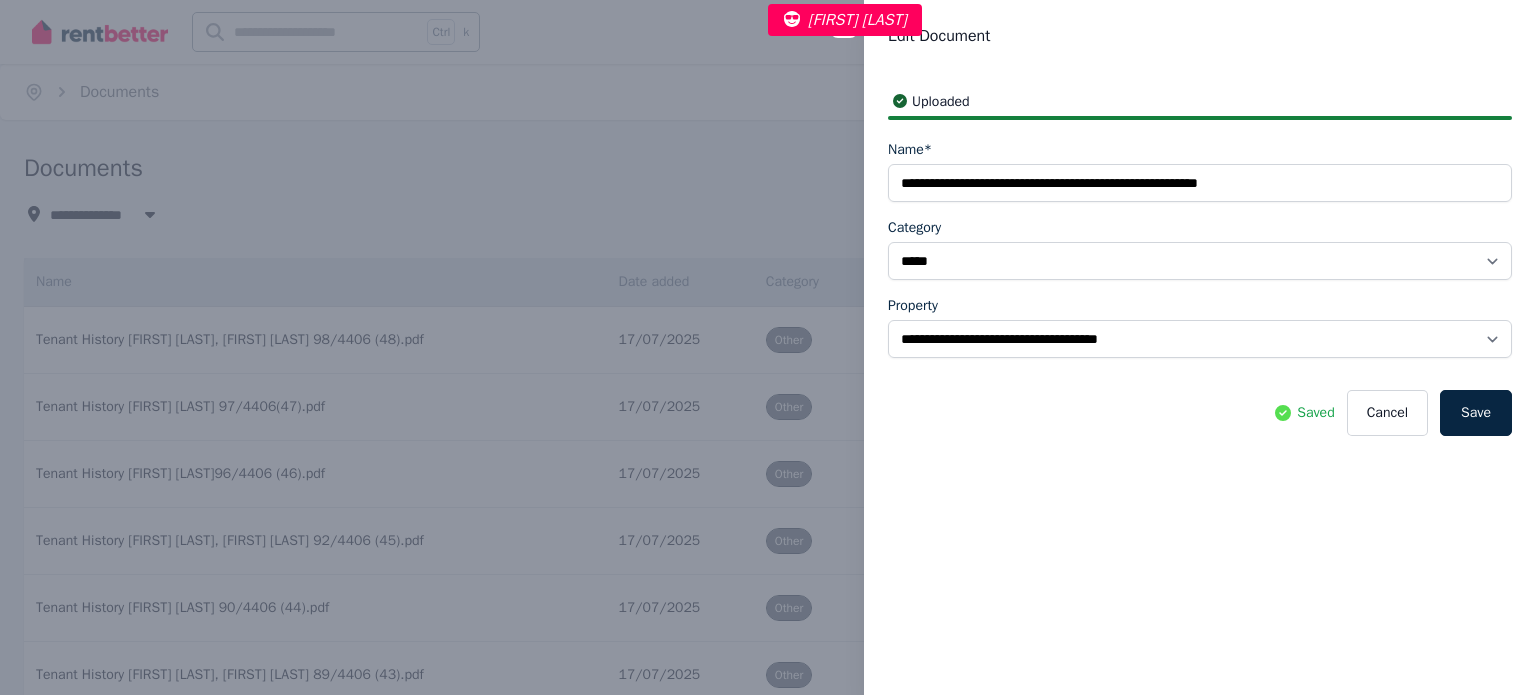 click on "**********" at bounding box center [768, 347] 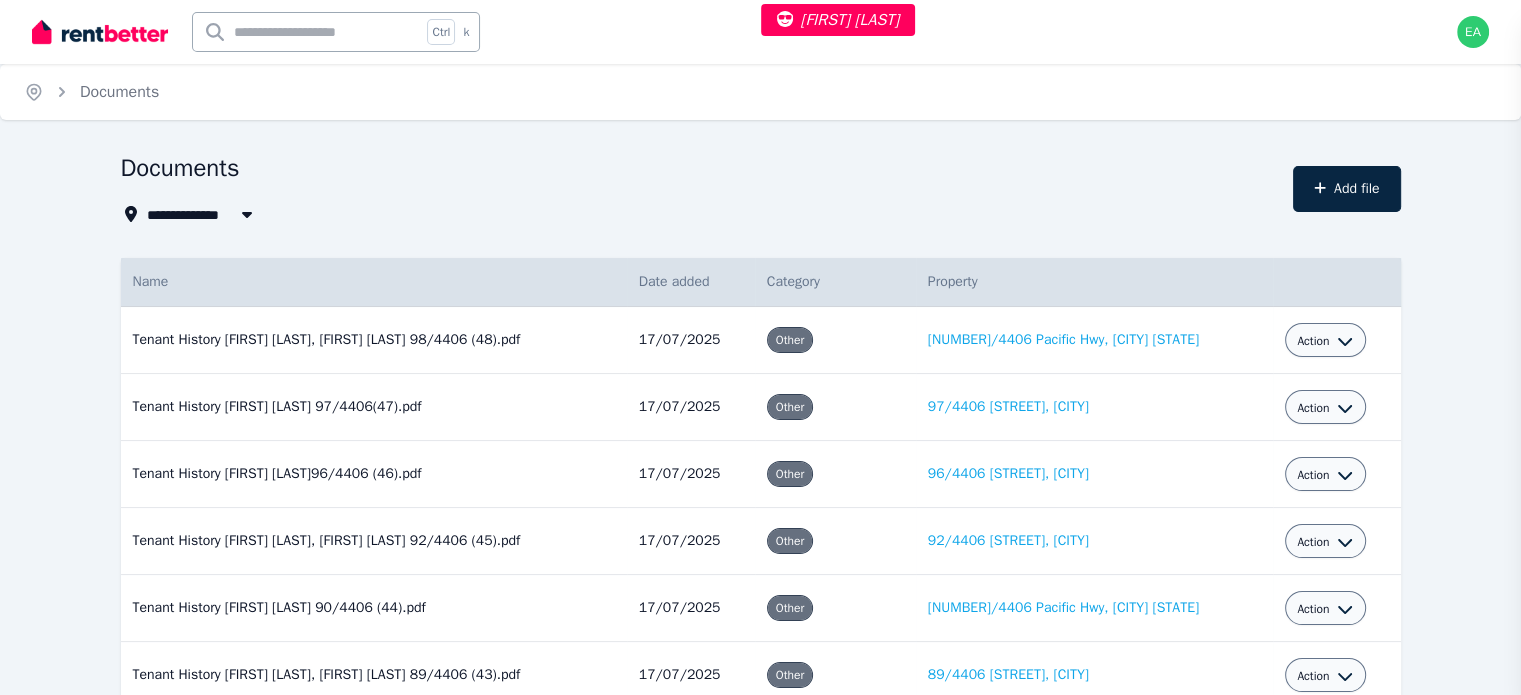 select 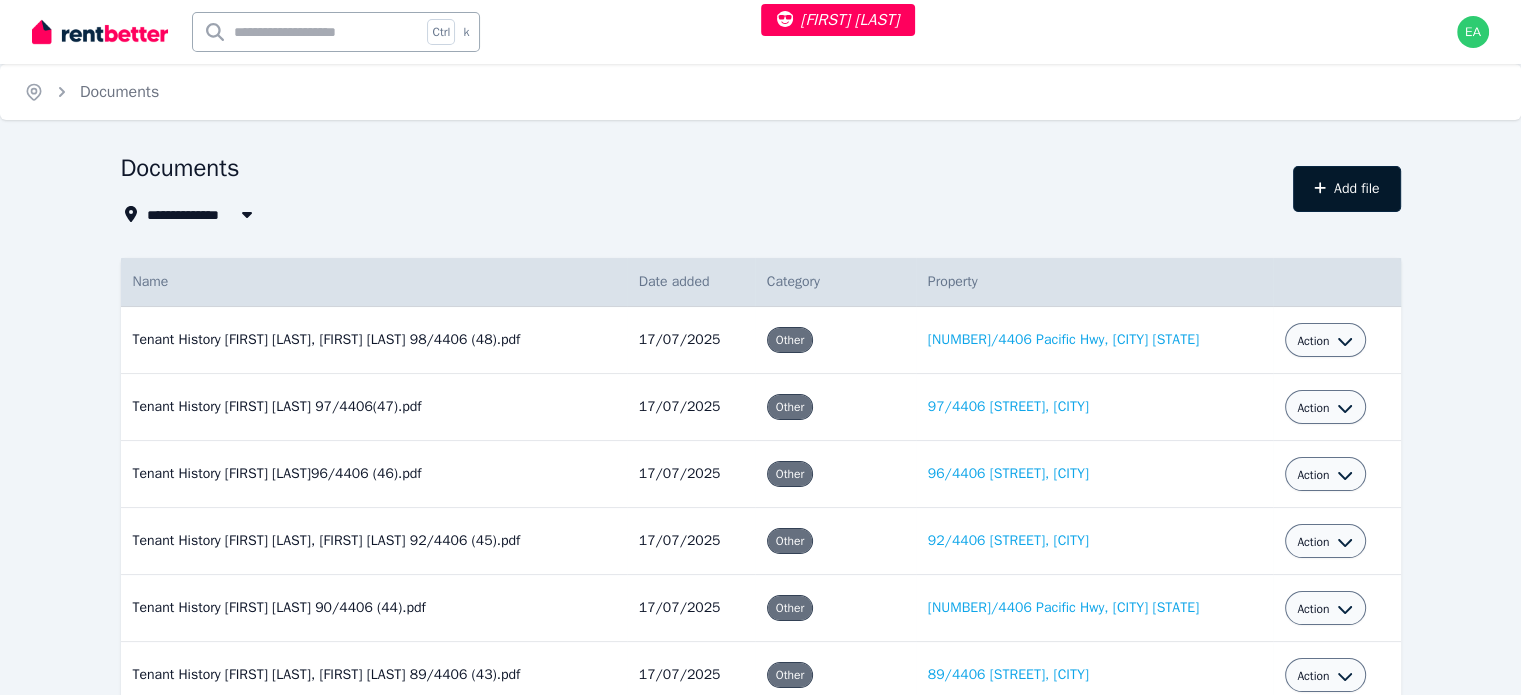 click on "Add file" at bounding box center [1347, 189] 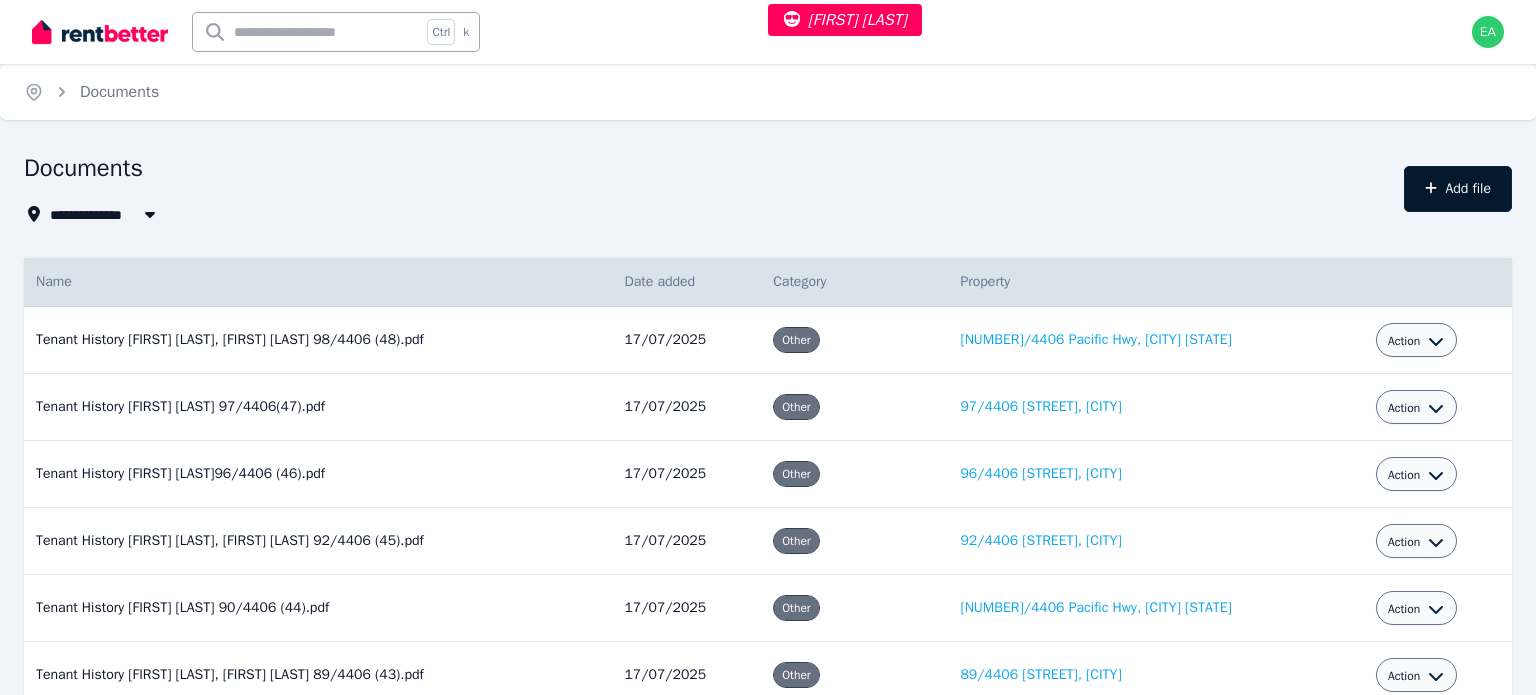 select on "*****" 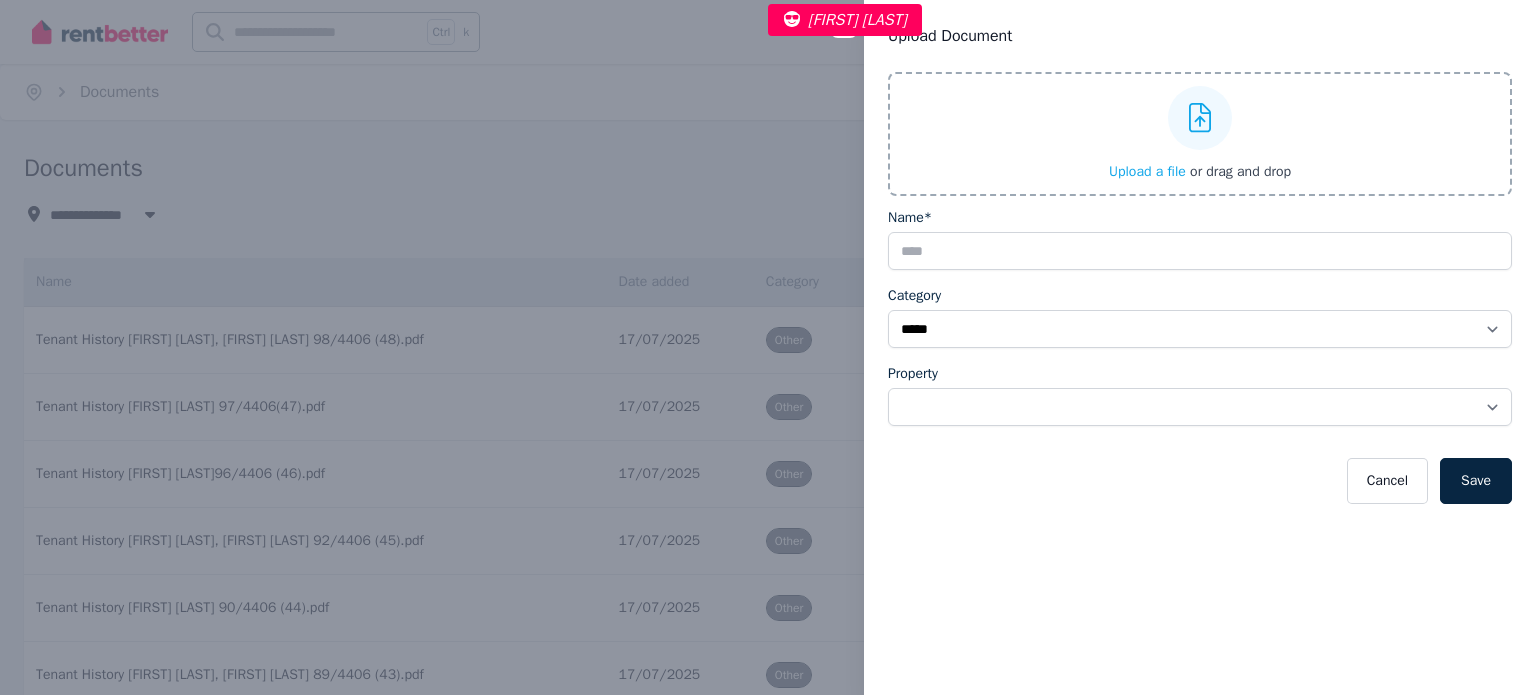 click on "Upload a file" at bounding box center [1147, 171] 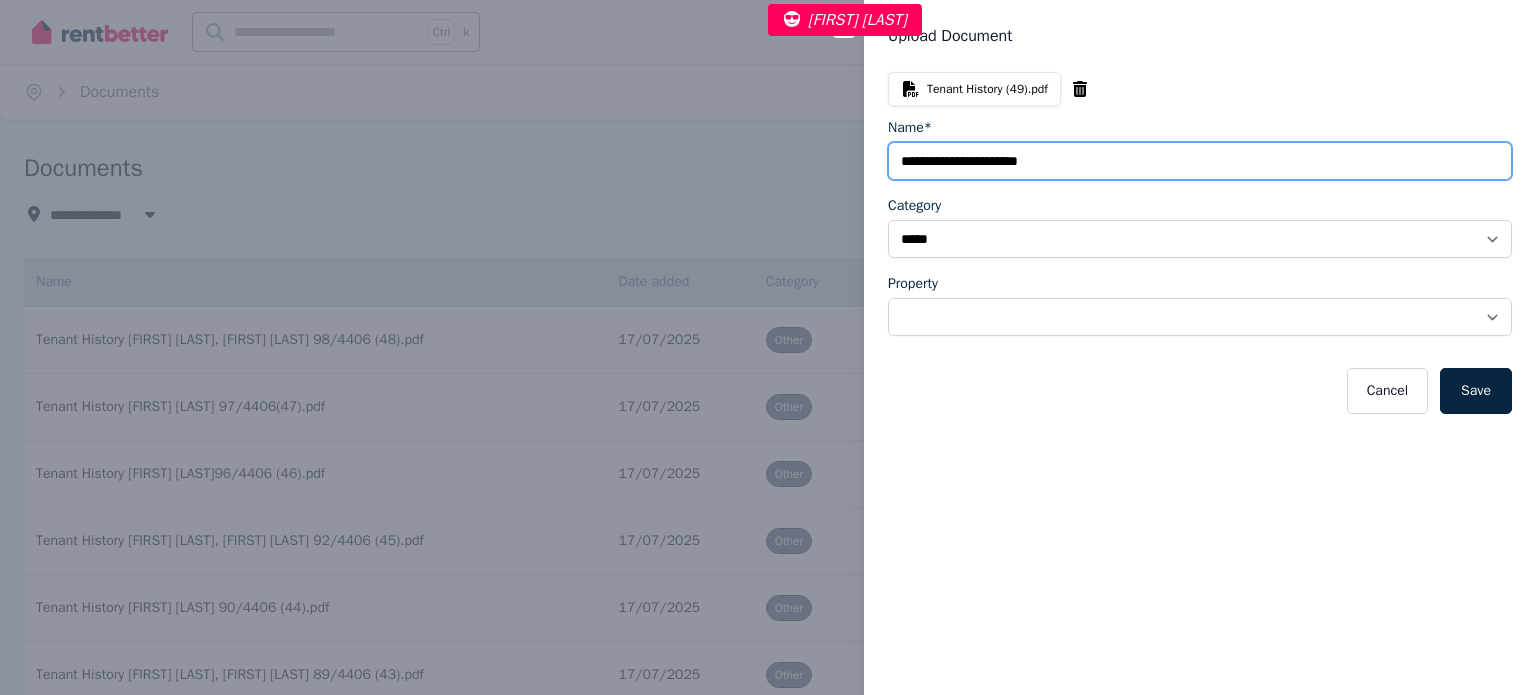 click on "Name*" at bounding box center (1200, 161) 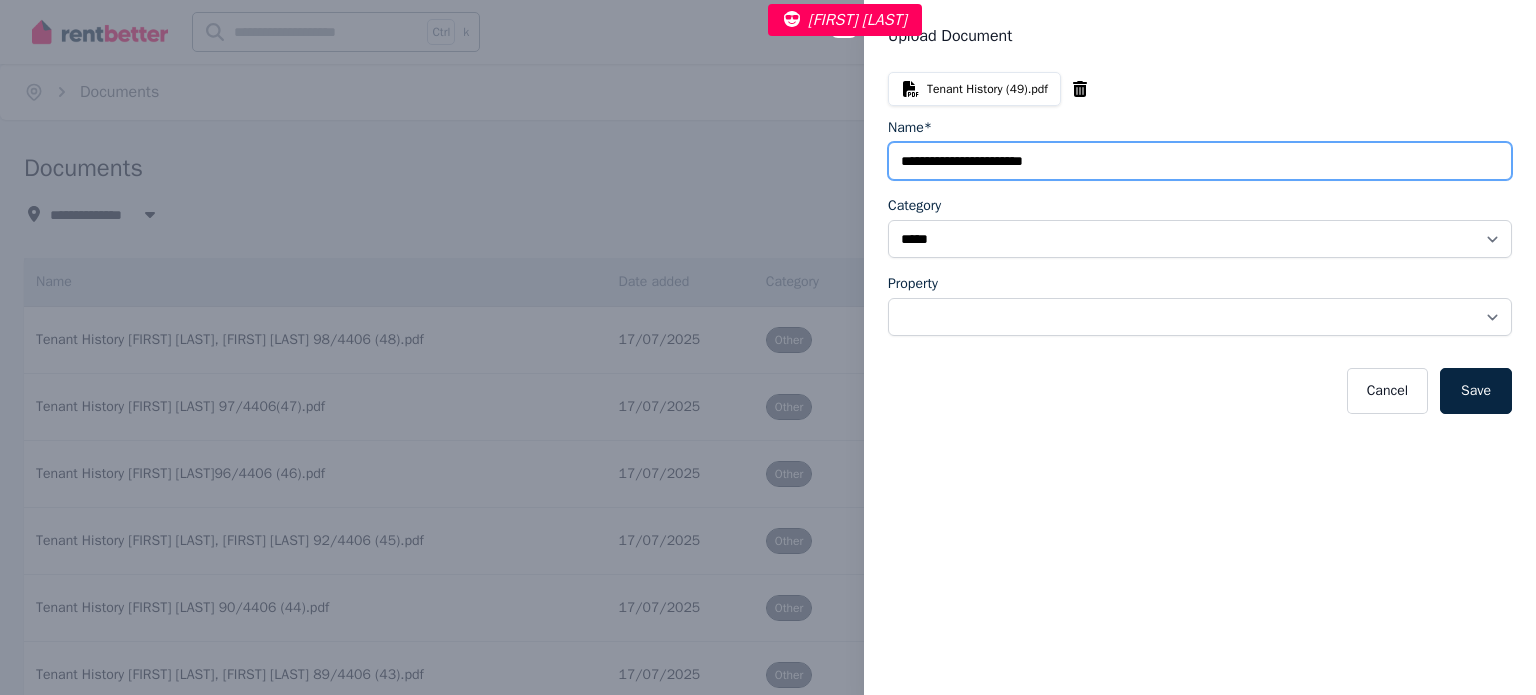 paste on "**********" 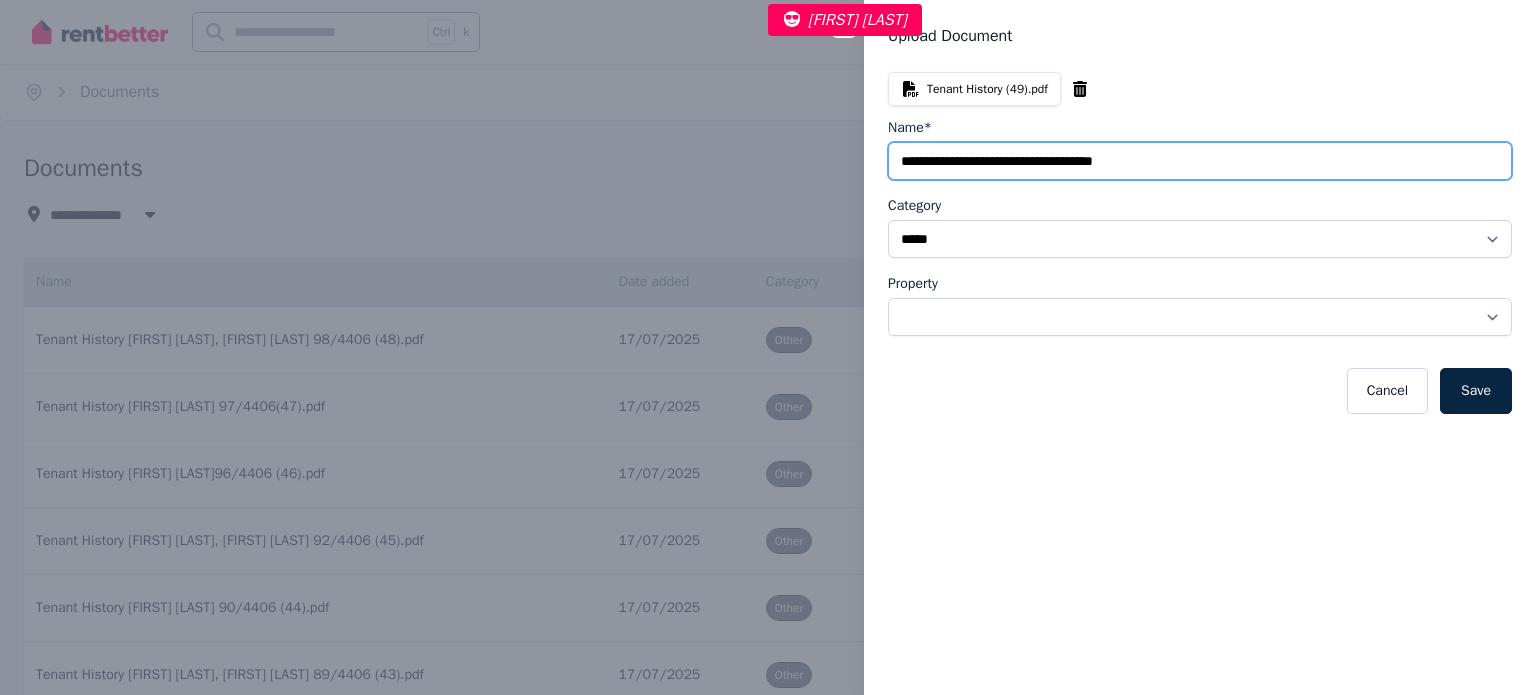 paste on "*******" 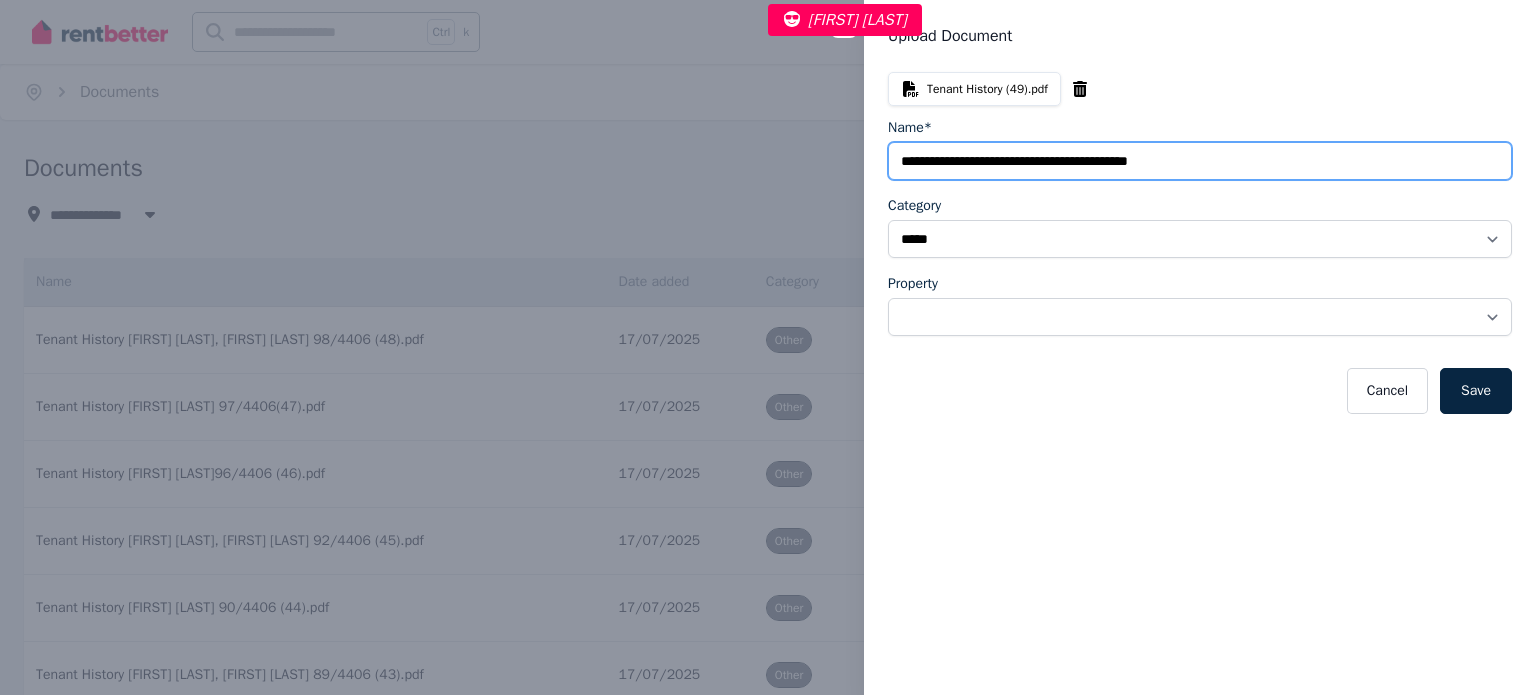 click on "**********" at bounding box center [1200, 161] 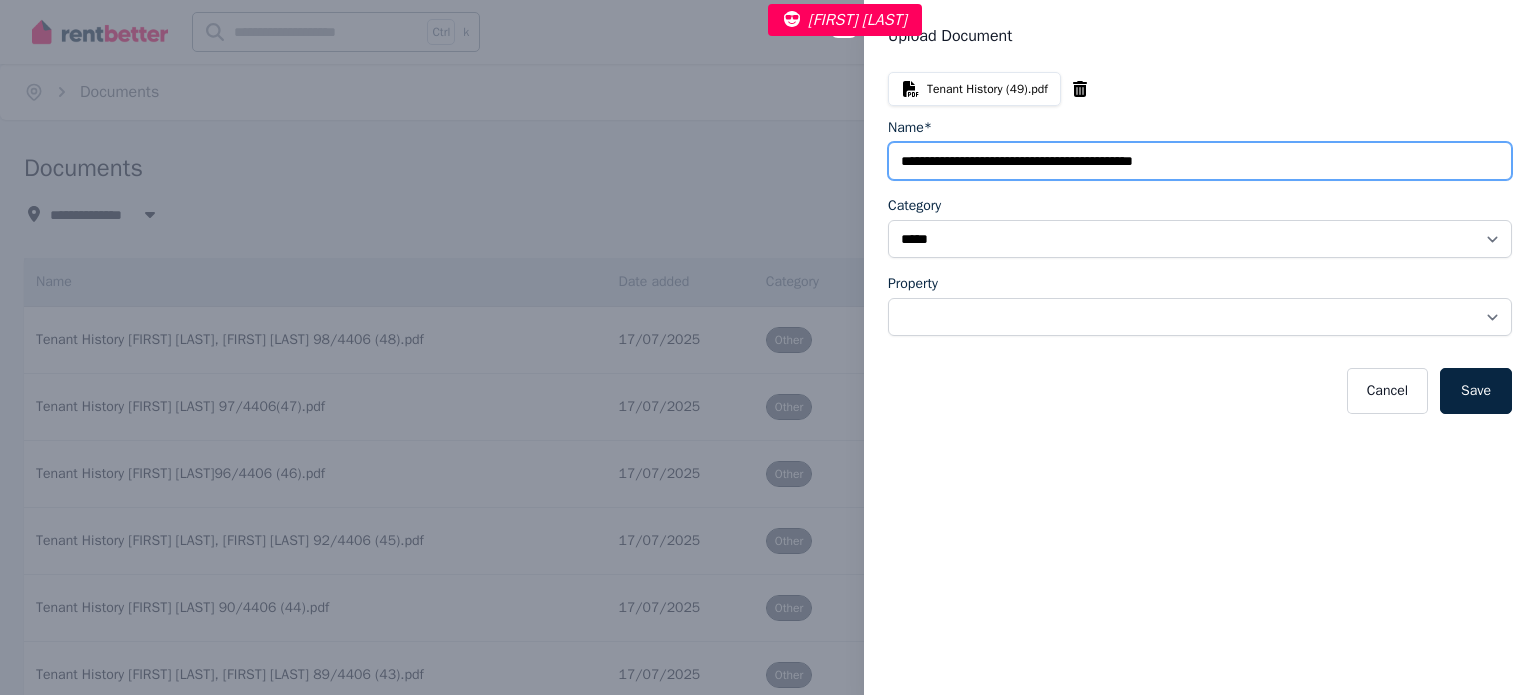 type on "**********" 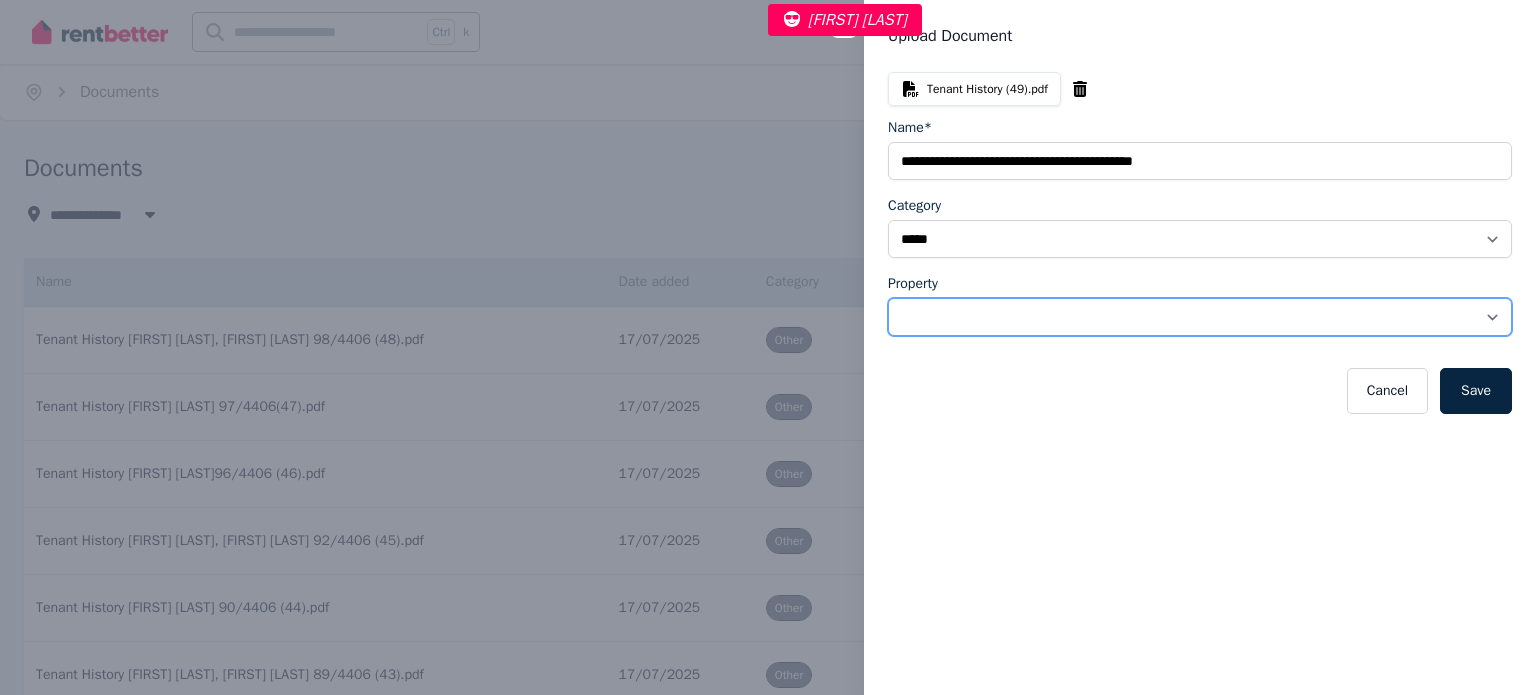 click on "**********" at bounding box center [1200, 317] 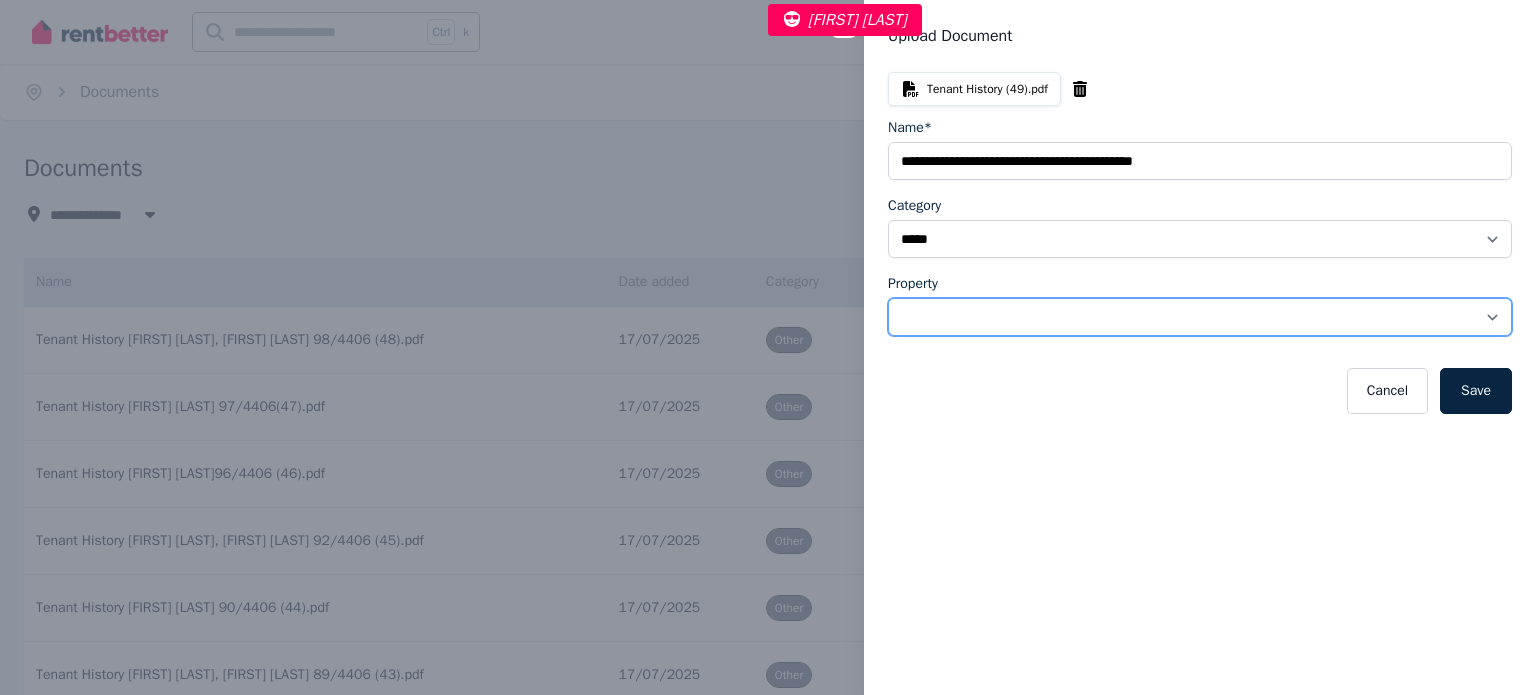select on "**********" 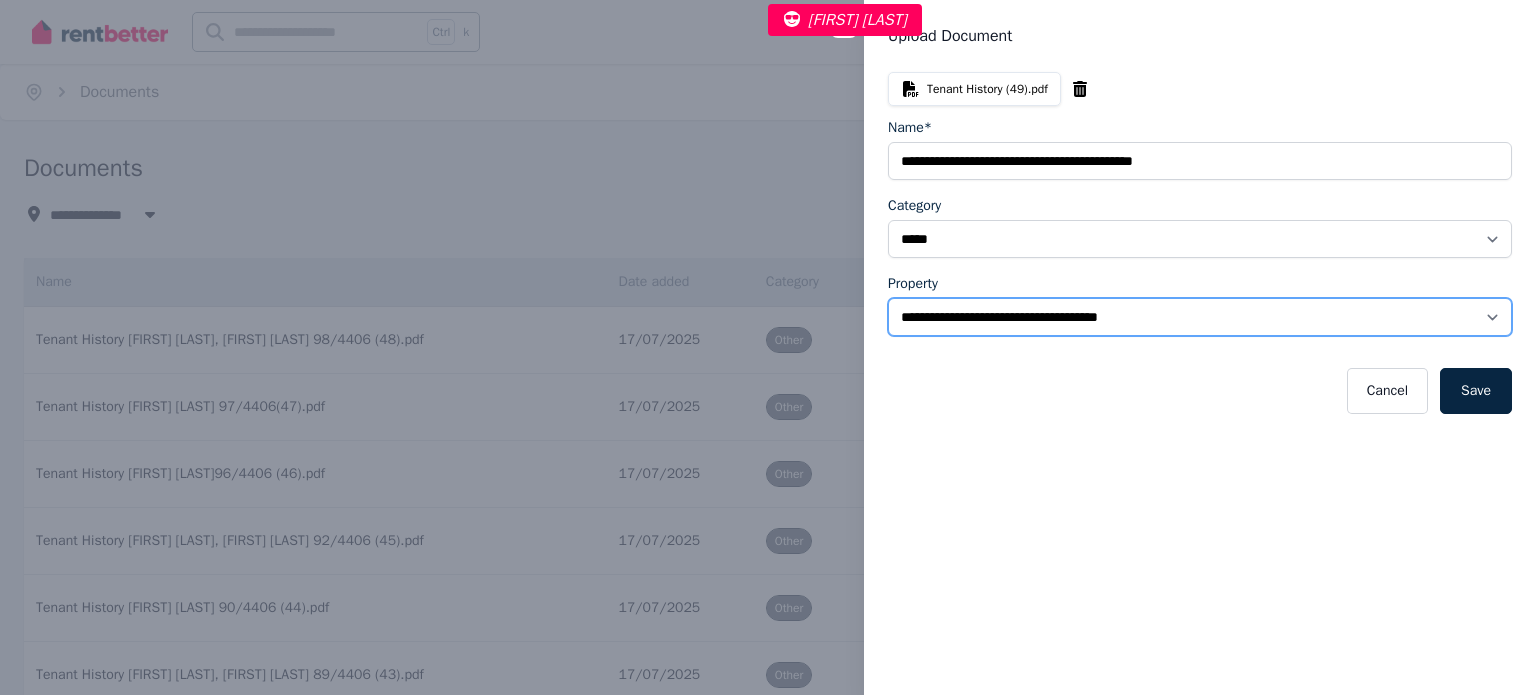 click on "**********" at bounding box center [1200, 317] 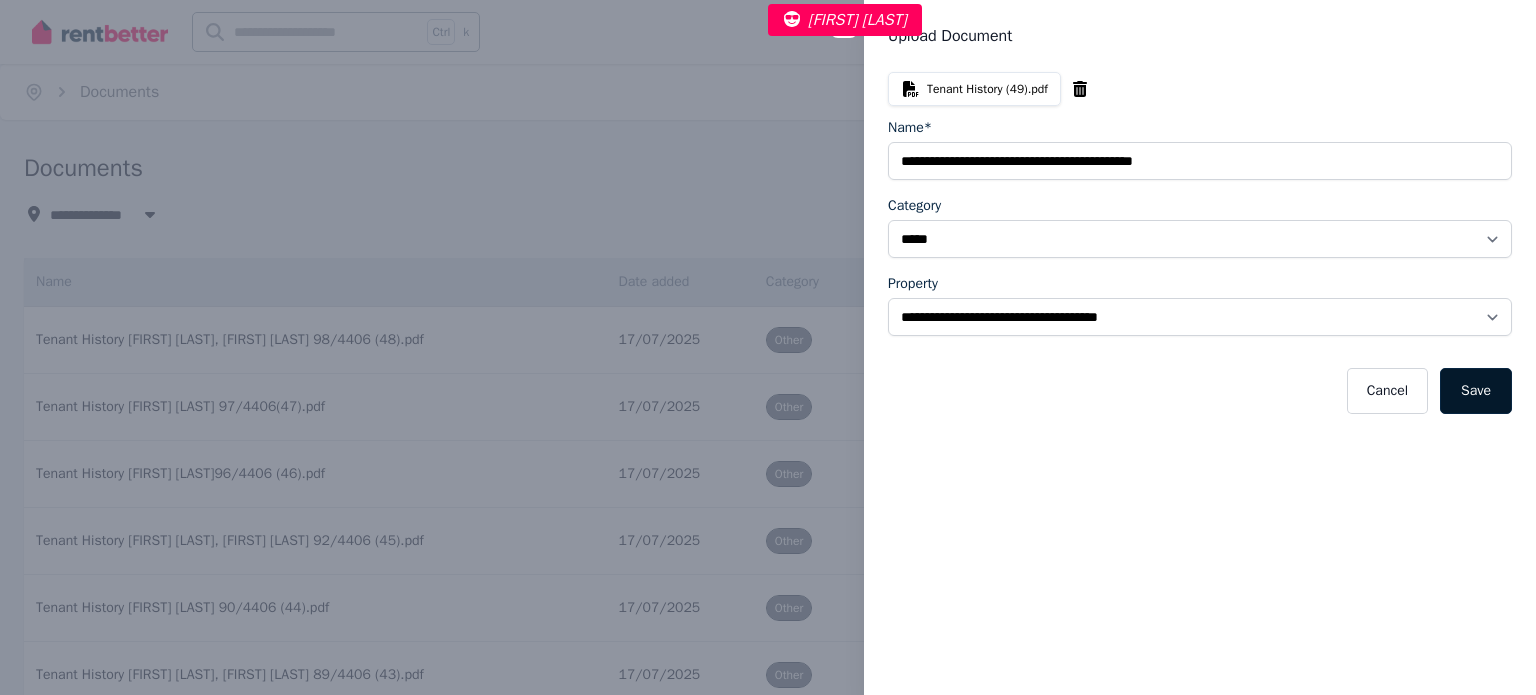 click on "Save" at bounding box center [1476, 391] 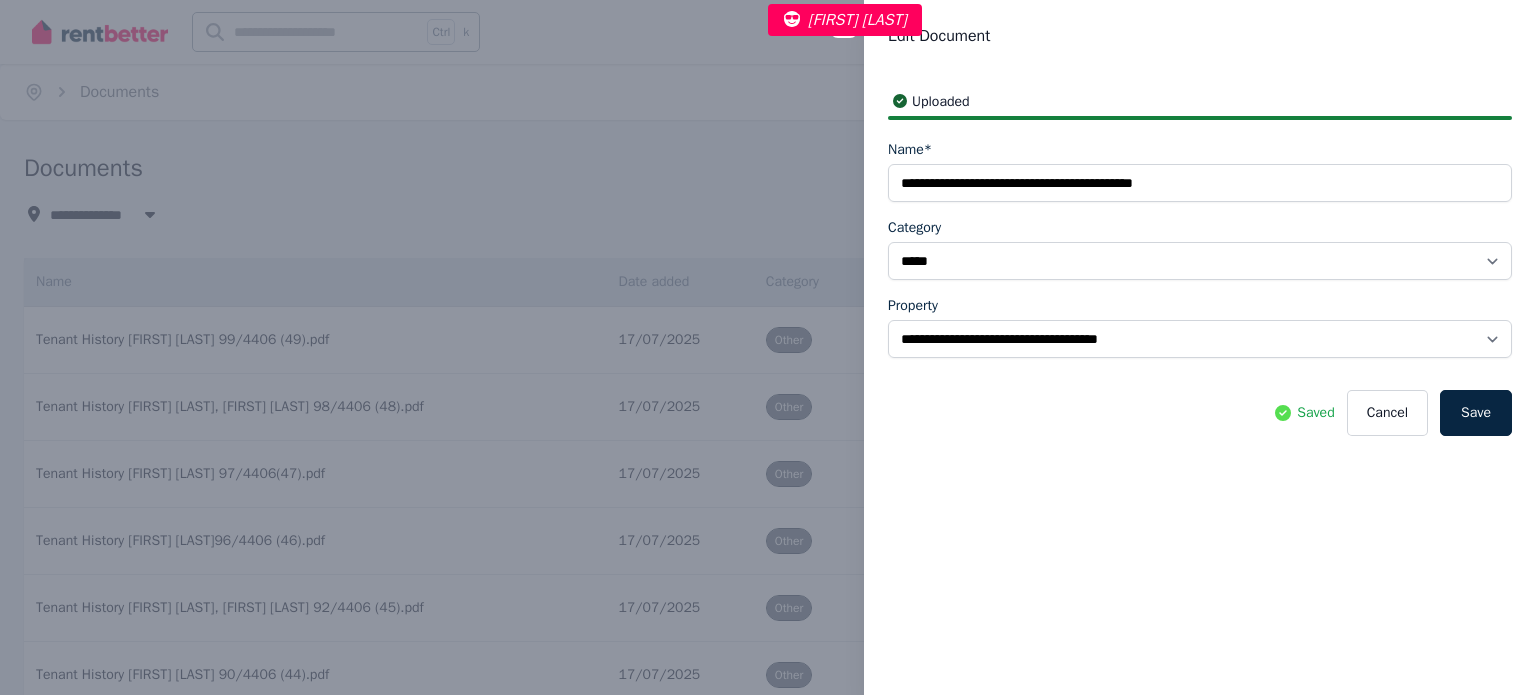 click on "**********" at bounding box center (768, 347) 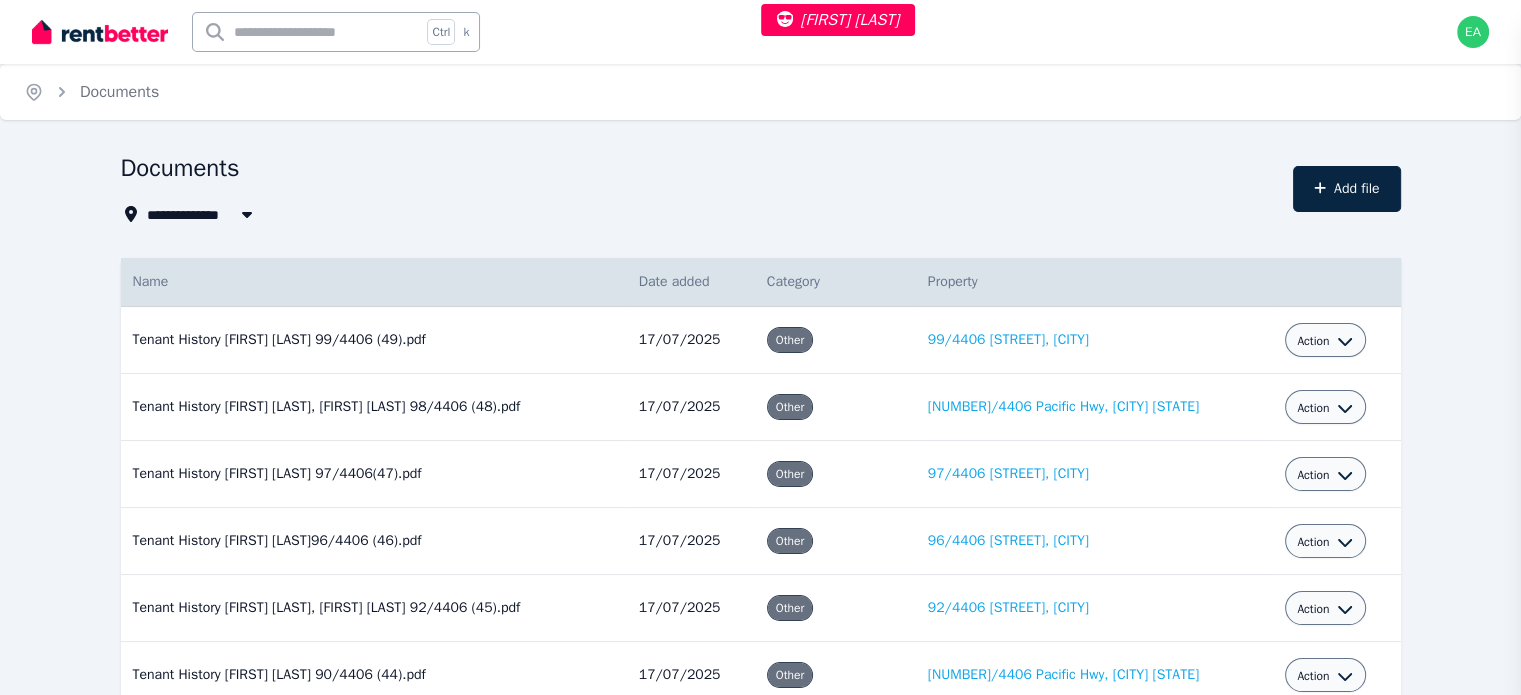 select 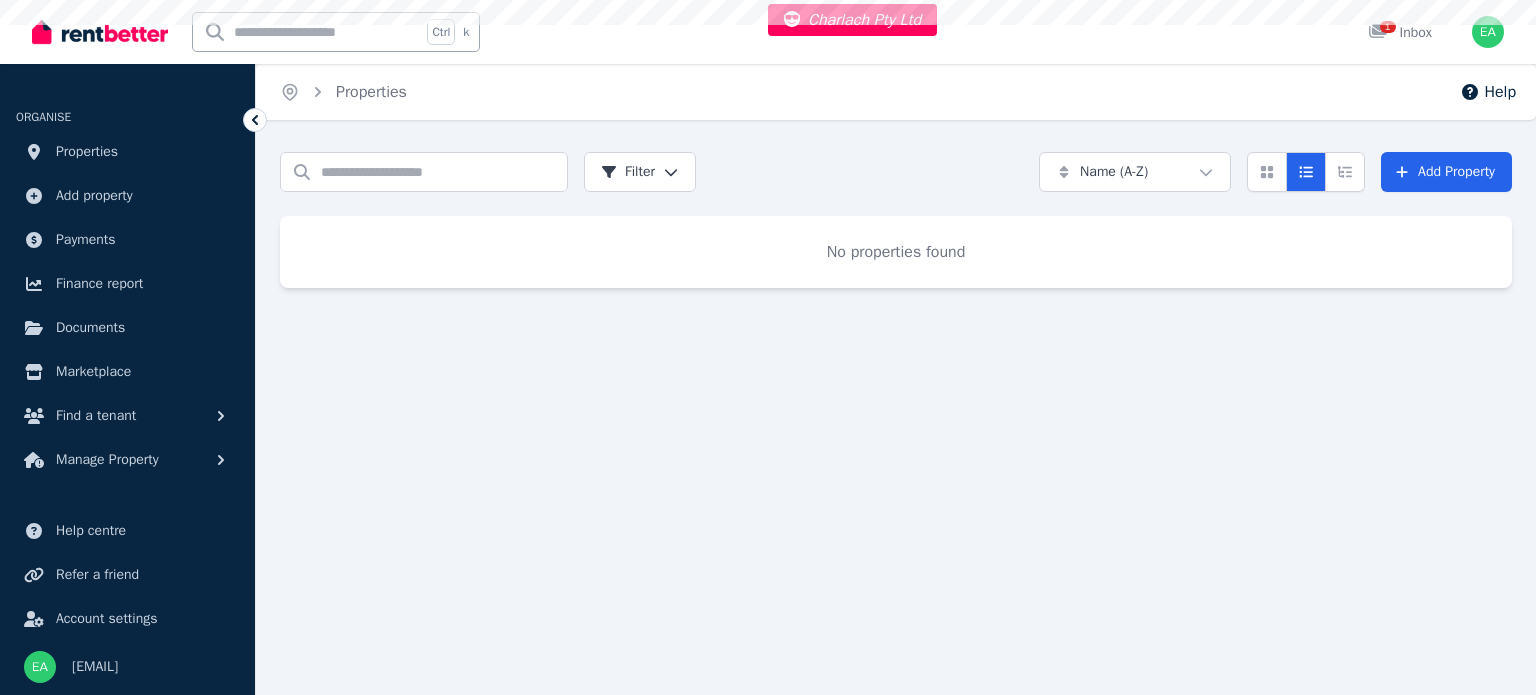 scroll, scrollTop: 0, scrollLeft: 0, axis: both 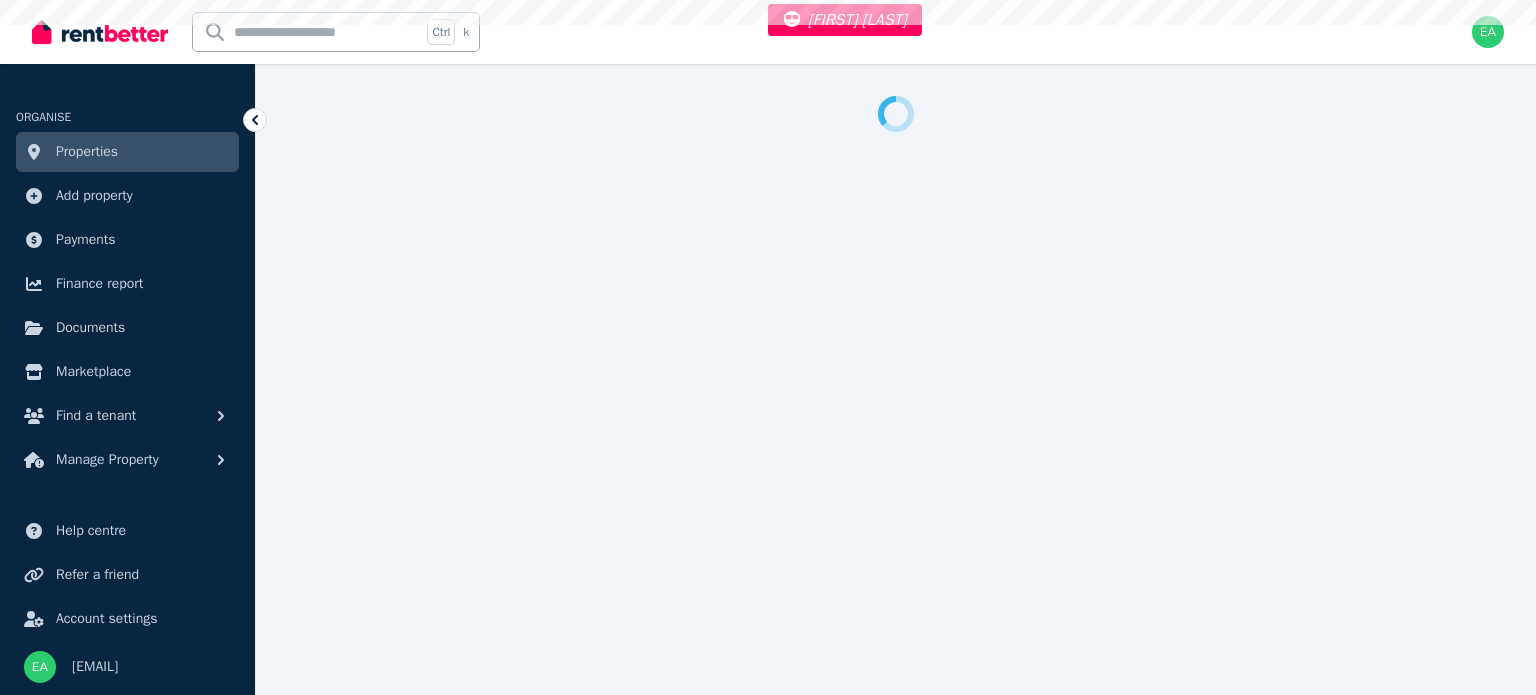 select on "***" 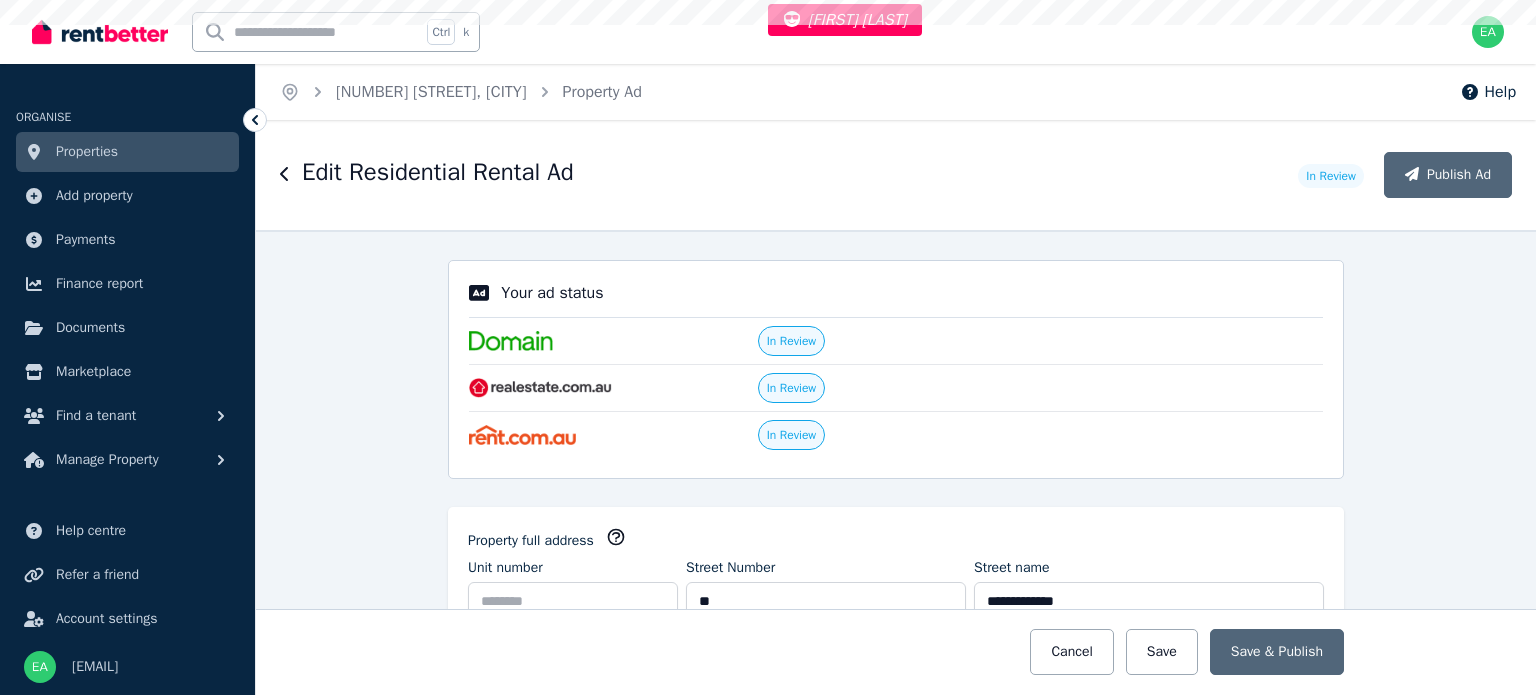 scroll, scrollTop: 0, scrollLeft: 0, axis: both 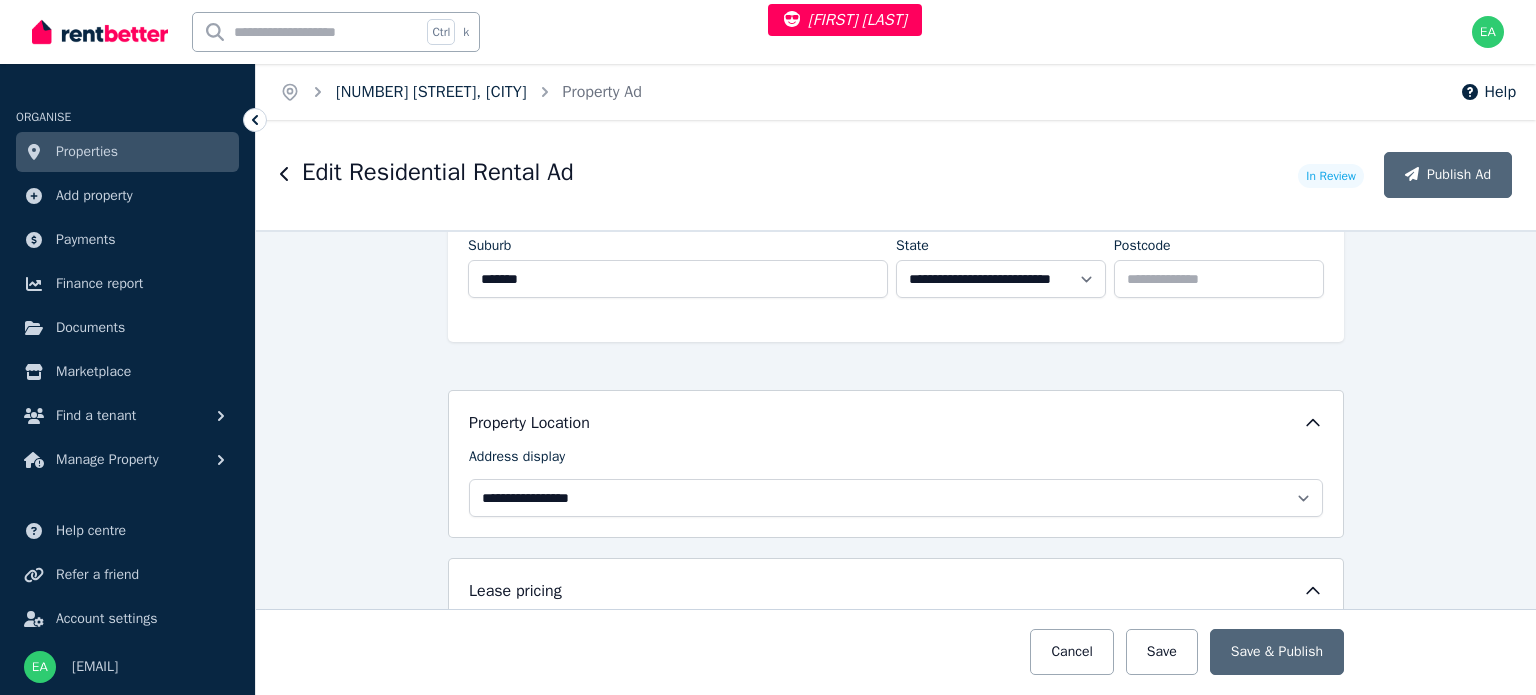 click on "55 Wilson Street, Newtown" at bounding box center (431, 92) 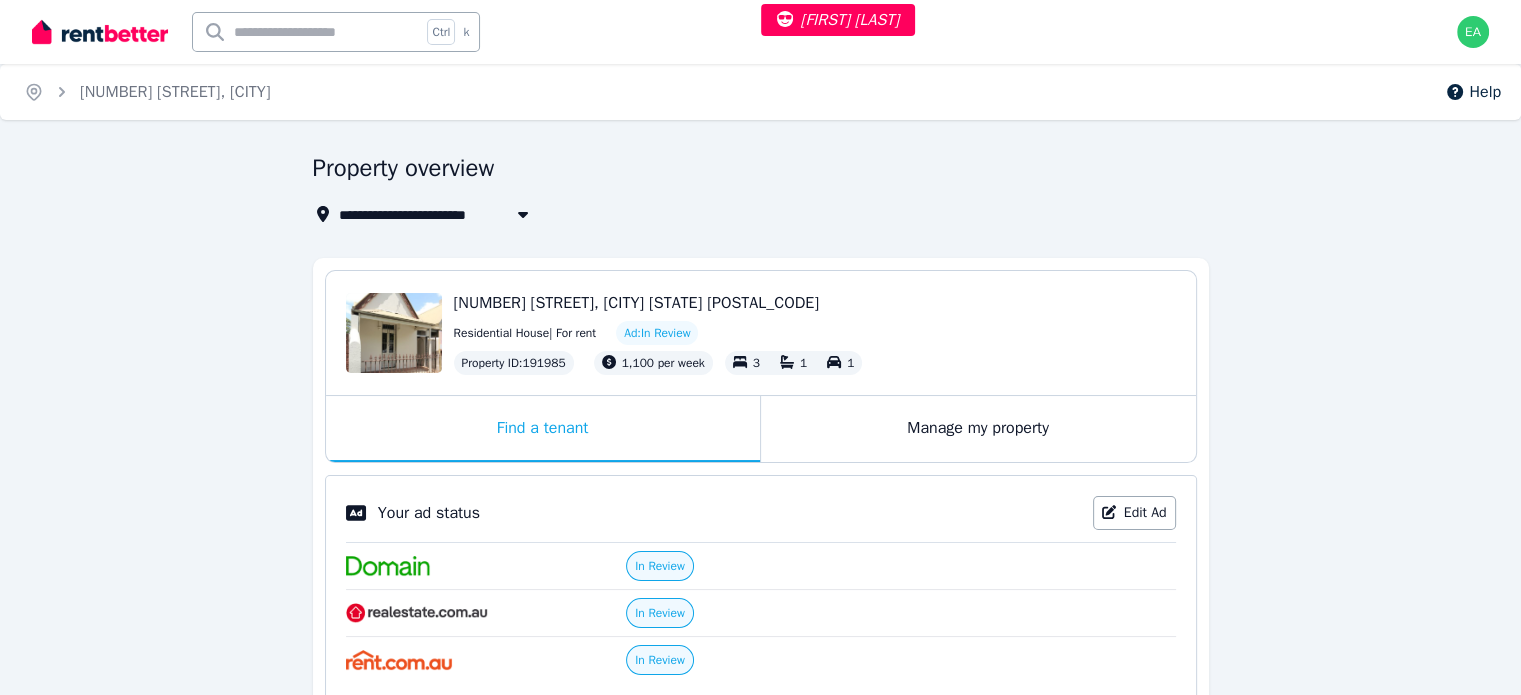 click on "Manage my property" at bounding box center [978, 429] 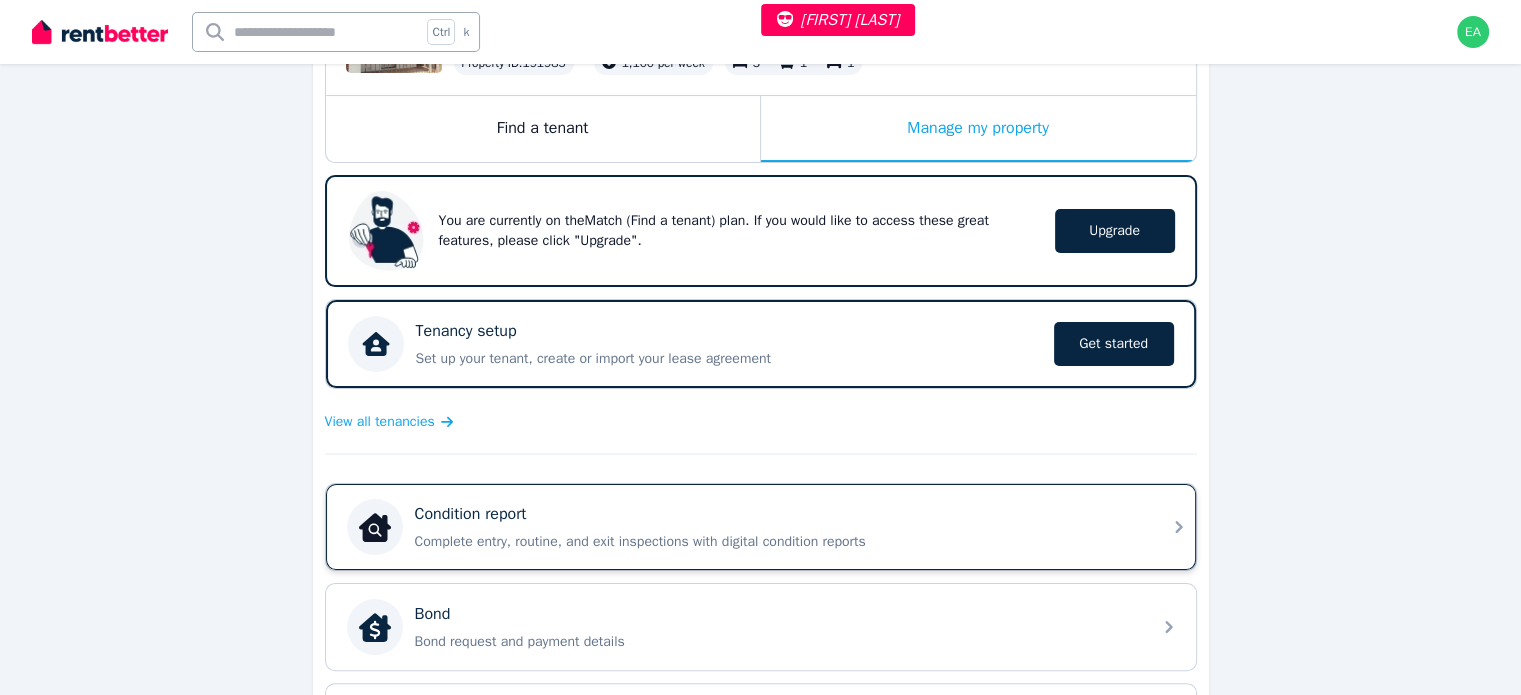 scroll, scrollTop: 500, scrollLeft: 0, axis: vertical 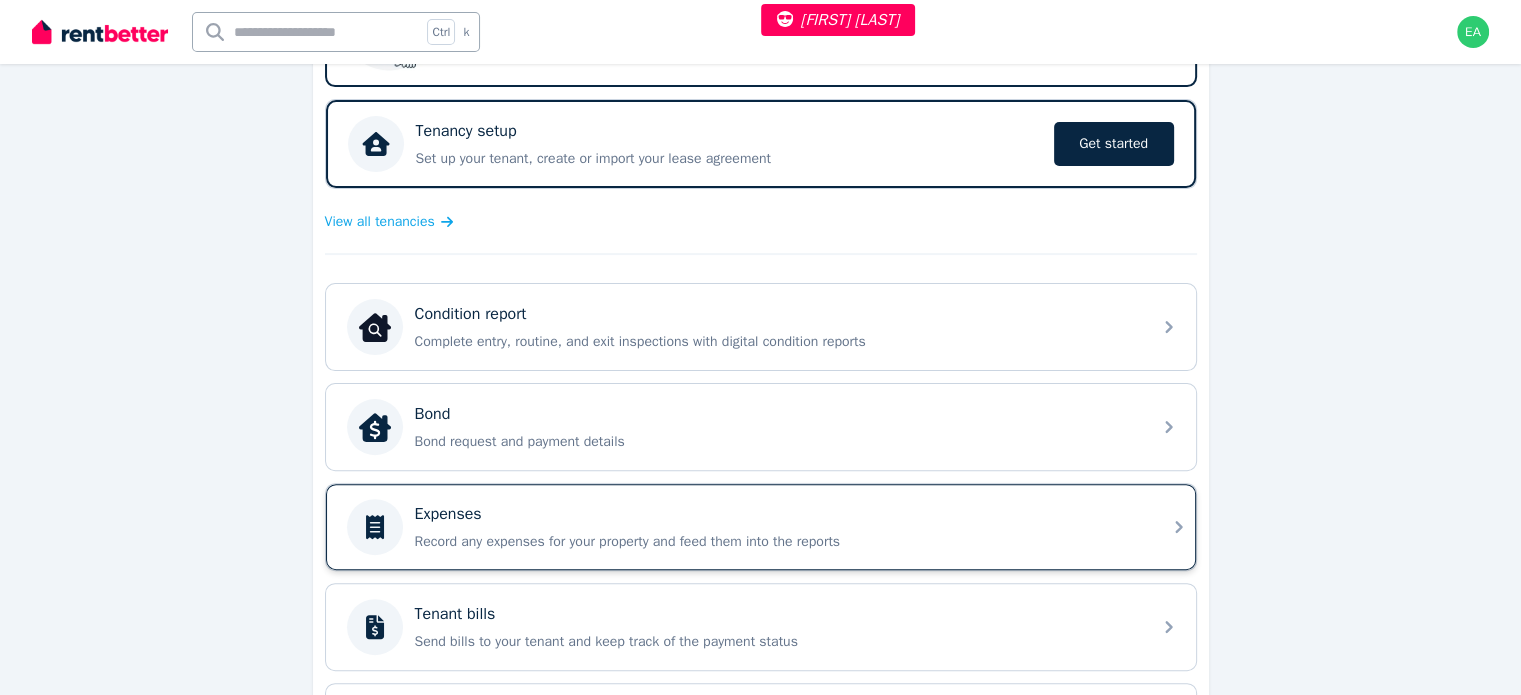 click on "Record any expenses for your property and feed them into the reports" at bounding box center [777, 542] 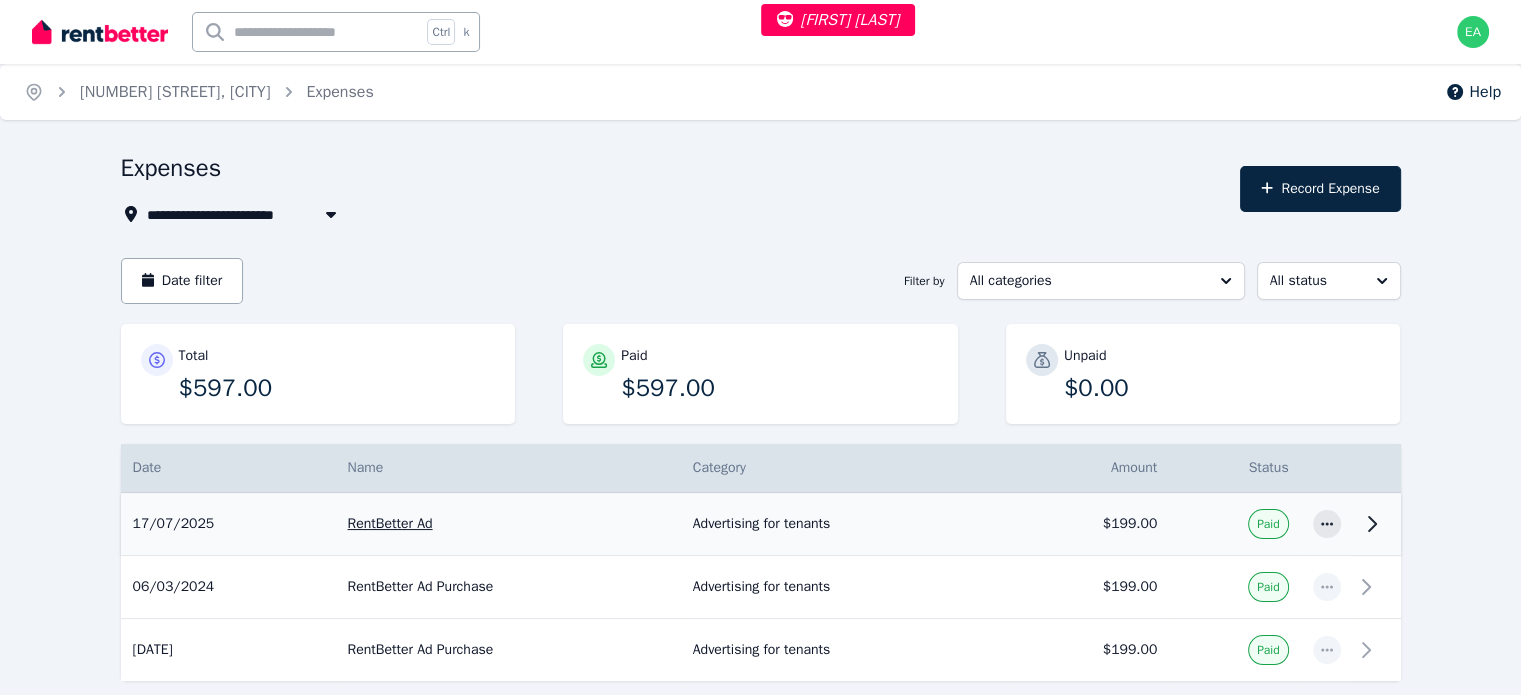 scroll, scrollTop: 92, scrollLeft: 0, axis: vertical 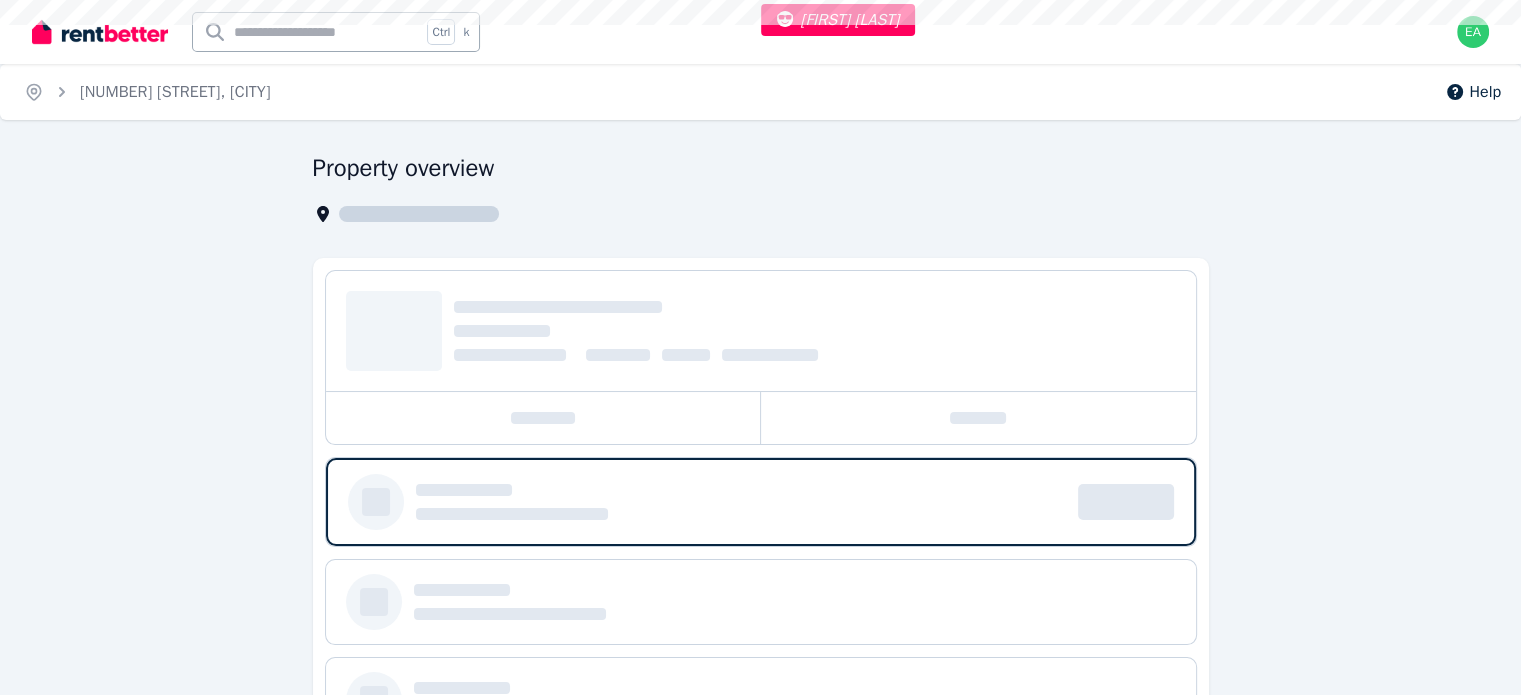 select on "***" 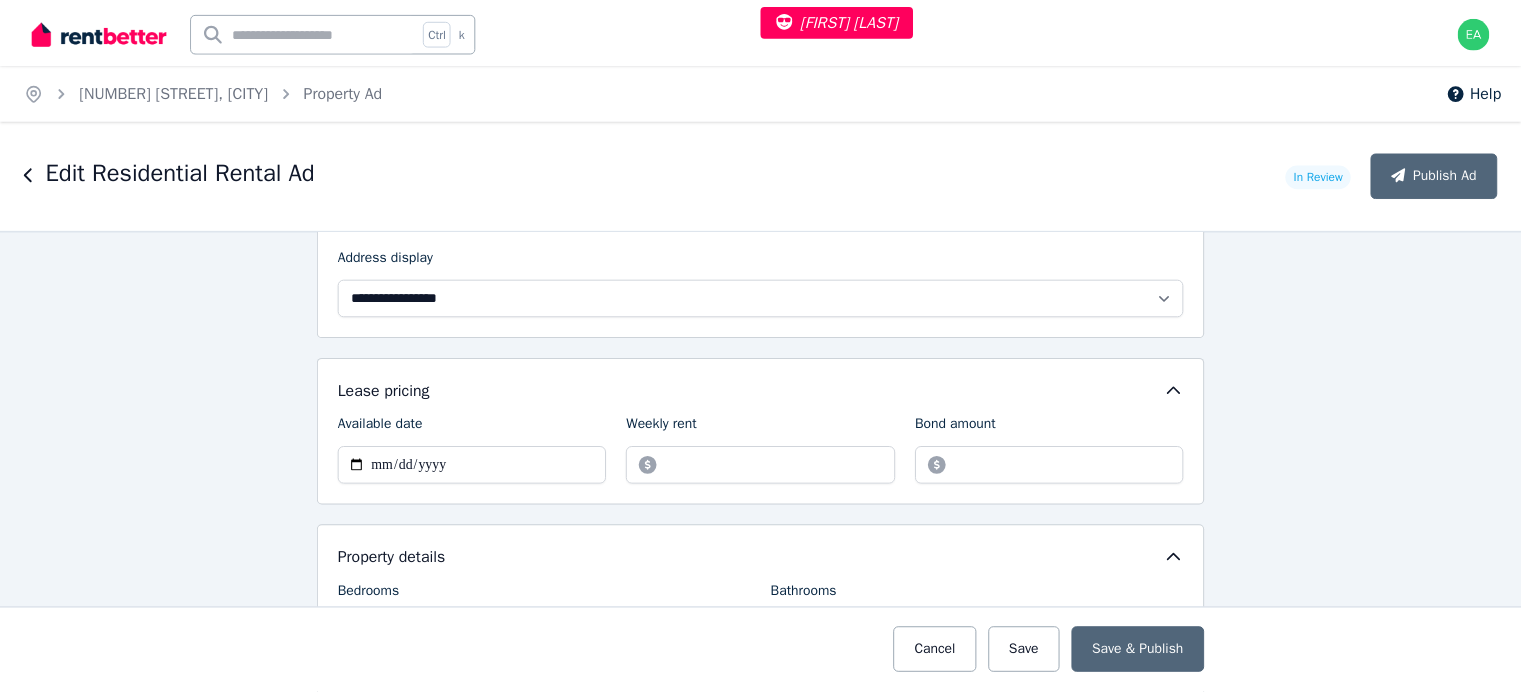 scroll, scrollTop: 200, scrollLeft: 0, axis: vertical 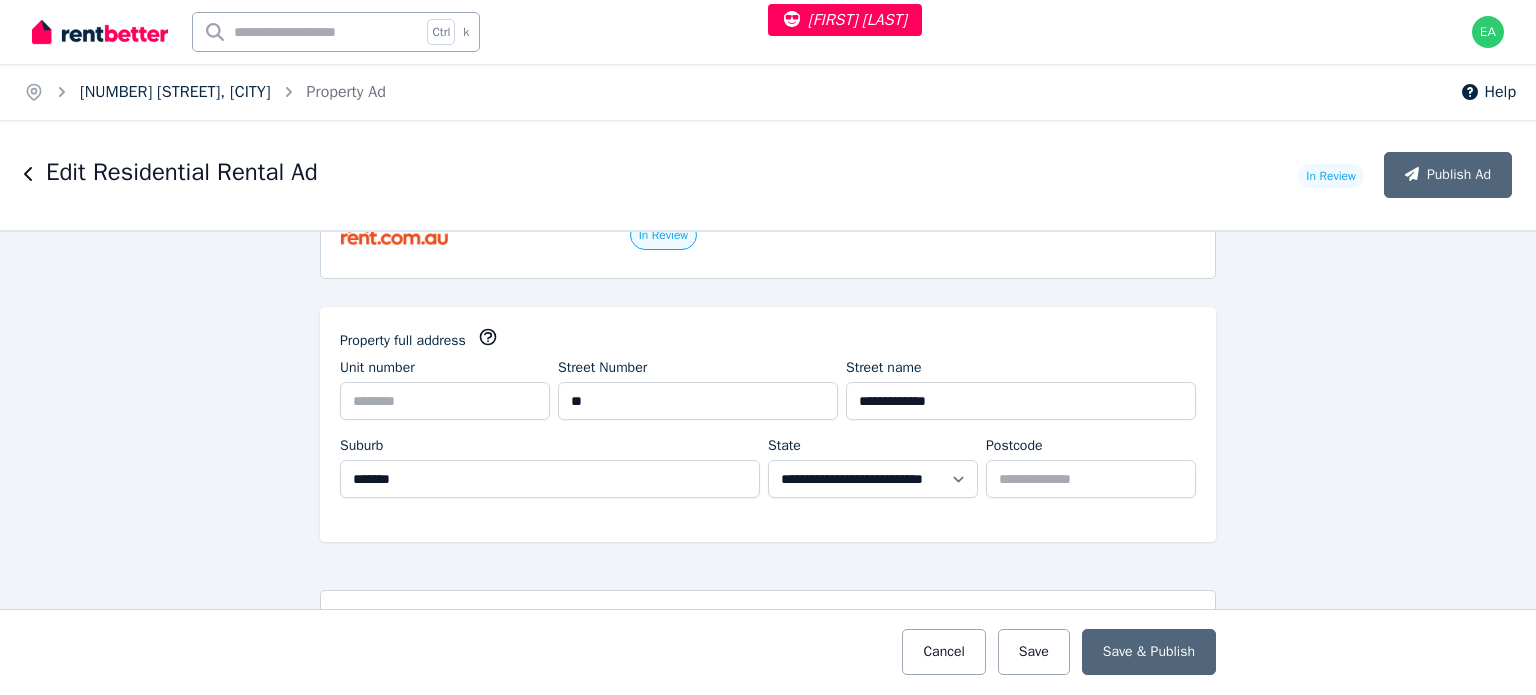 click on "55 Wilson Street, Newtown" at bounding box center [175, 92] 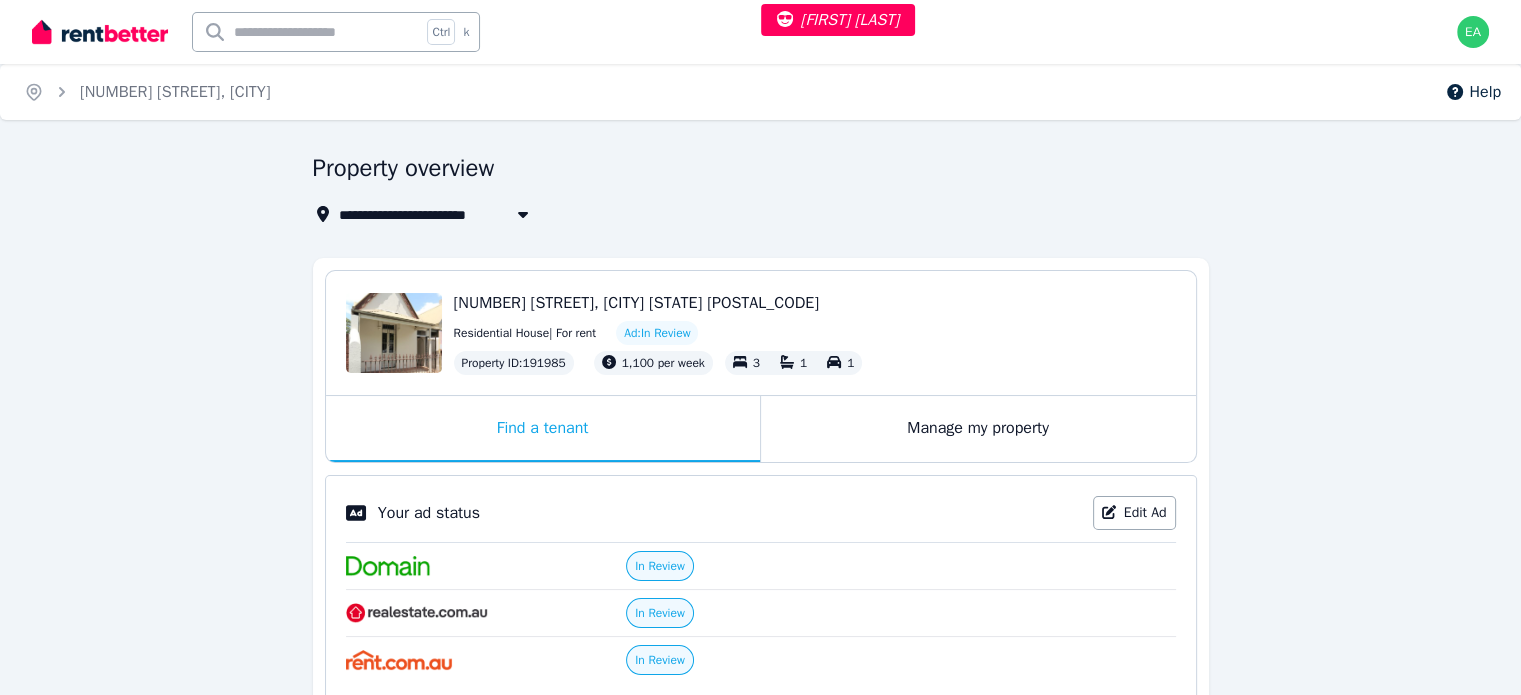 click on "Manage my property" at bounding box center [978, 429] 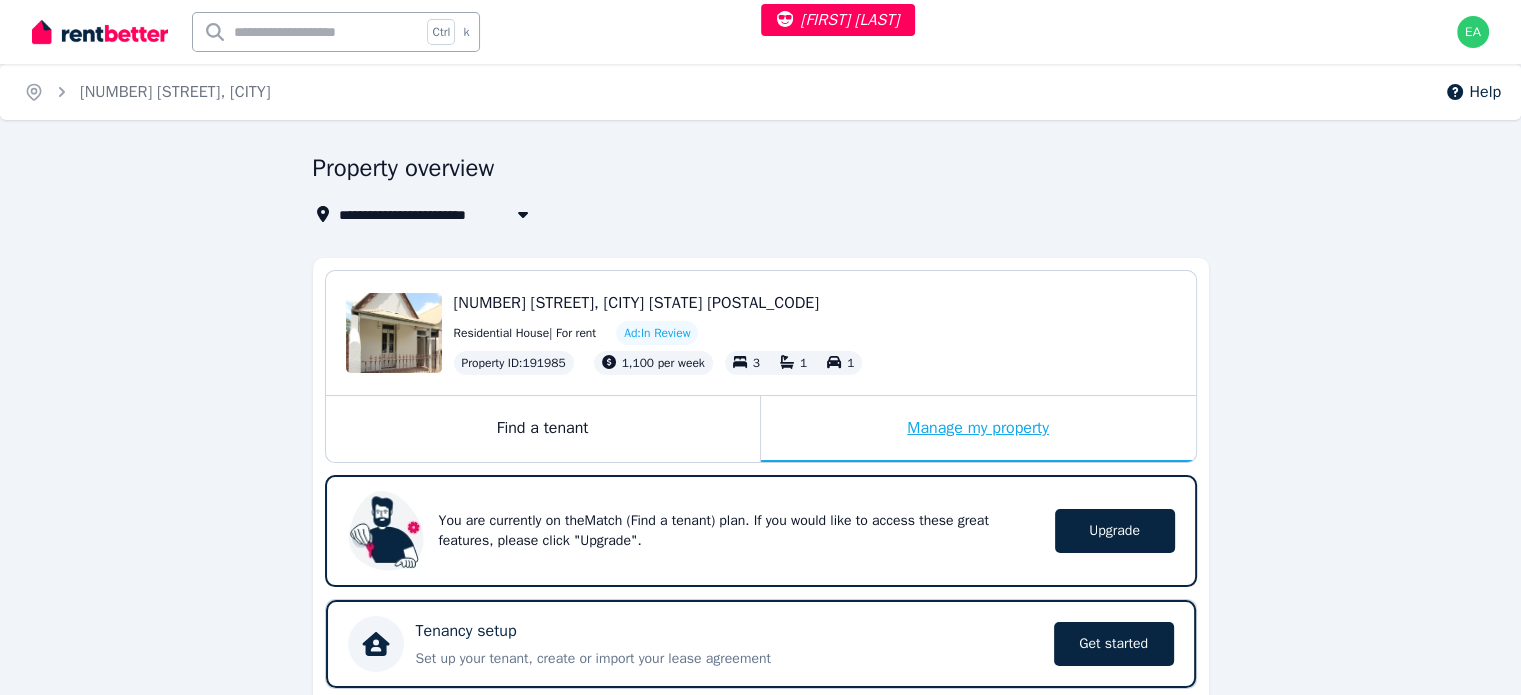 scroll, scrollTop: 500, scrollLeft: 0, axis: vertical 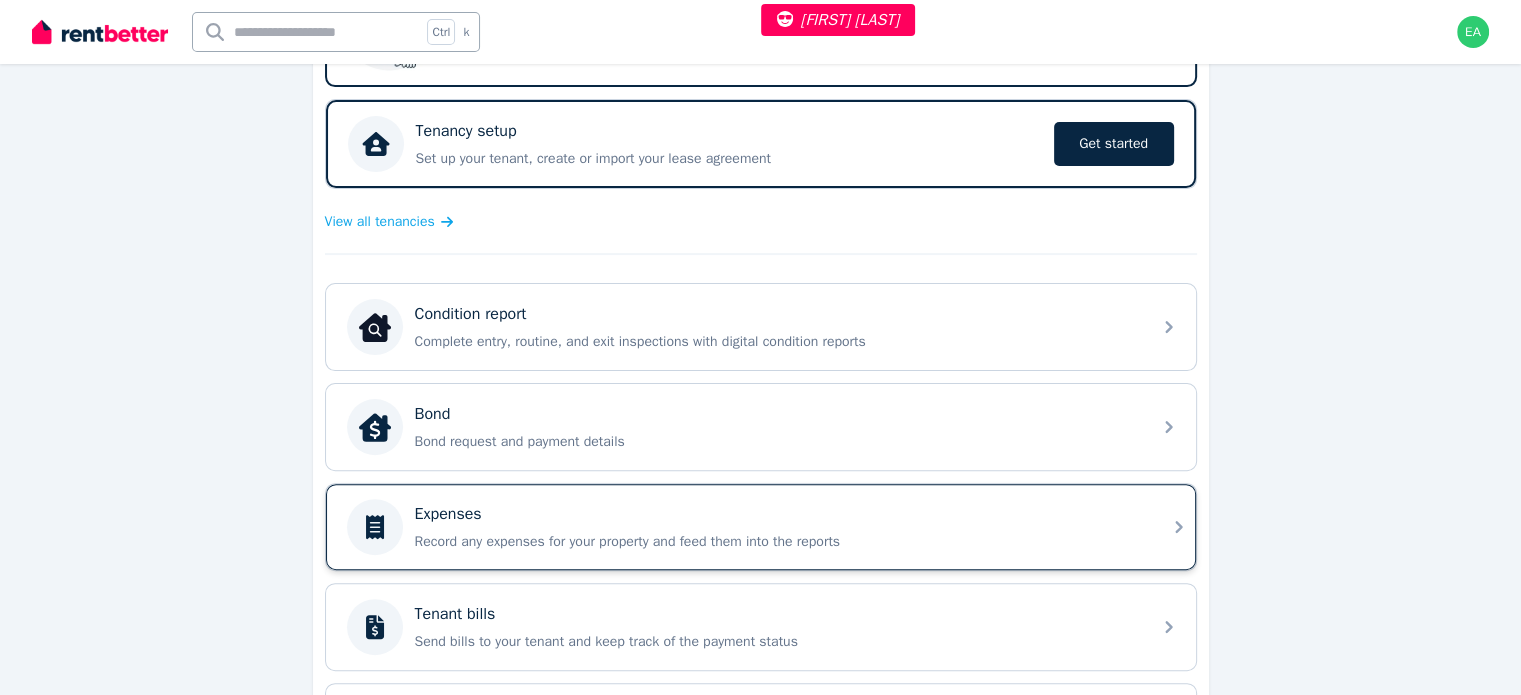 click on "Record any expenses for your property and feed them into the reports" at bounding box center [777, 542] 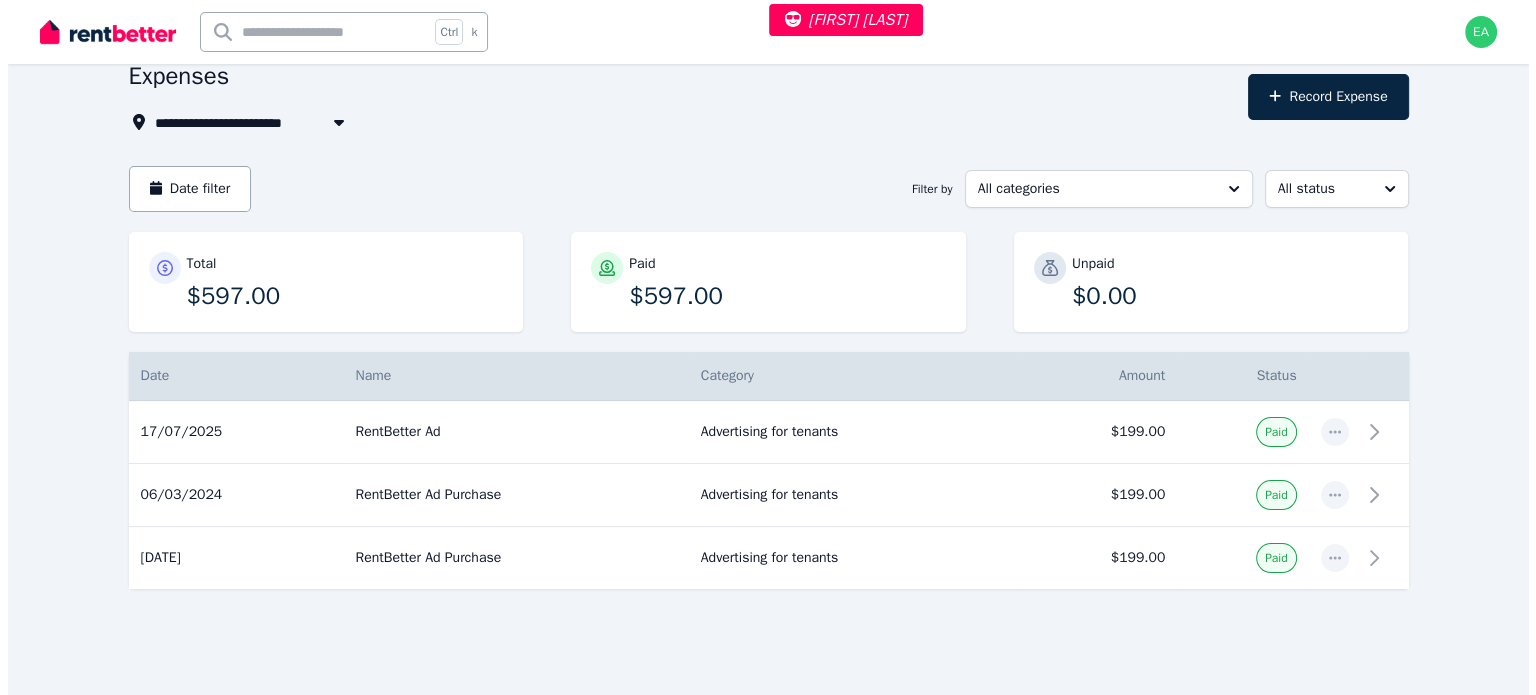 scroll, scrollTop: 0, scrollLeft: 0, axis: both 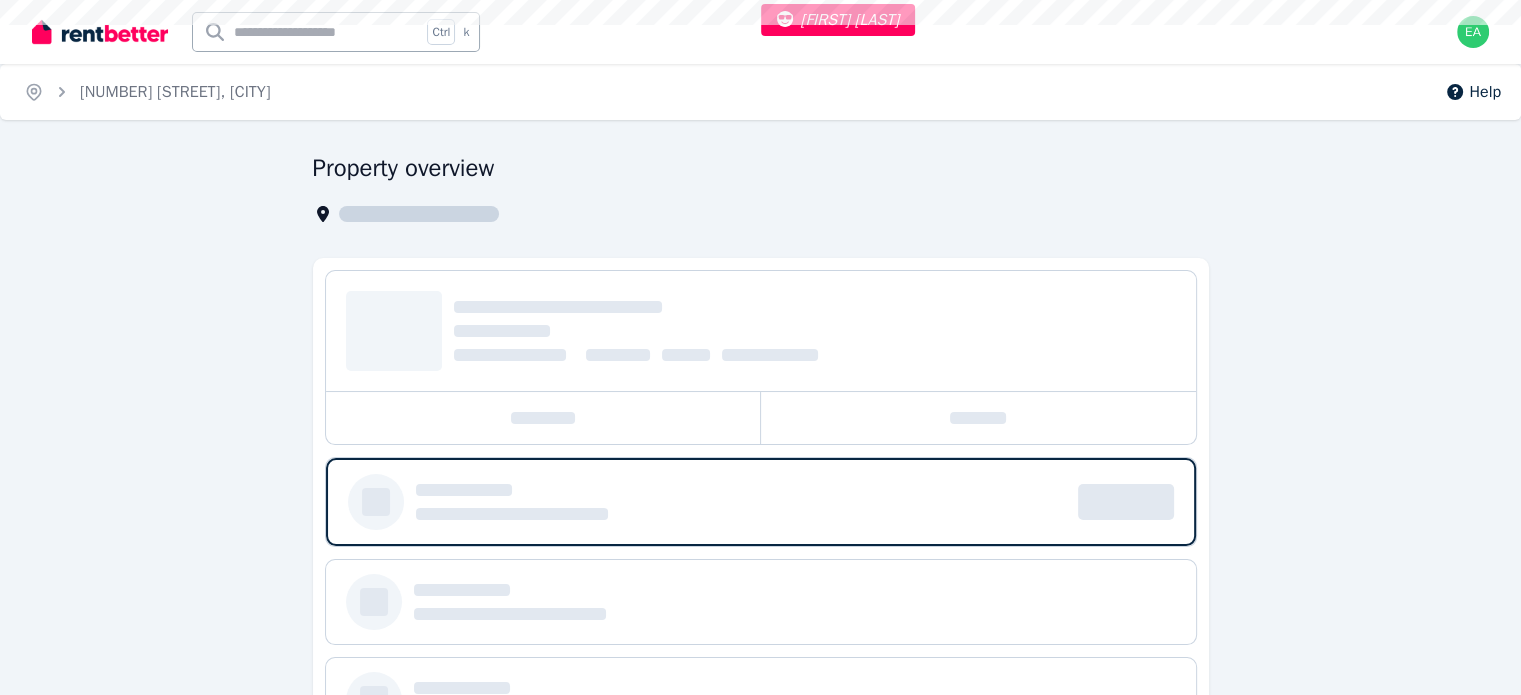 select on "***" 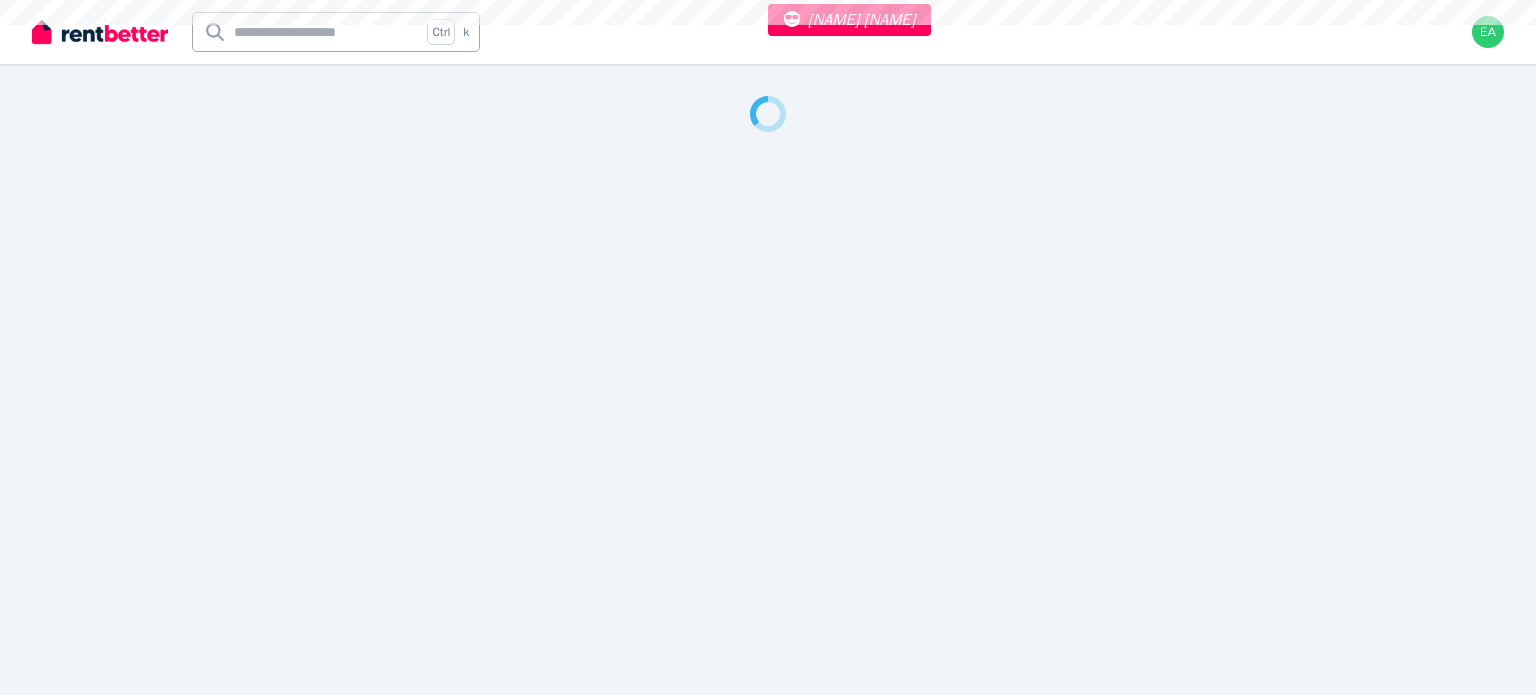 select on "***" 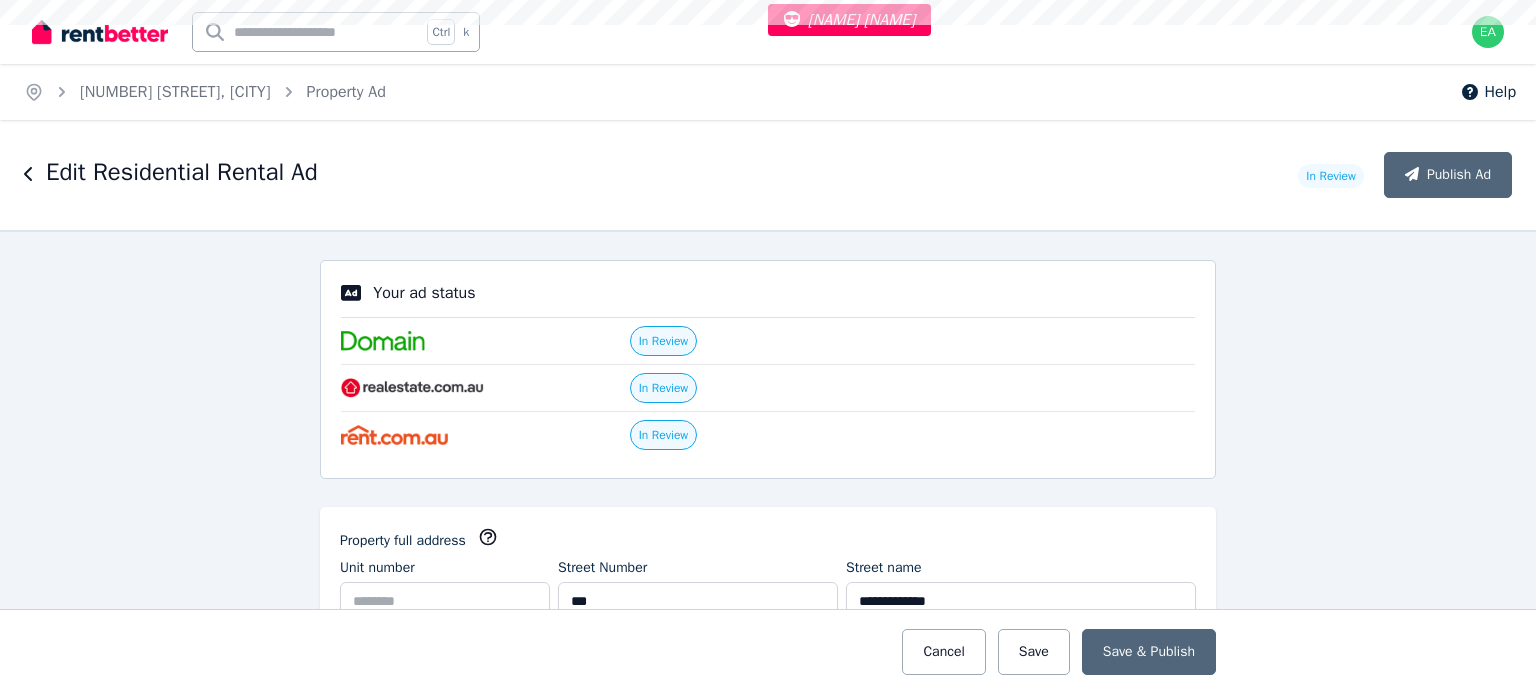 scroll, scrollTop: 0, scrollLeft: 0, axis: both 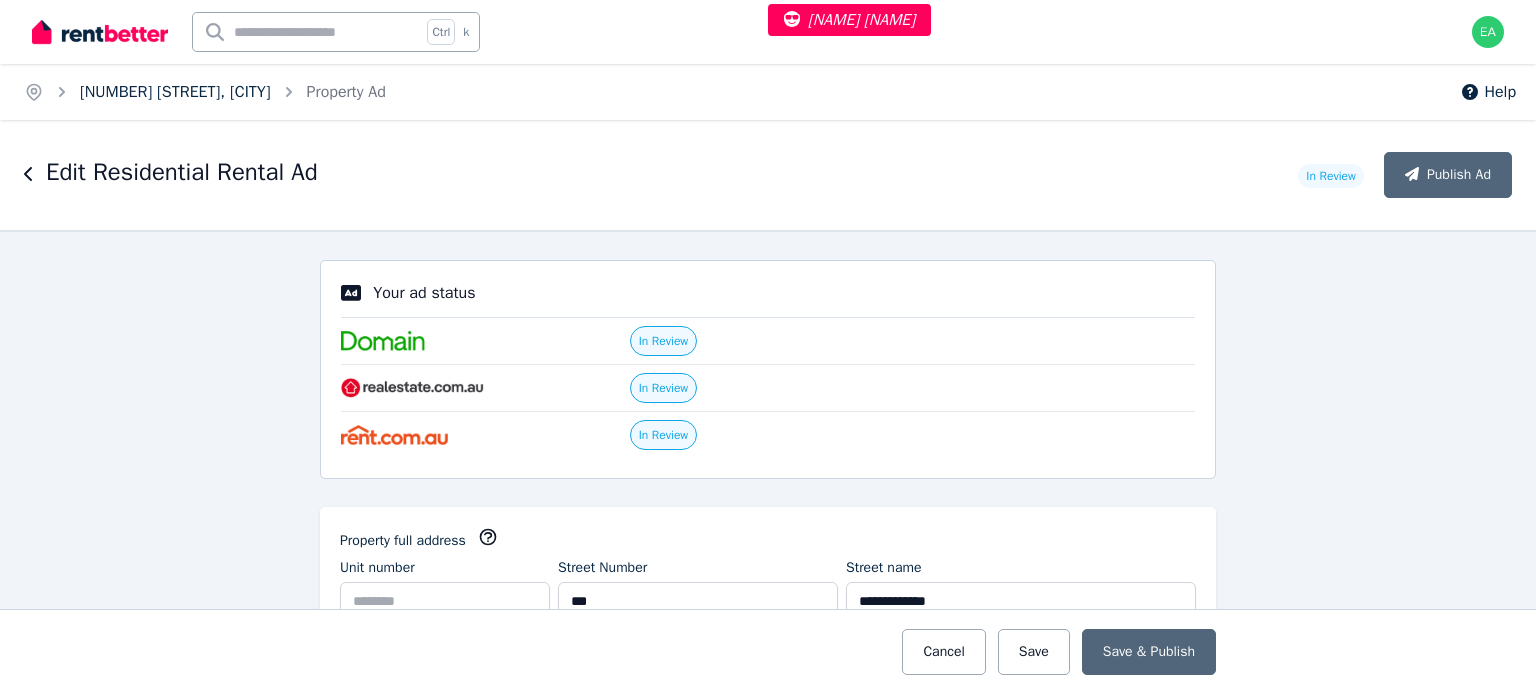 click on "[NUMBER] [STREET], [CITY]" at bounding box center [175, 92] 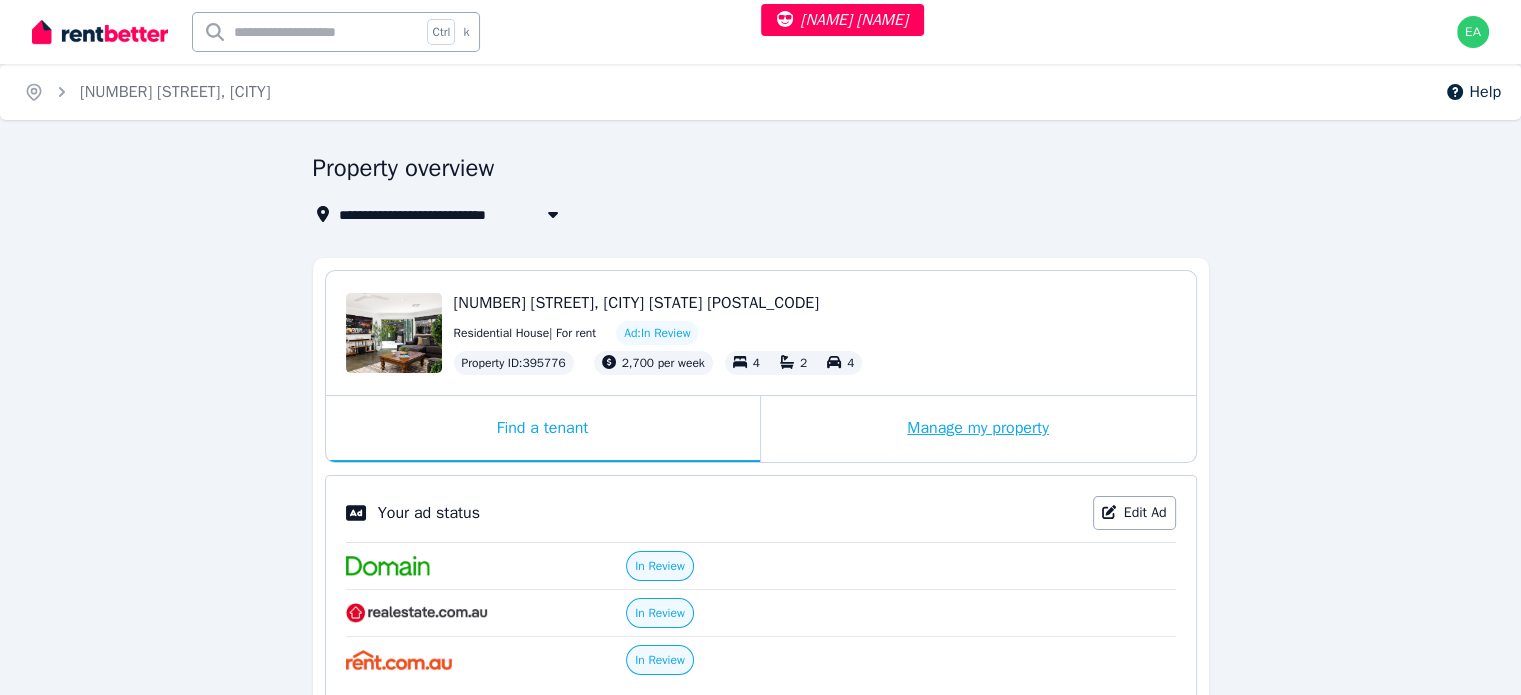 click on "Manage my property" at bounding box center [978, 429] 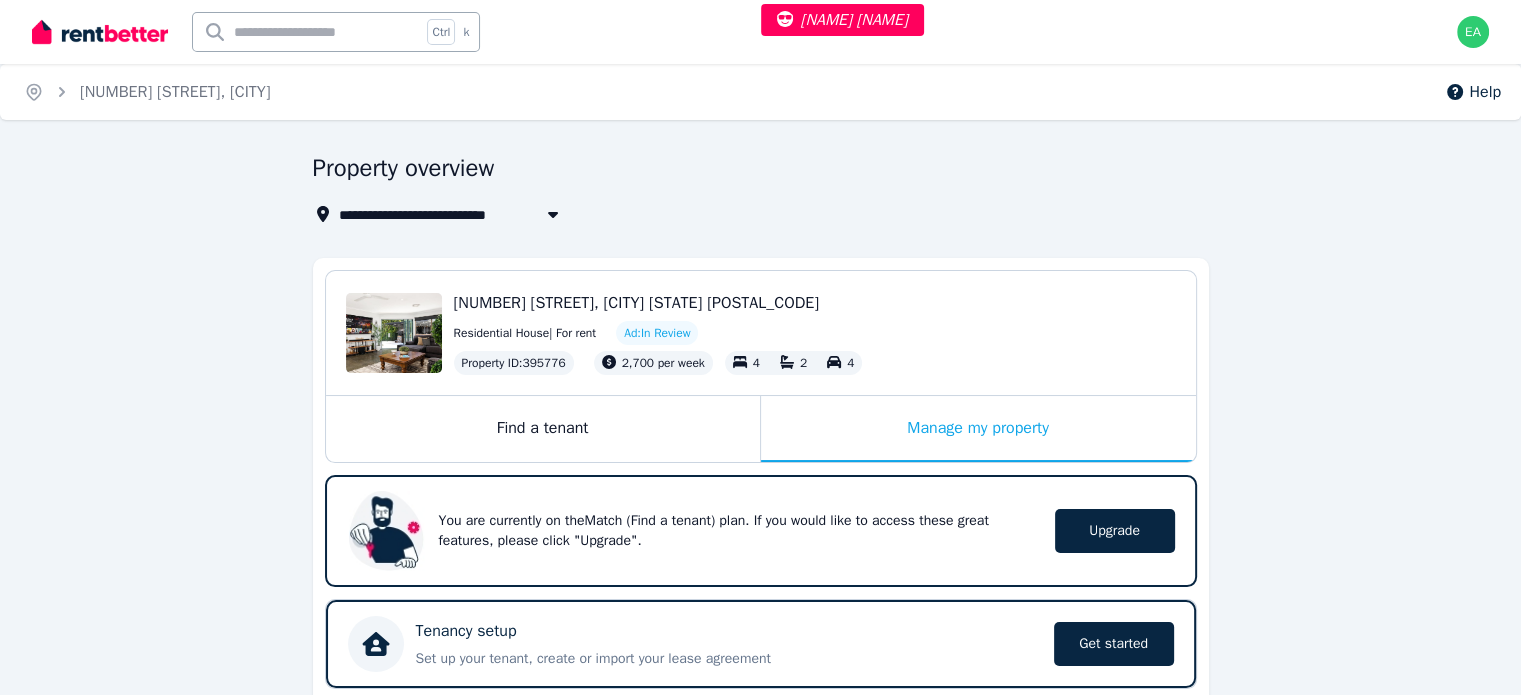 scroll, scrollTop: 600, scrollLeft: 0, axis: vertical 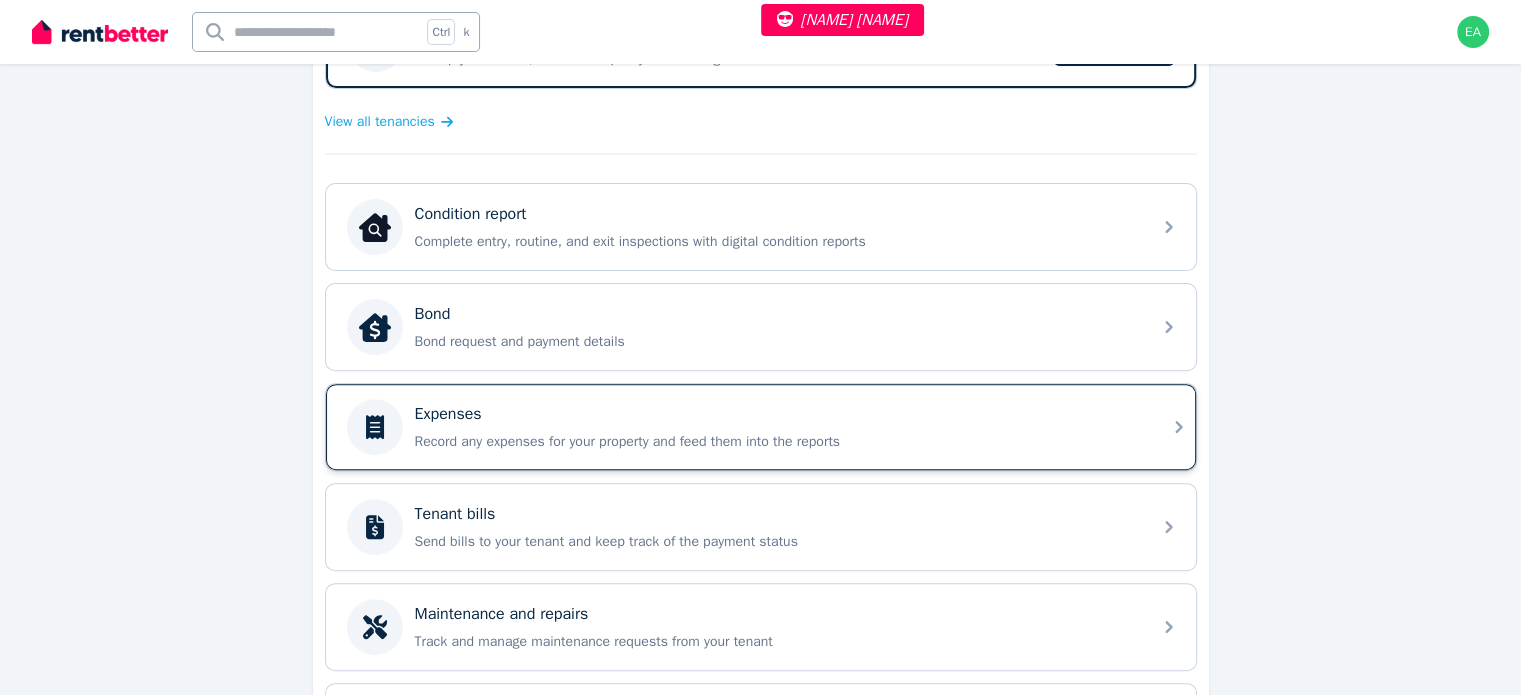 click on "Expenses Record any expenses for your property and feed them into the reports" at bounding box center [777, 427] 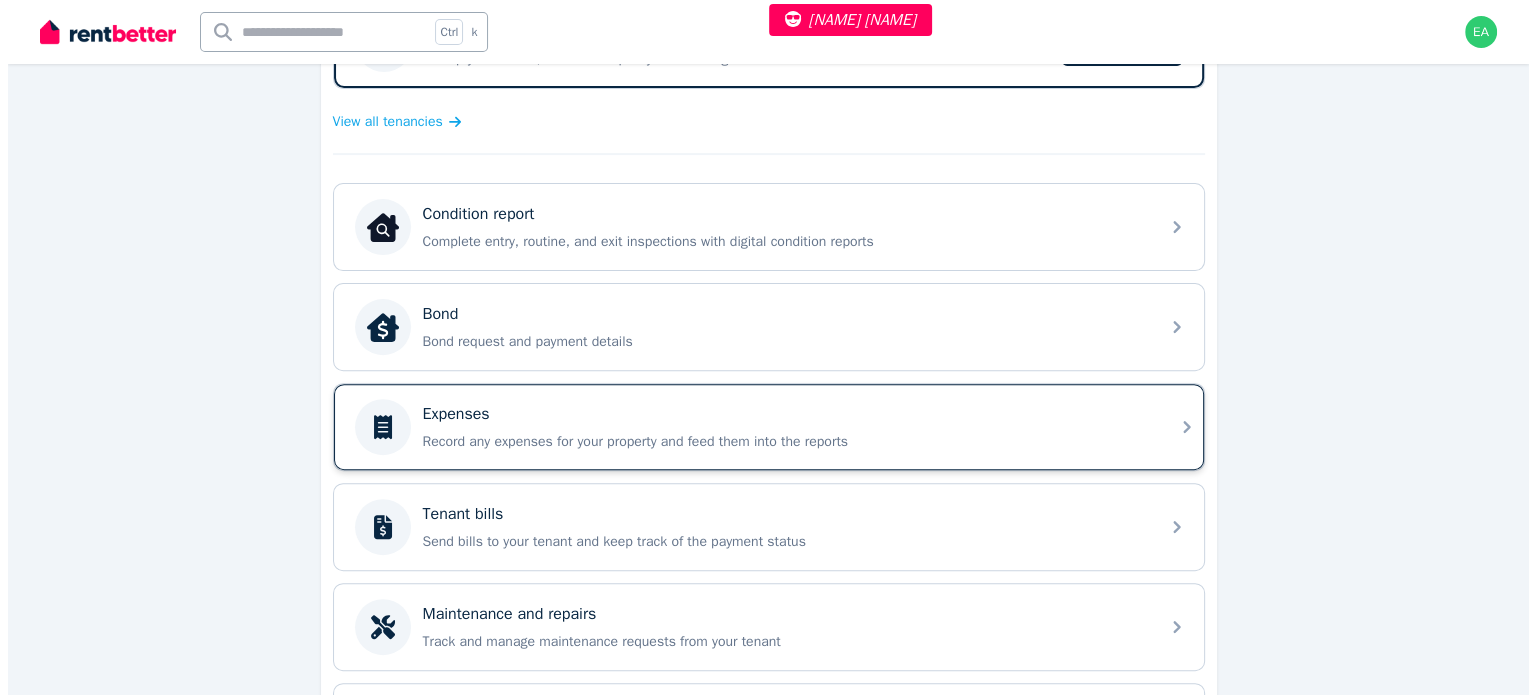 scroll, scrollTop: 0, scrollLeft: 0, axis: both 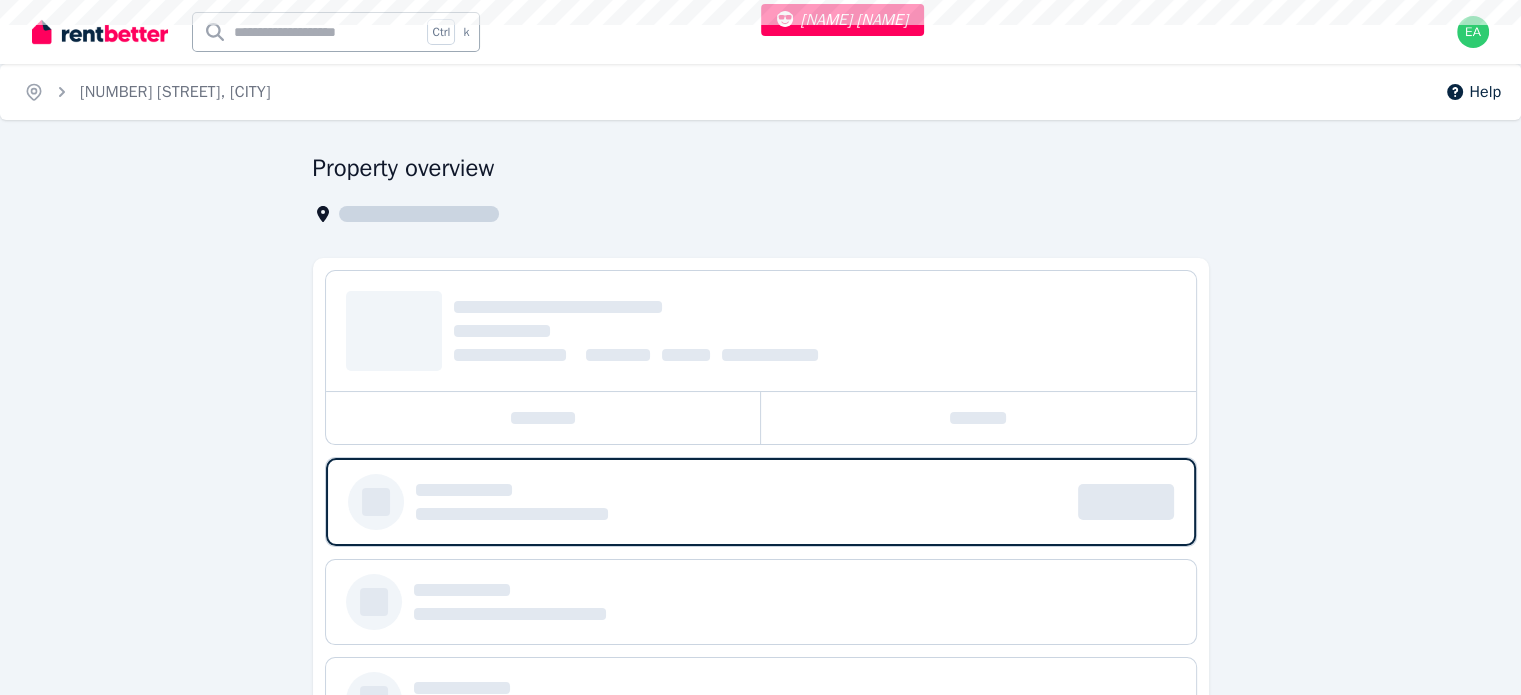 select on "***" 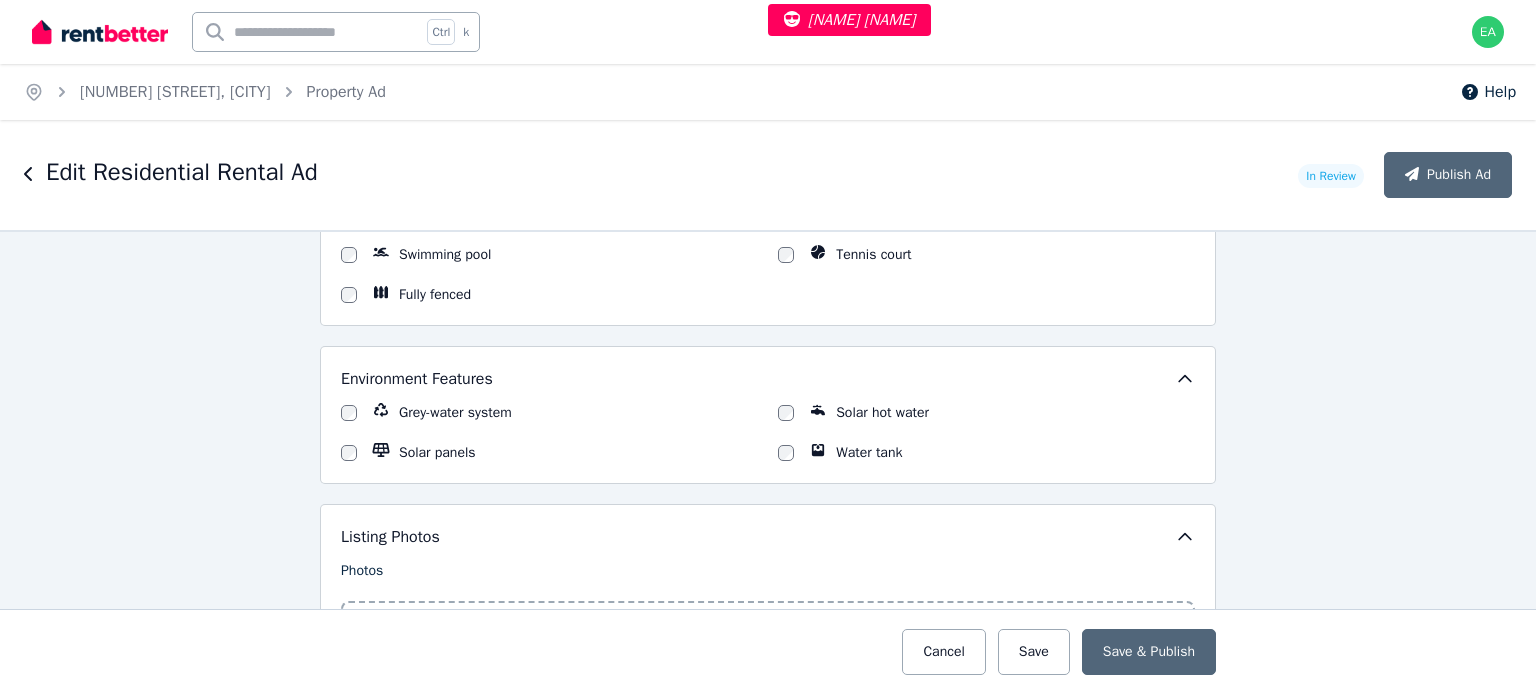 scroll, scrollTop: 2600, scrollLeft: 0, axis: vertical 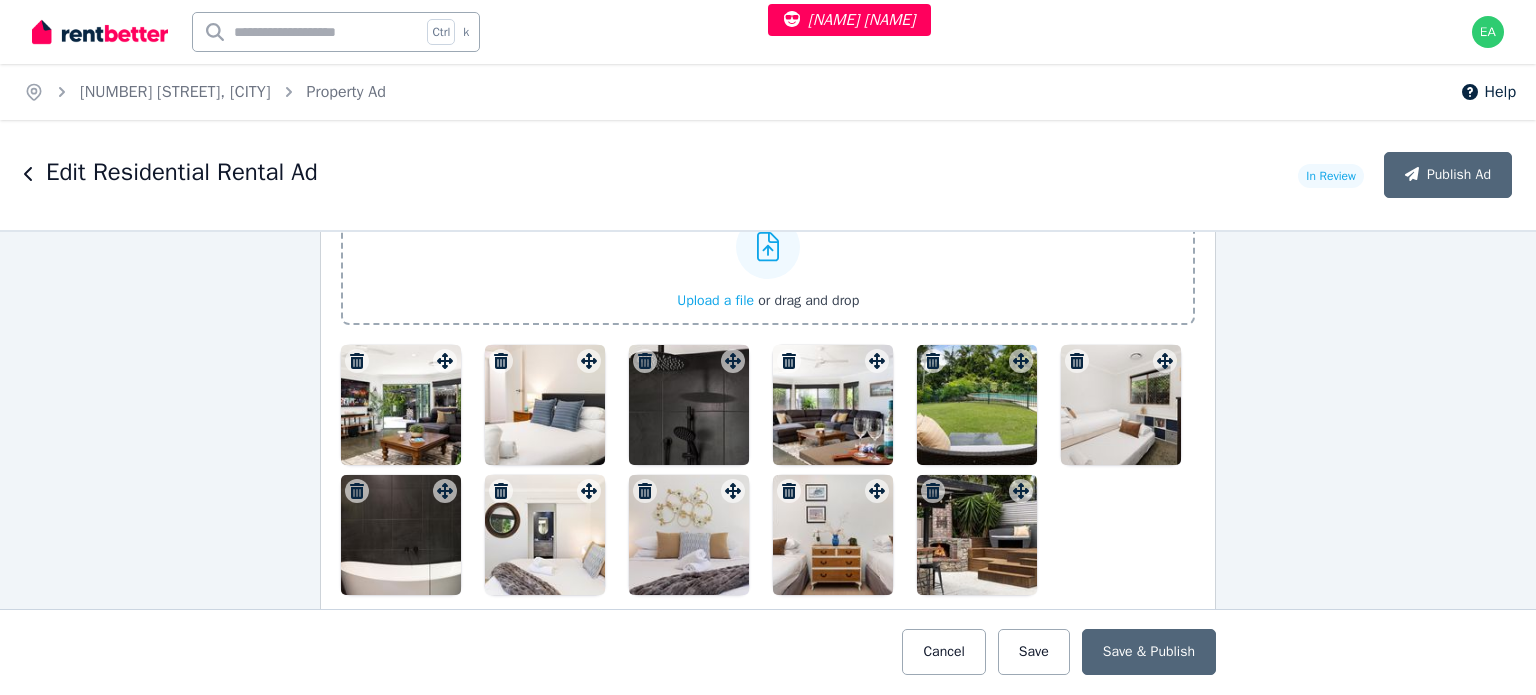 click at bounding box center [401, 405] 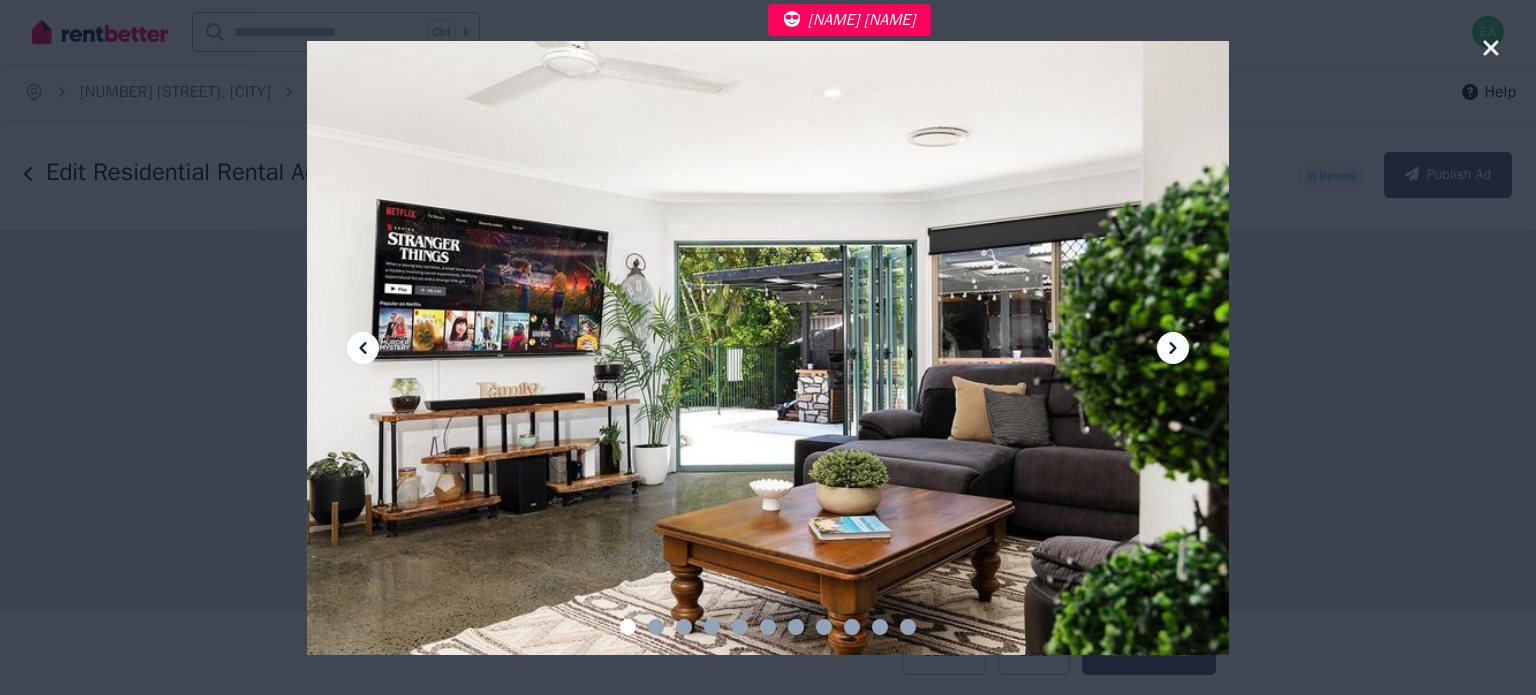 click 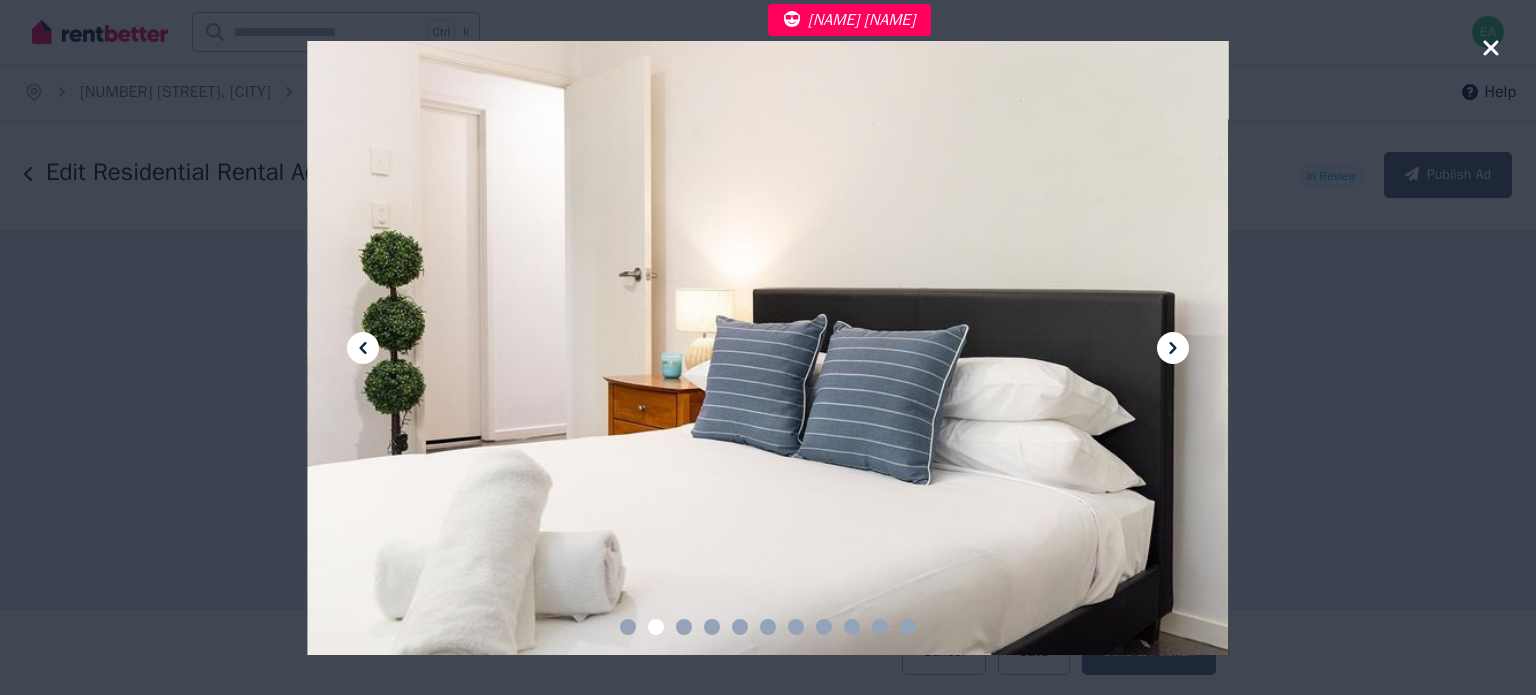 click 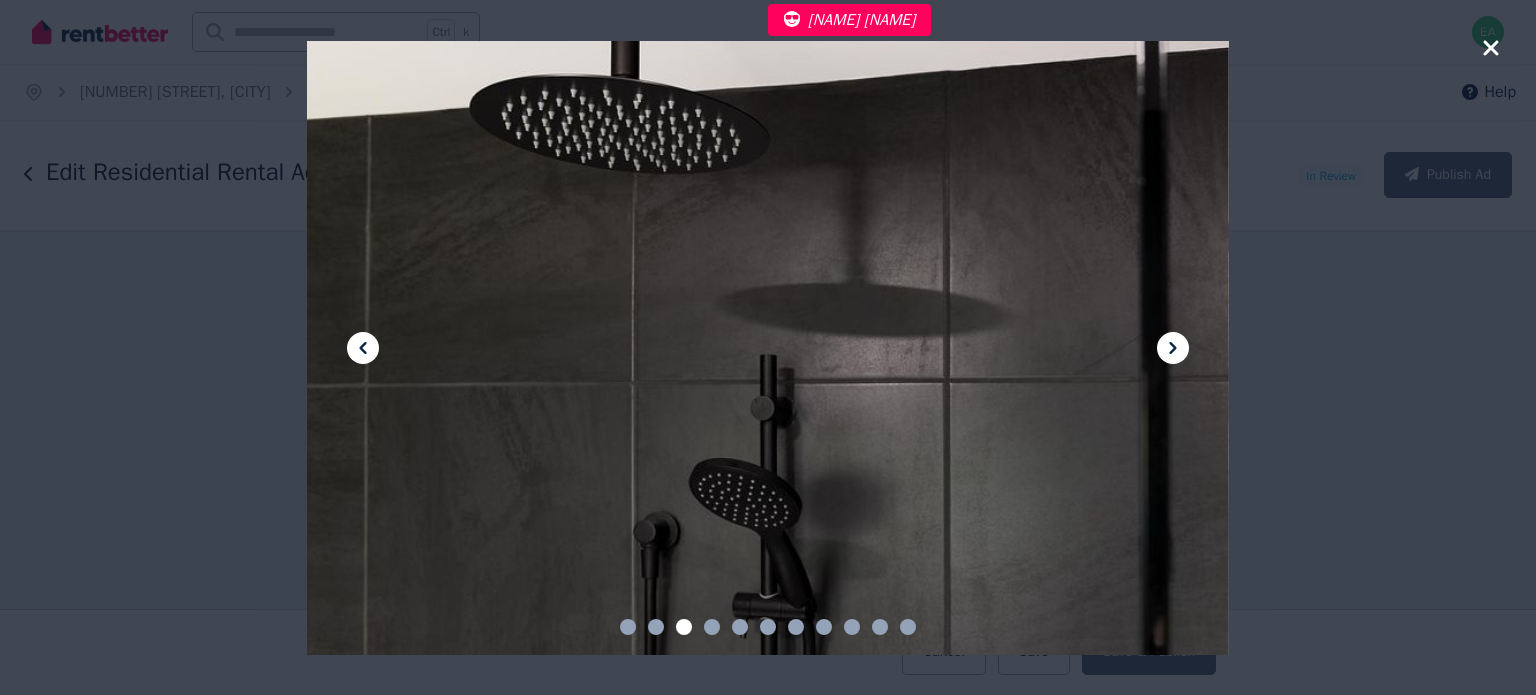 click 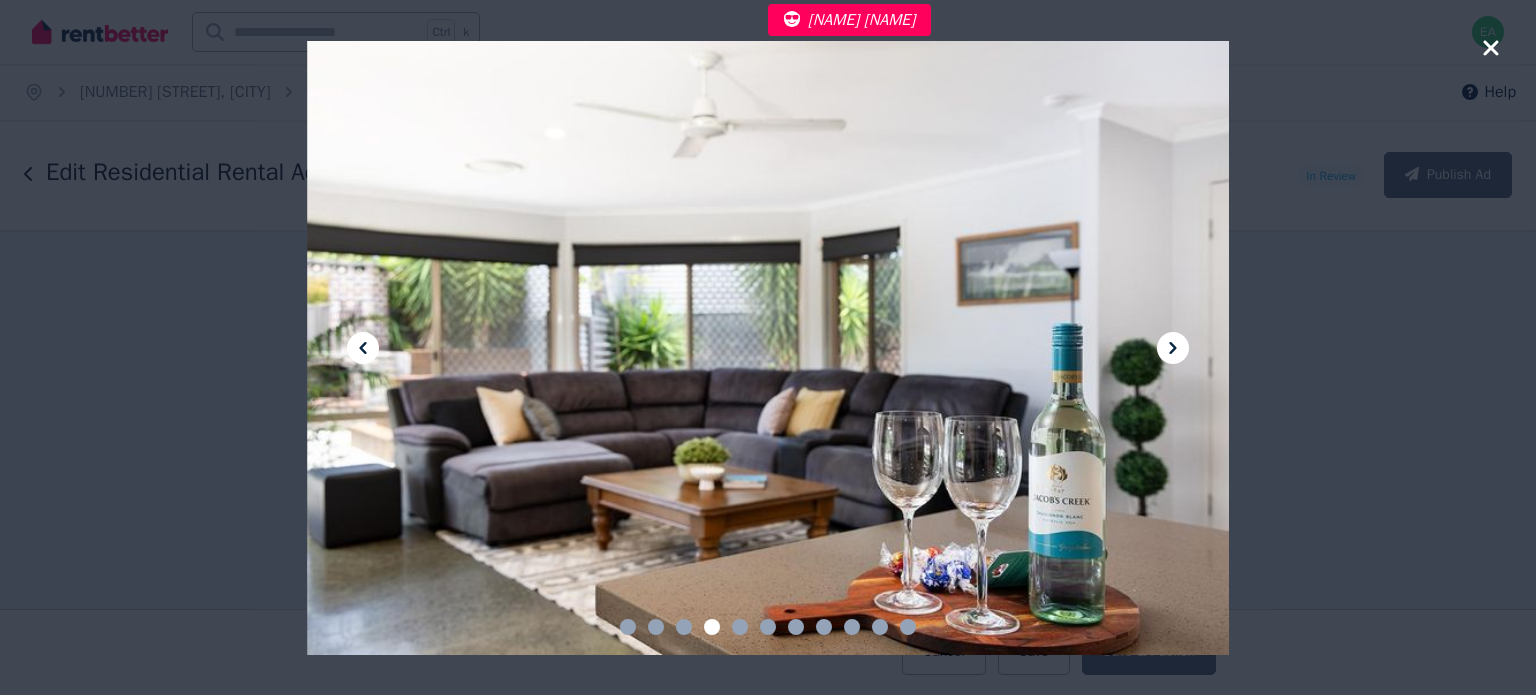 click 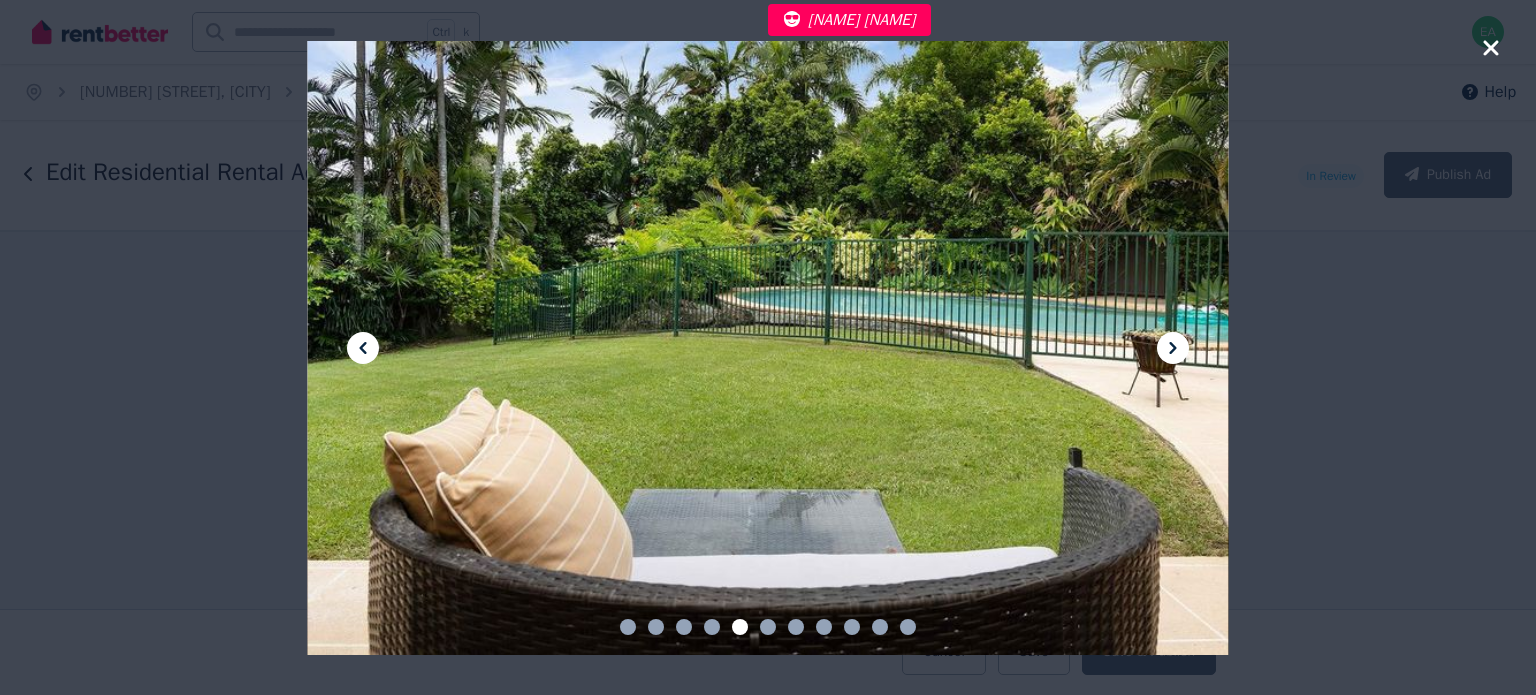 click 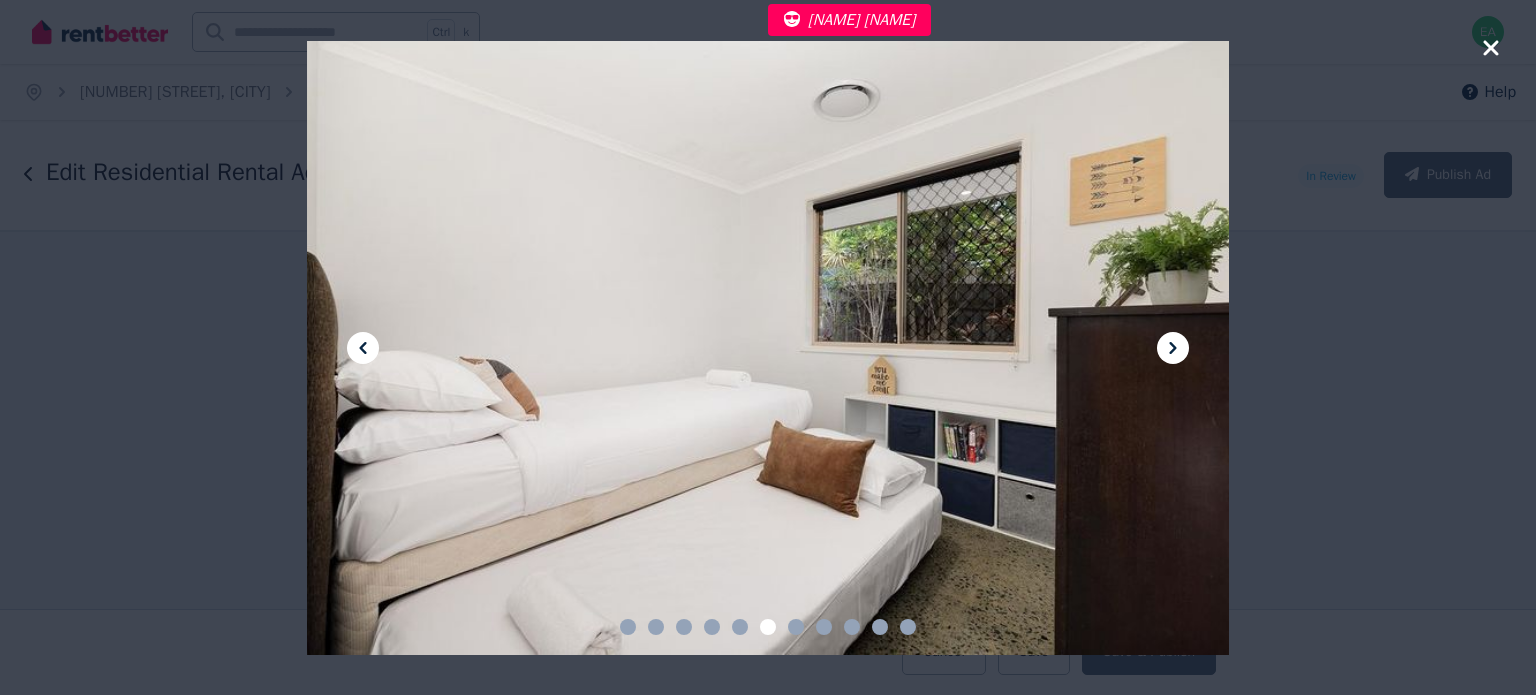 click 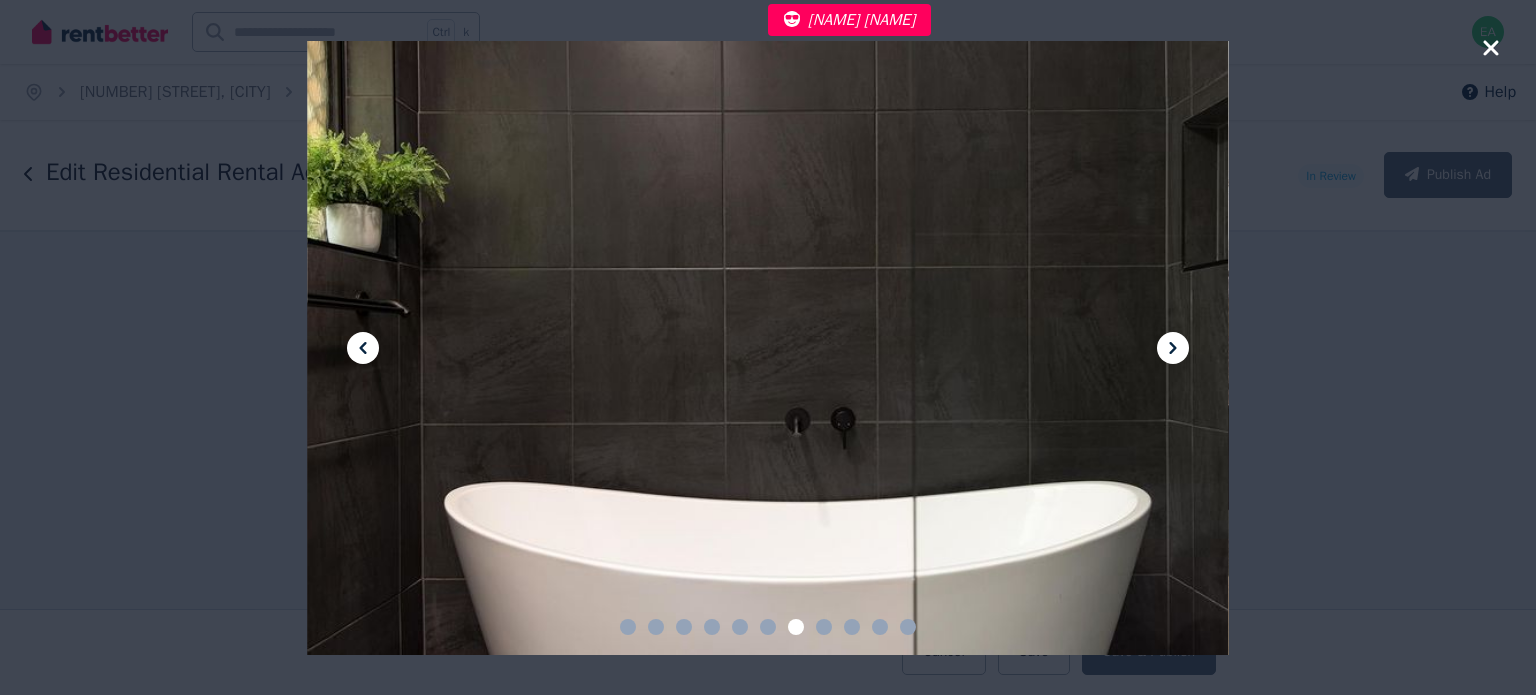 click 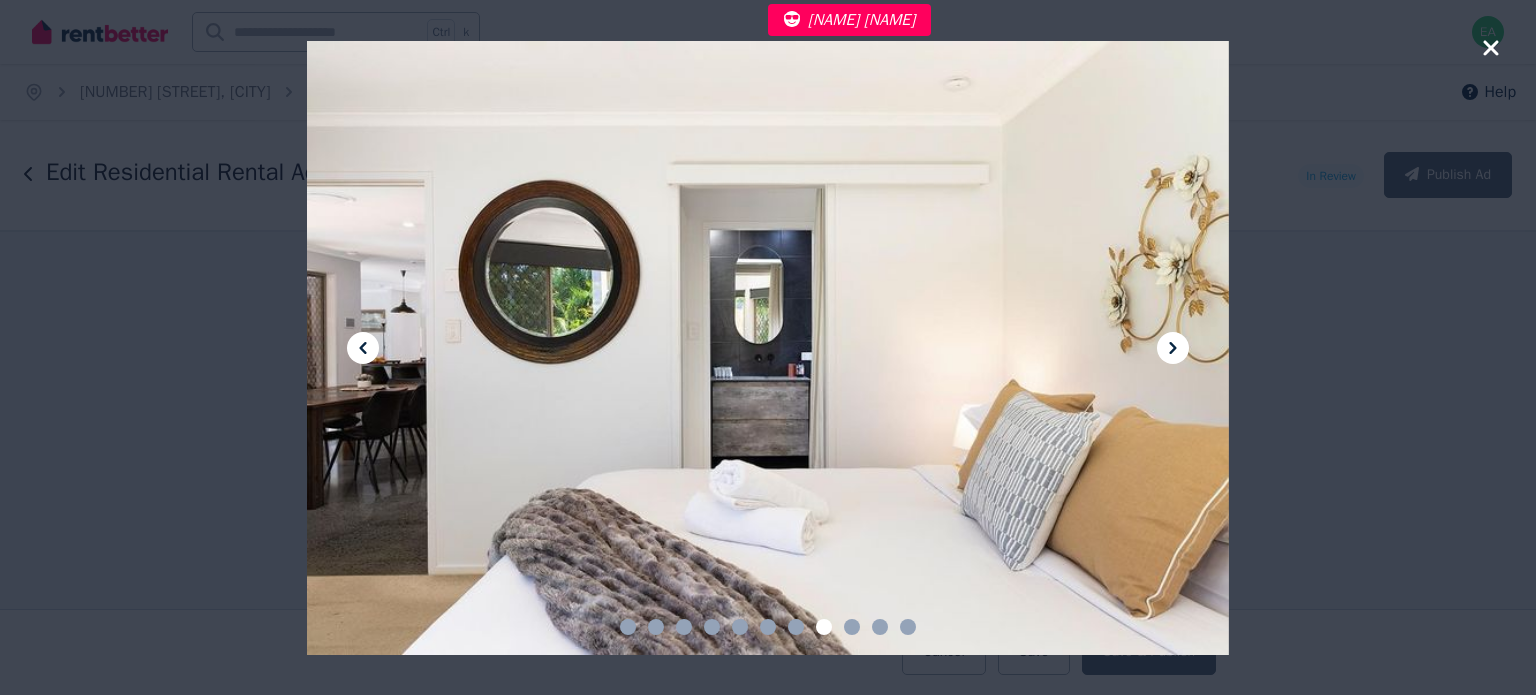 click 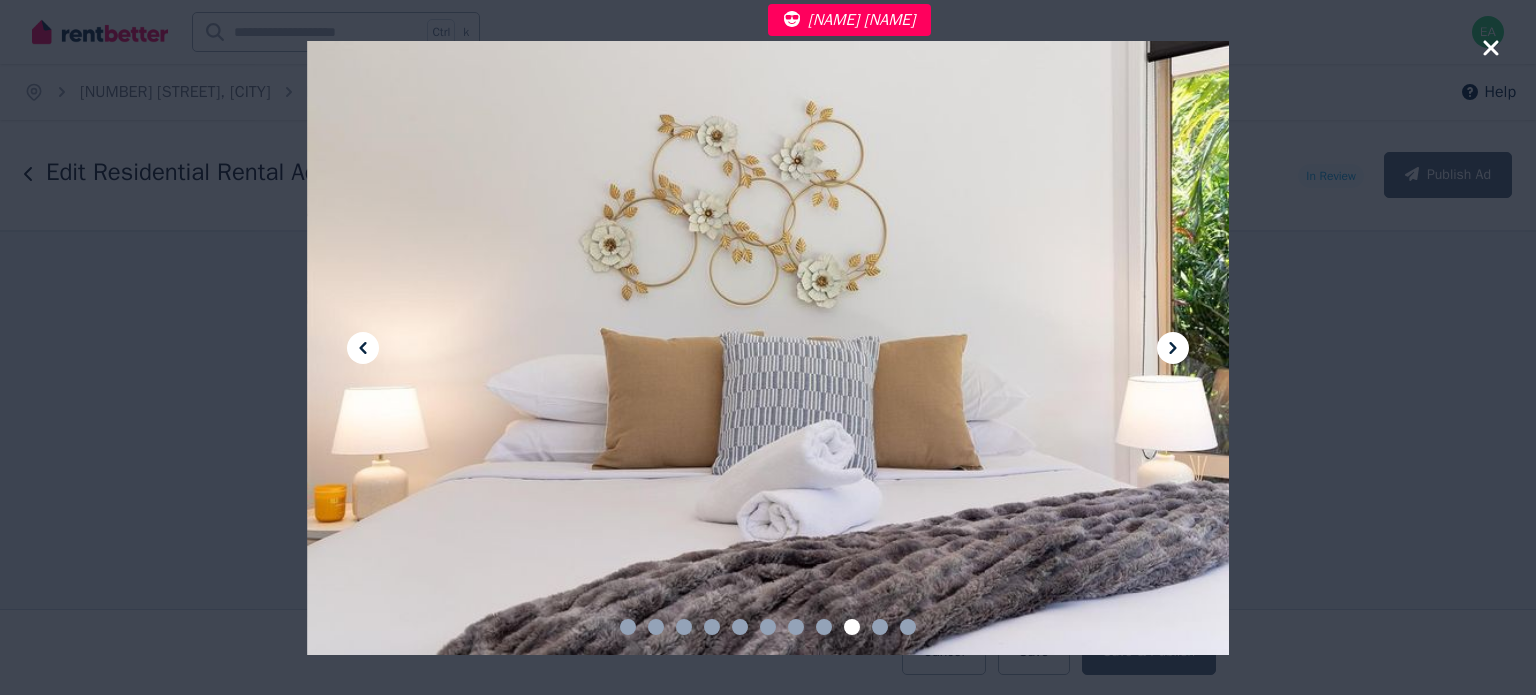 click 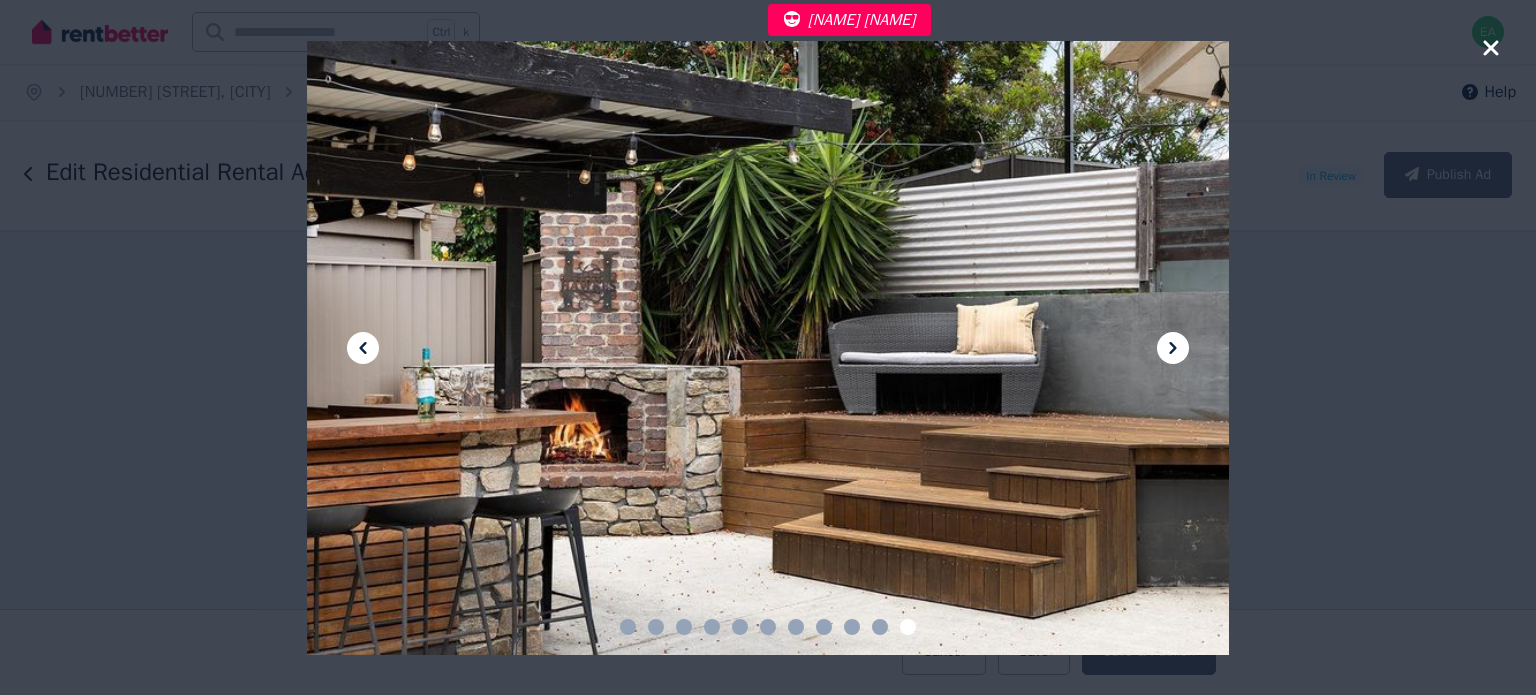 click 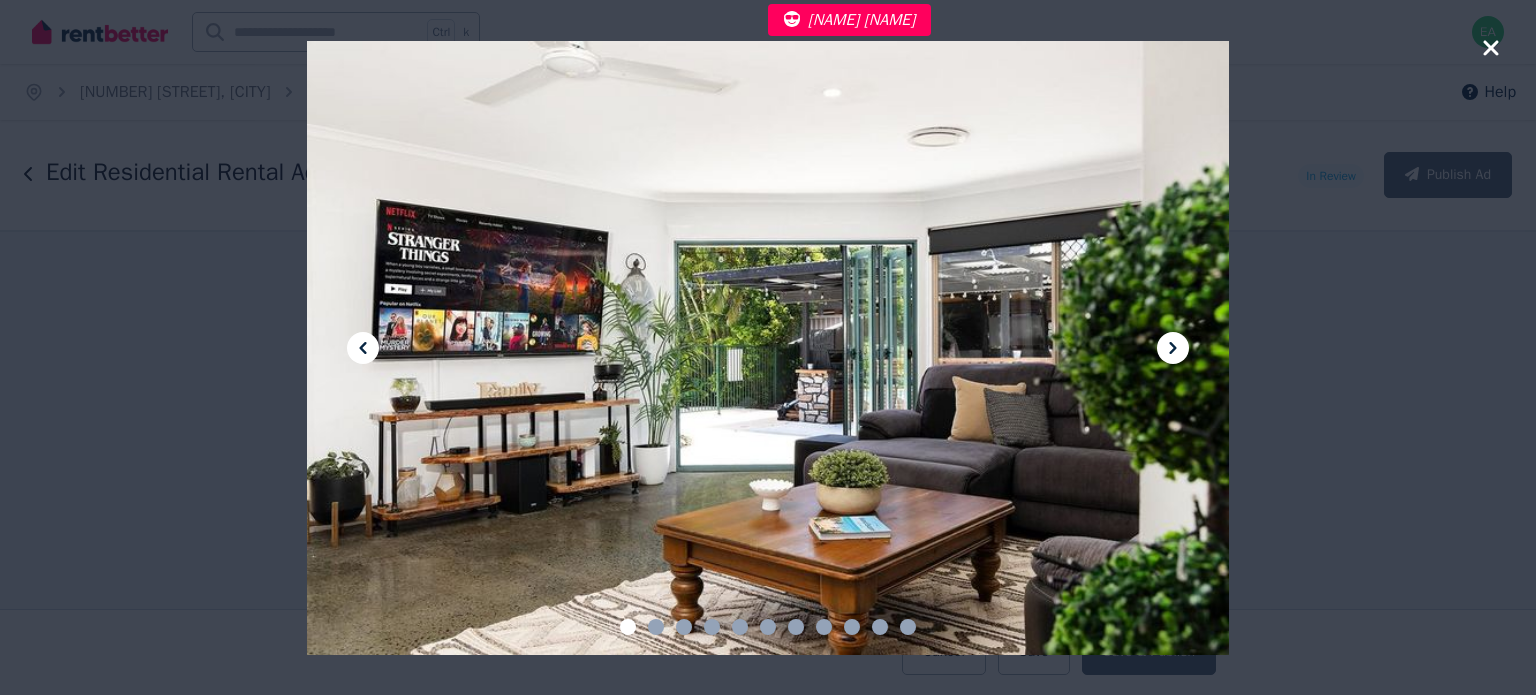 click 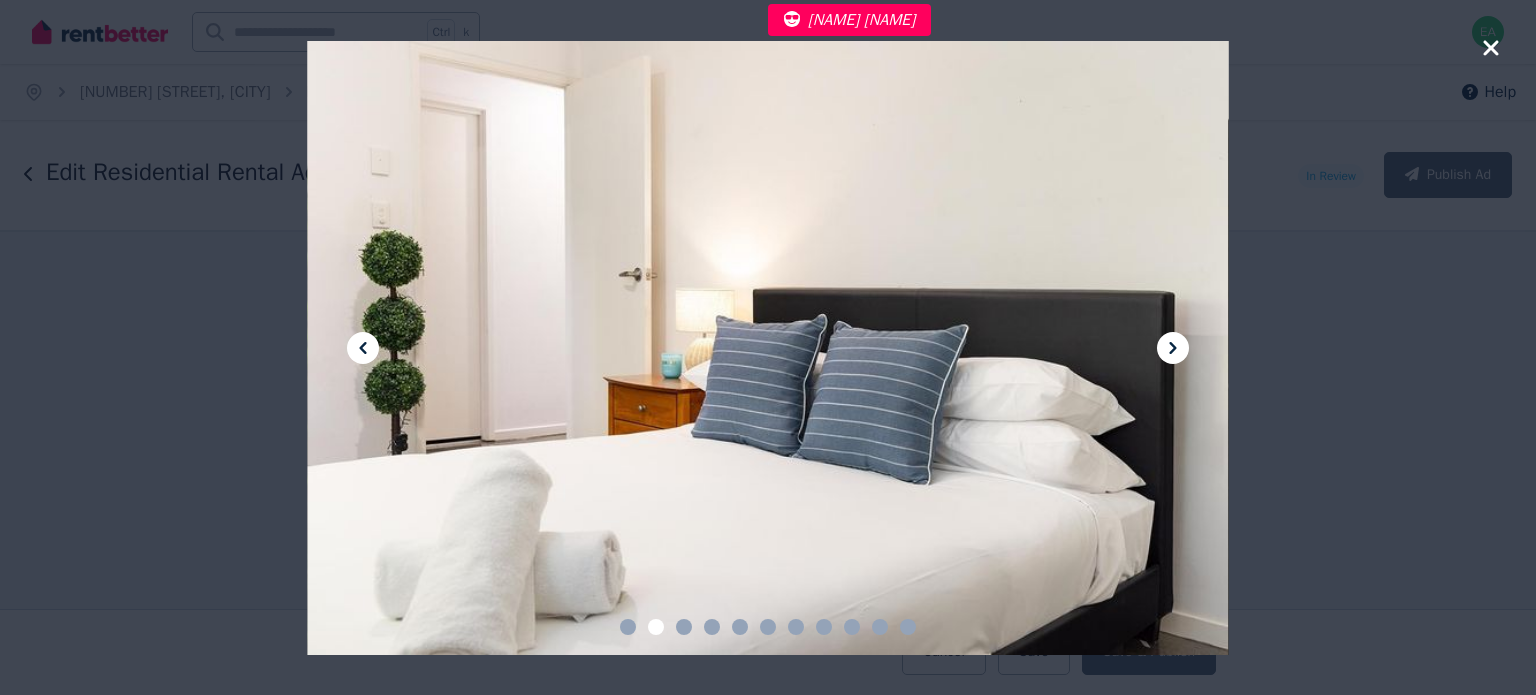 click 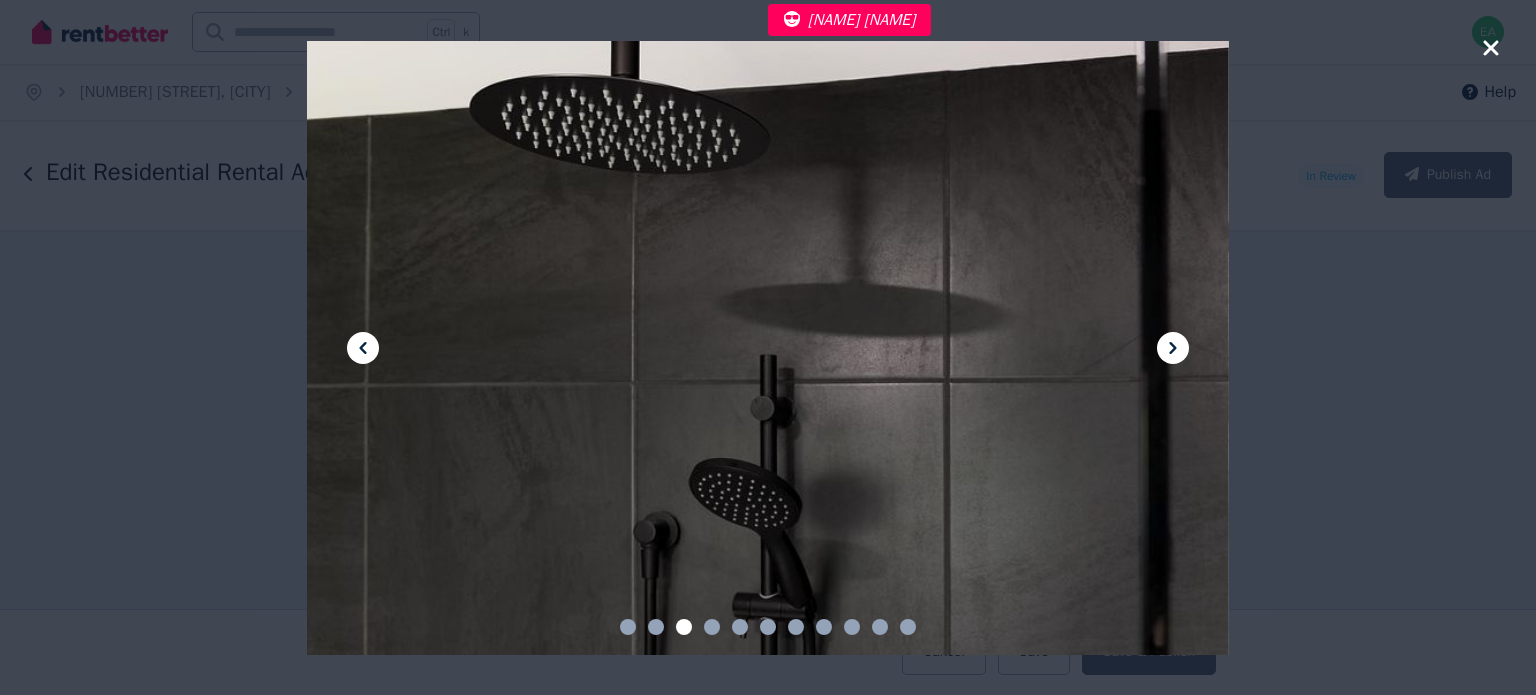 click 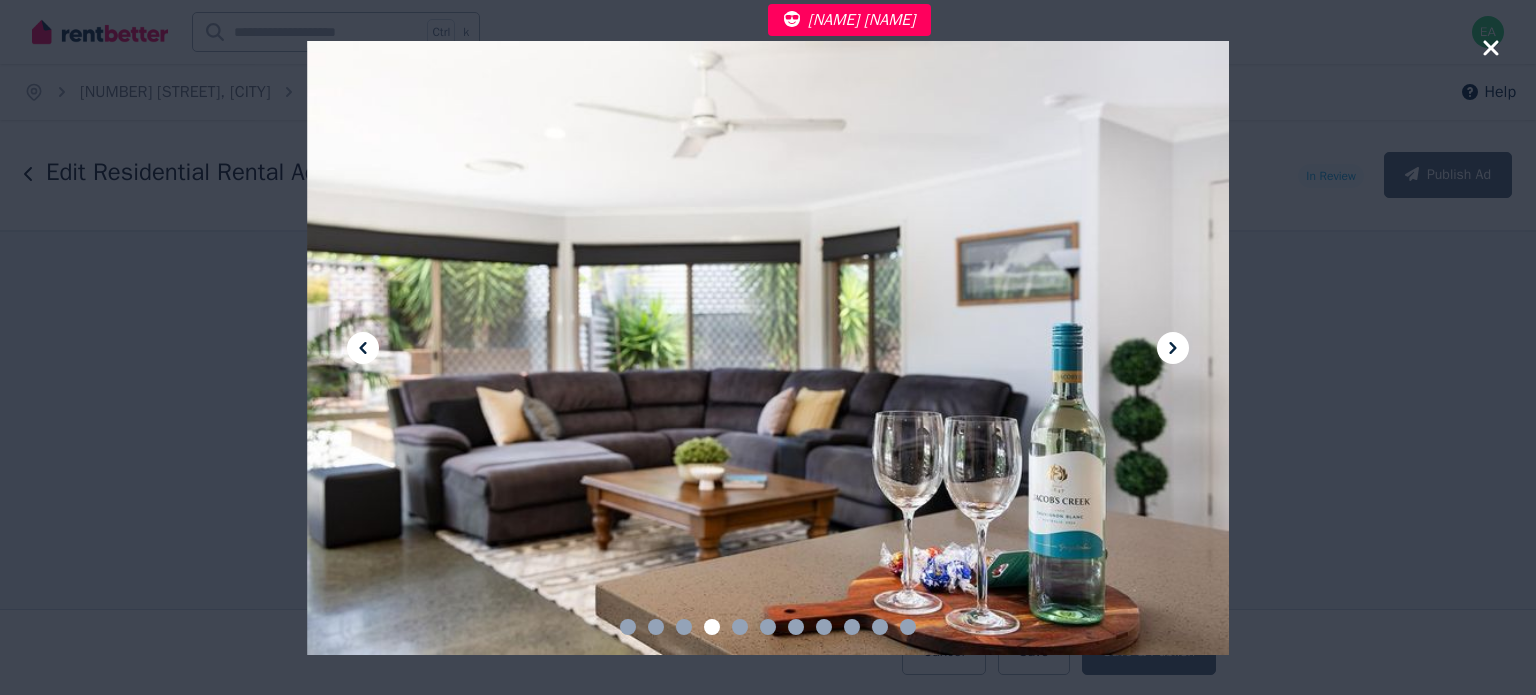 click 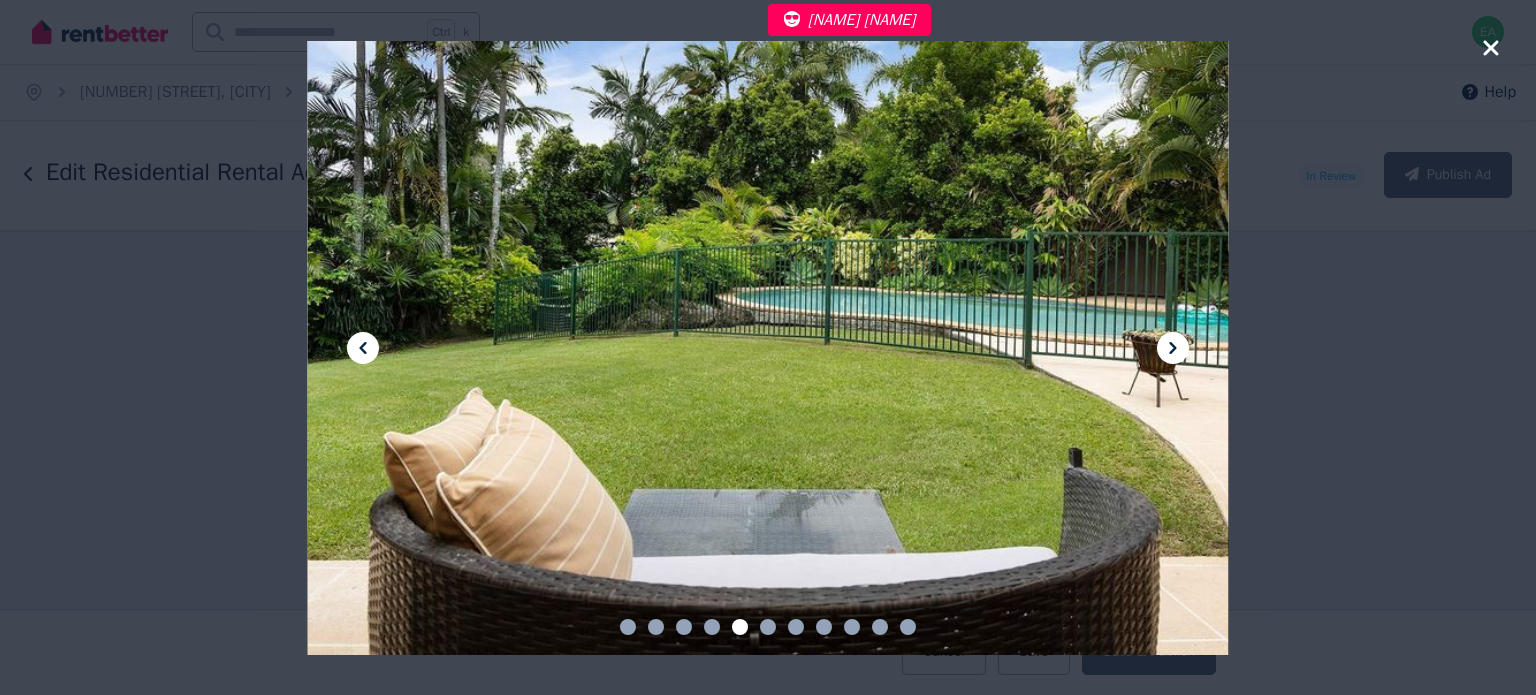 click 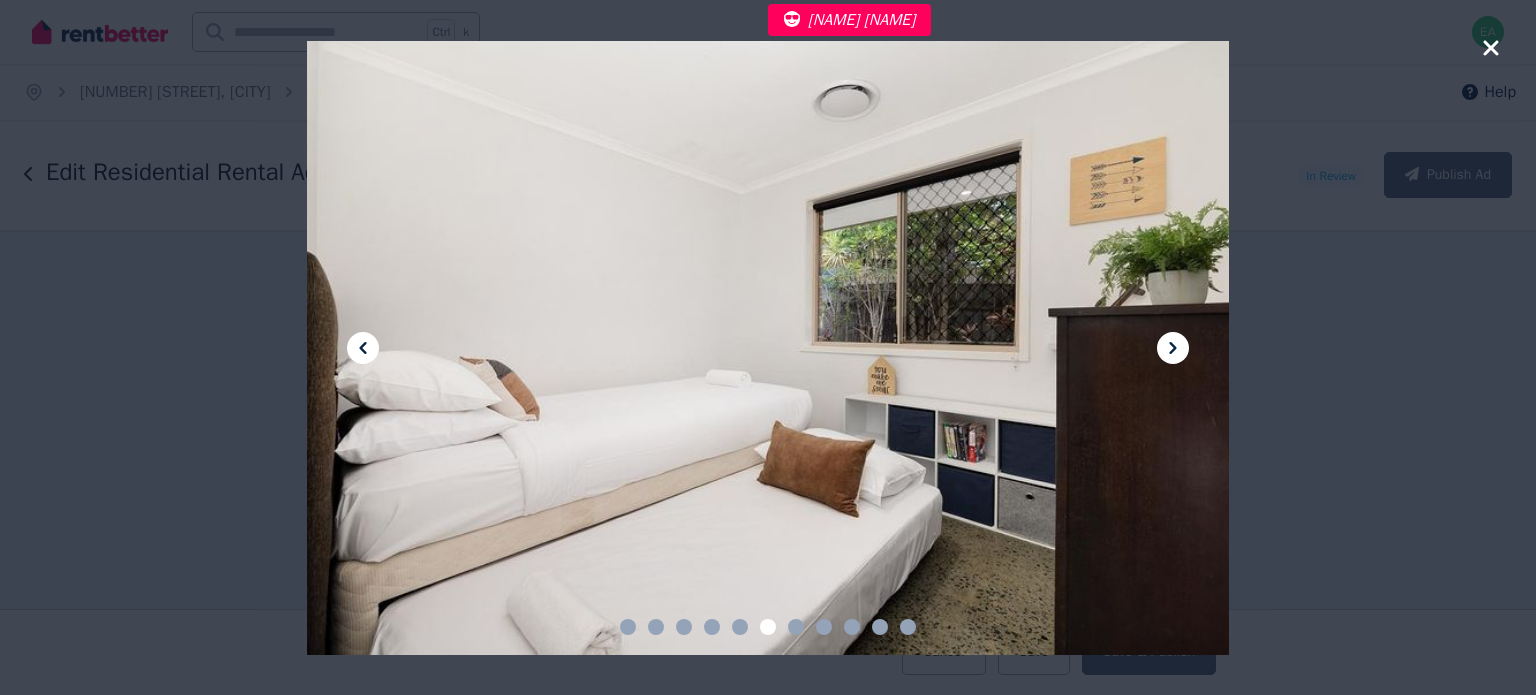 click 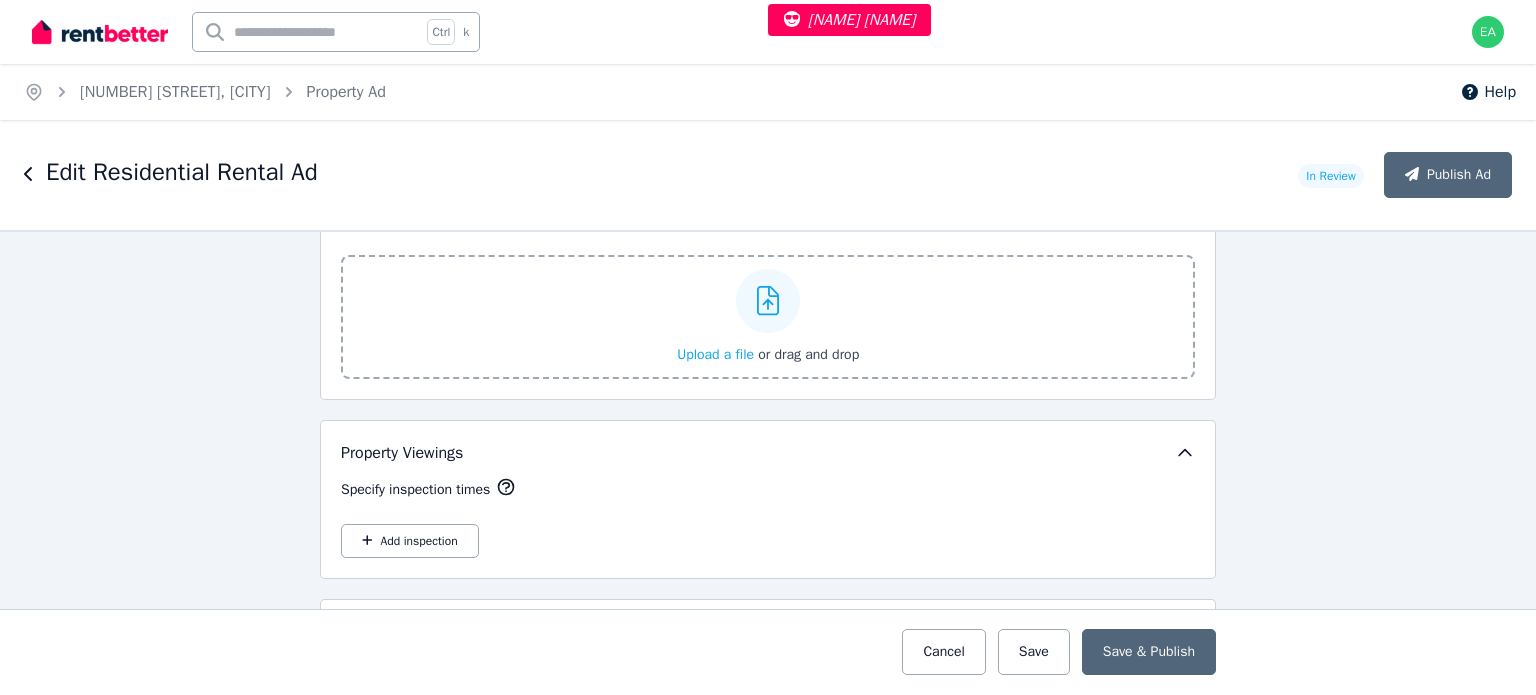 scroll, scrollTop: 2700, scrollLeft: 0, axis: vertical 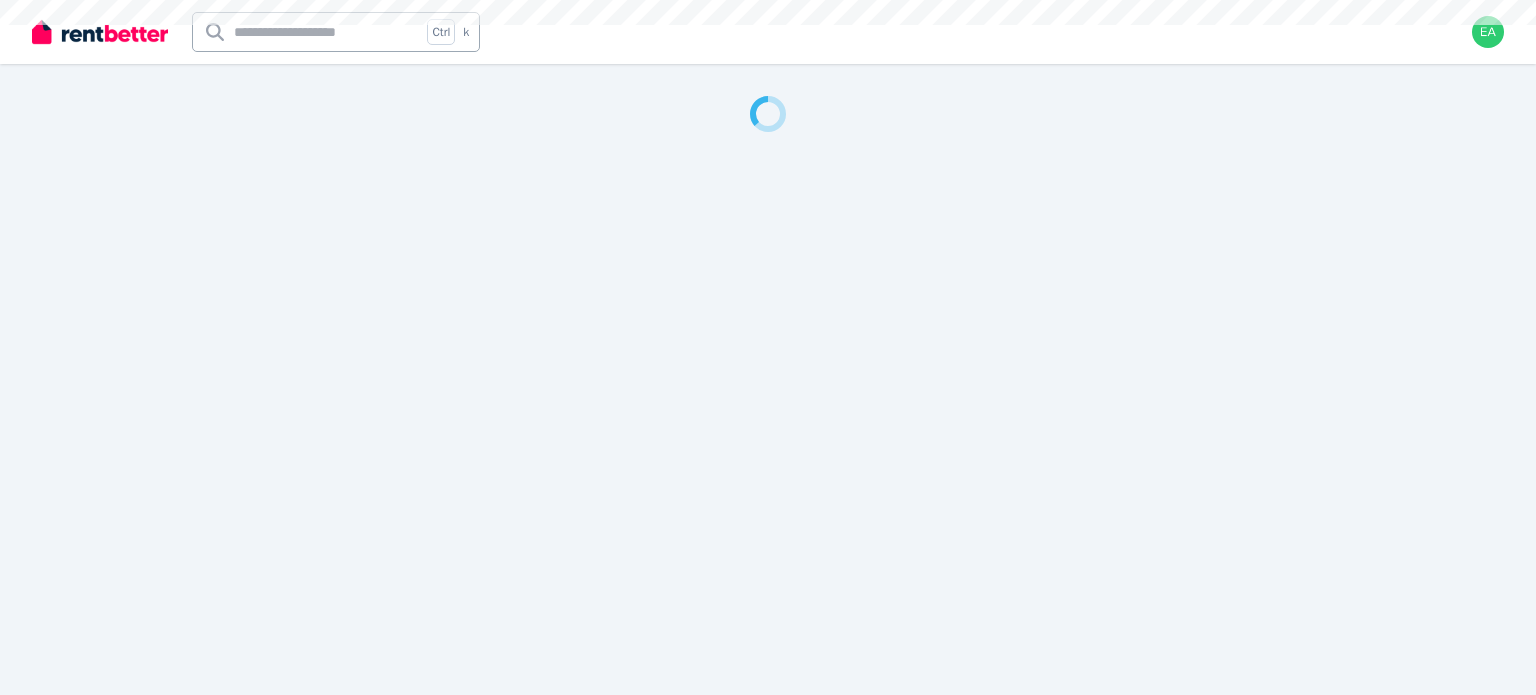 select on "***" 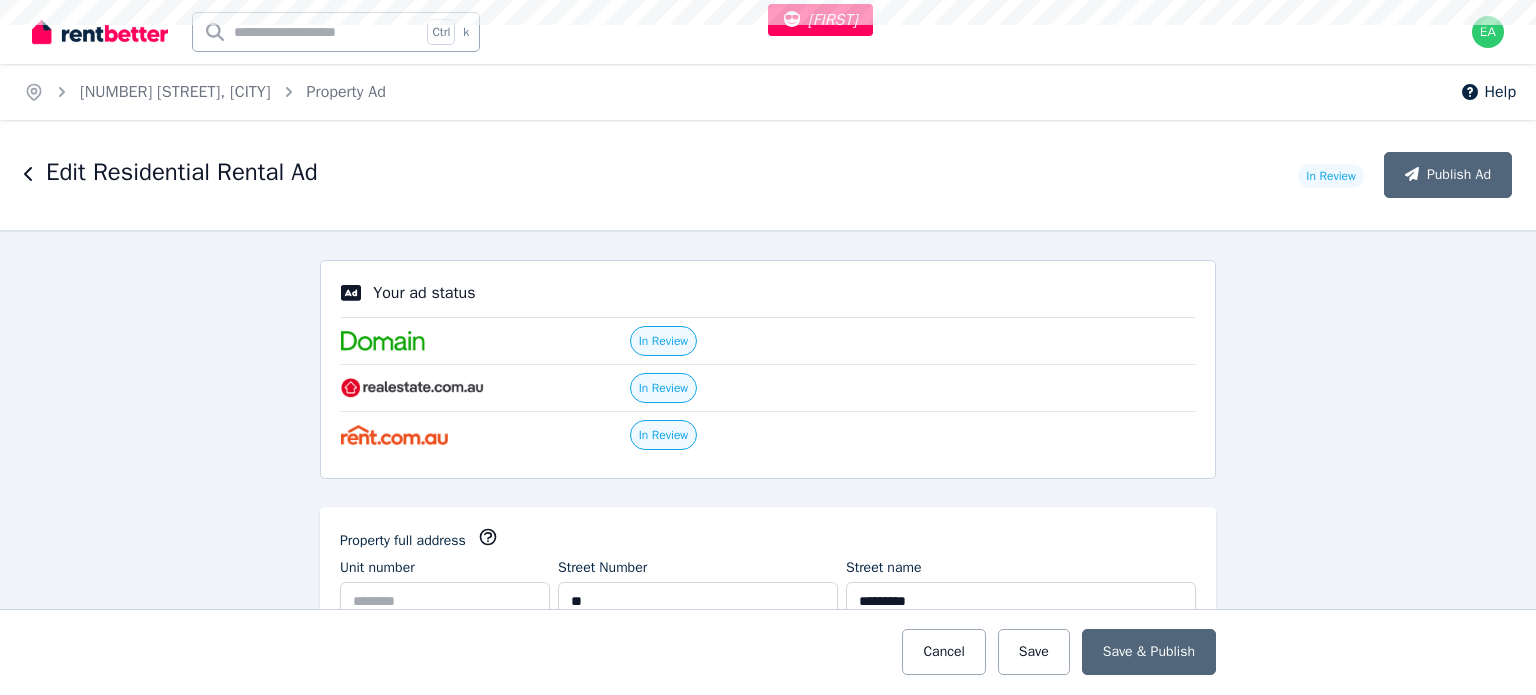 scroll, scrollTop: 0, scrollLeft: 0, axis: both 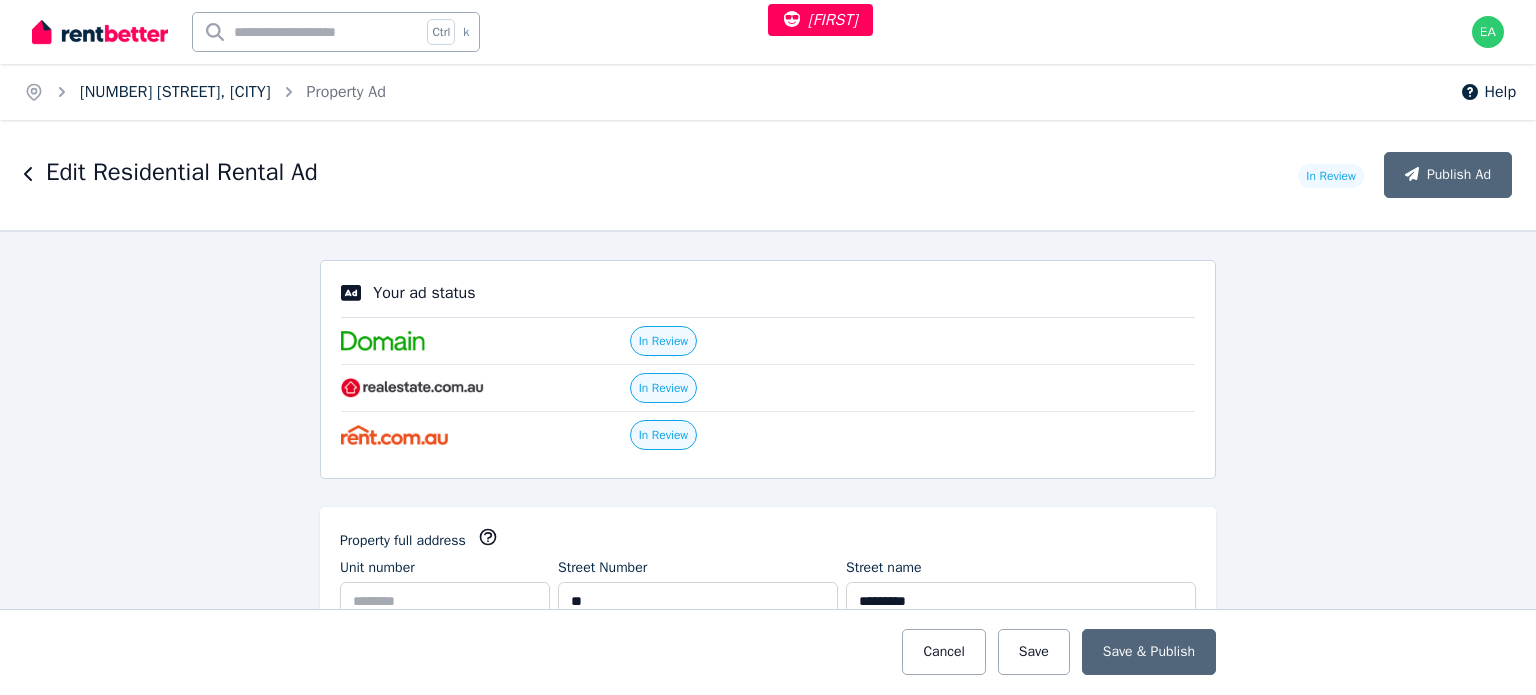 click on "[NUMBER] [STREET], [CITY]" at bounding box center (175, 92) 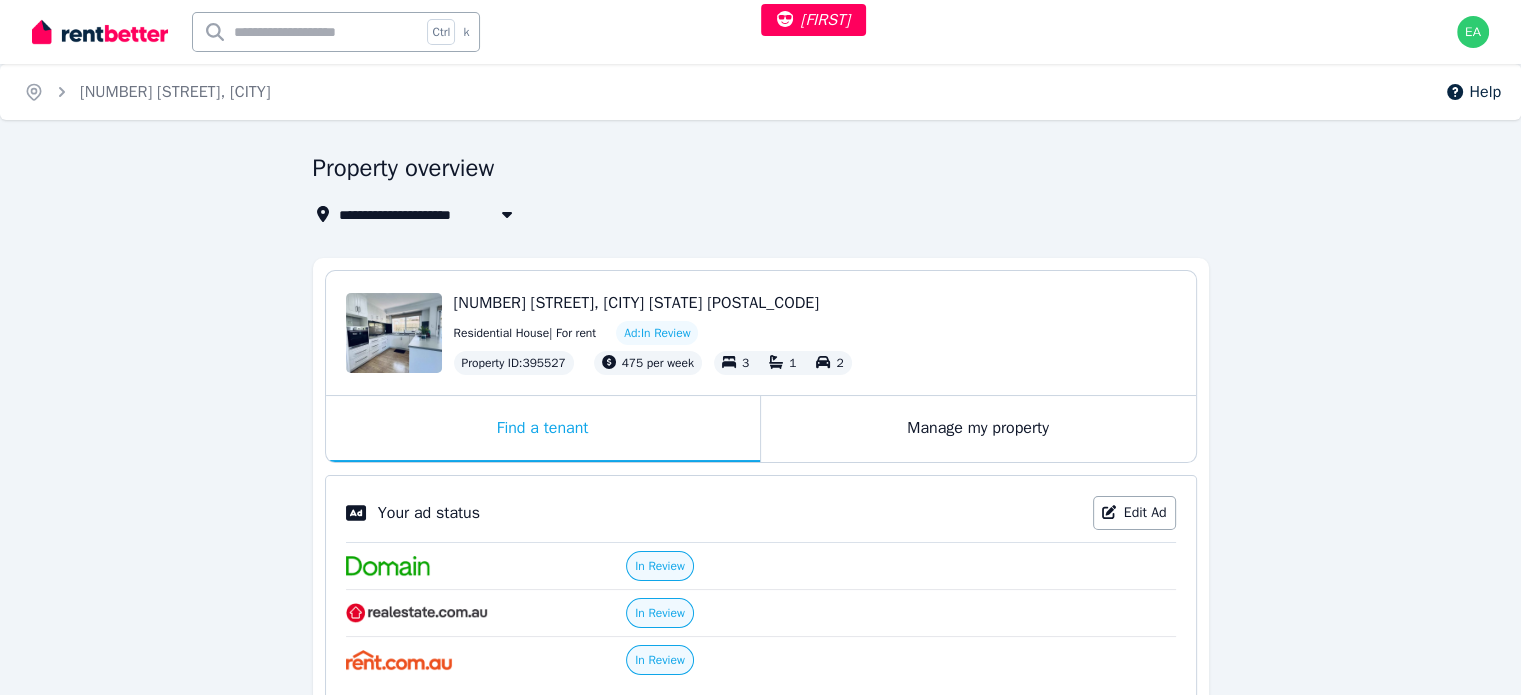 click on "Manage my property" at bounding box center (978, 429) 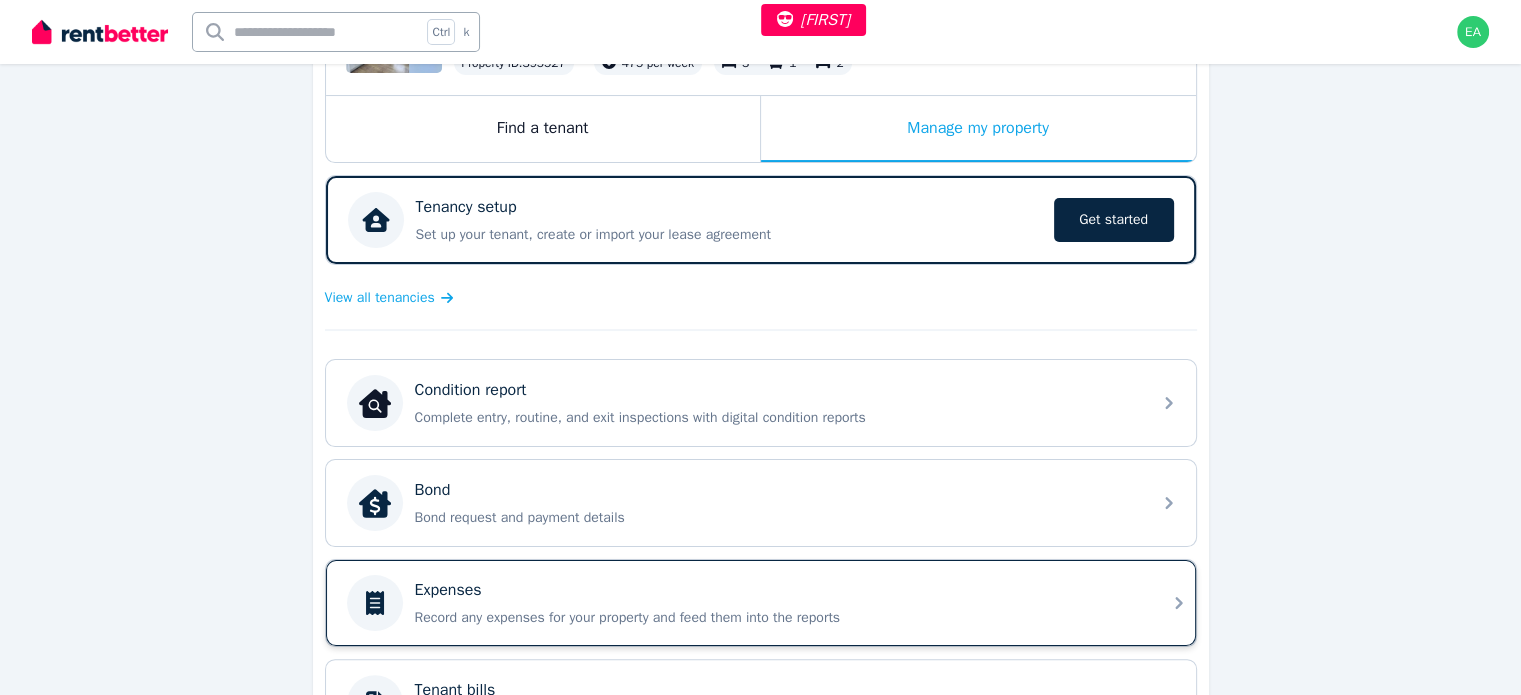 scroll, scrollTop: 500, scrollLeft: 0, axis: vertical 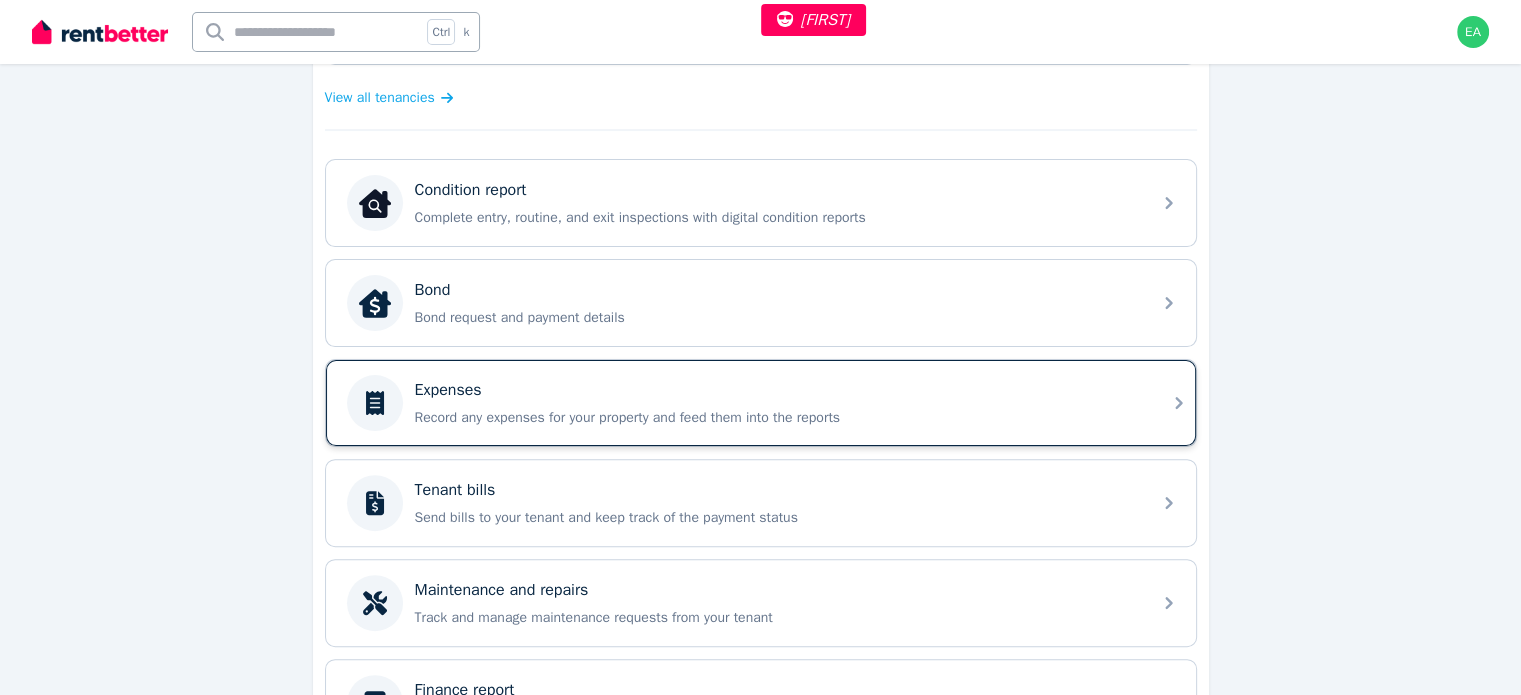 click on "Expenses Record any expenses for your property and feed them into the reports" at bounding box center (777, 403) 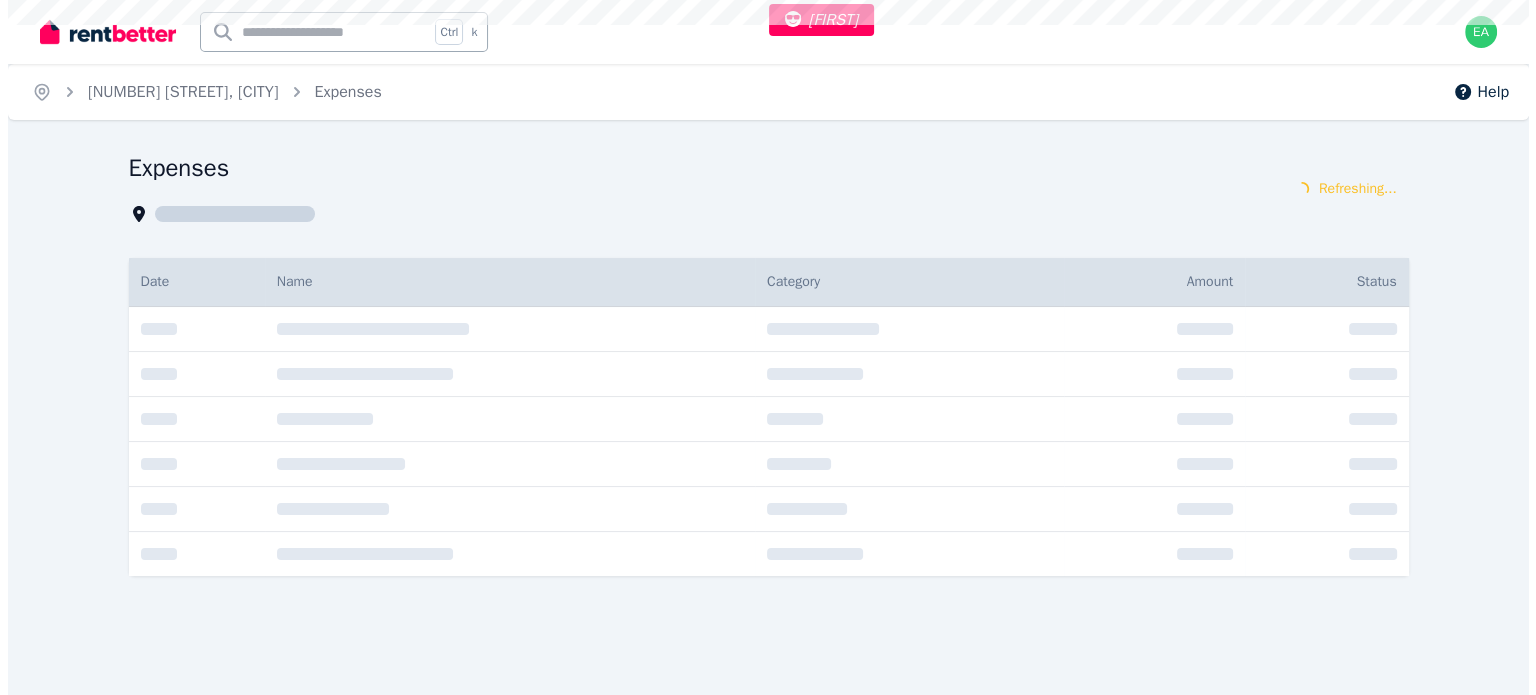scroll, scrollTop: 0, scrollLeft: 0, axis: both 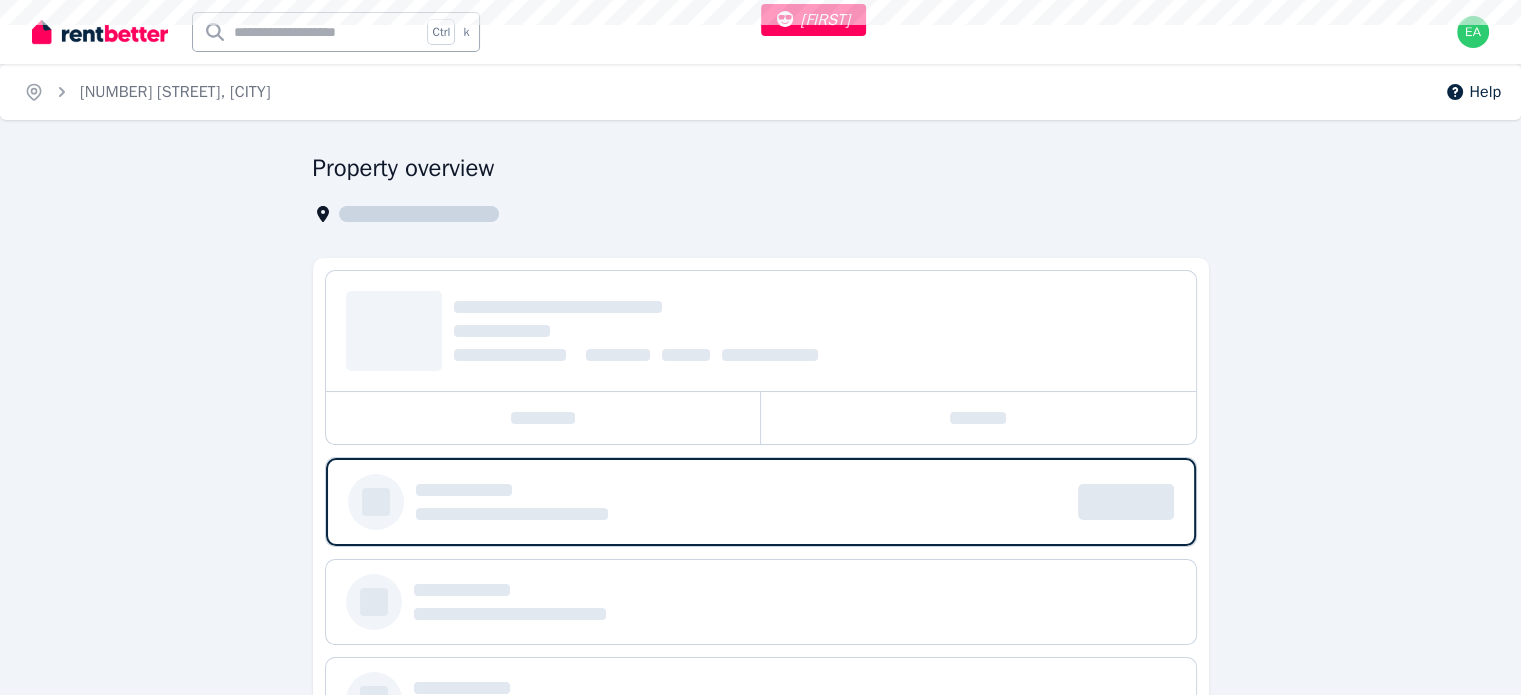 select on "***" 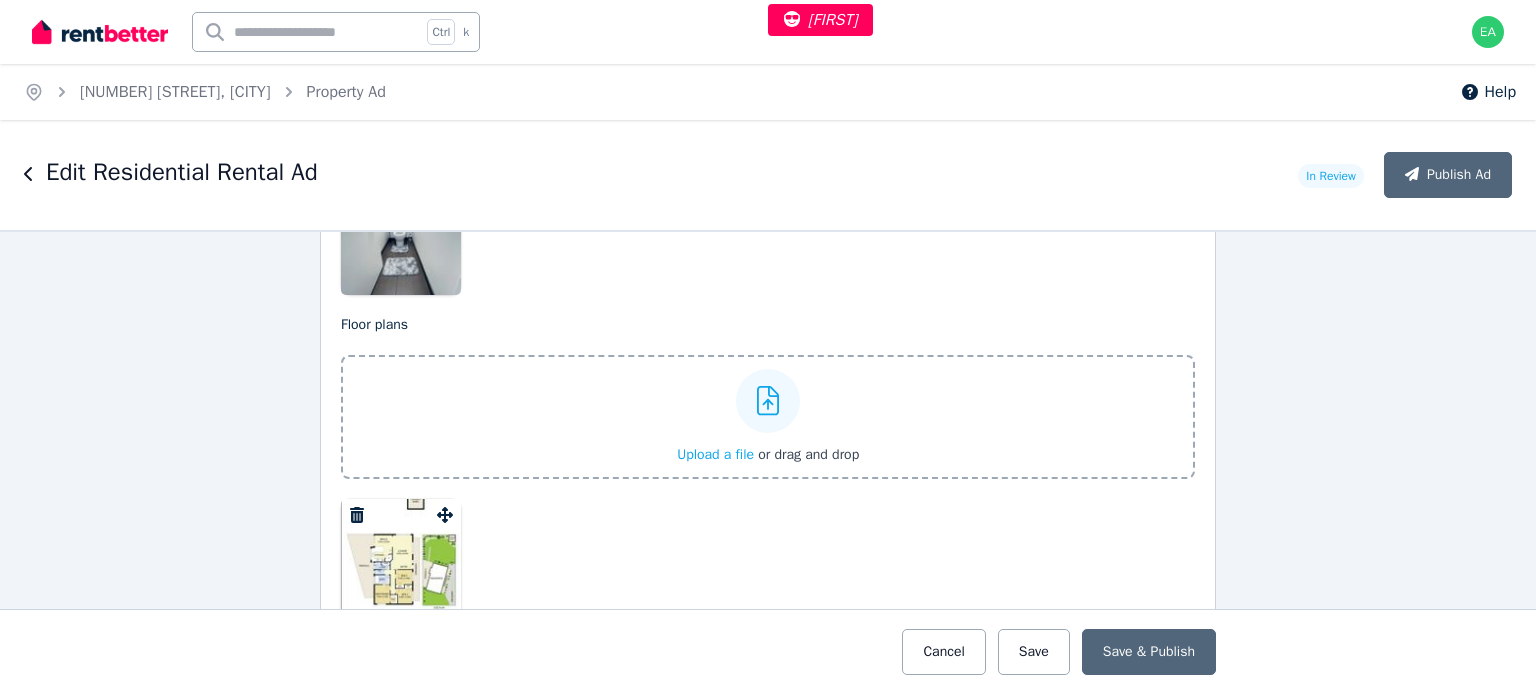 scroll, scrollTop: 2700, scrollLeft: 0, axis: vertical 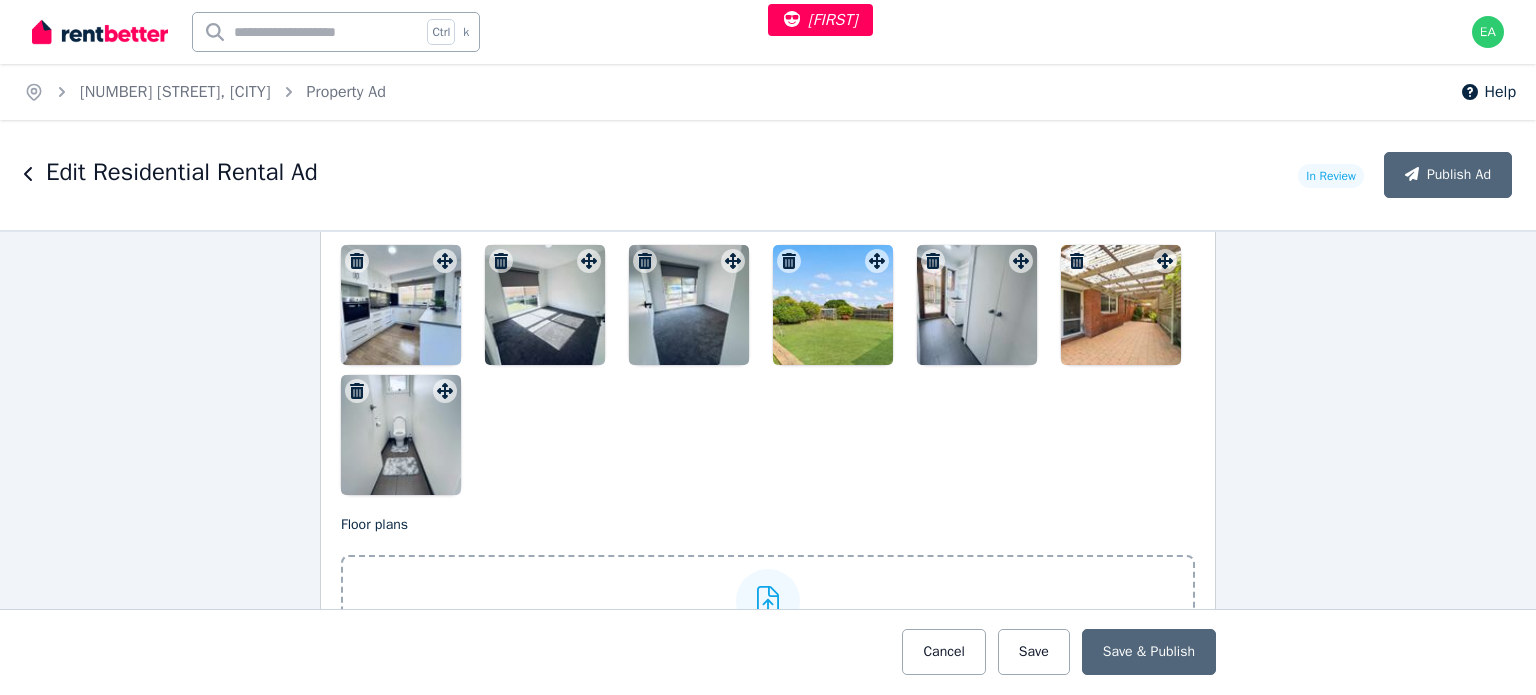 click at bounding box center [401, 305] 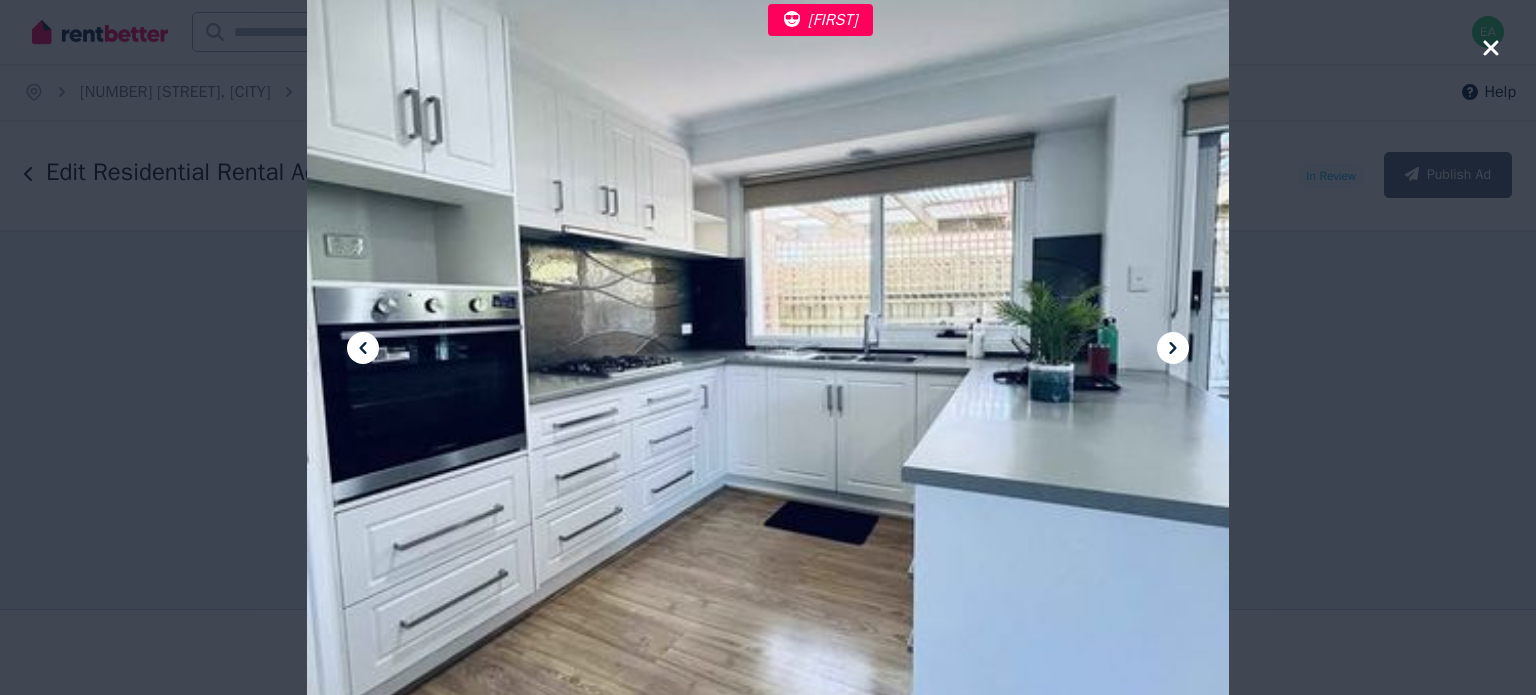 click 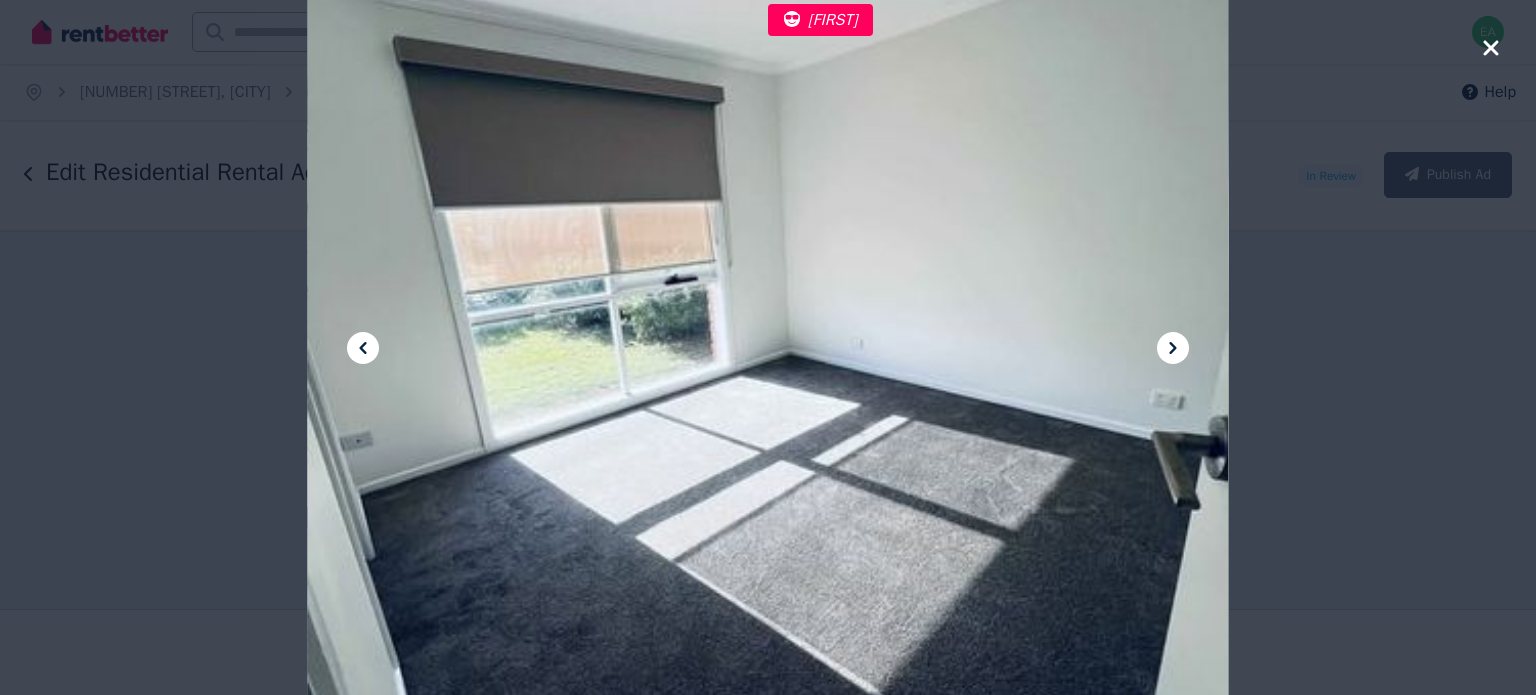 click 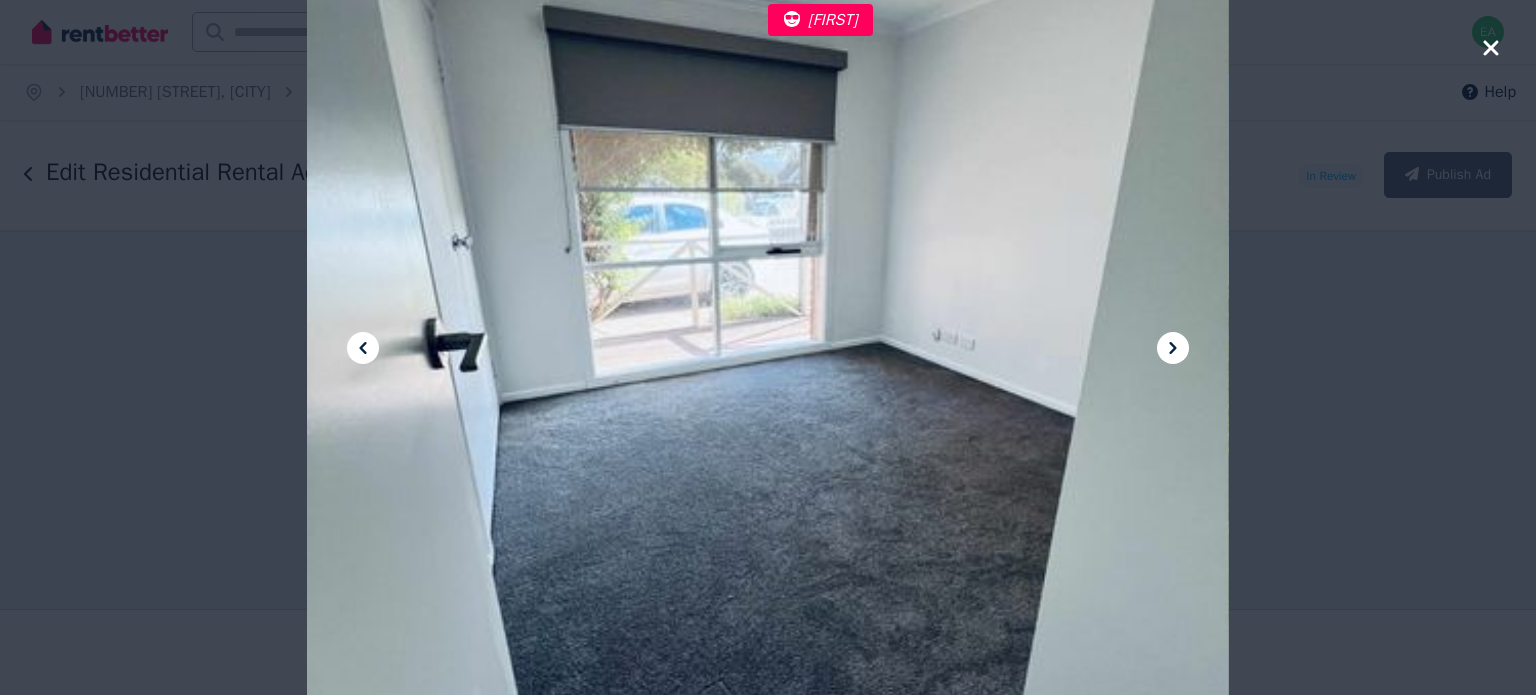 click 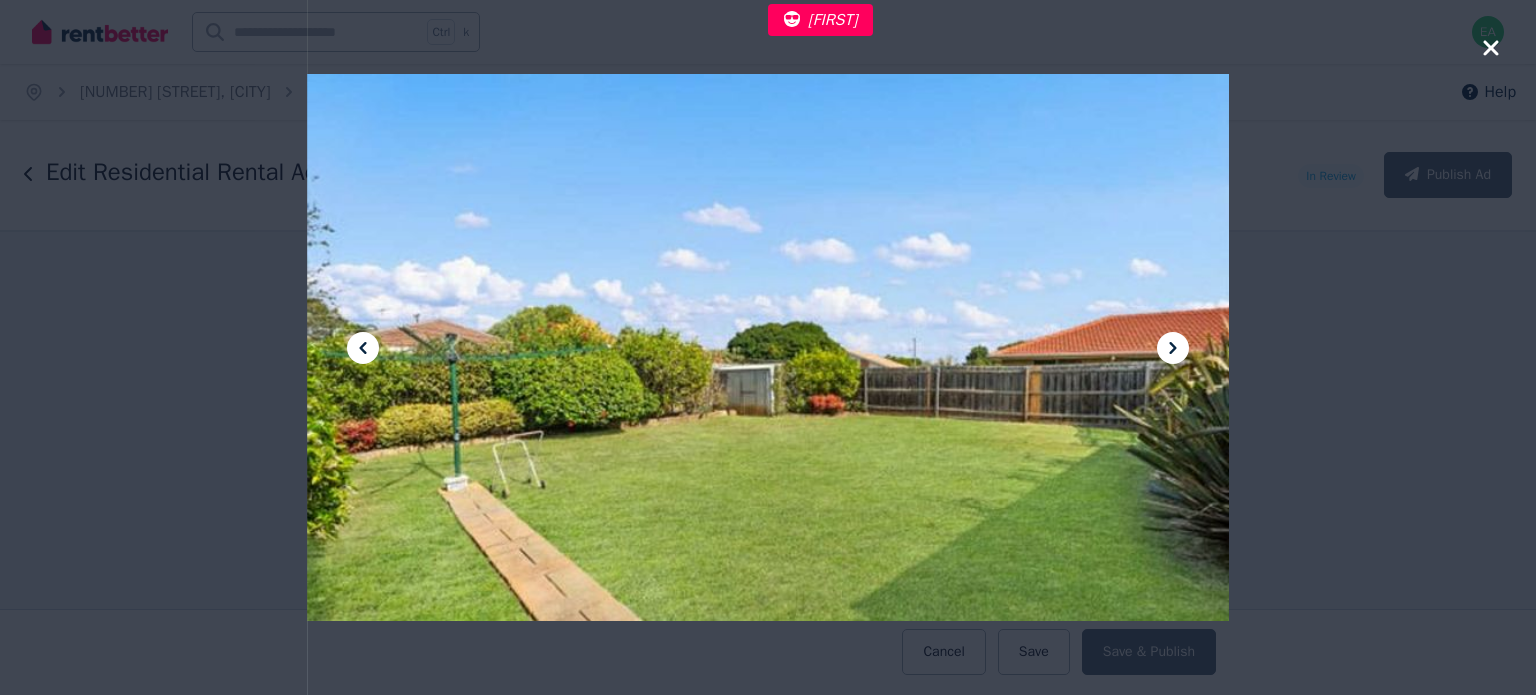 click 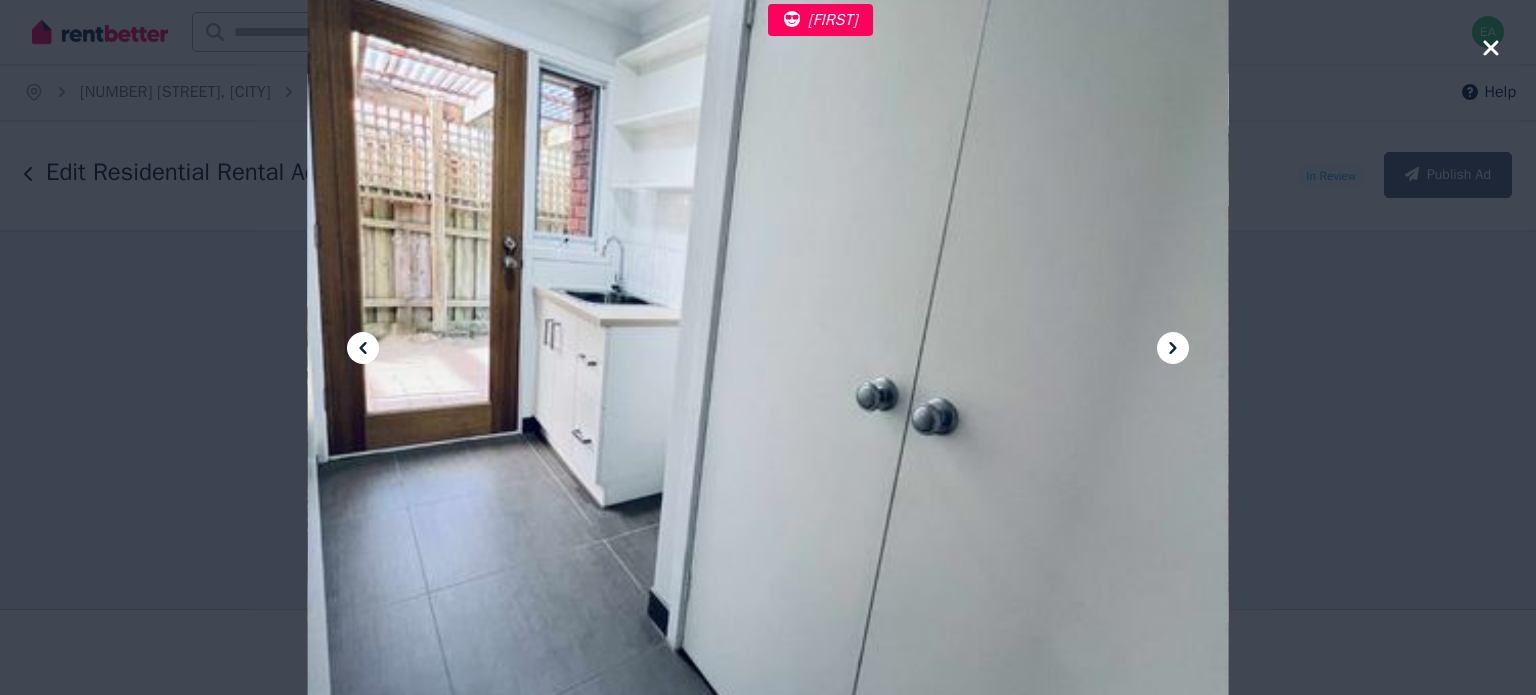 click 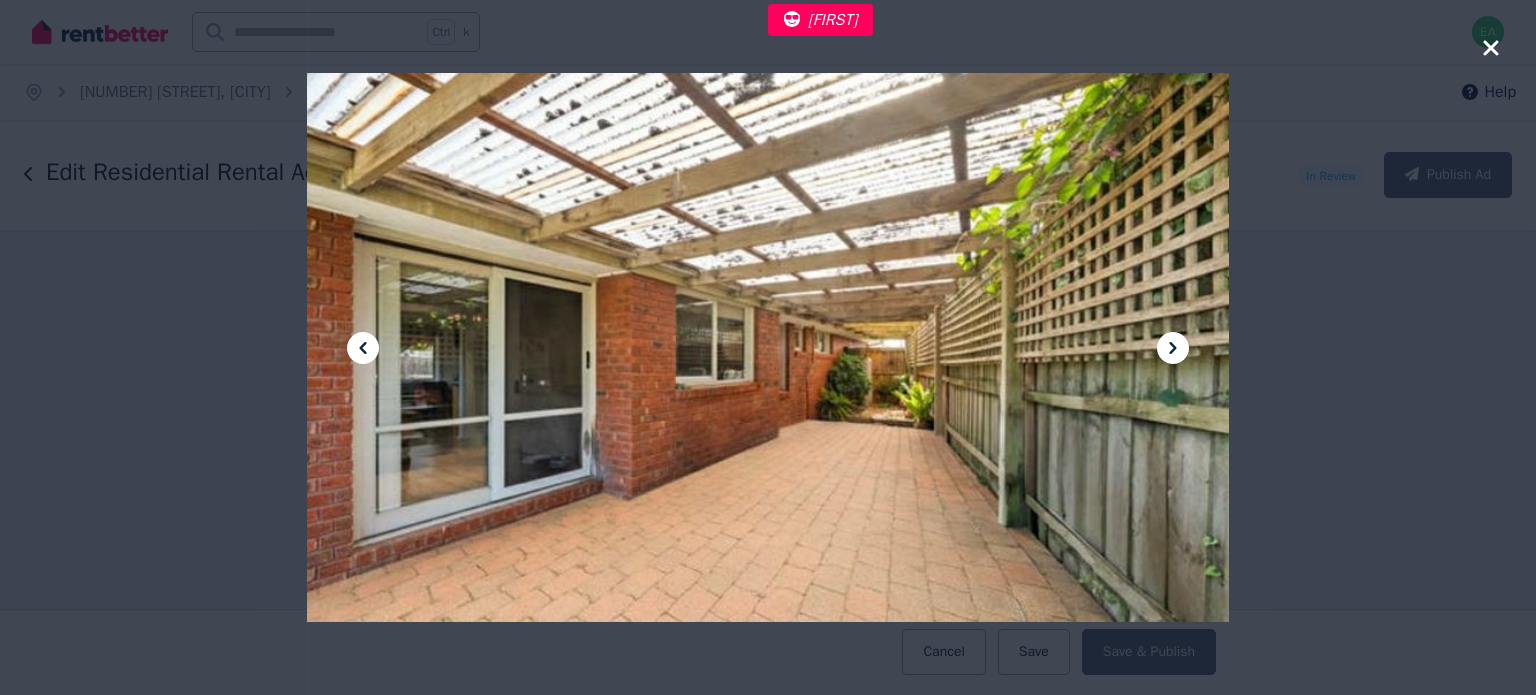 click 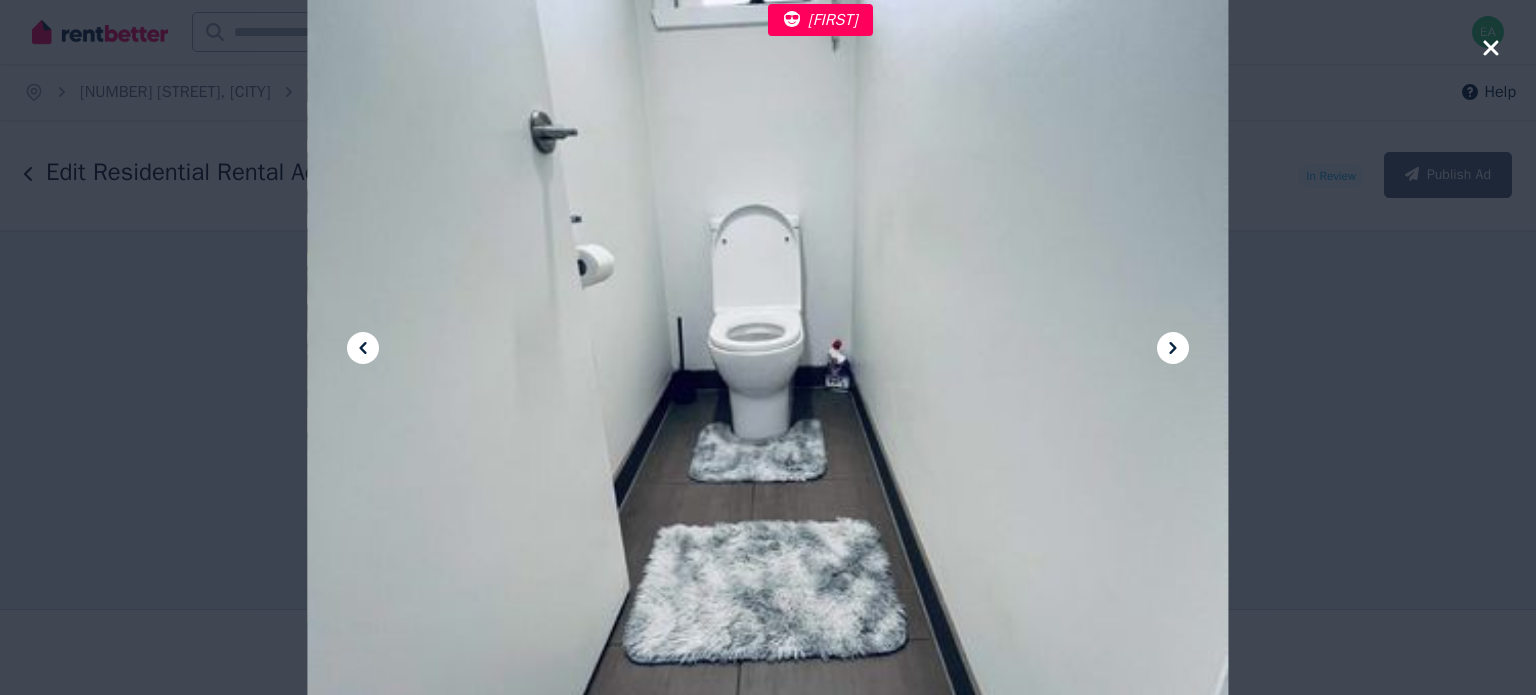 click 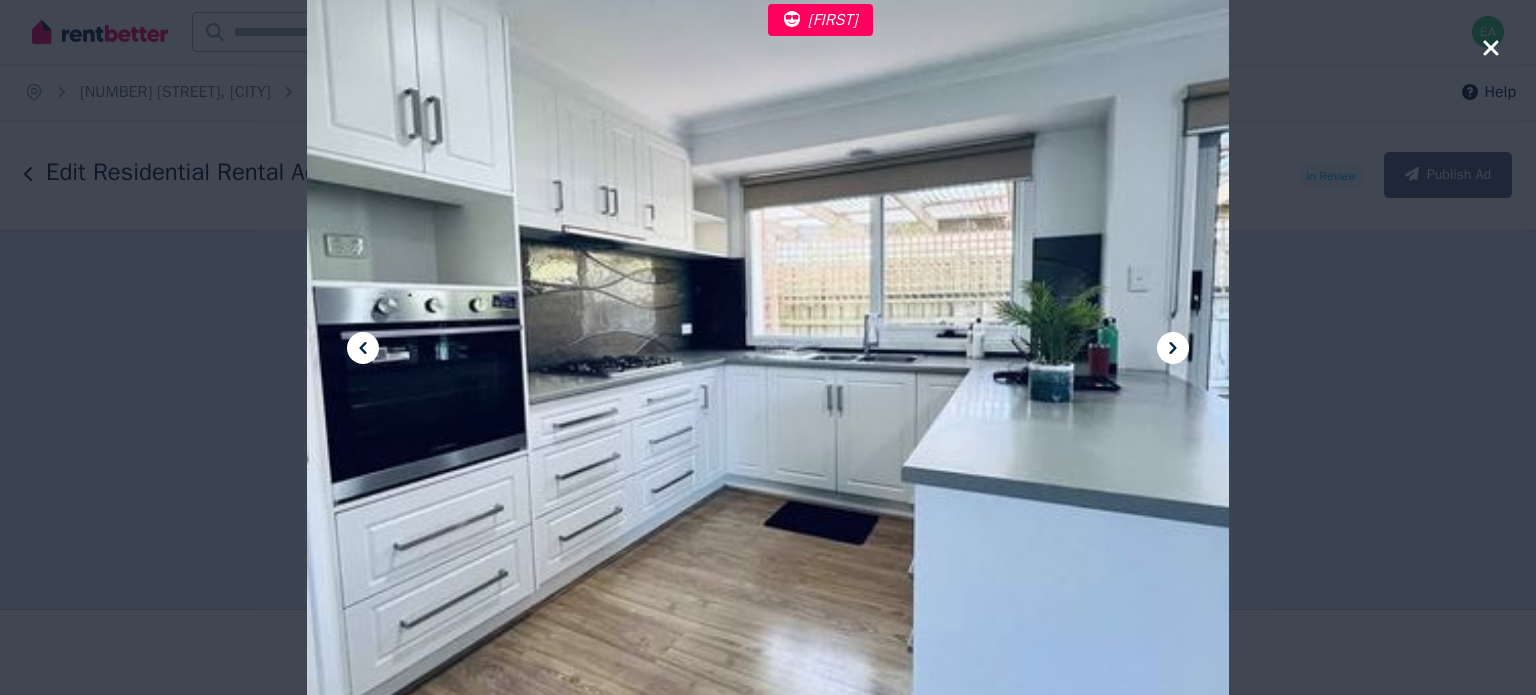 click 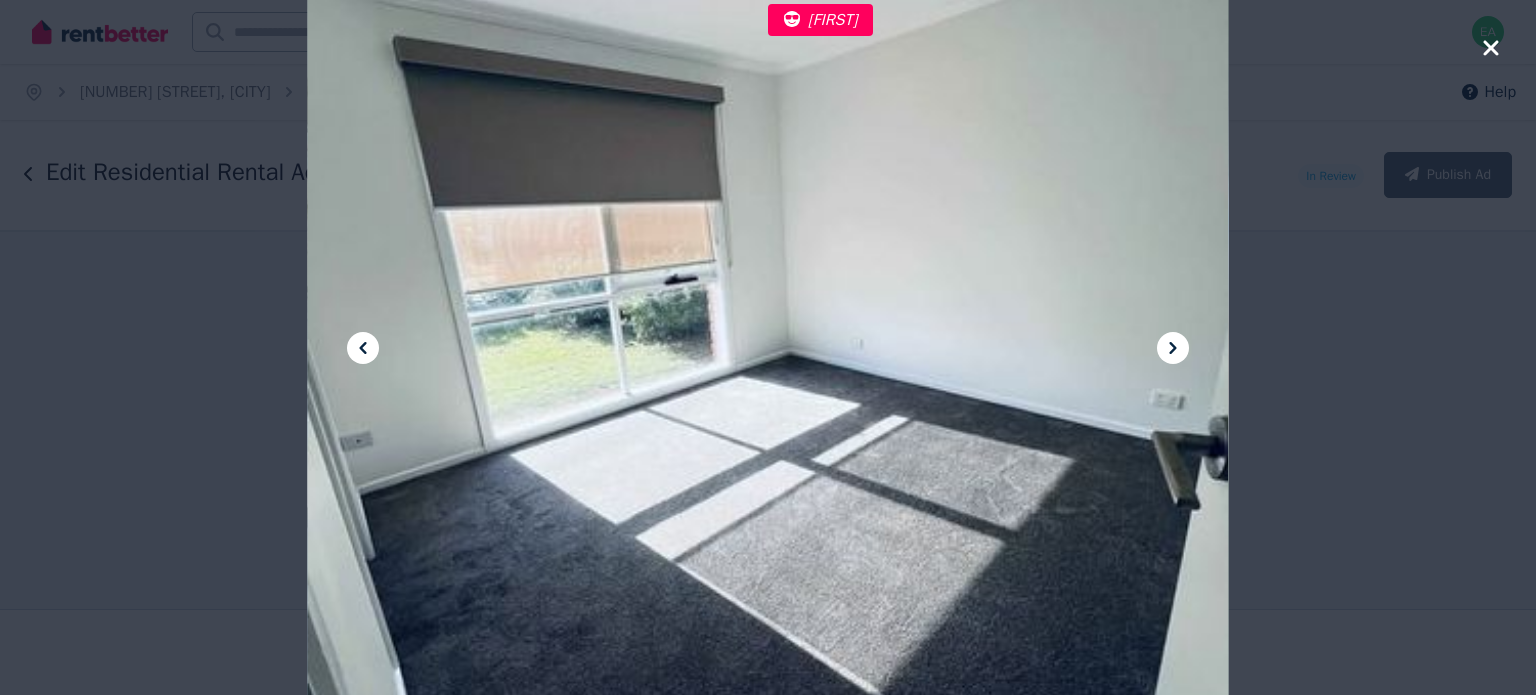 click 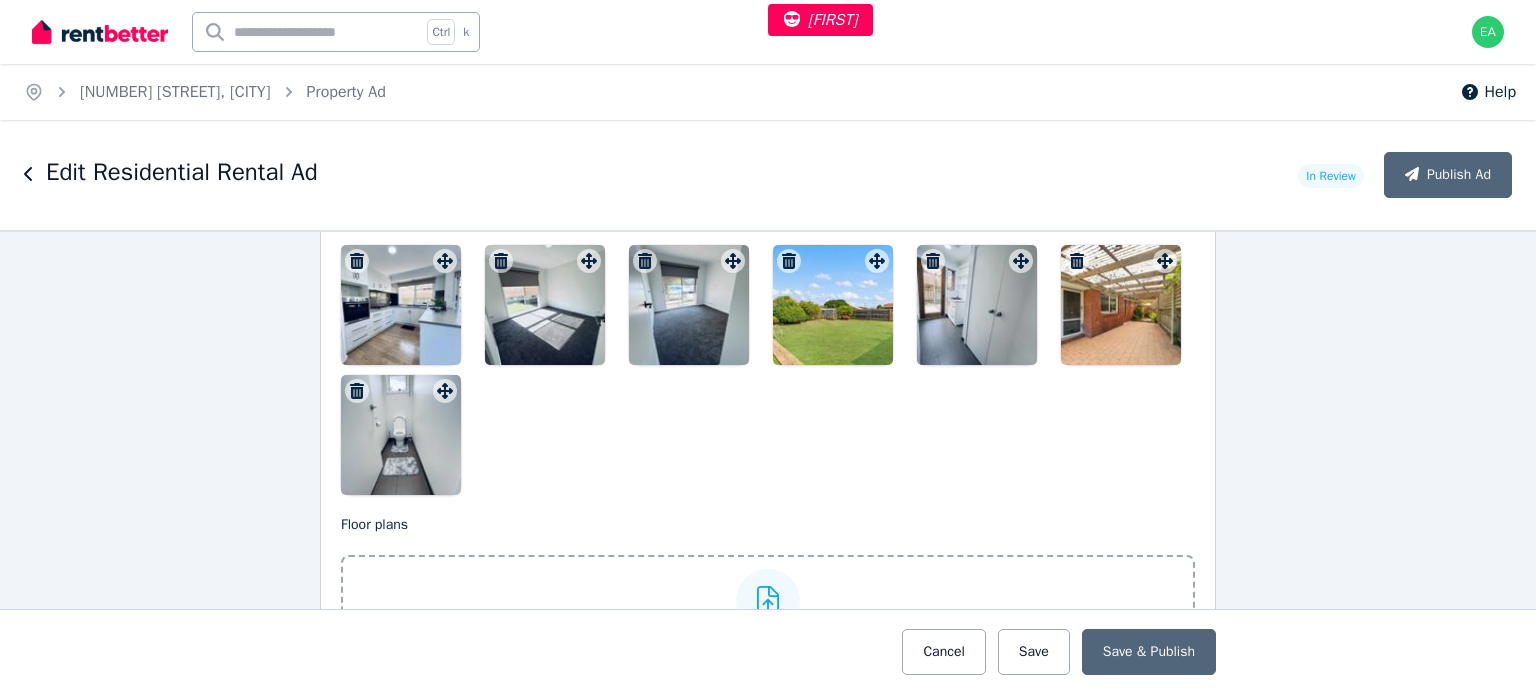 scroll, scrollTop: 3000, scrollLeft: 0, axis: vertical 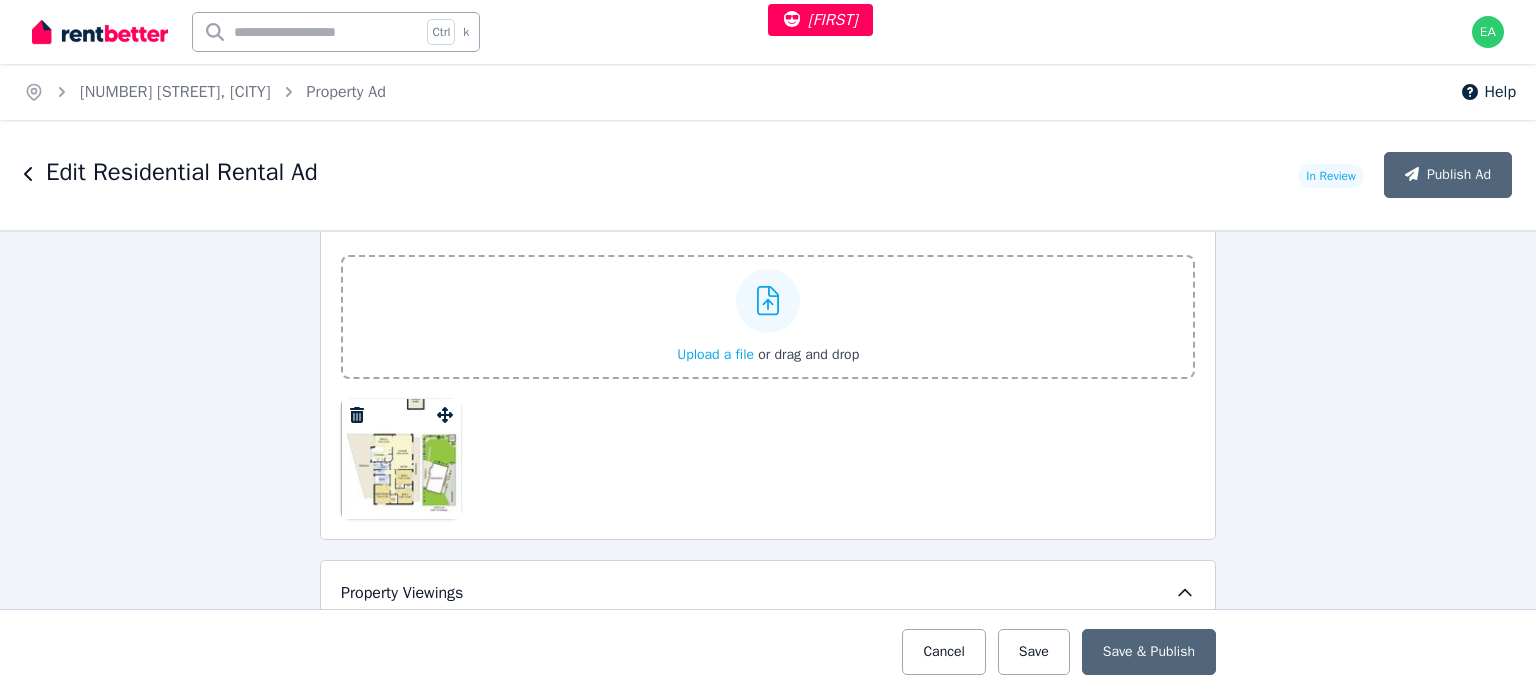 click at bounding box center [401, 459] 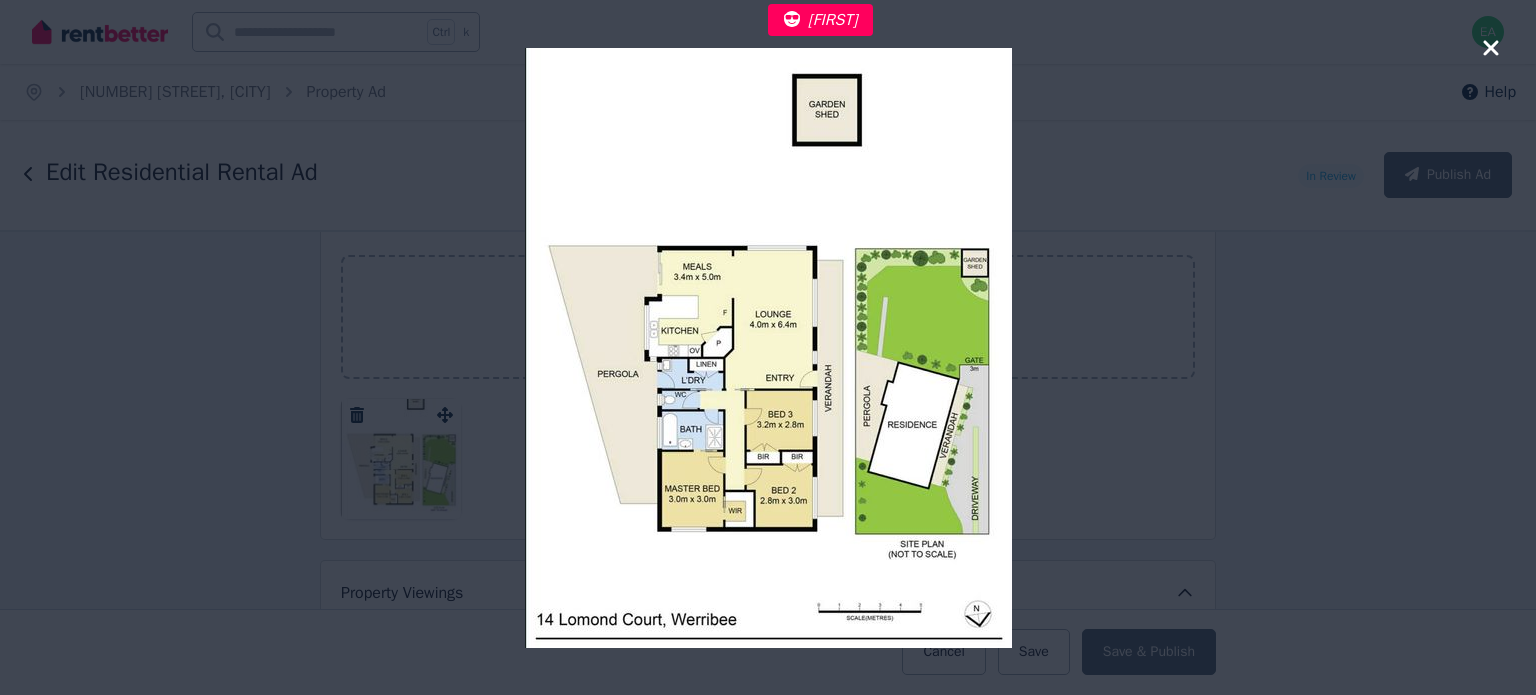 click 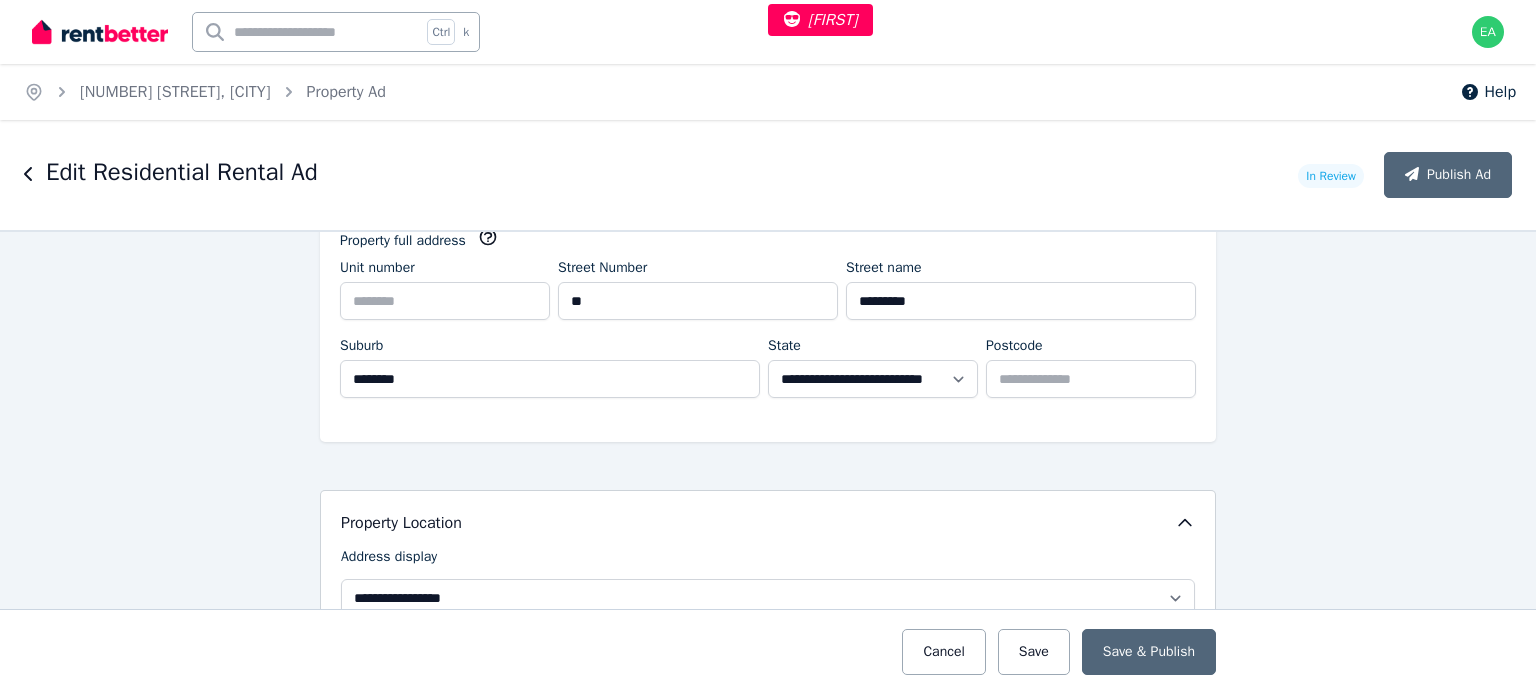 scroll, scrollTop: 0, scrollLeft: 0, axis: both 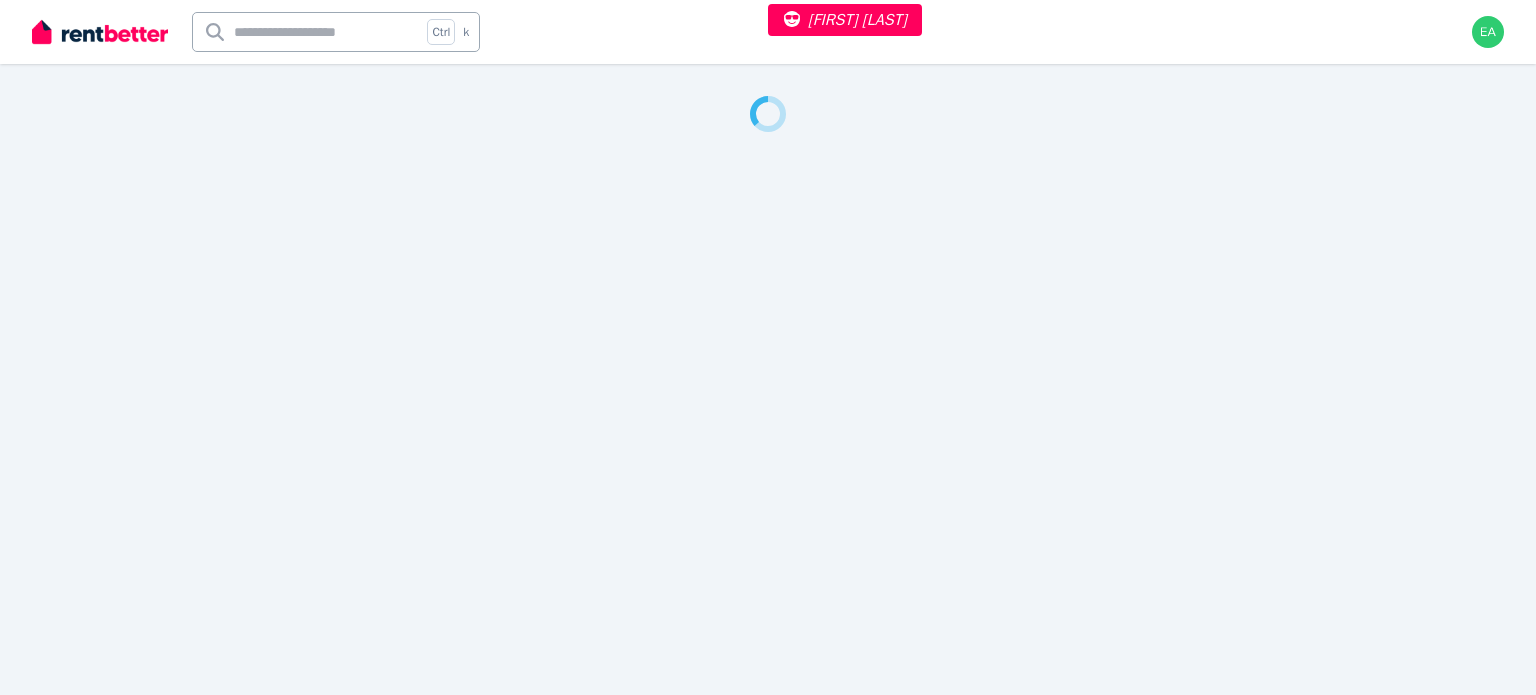 select on "***" 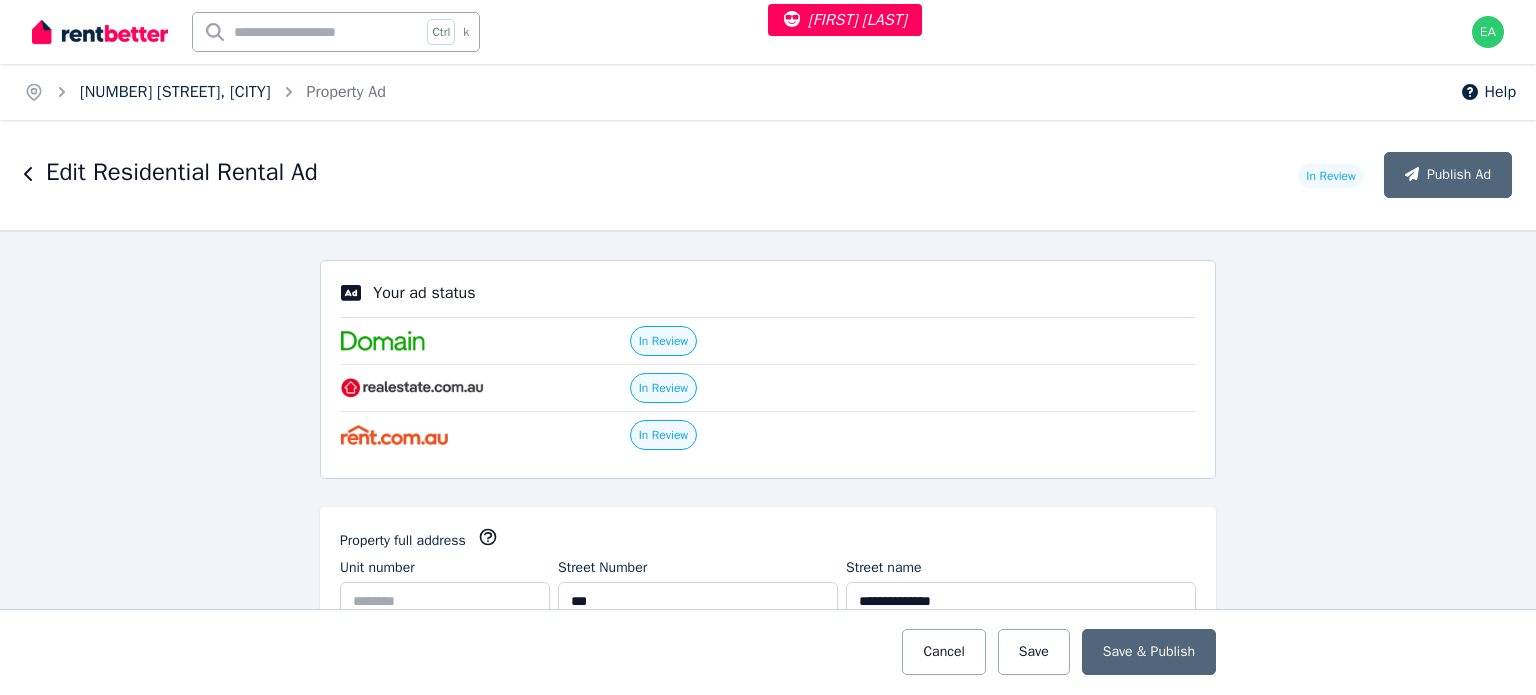 click on "153 Ballandella St, Balranald" at bounding box center [175, 92] 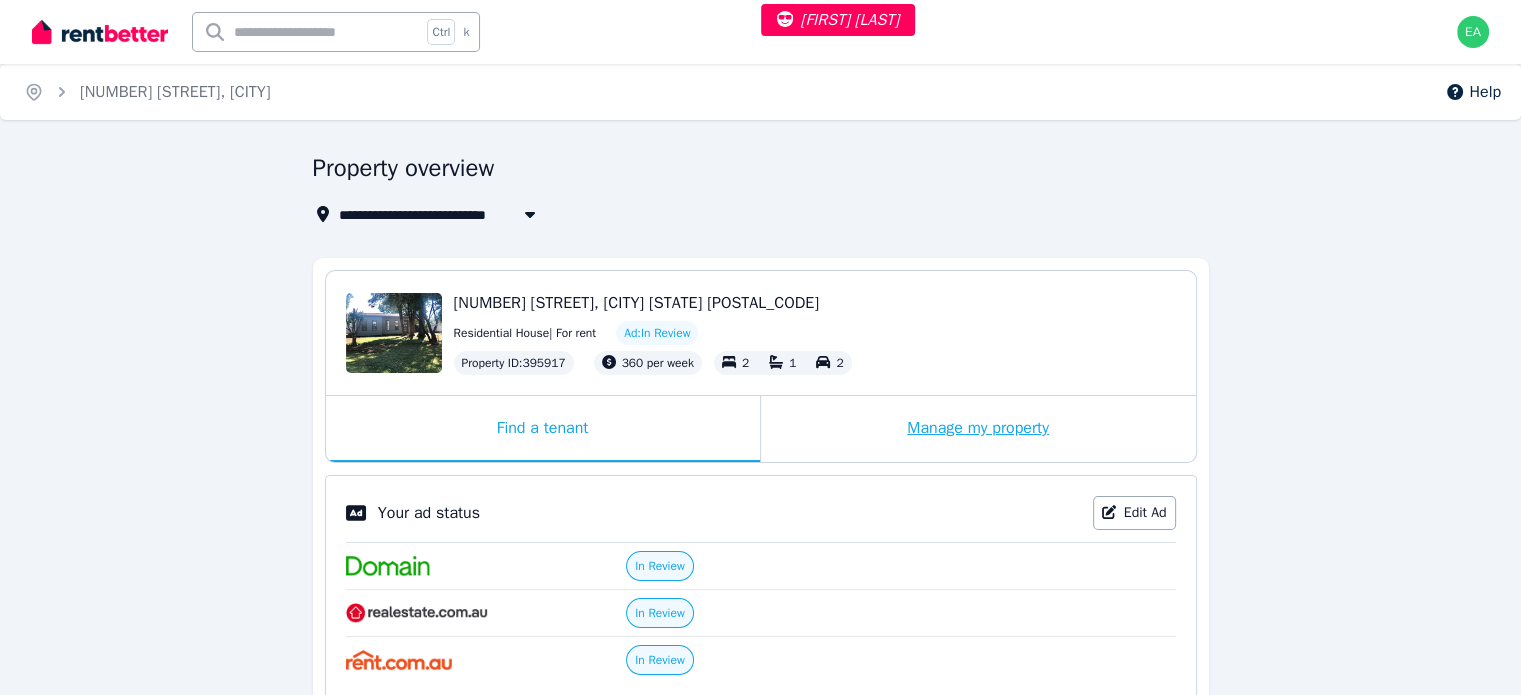 click on "Manage my property" at bounding box center [978, 429] 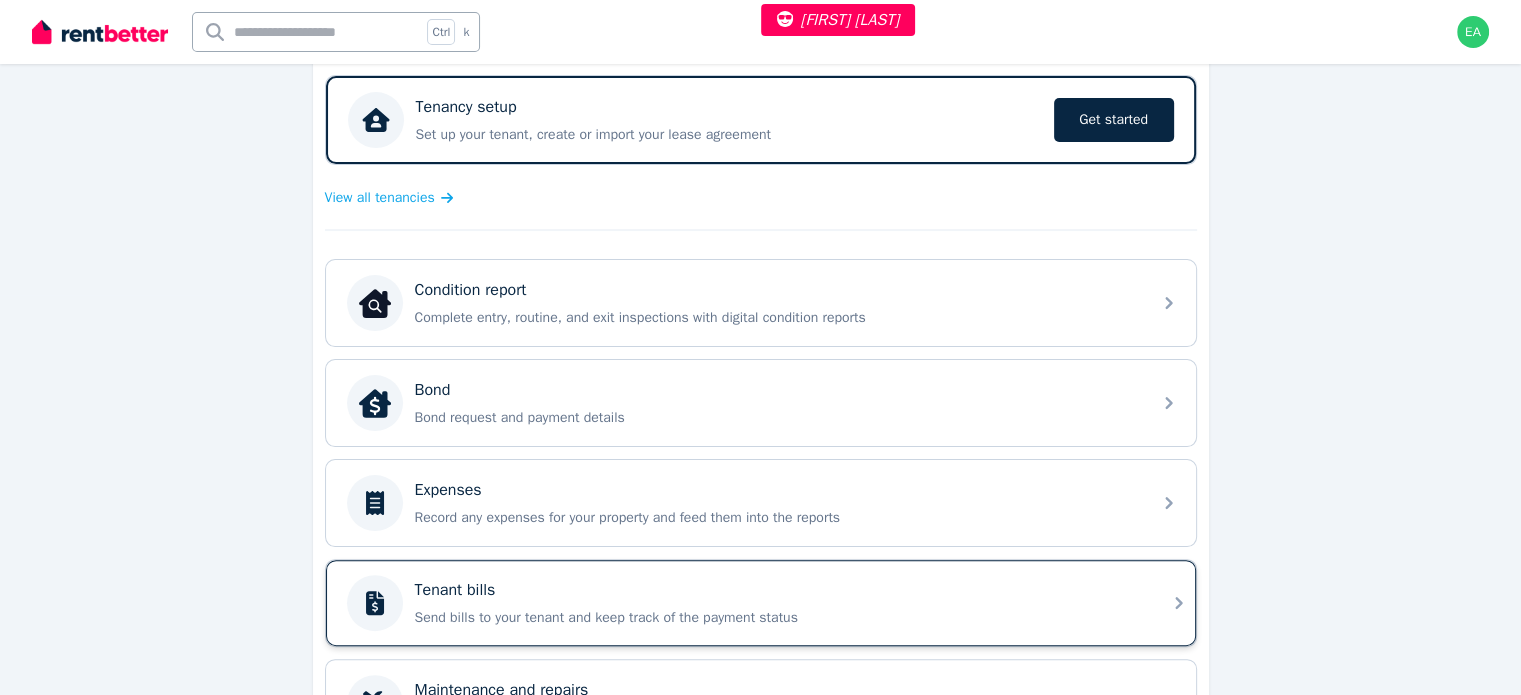 scroll, scrollTop: 500, scrollLeft: 0, axis: vertical 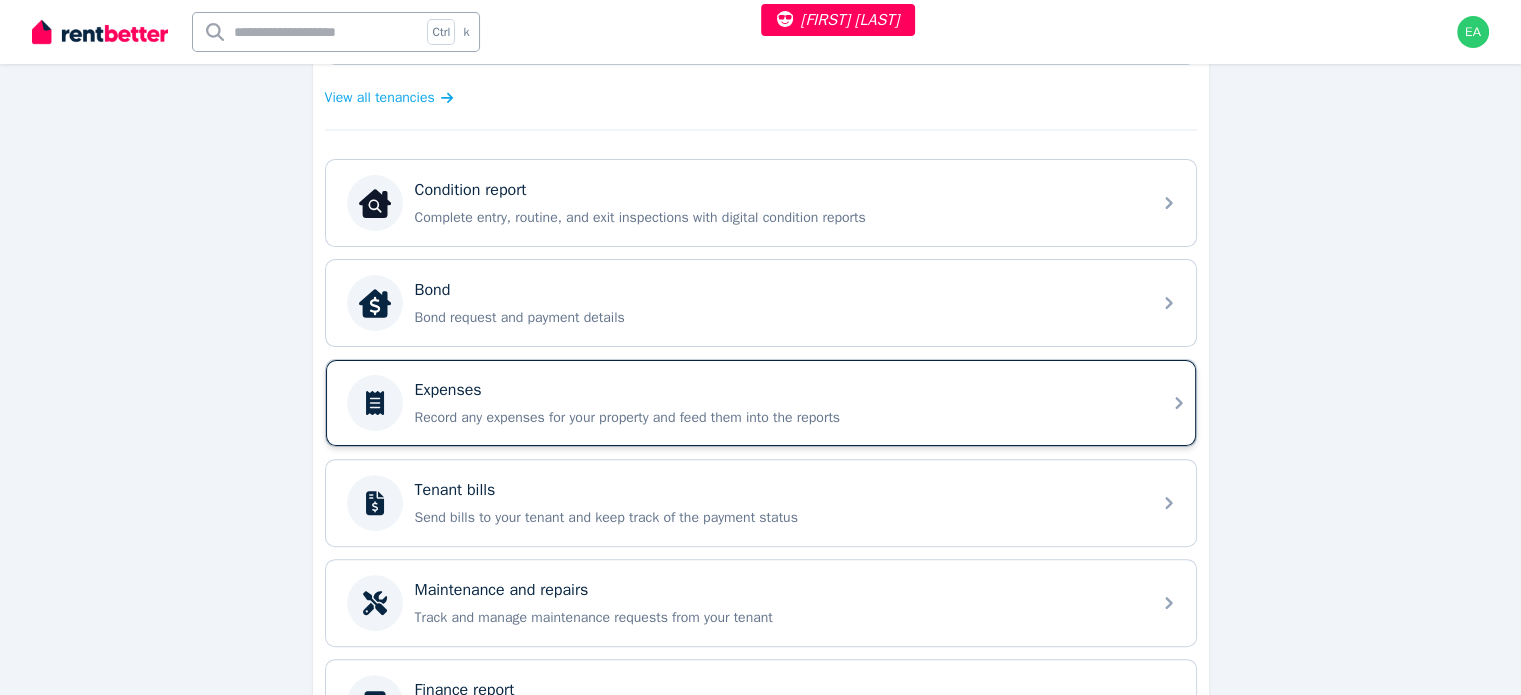 click on "Record any expenses for your property and feed them into the reports" at bounding box center [777, 418] 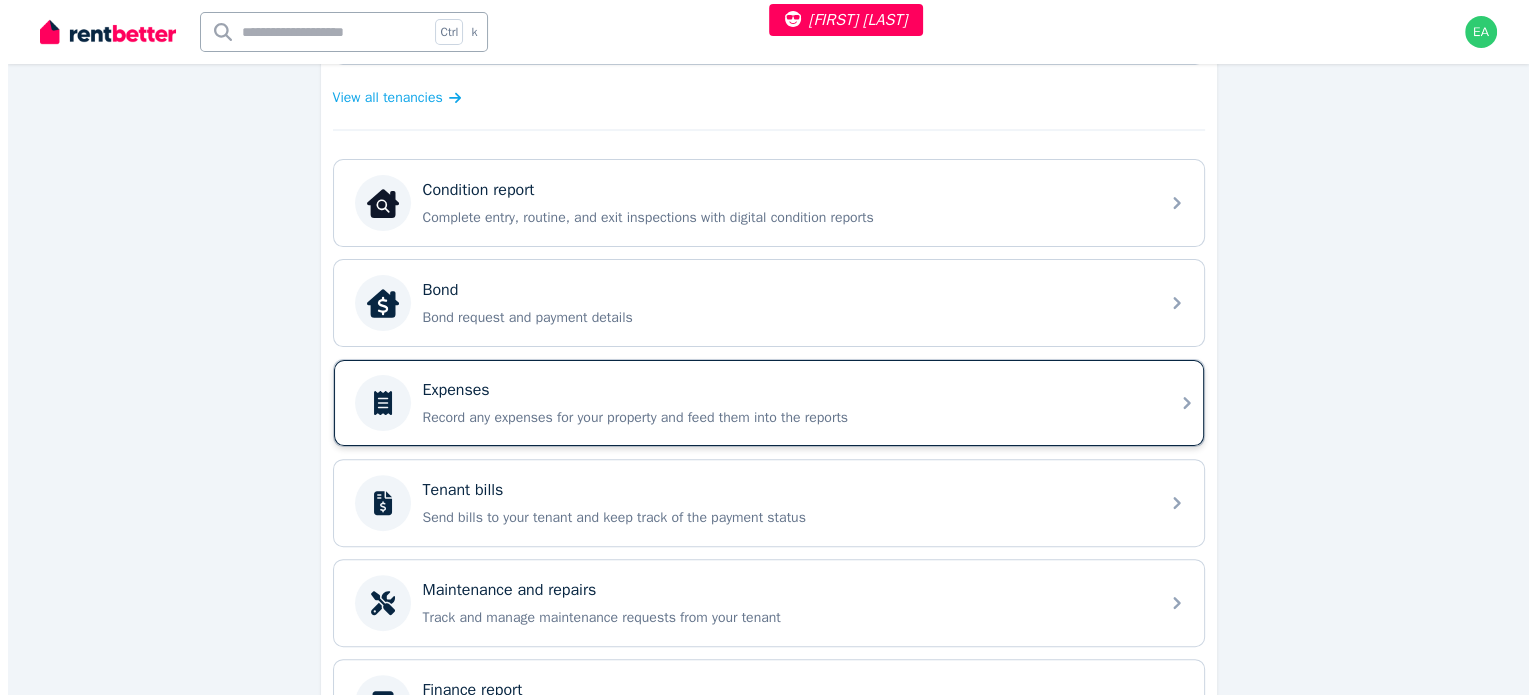 scroll, scrollTop: 0, scrollLeft: 0, axis: both 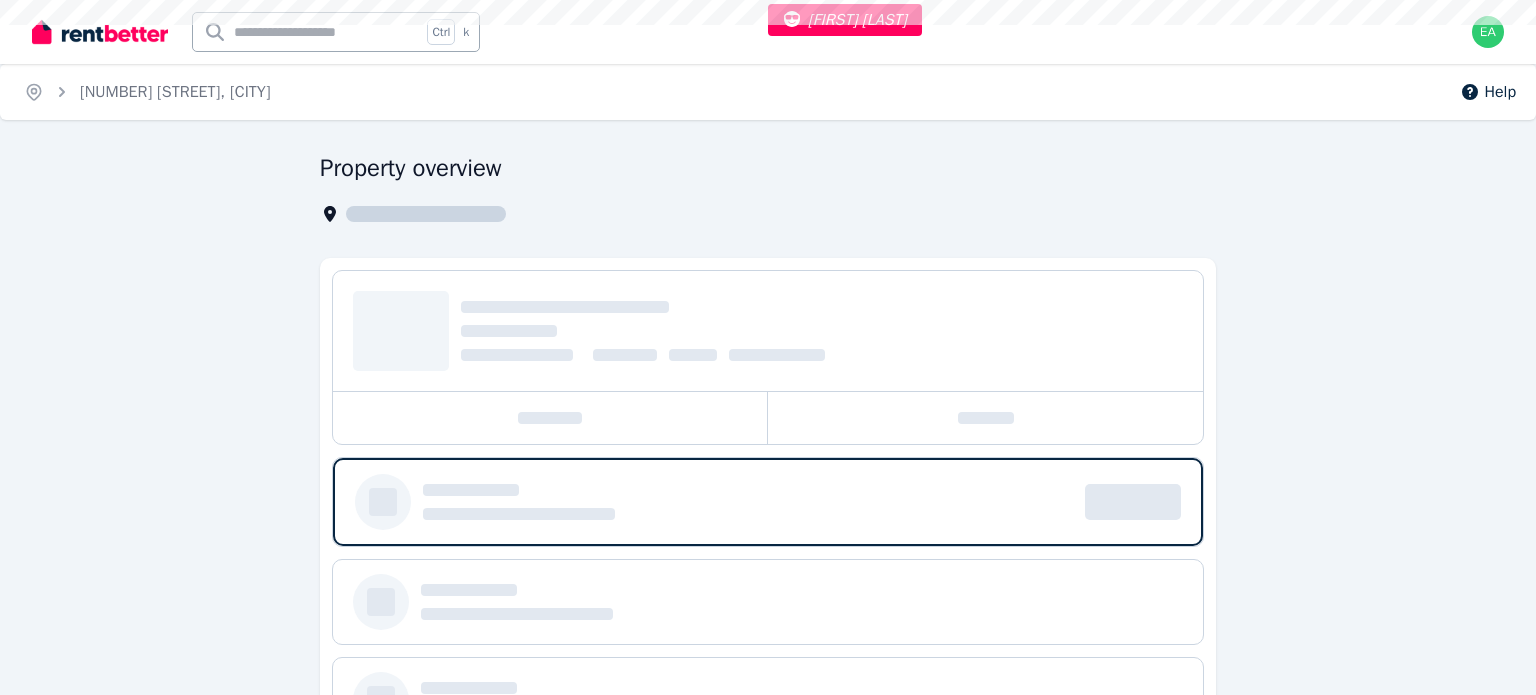 select on "***" 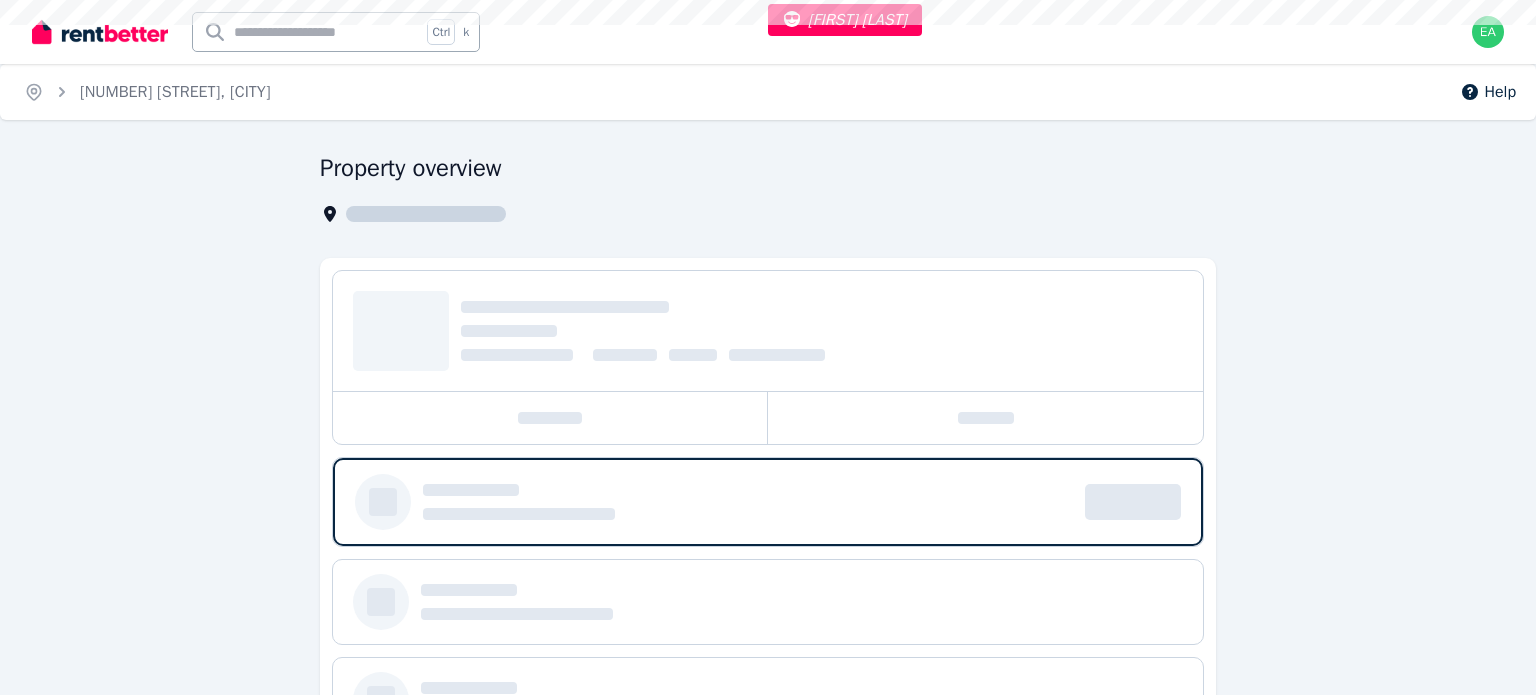 select on "**********" 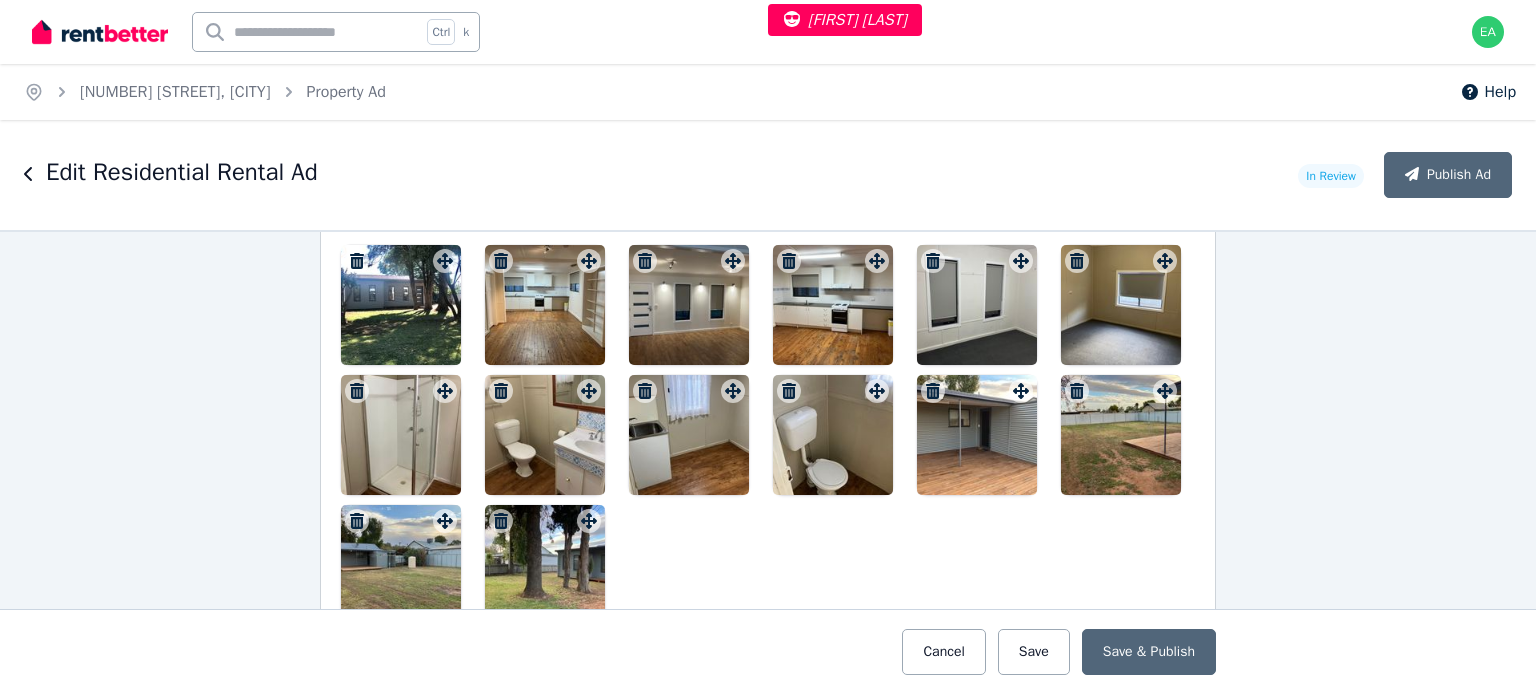 scroll, scrollTop: 2500, scrollLeft: 0, axis: vertical 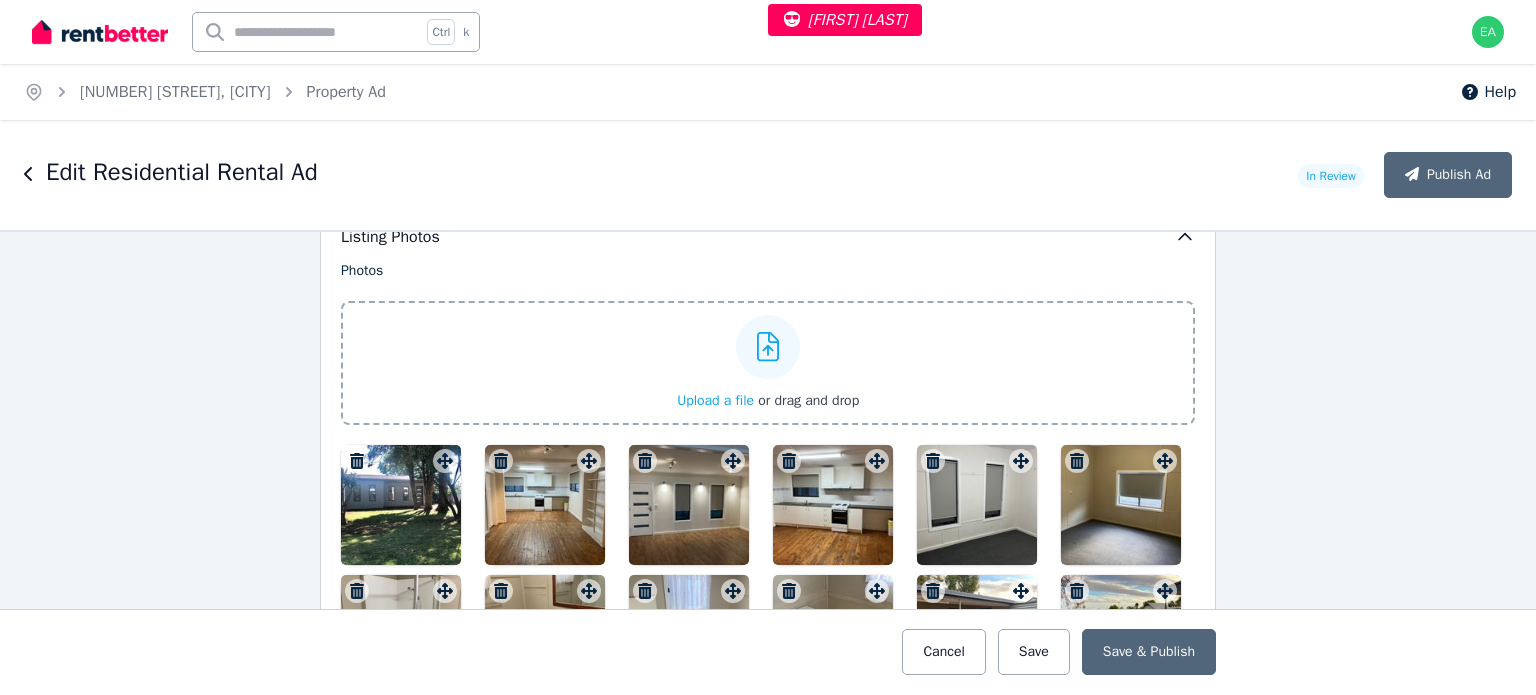 click at bounding box center (401, 505) 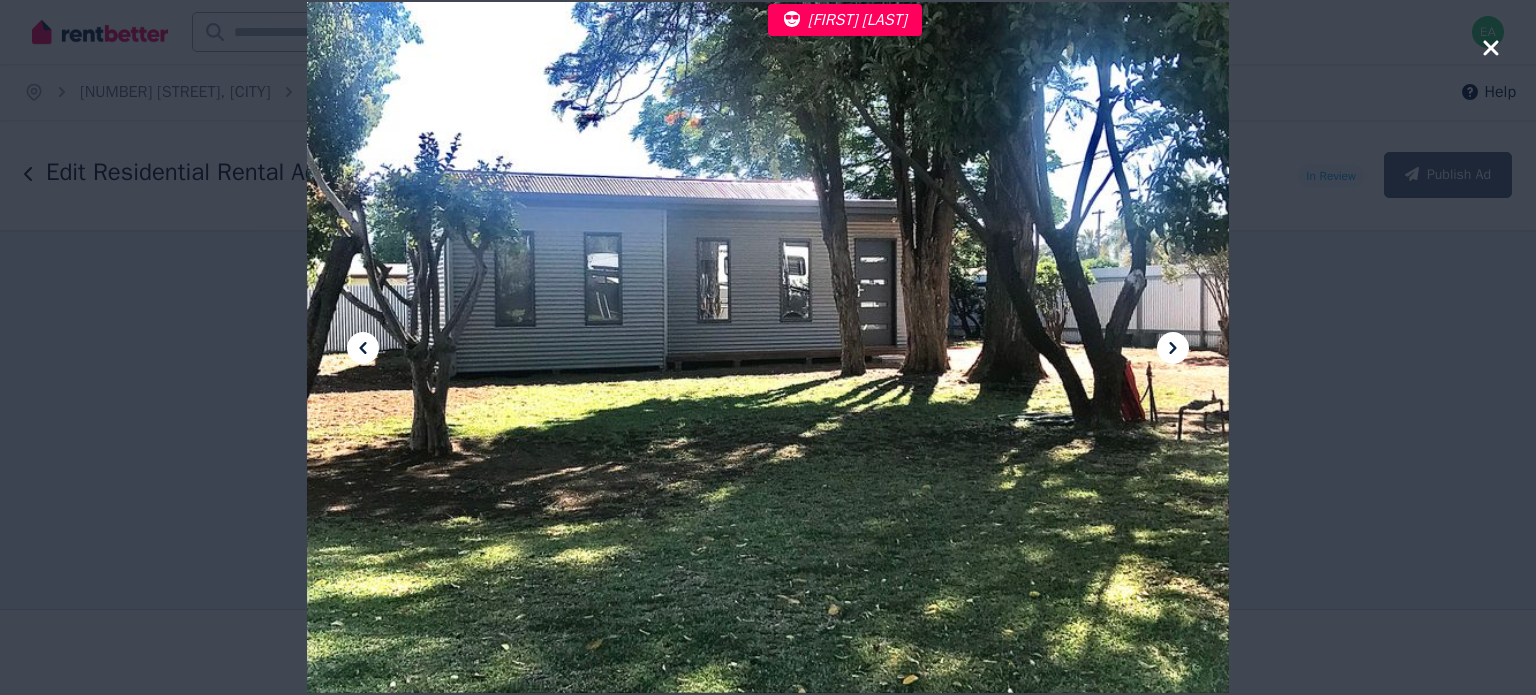 click 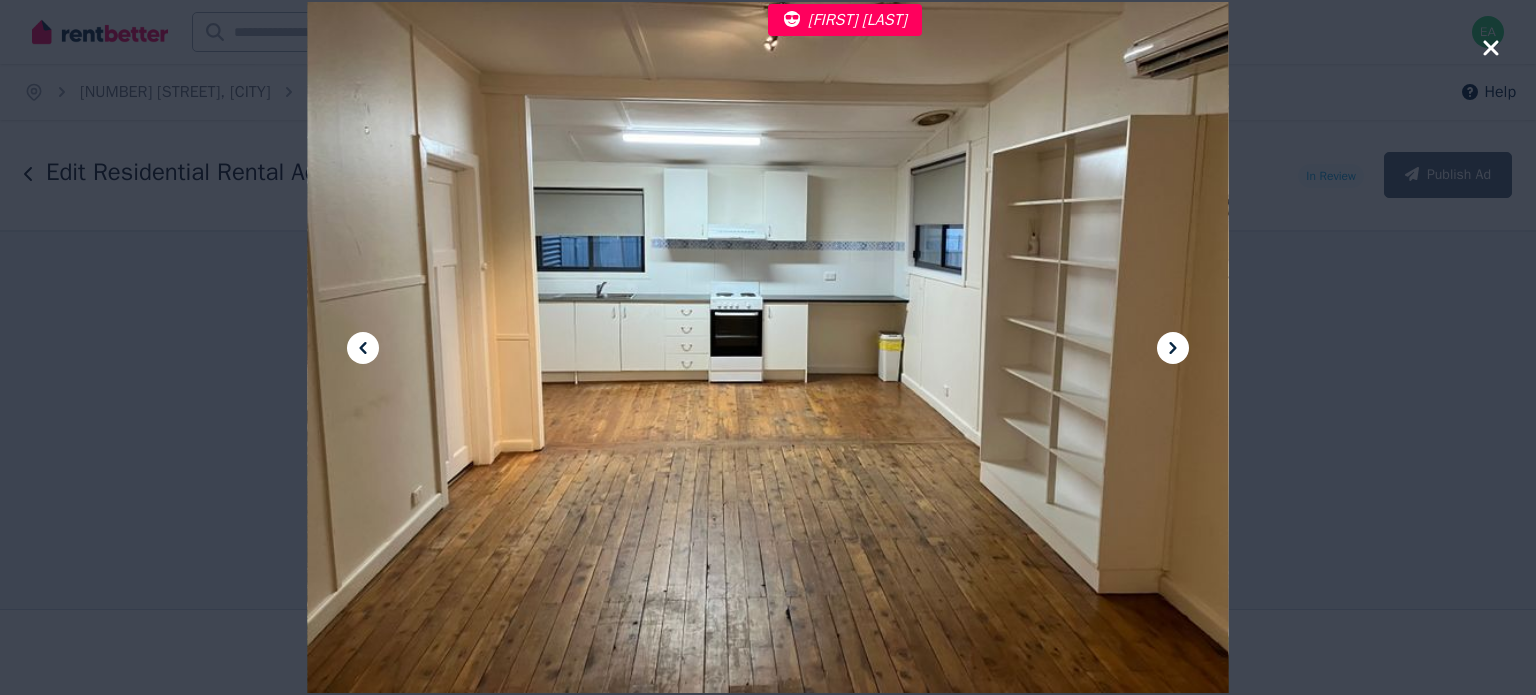 click 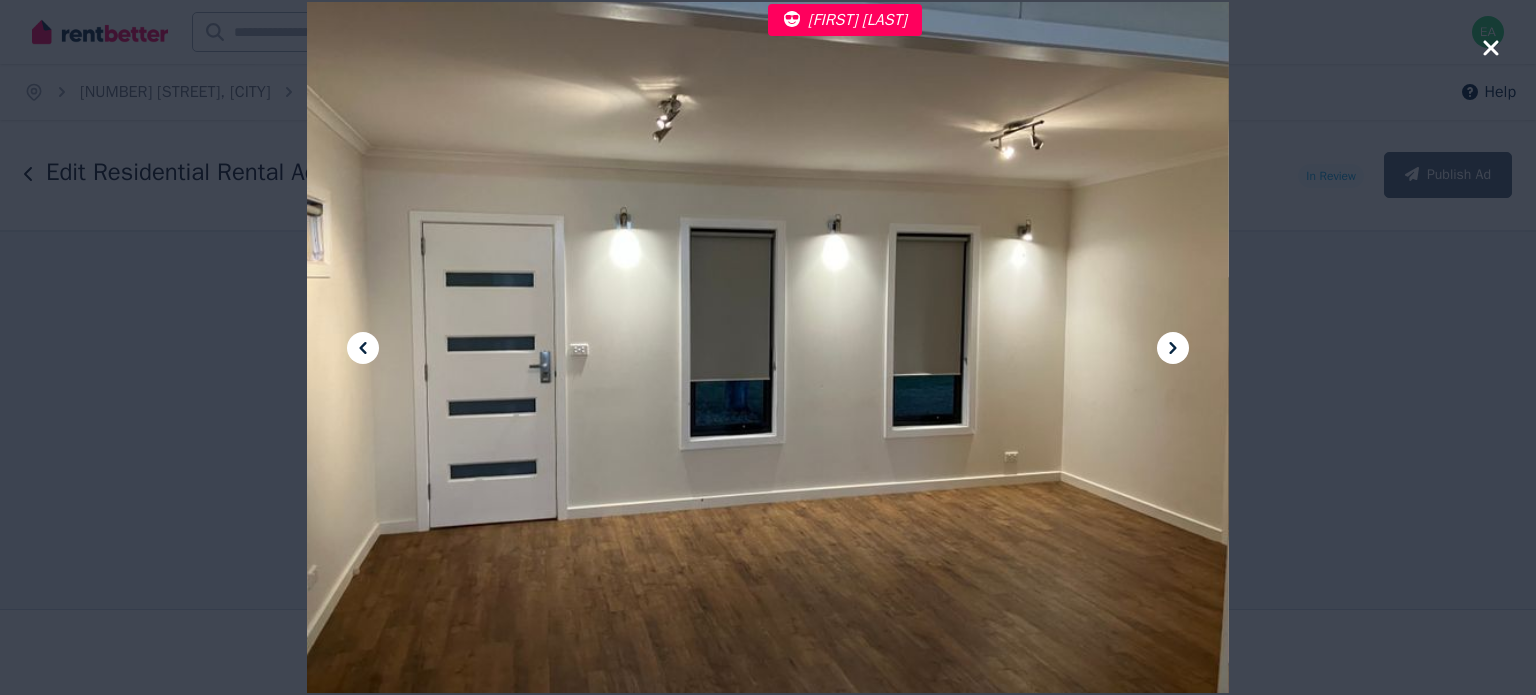 click 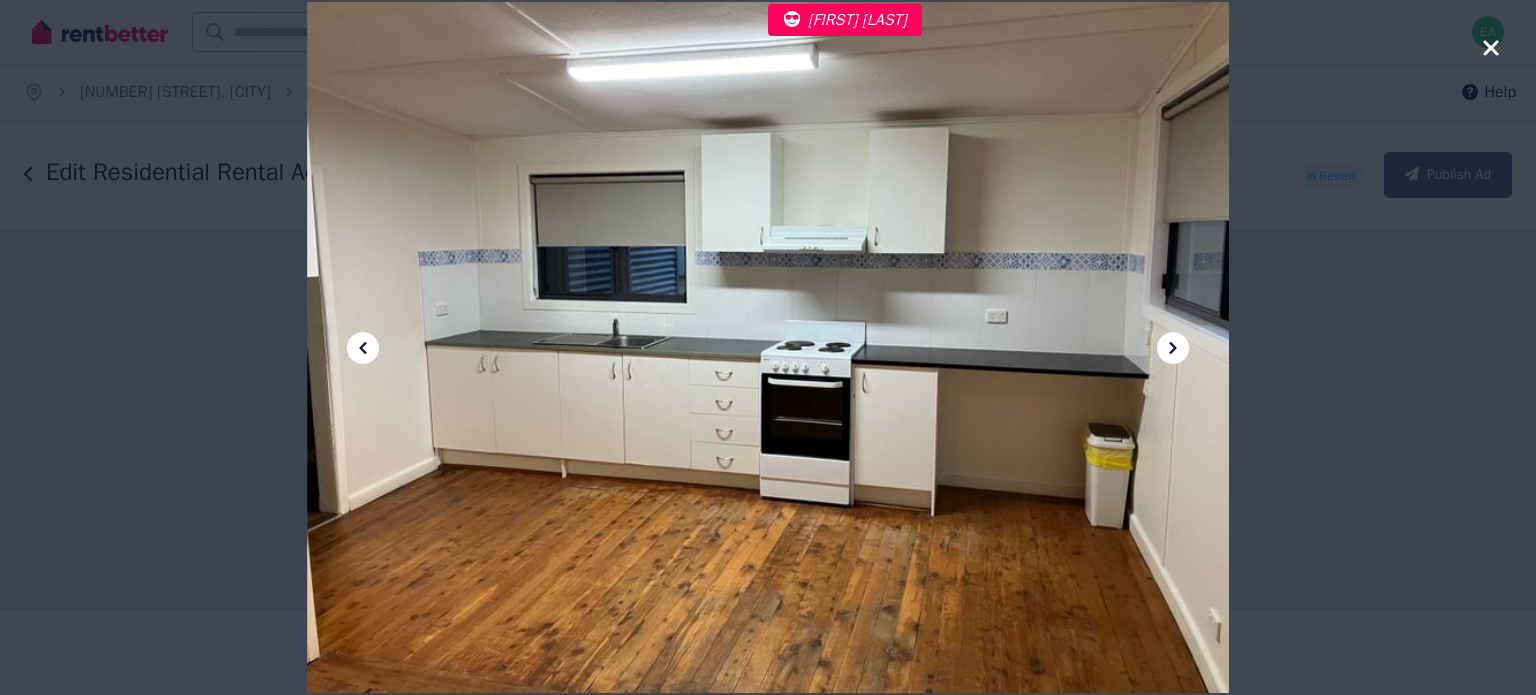 click 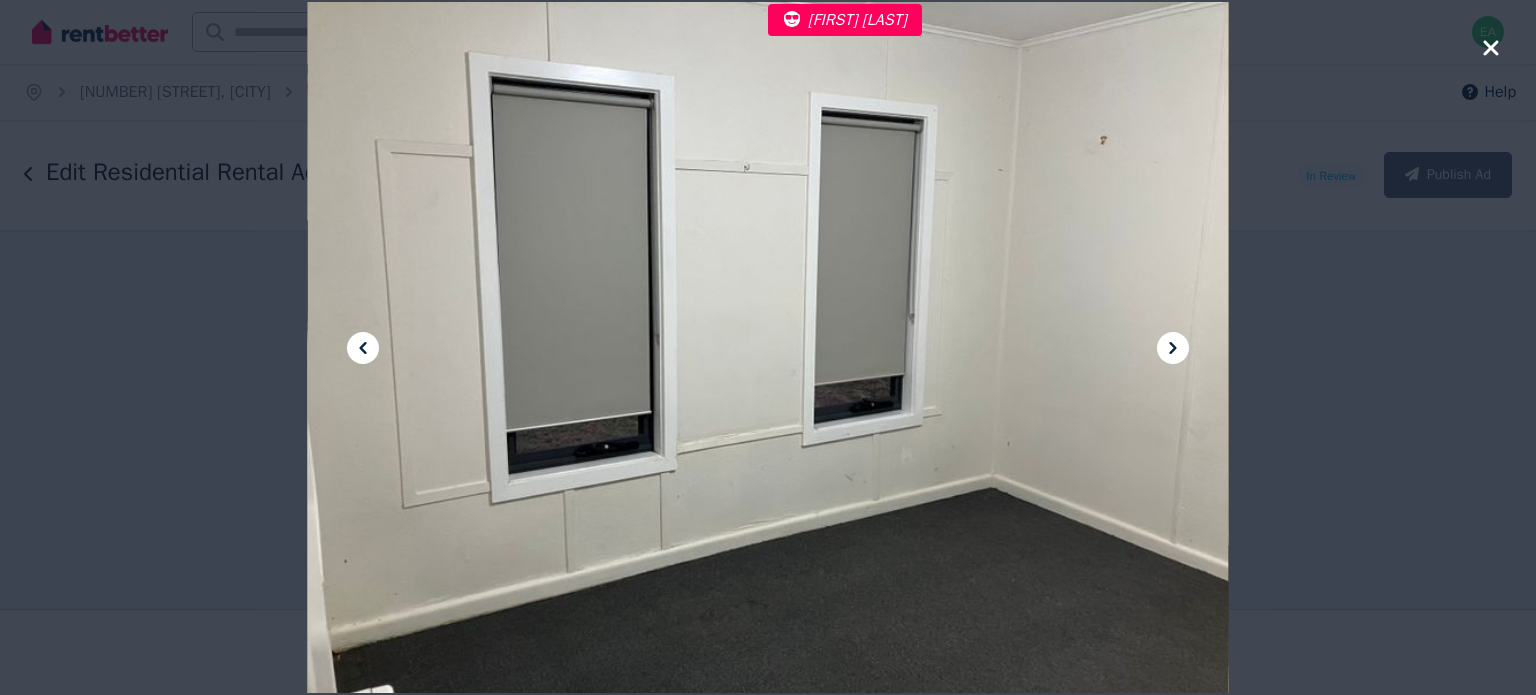 click 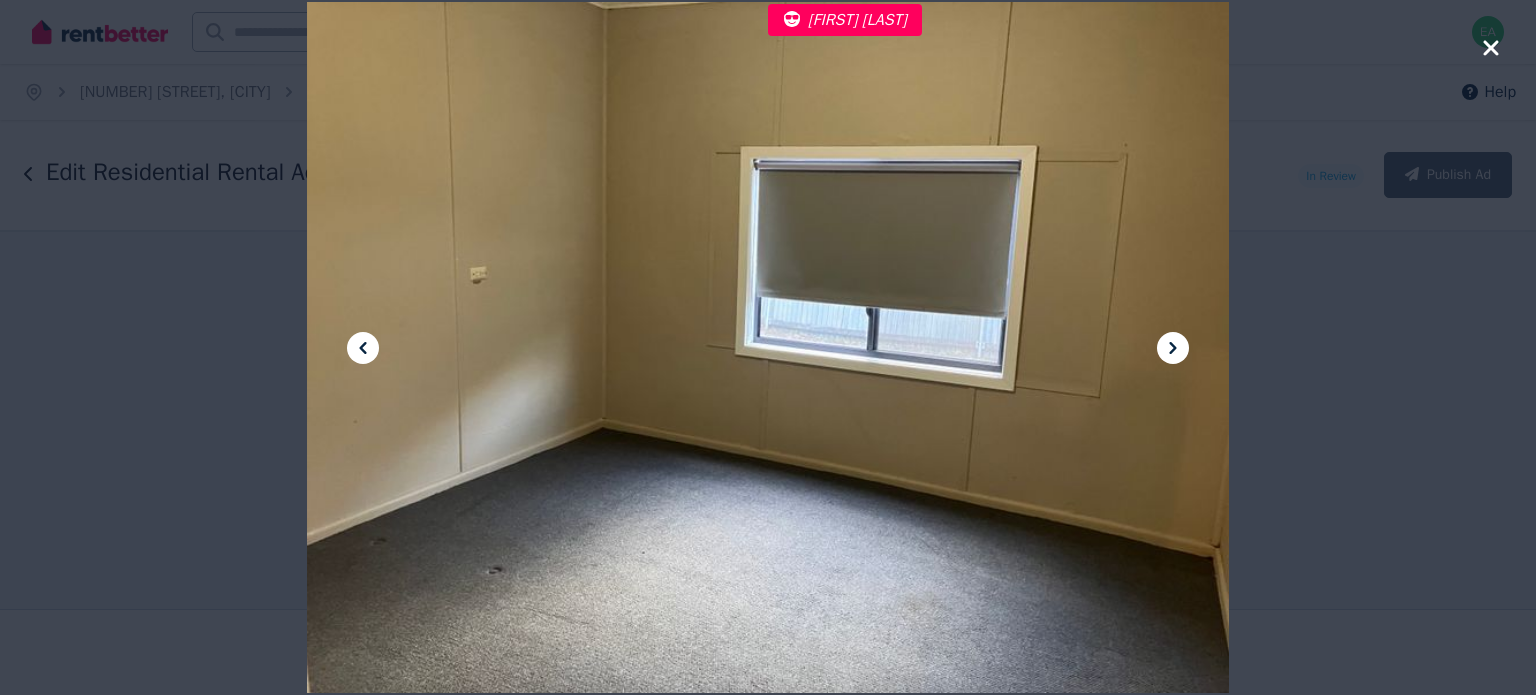 click 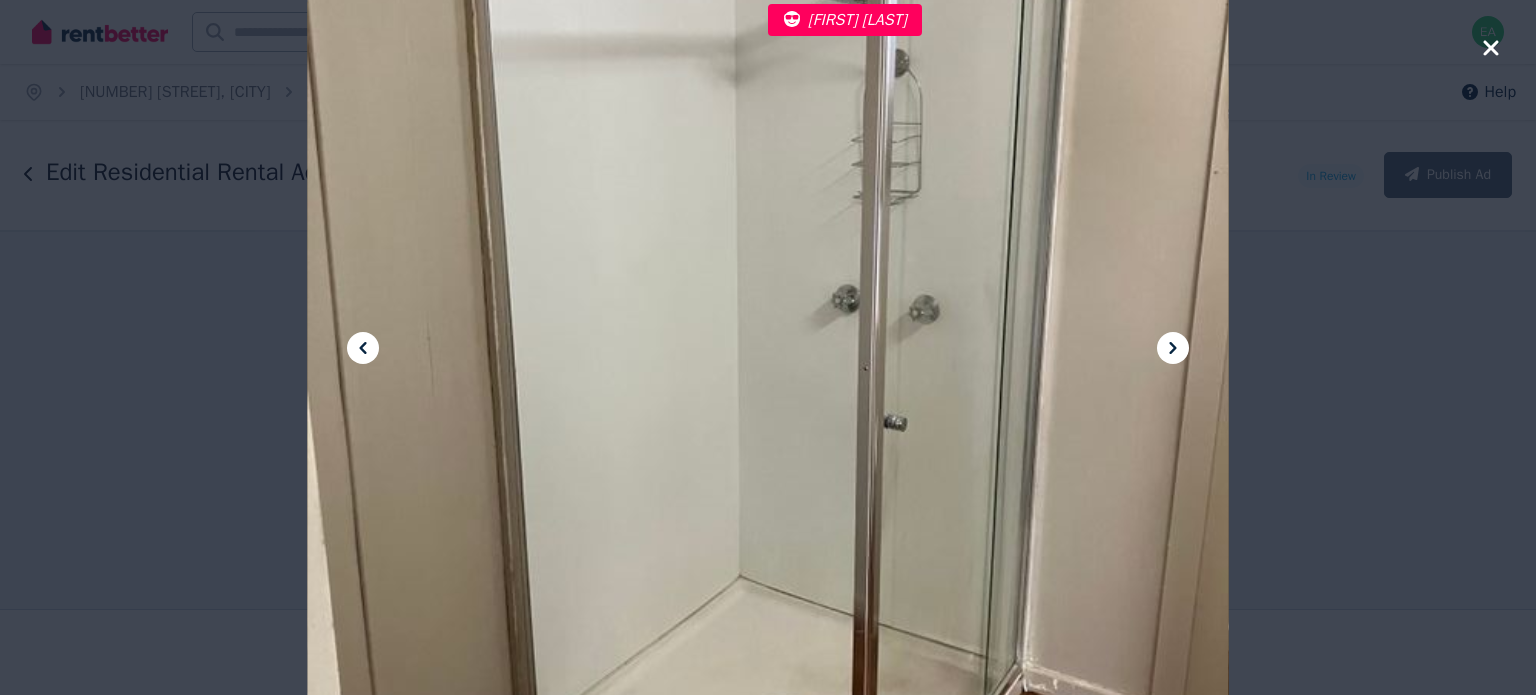 click 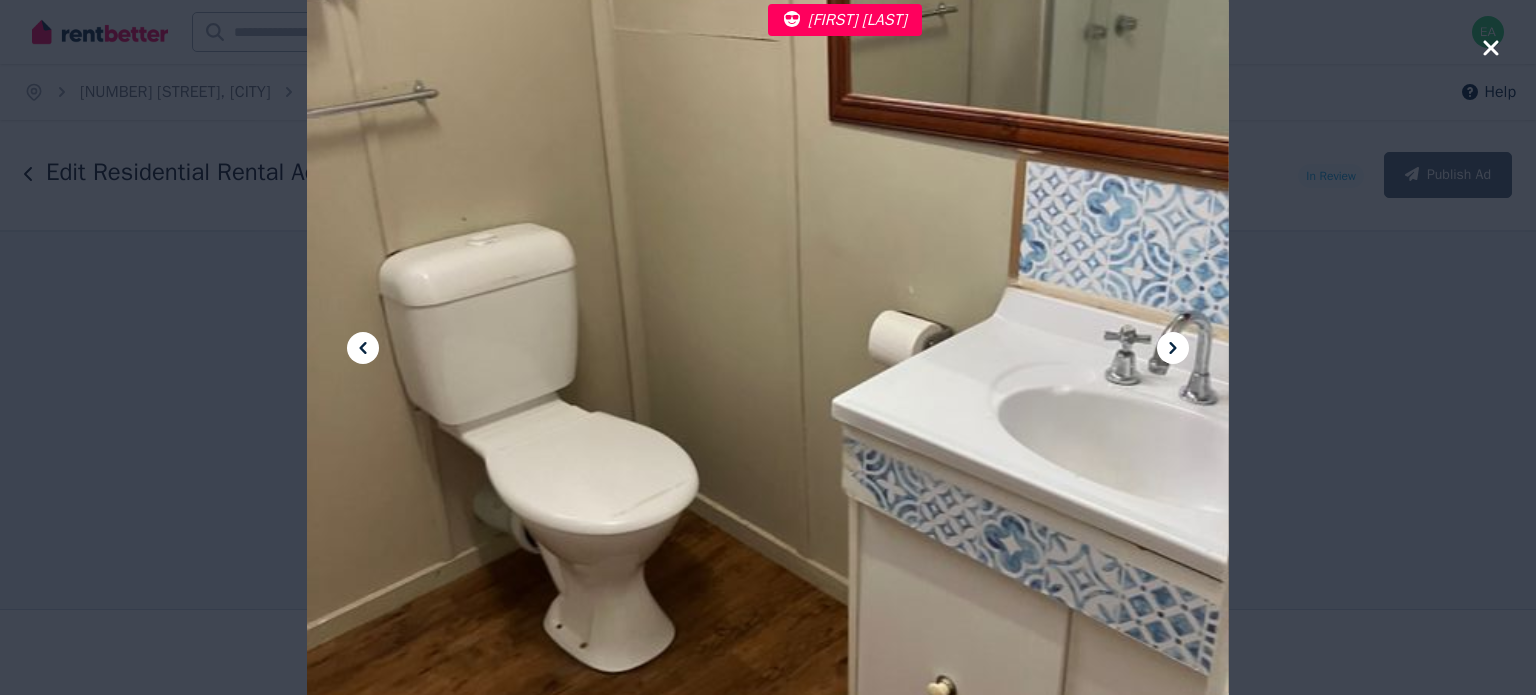 click 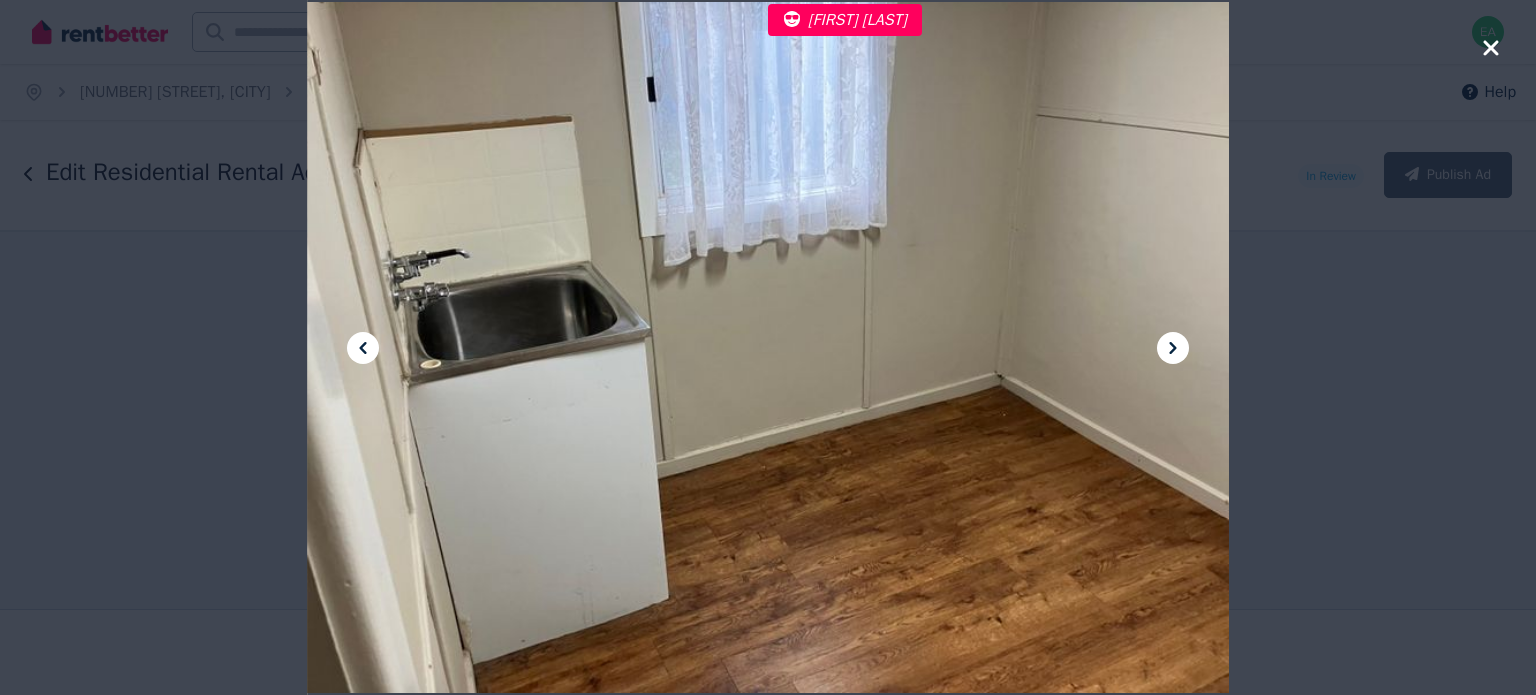 click 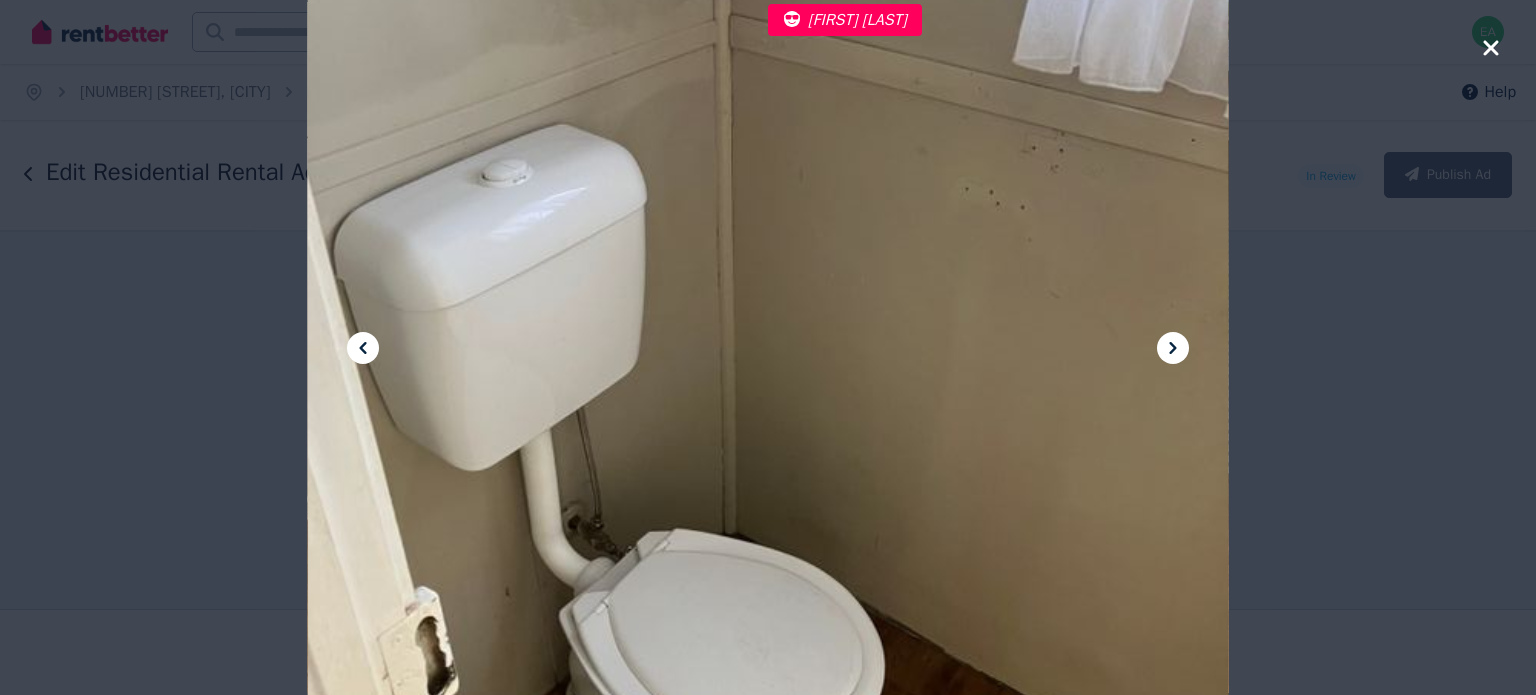 click 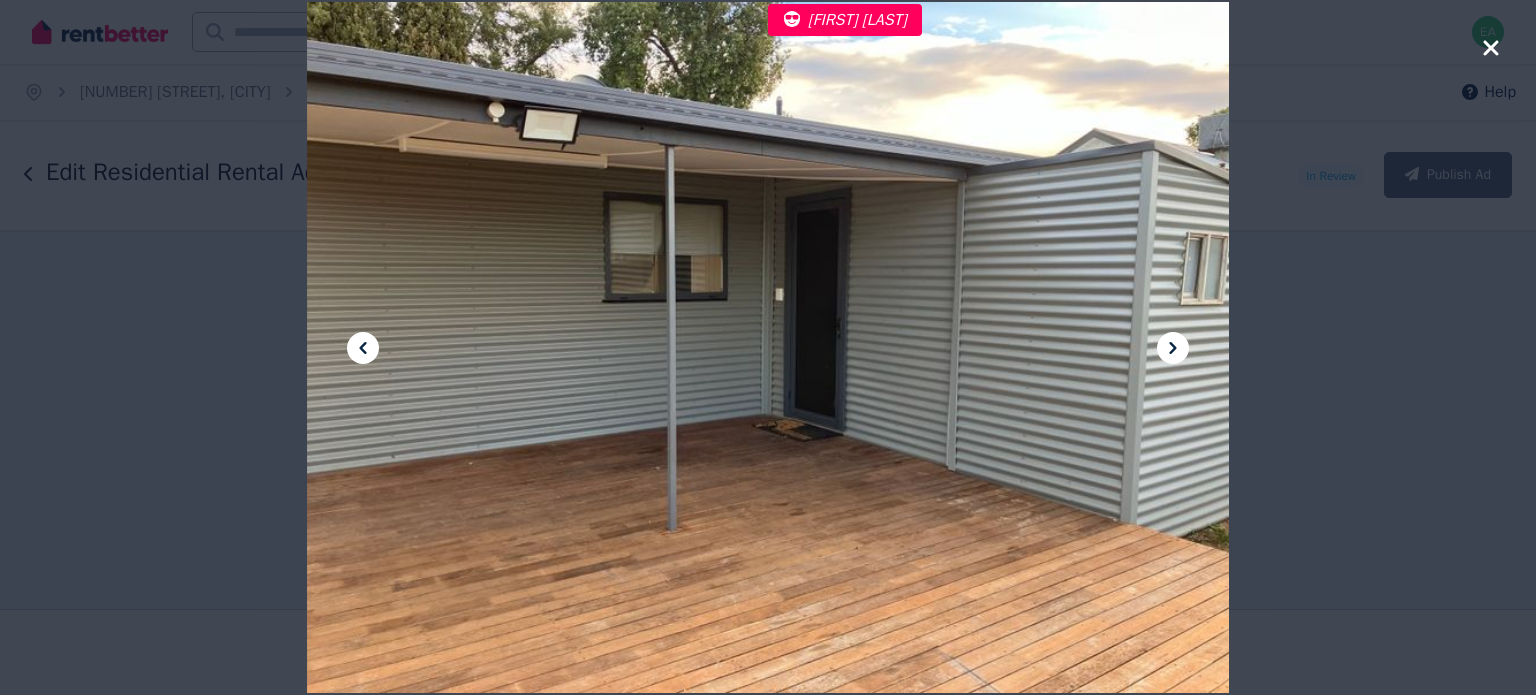 click 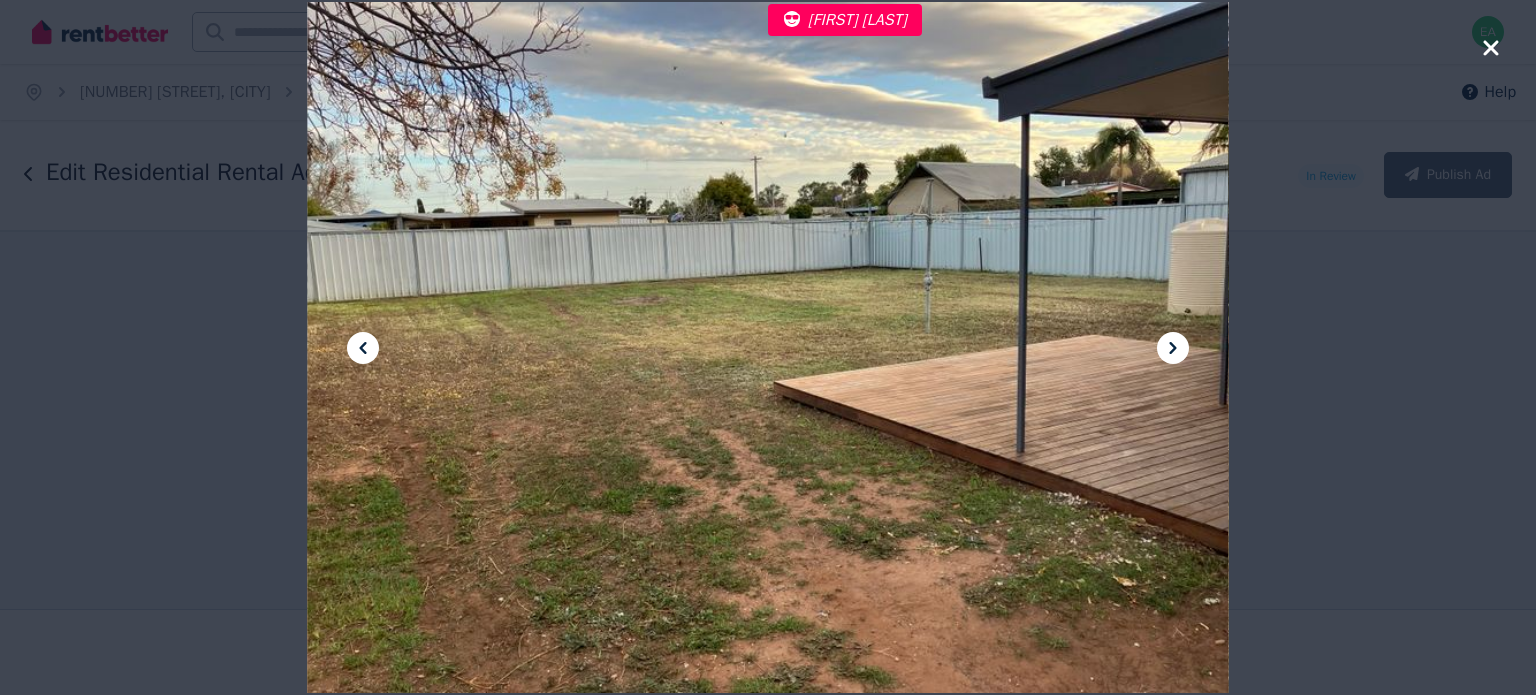 click 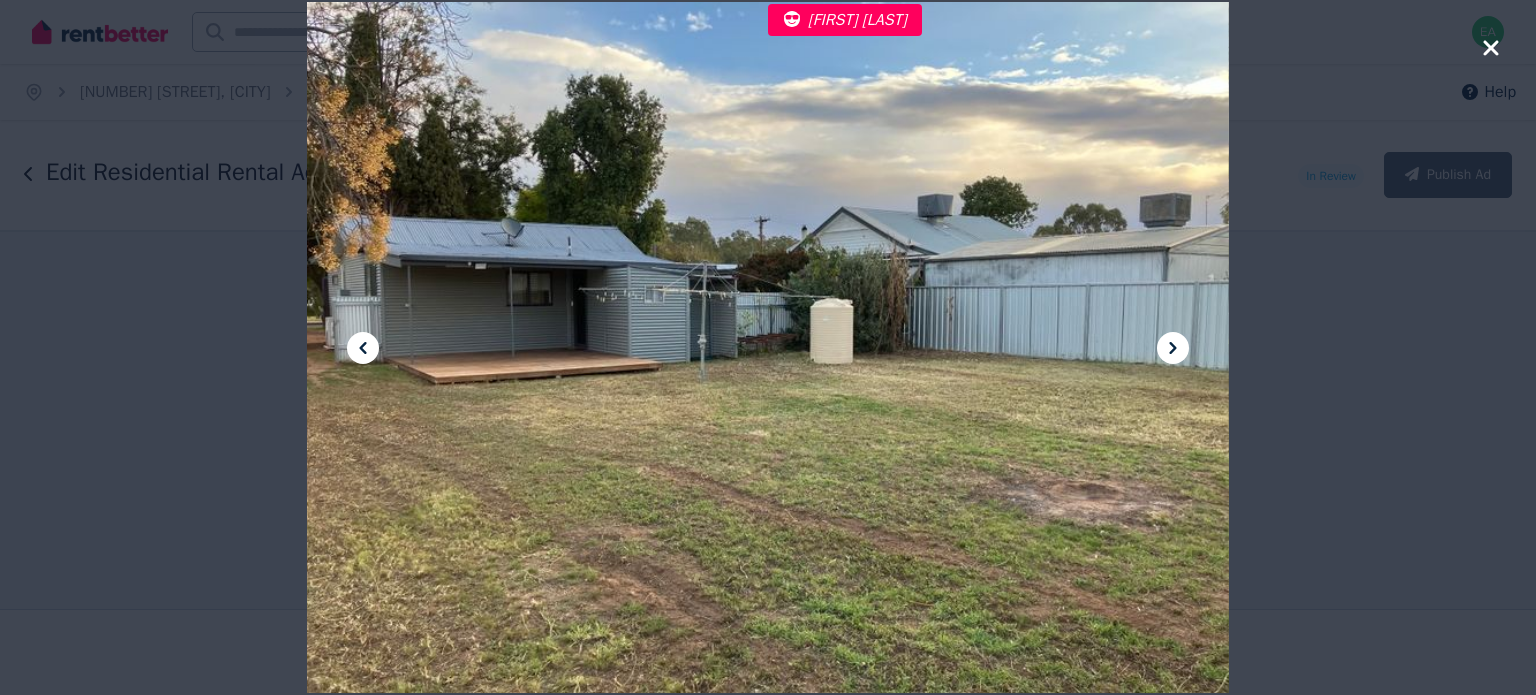 click 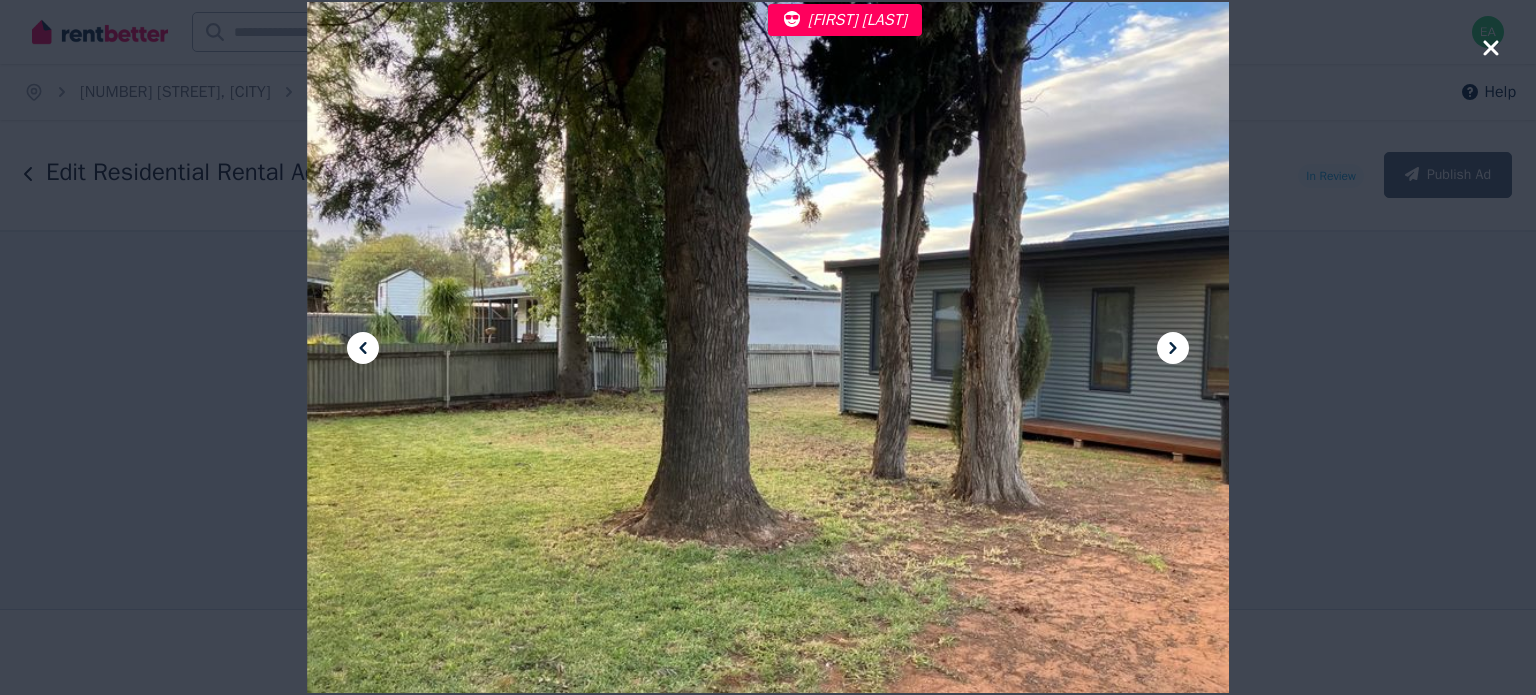 click 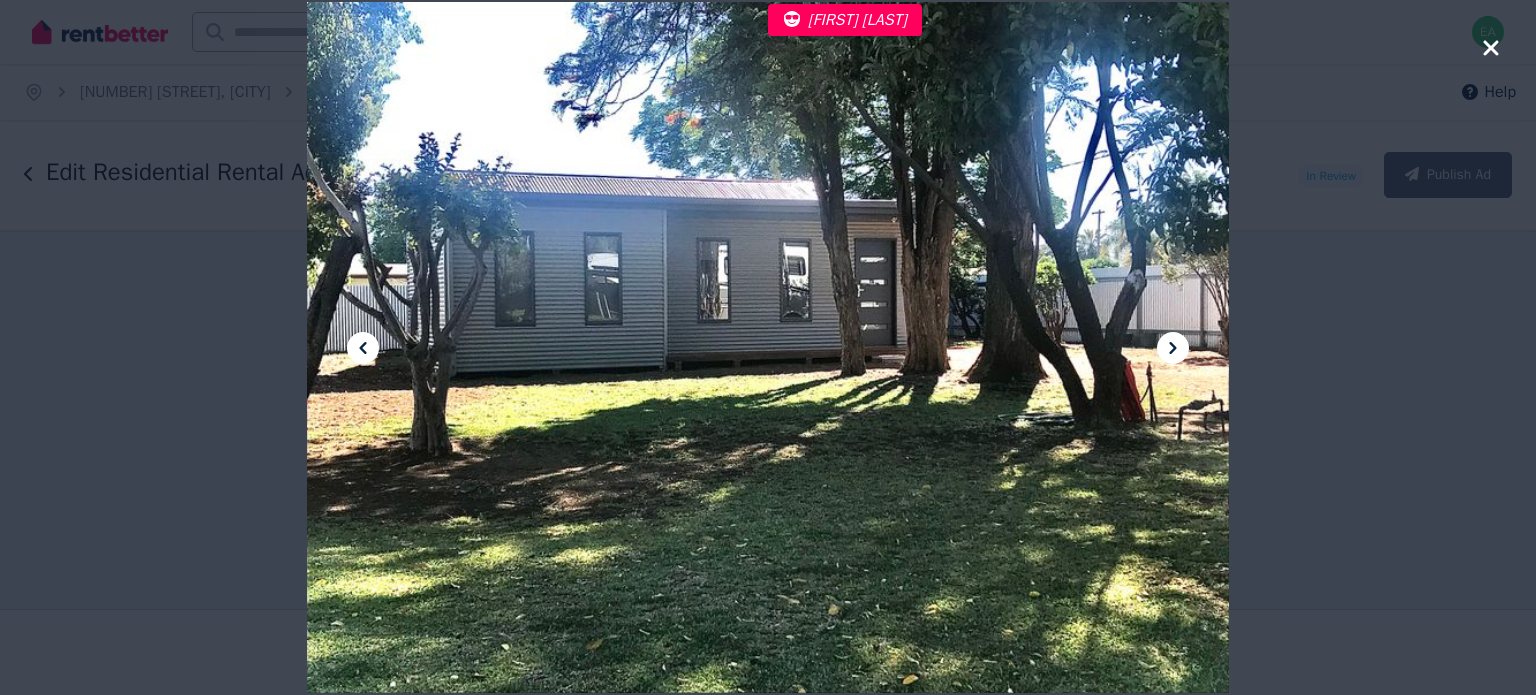 click 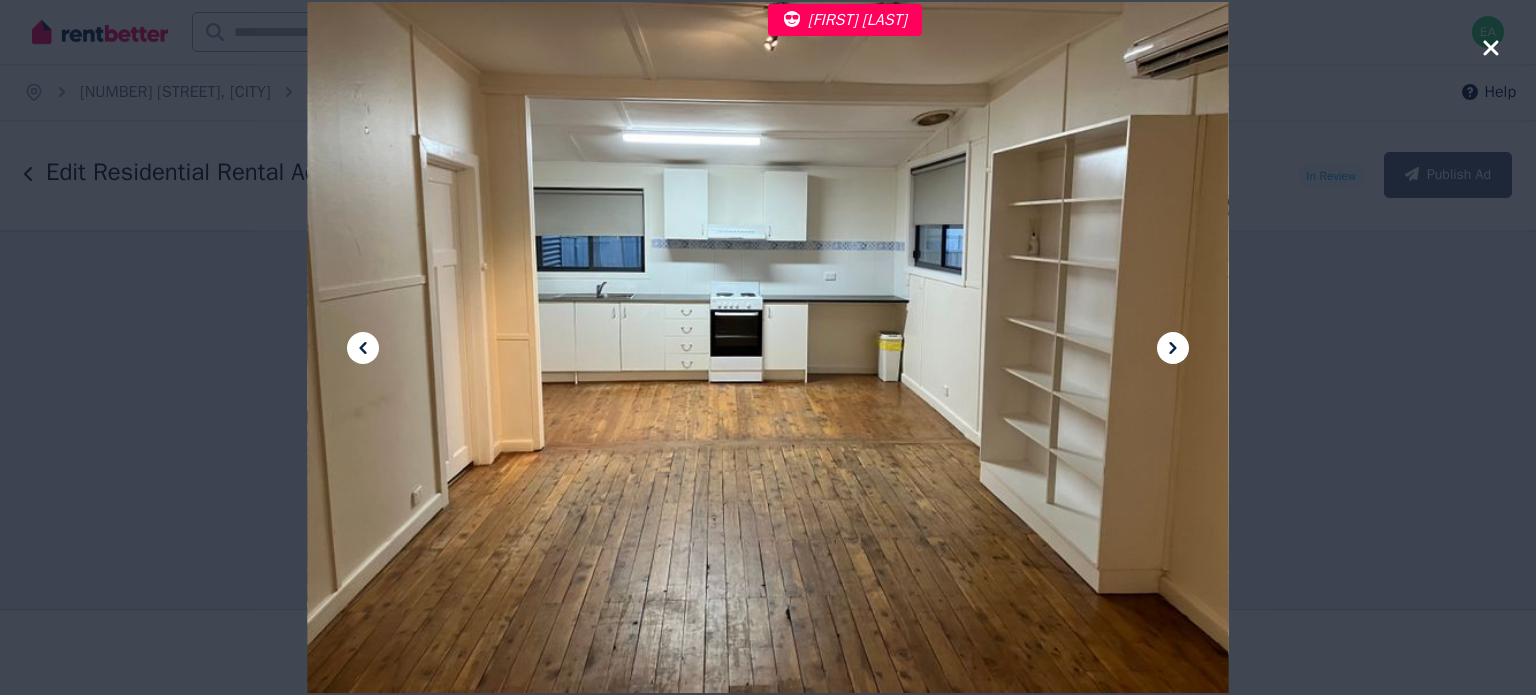 click 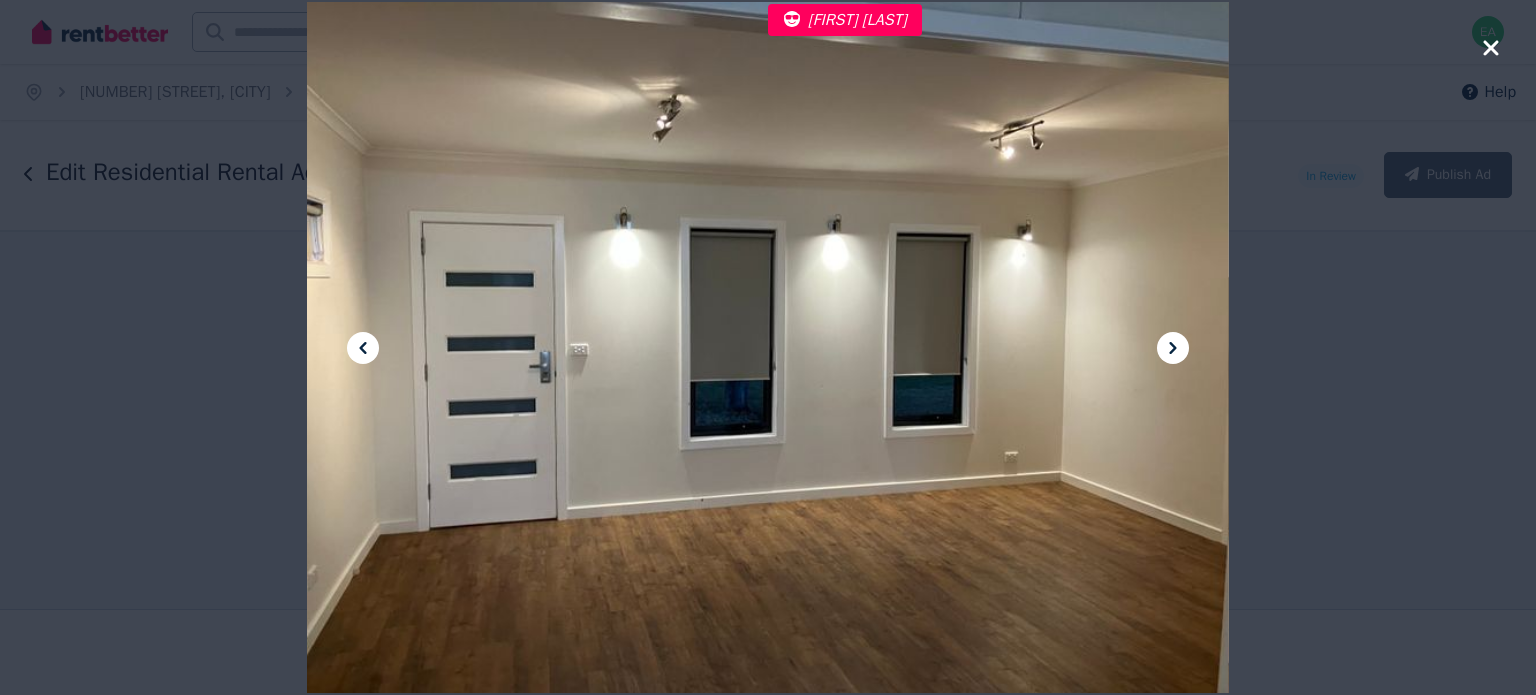 click 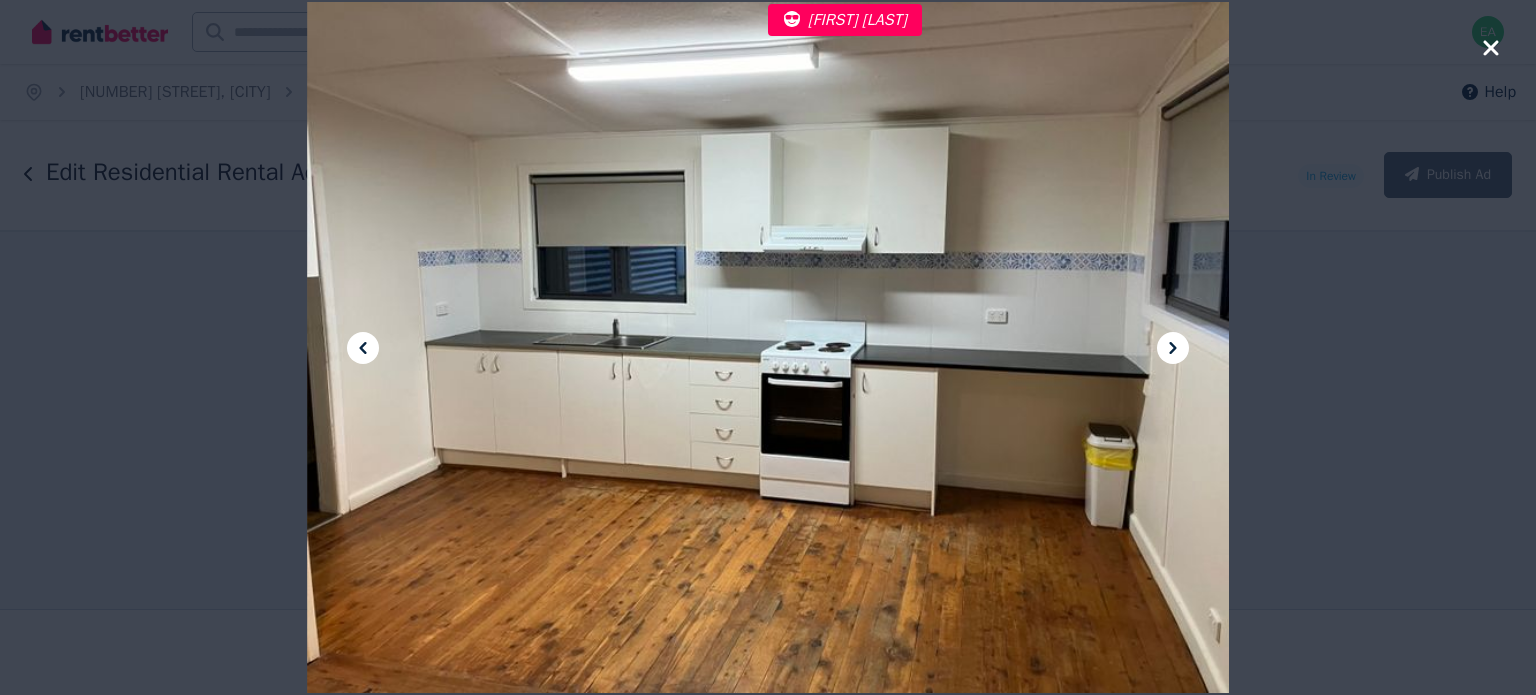 click 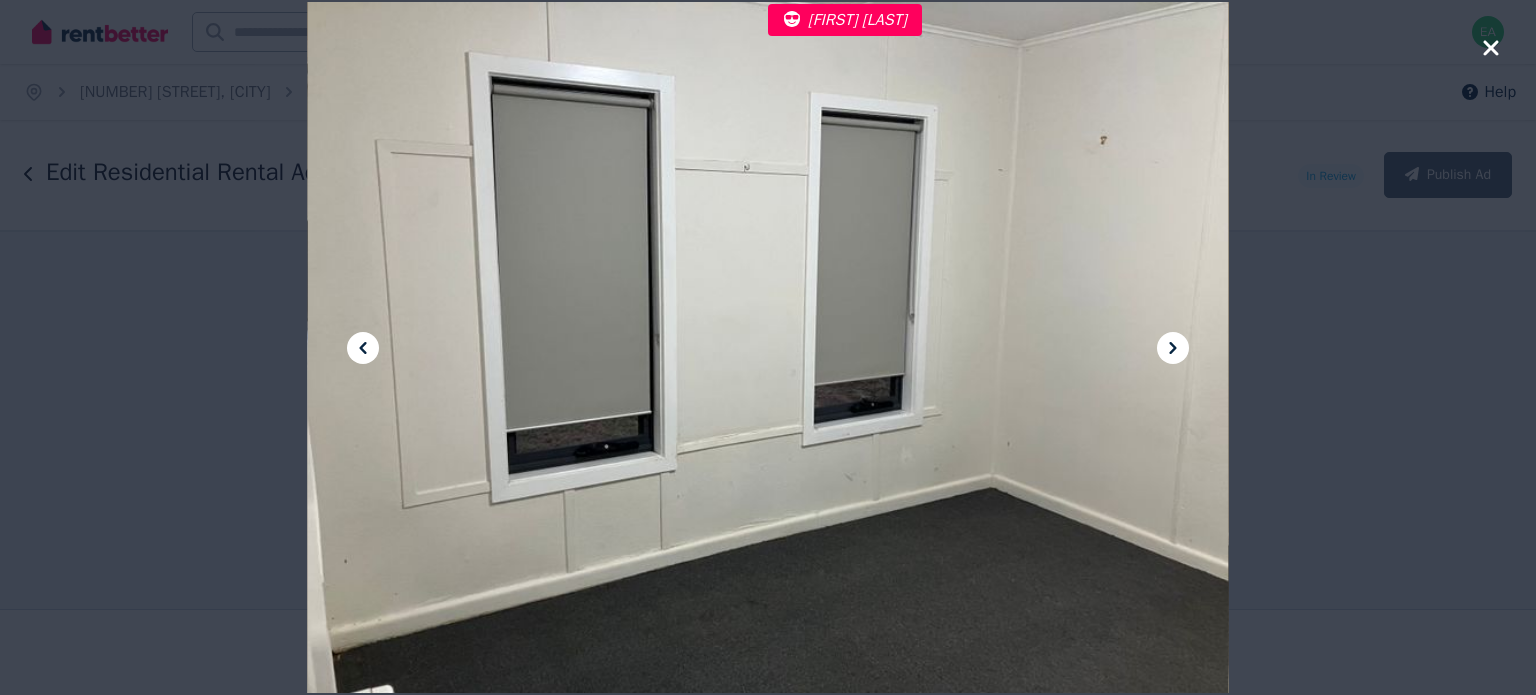 click 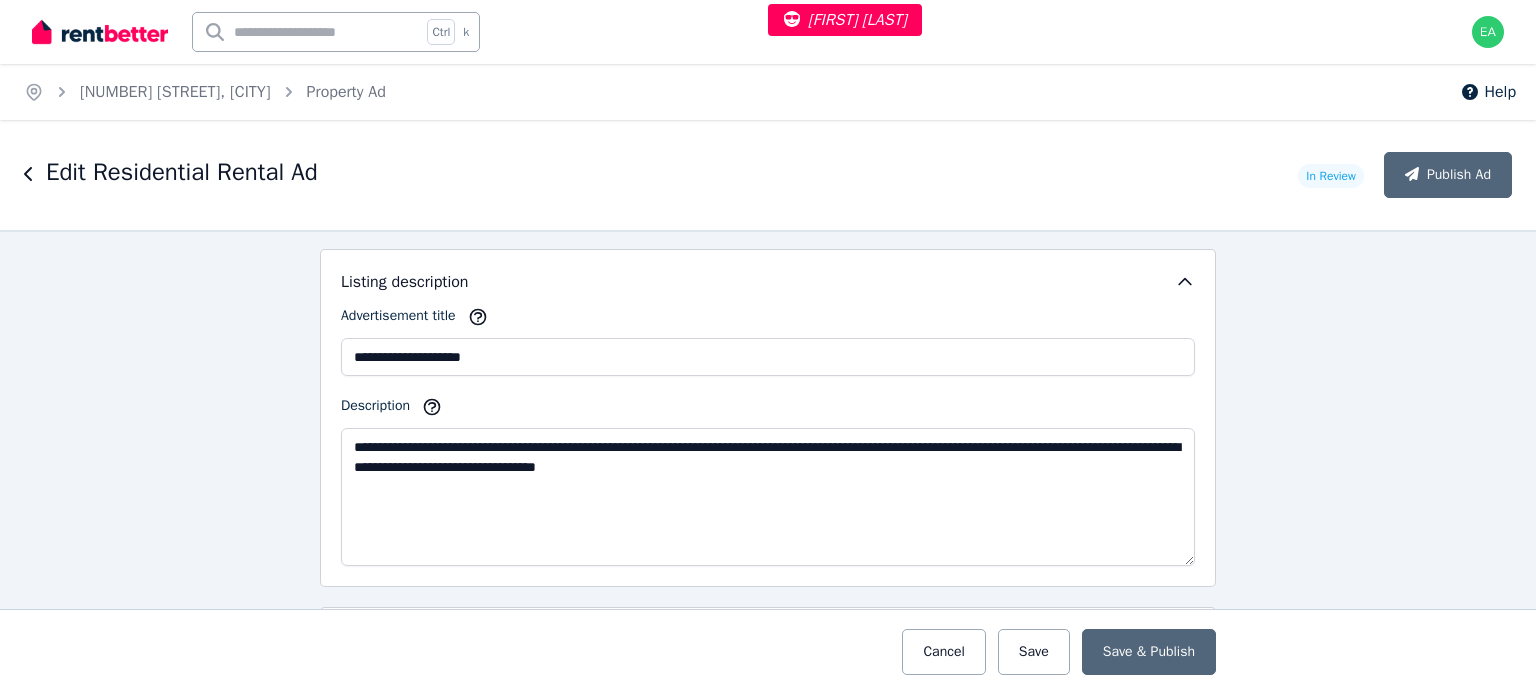 scroll, scrollTop: 725, scrollLeft: 0, axis: vertical 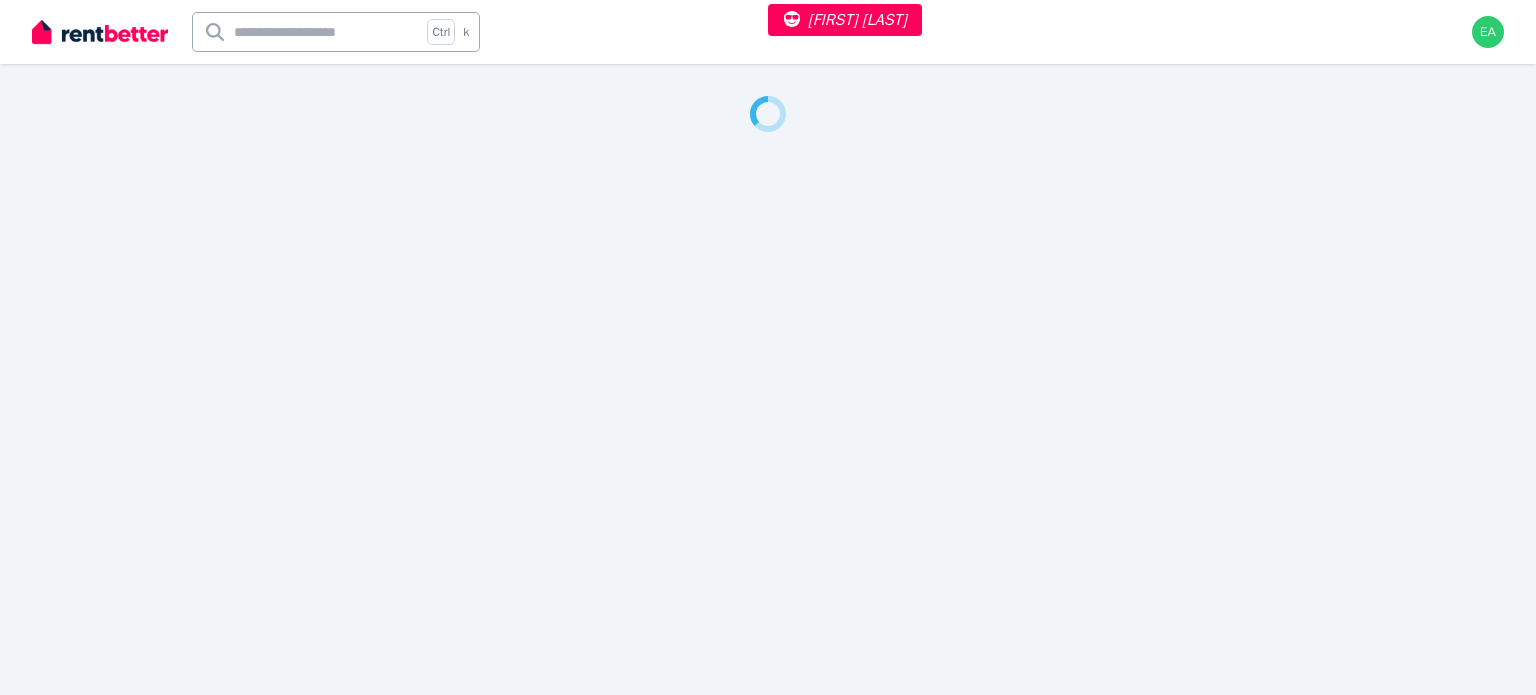 select on "***" 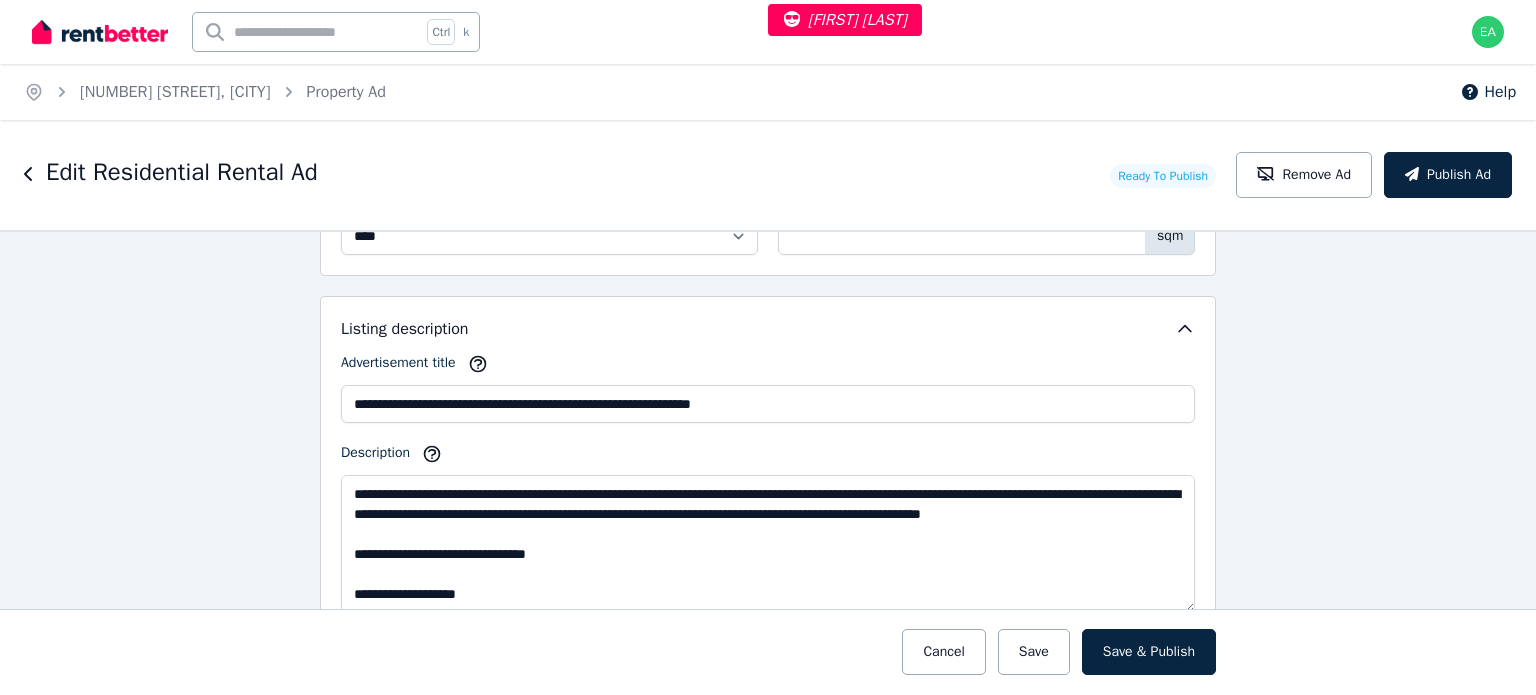 scroll, scrollTop: 1400, scrollLeft: 0, axis: vertical 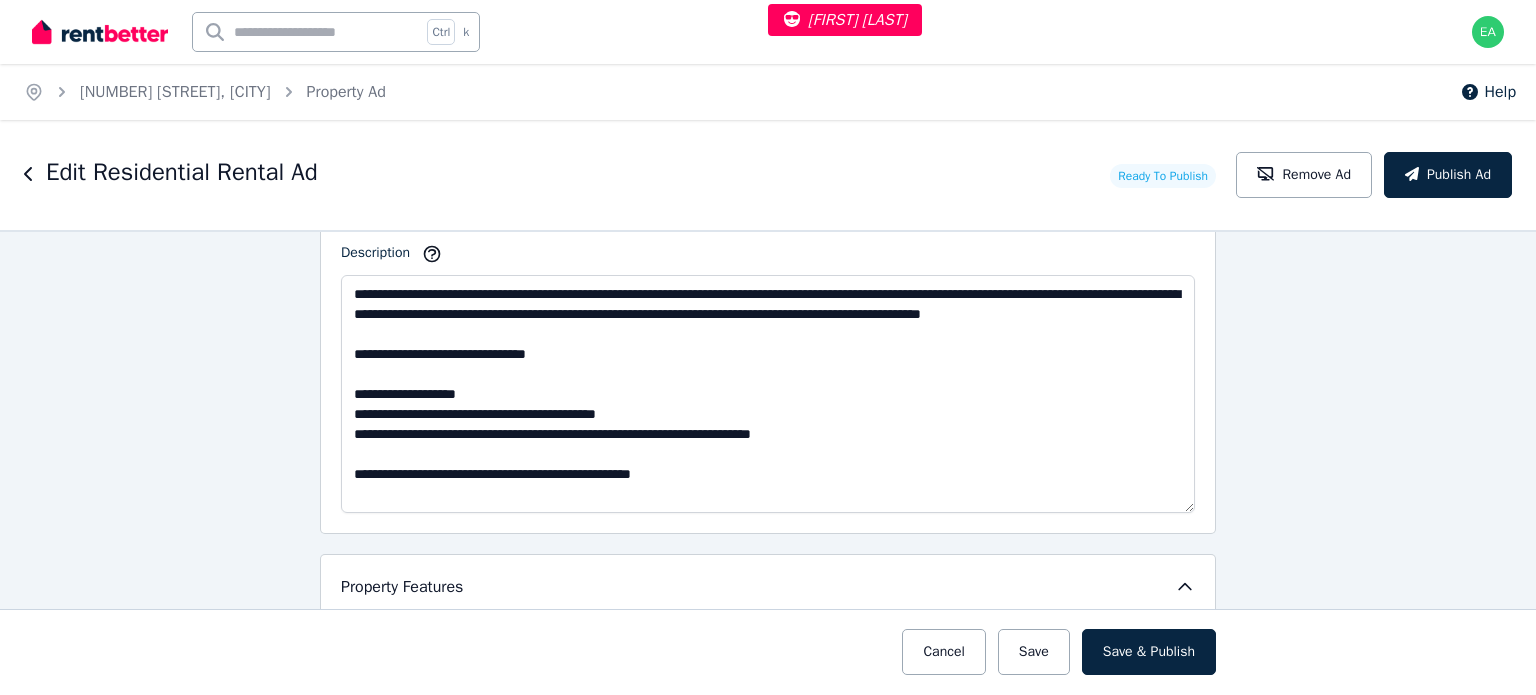 drag, startPoint x: 1178, startPoint y: 401, endPoint x: 1179, endPoint y: 503, distance: 102.0049 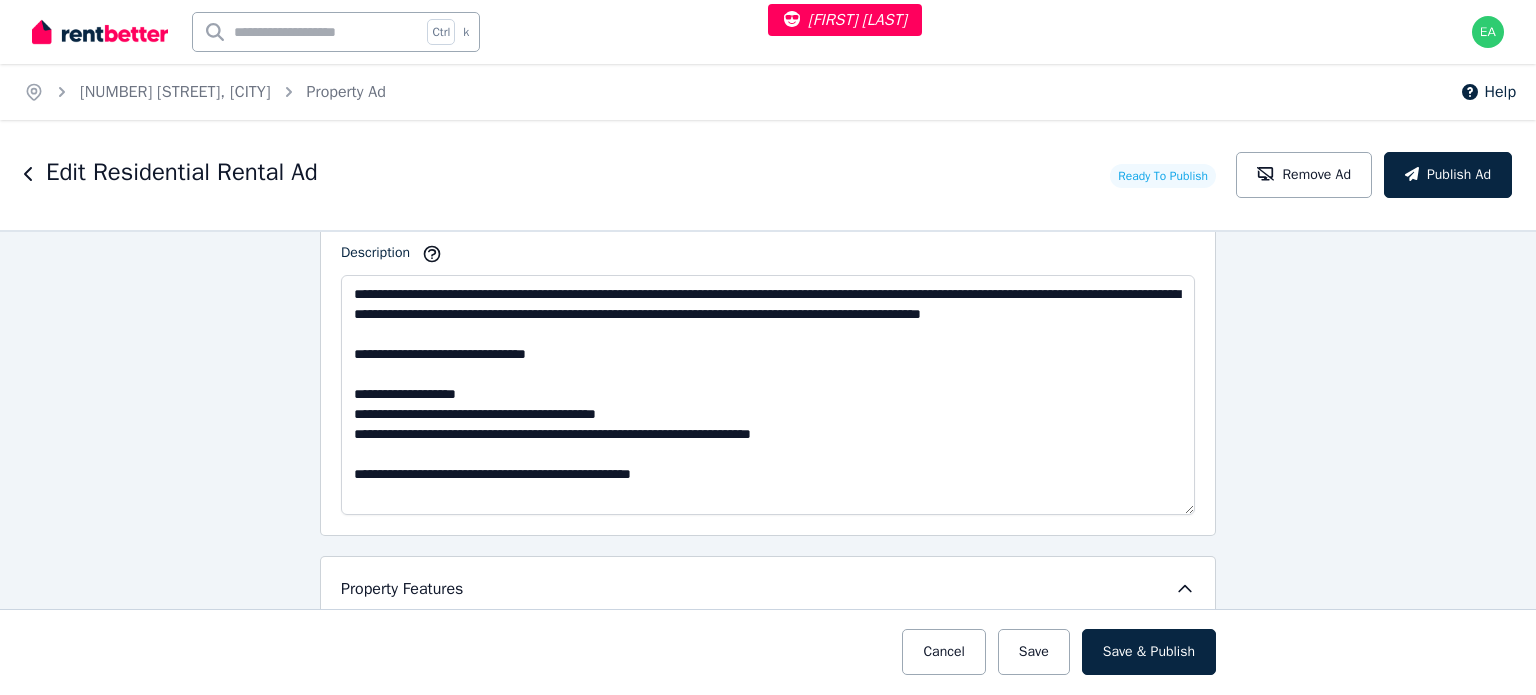 scroll, scrollTop: 1500, scrollLeft: 0, axis: vertical 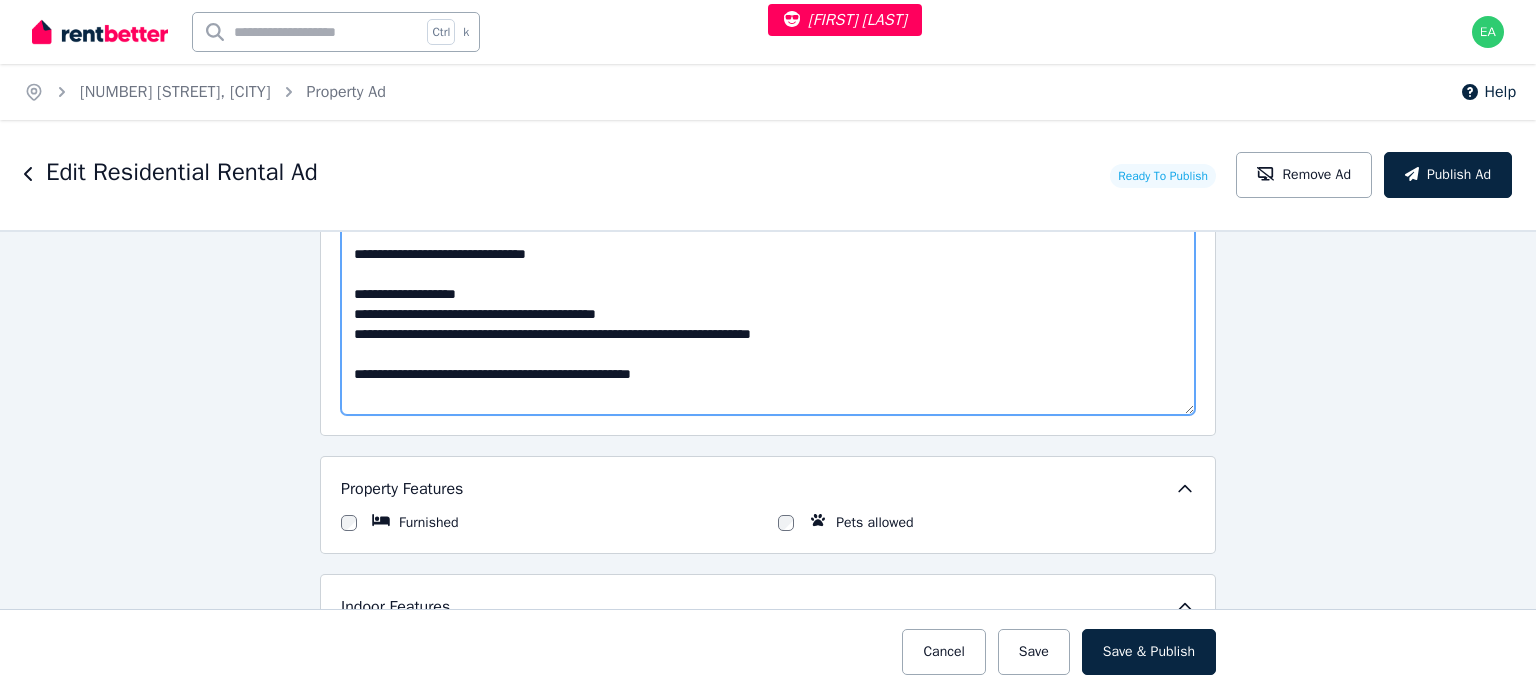 click on "**********" at bounding box center [768, 295] 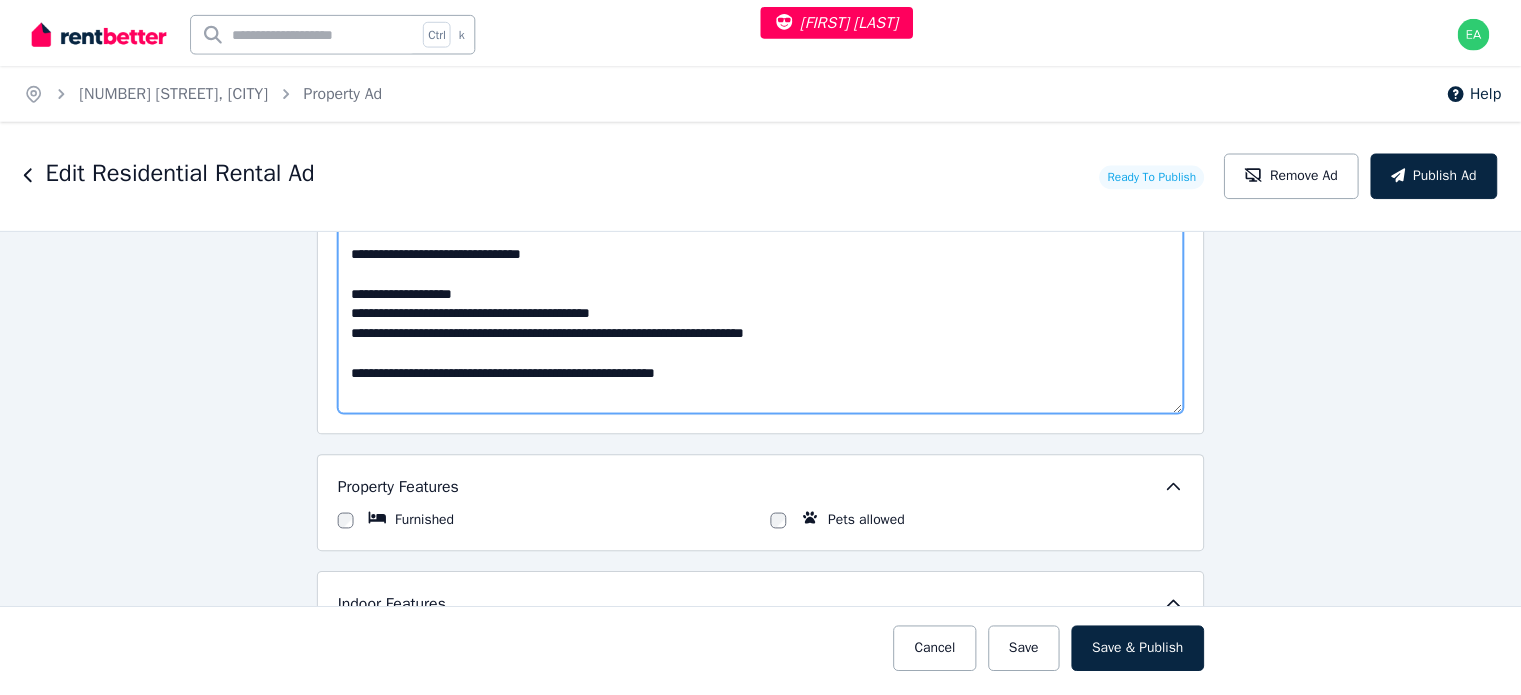 scroll, scrollTop: 1300, scrollLeft: 0, axis: vertical 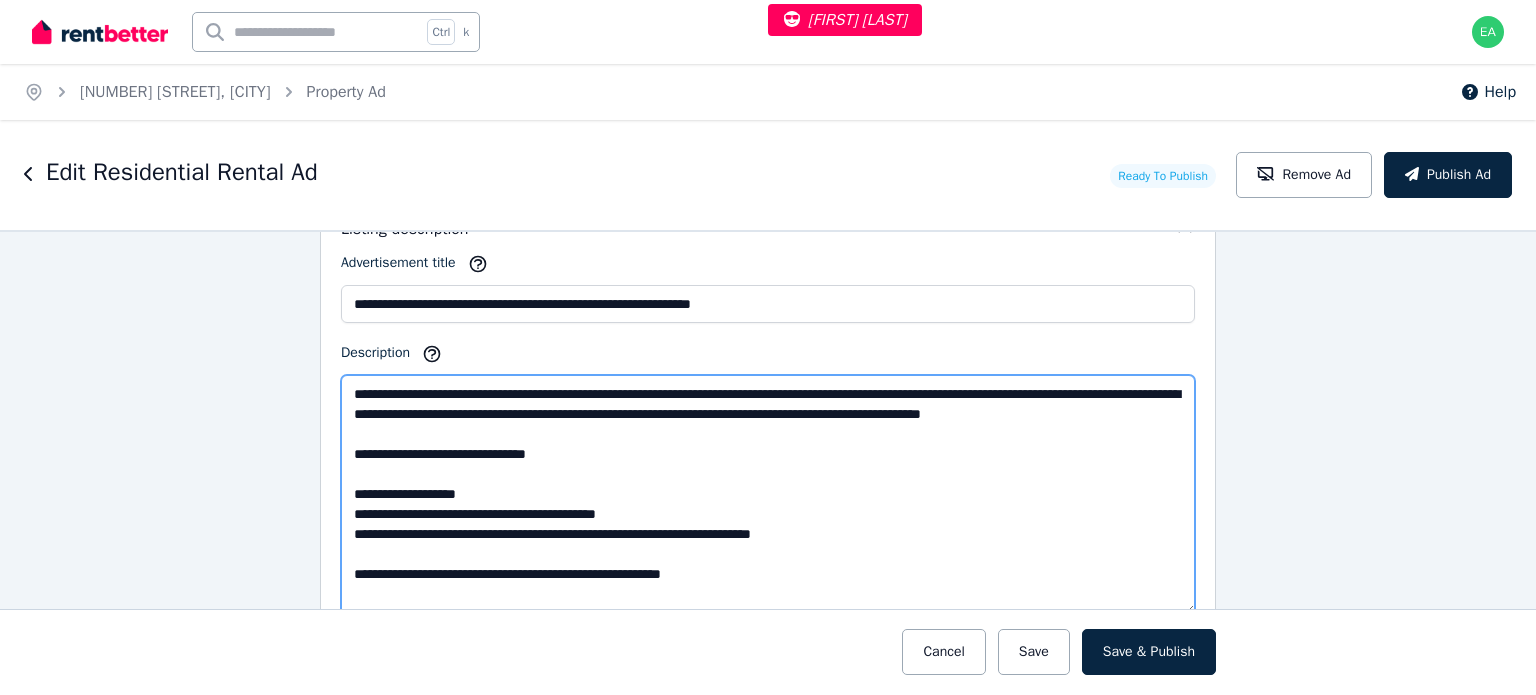 click on "**********" at bounding box center [768, 495] 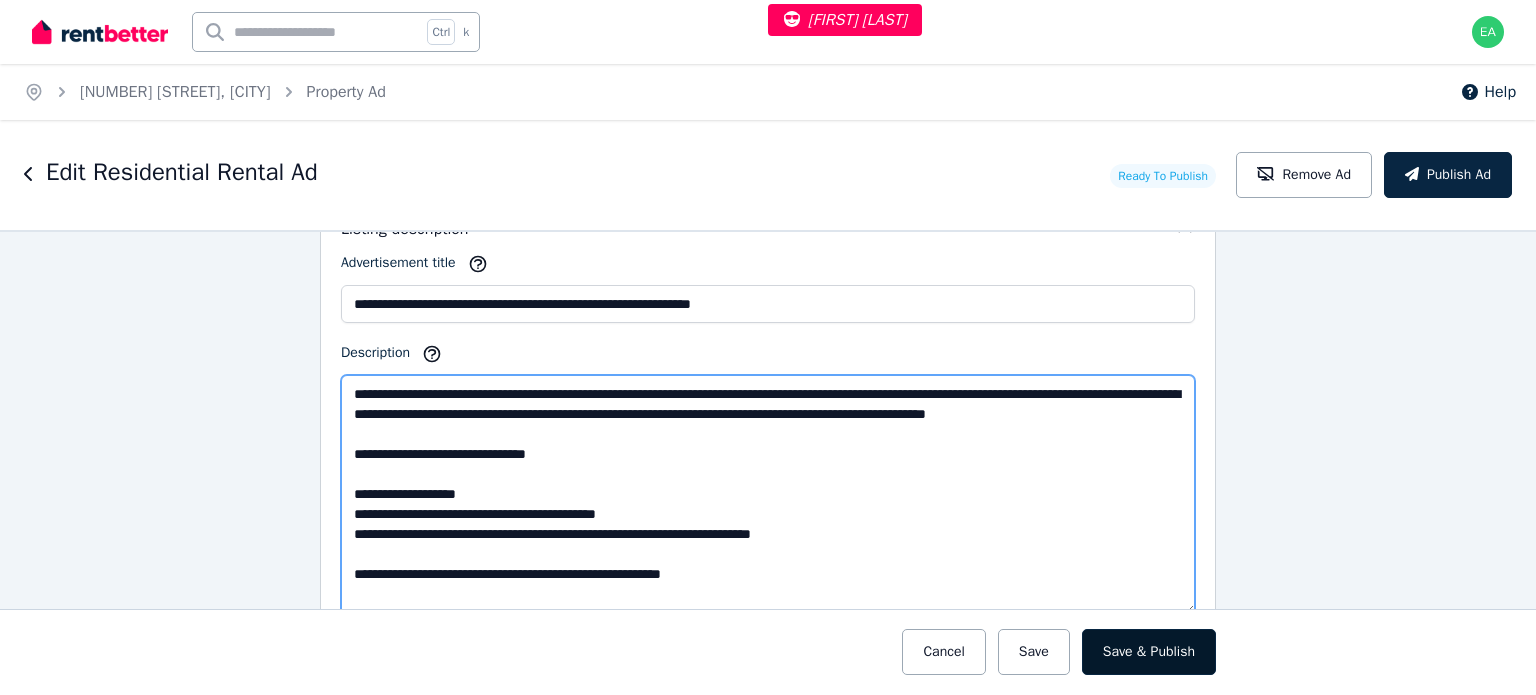 type on "**********" 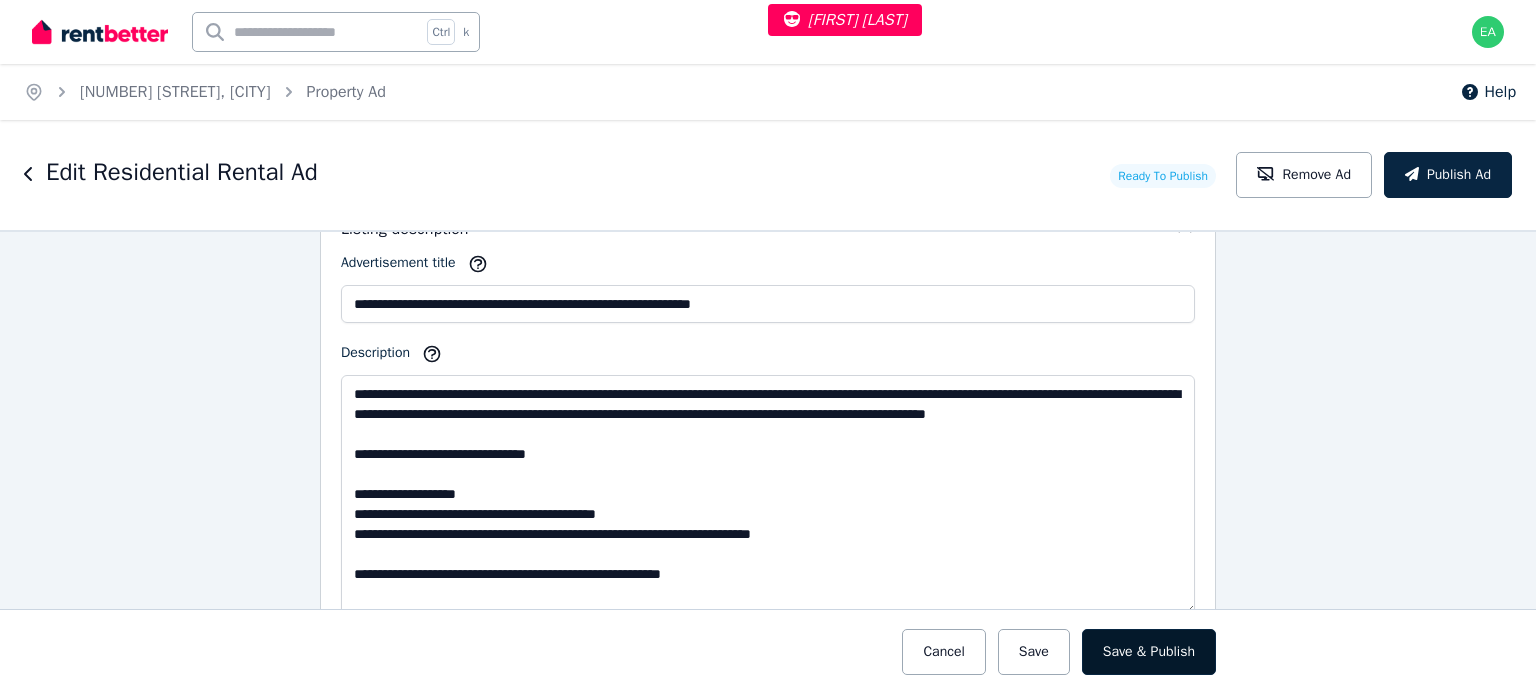 click on "Save & Publish" at bounding box center (1149, 652) 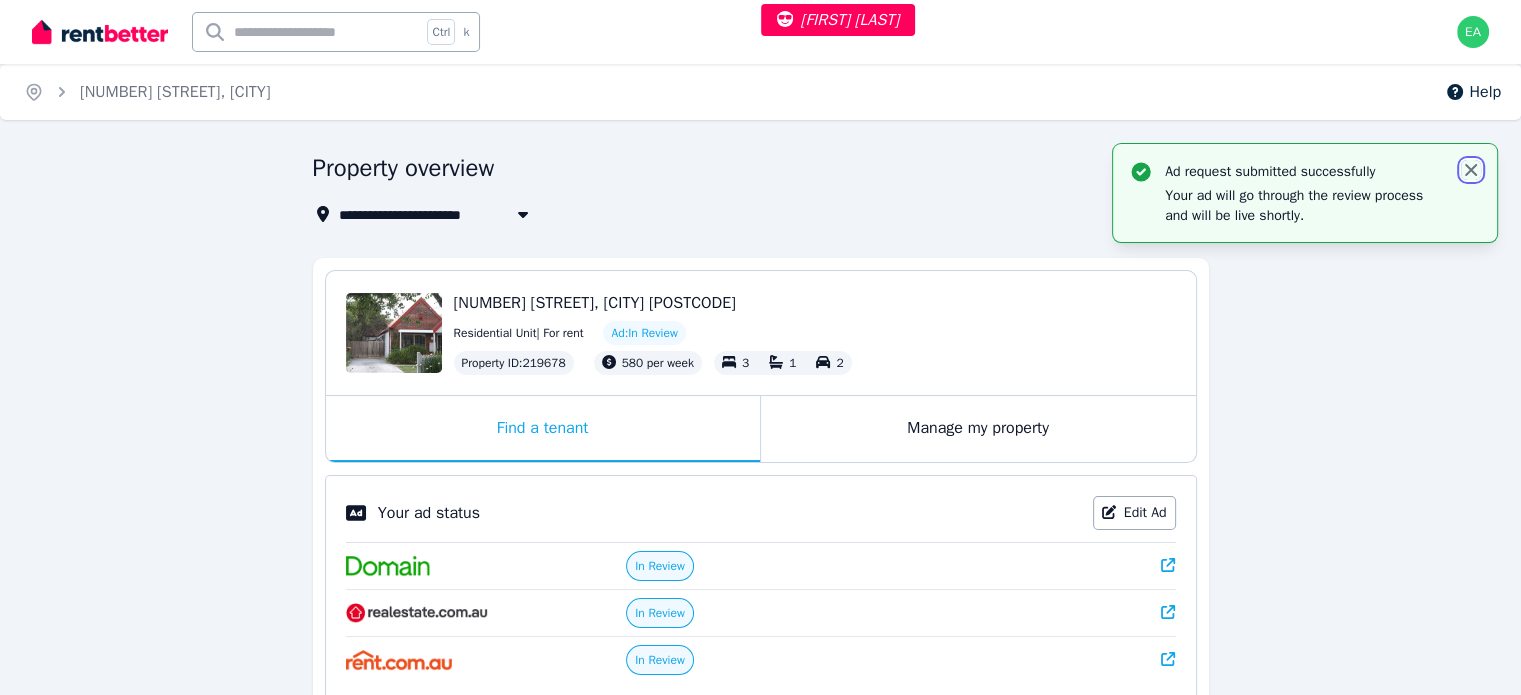 click 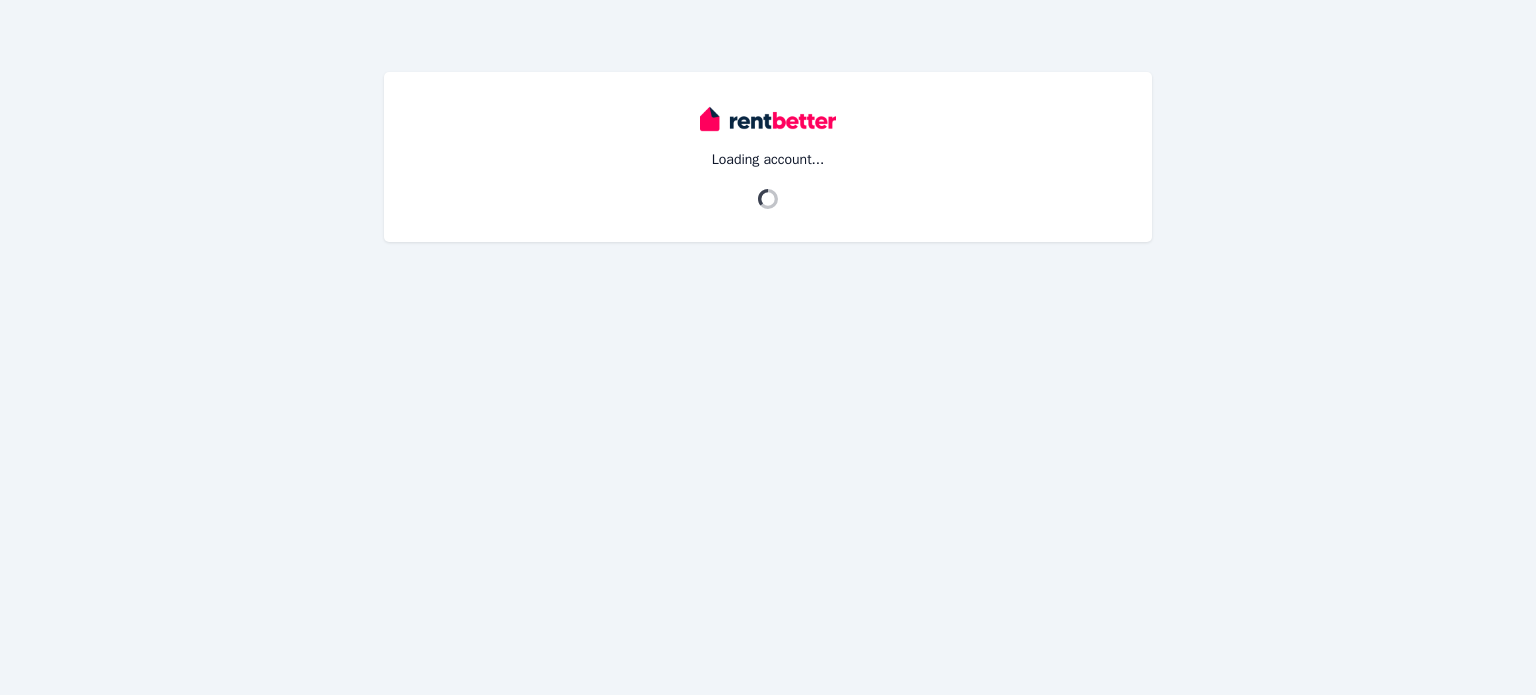 scroll, scrollTop: 0, scrollLeft: 0, axis: both 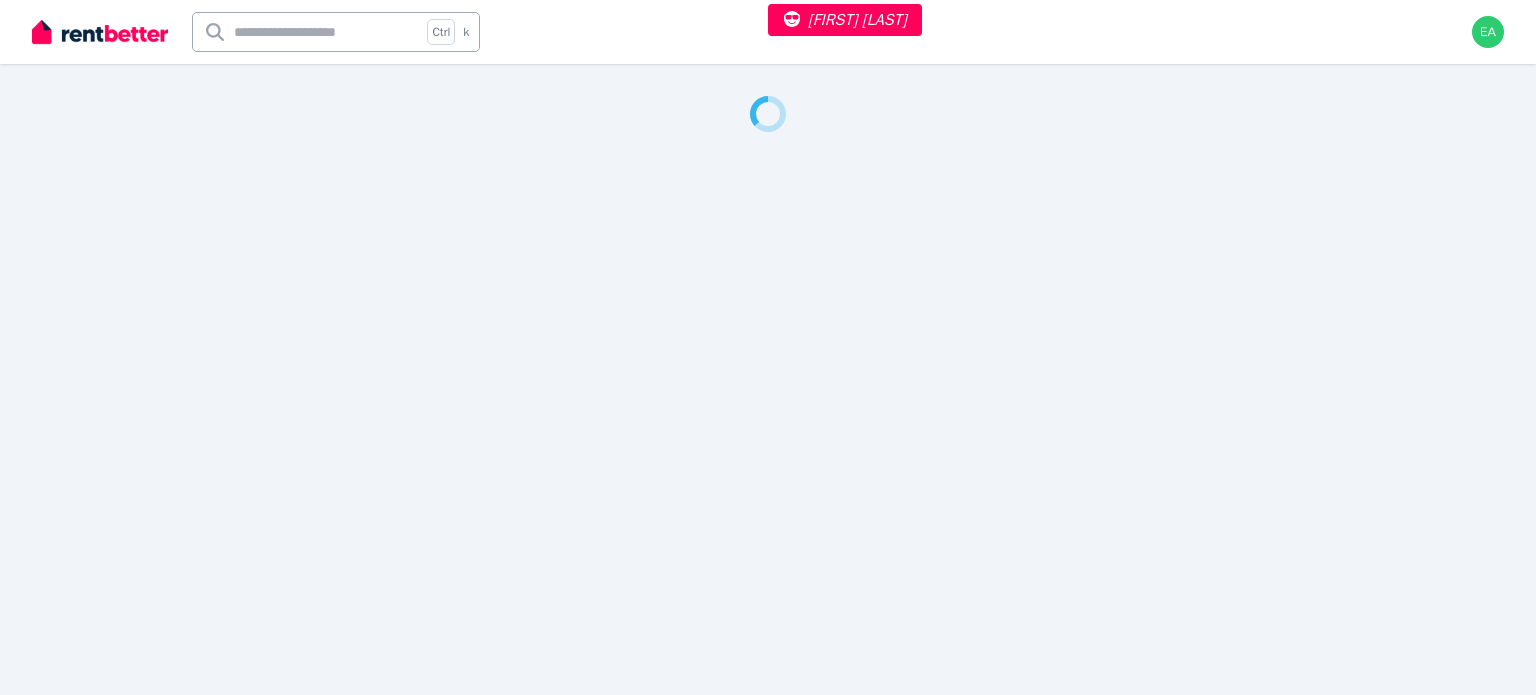 select on "***" 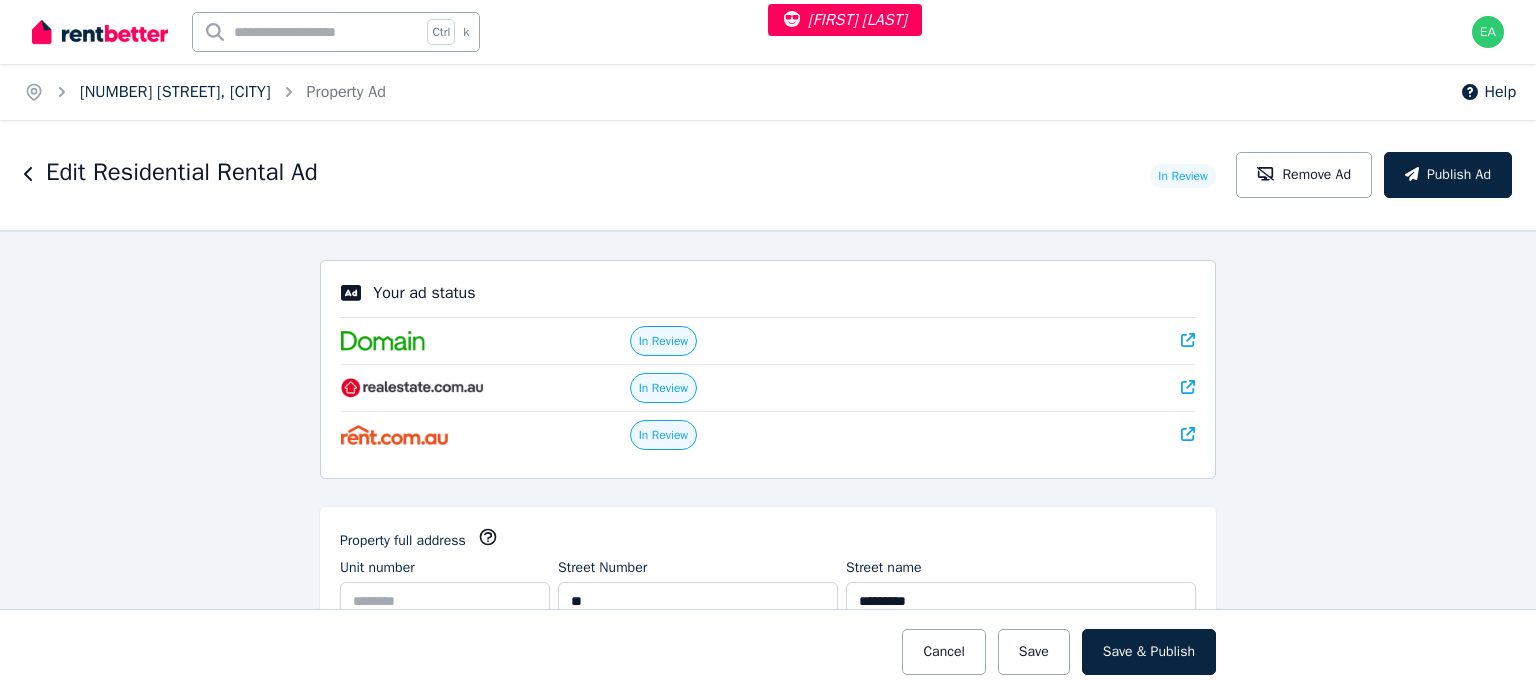 click on "[NUMBER] [STREET], [CITY]" at bounding box center (175, 92) 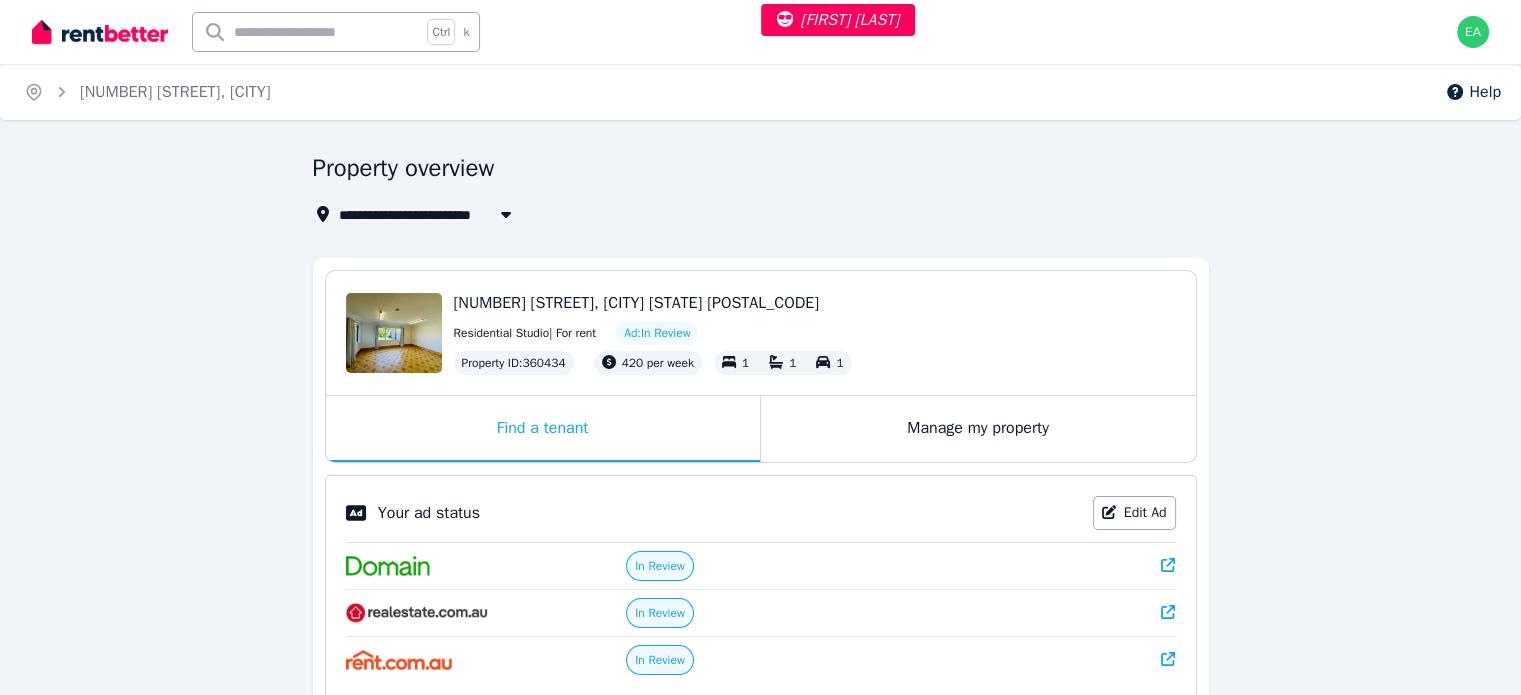 click on "Manage my property" at bounding box center [978, 429] 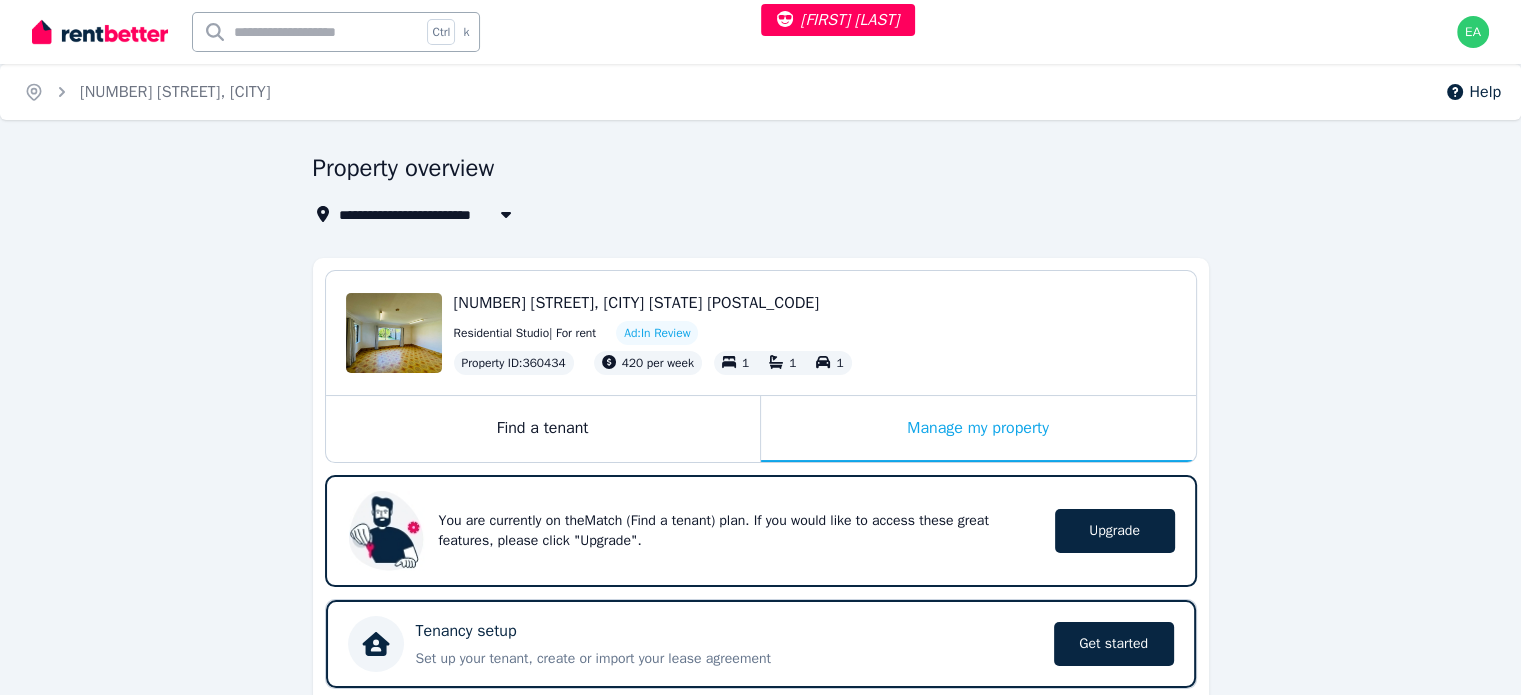scroll, scrollTop: 500, scrollLeft: 0, axis: vertical 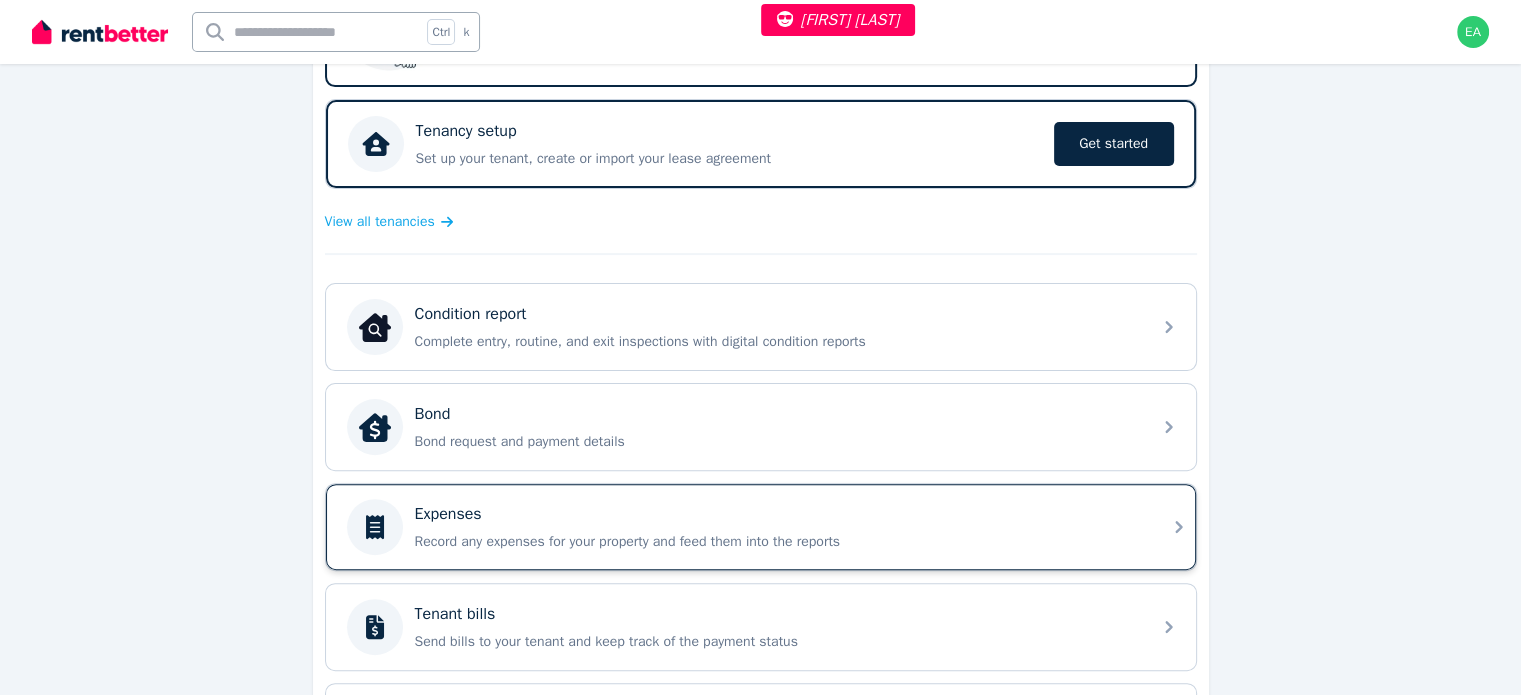 click on "Record any expenses for your property and feed them into the reports" at bounding box center (777, 542) 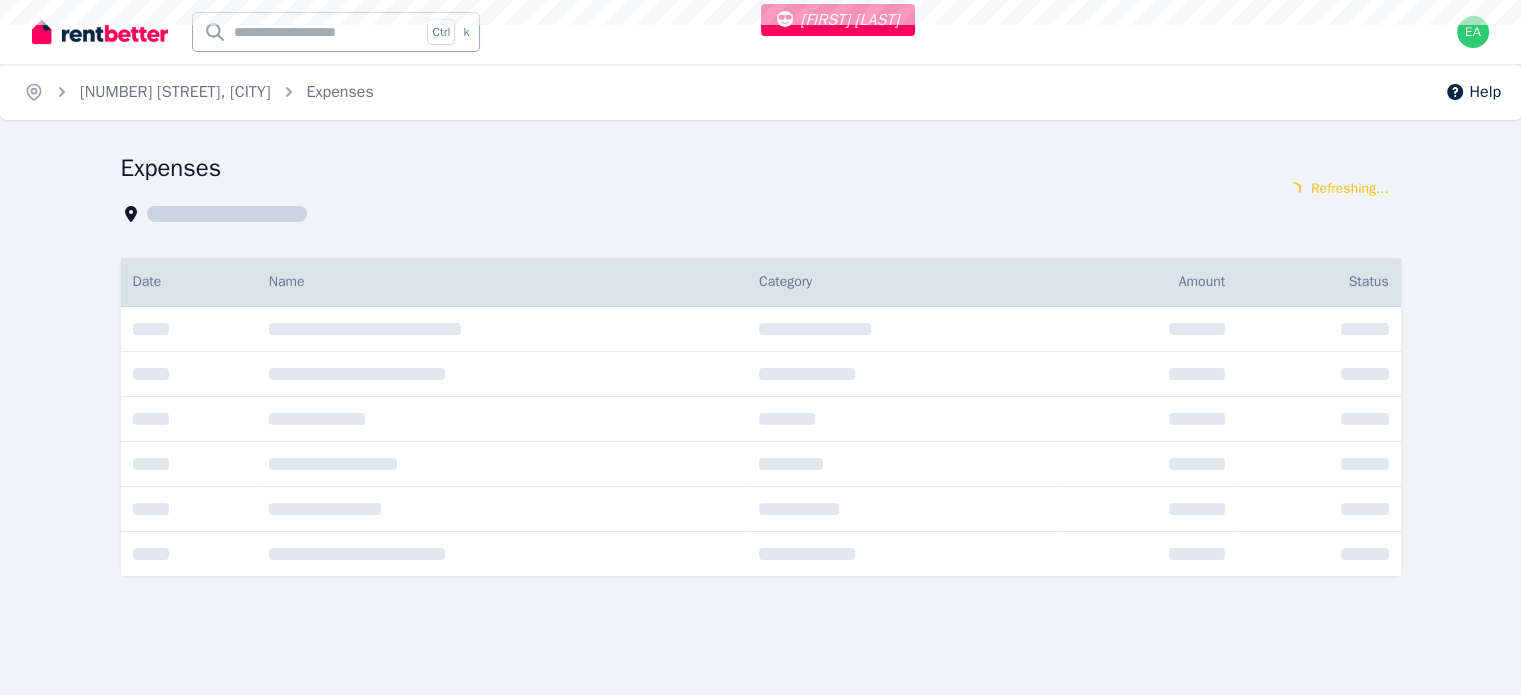 scroll, scrollTop: 0, scrollLeft: 0, axis: both 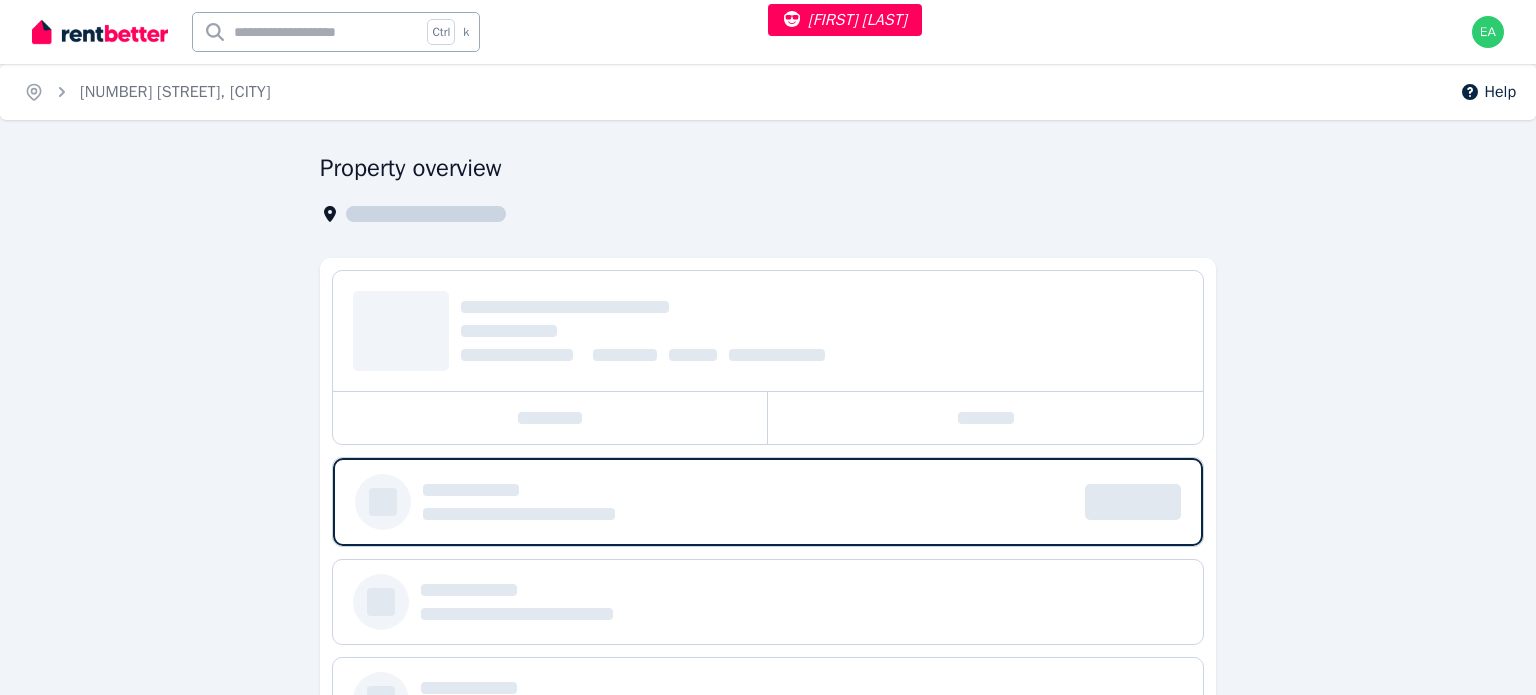 select on "***" 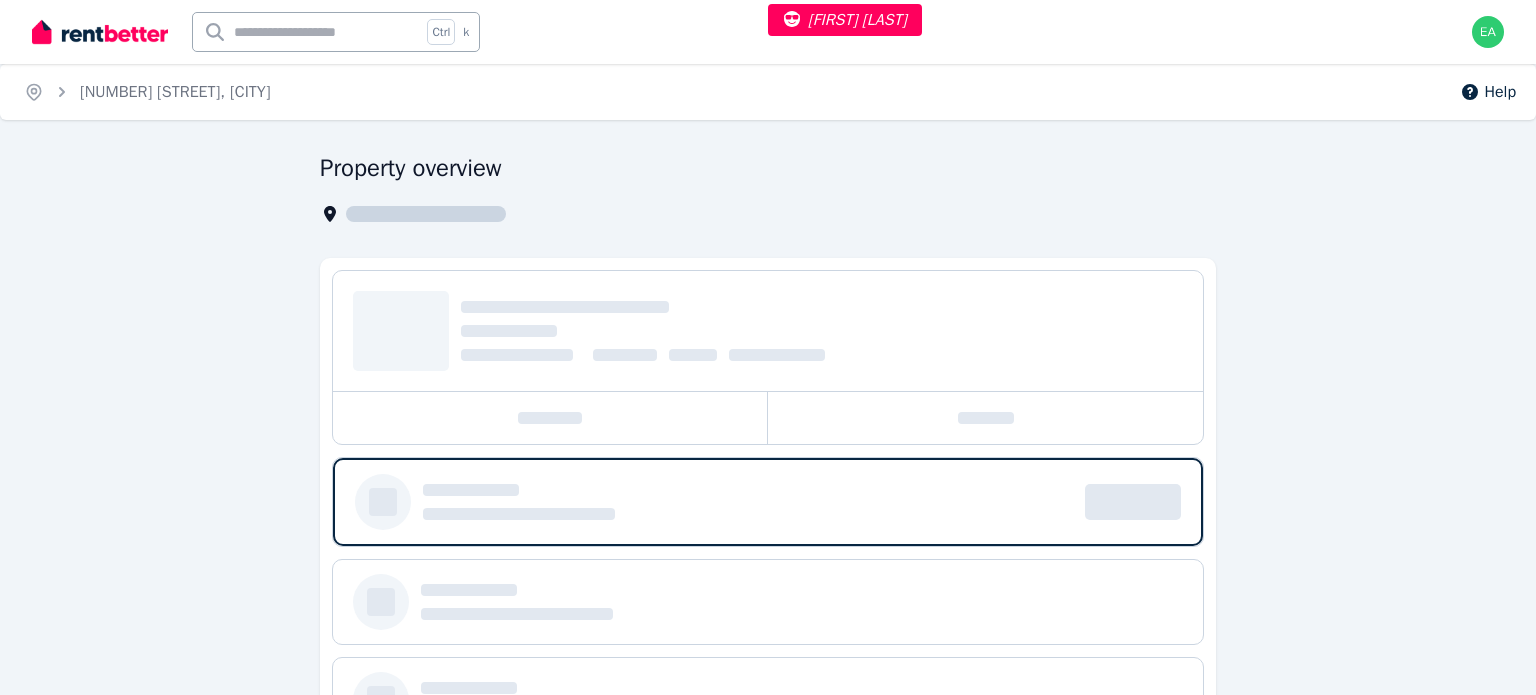 select on "**********" 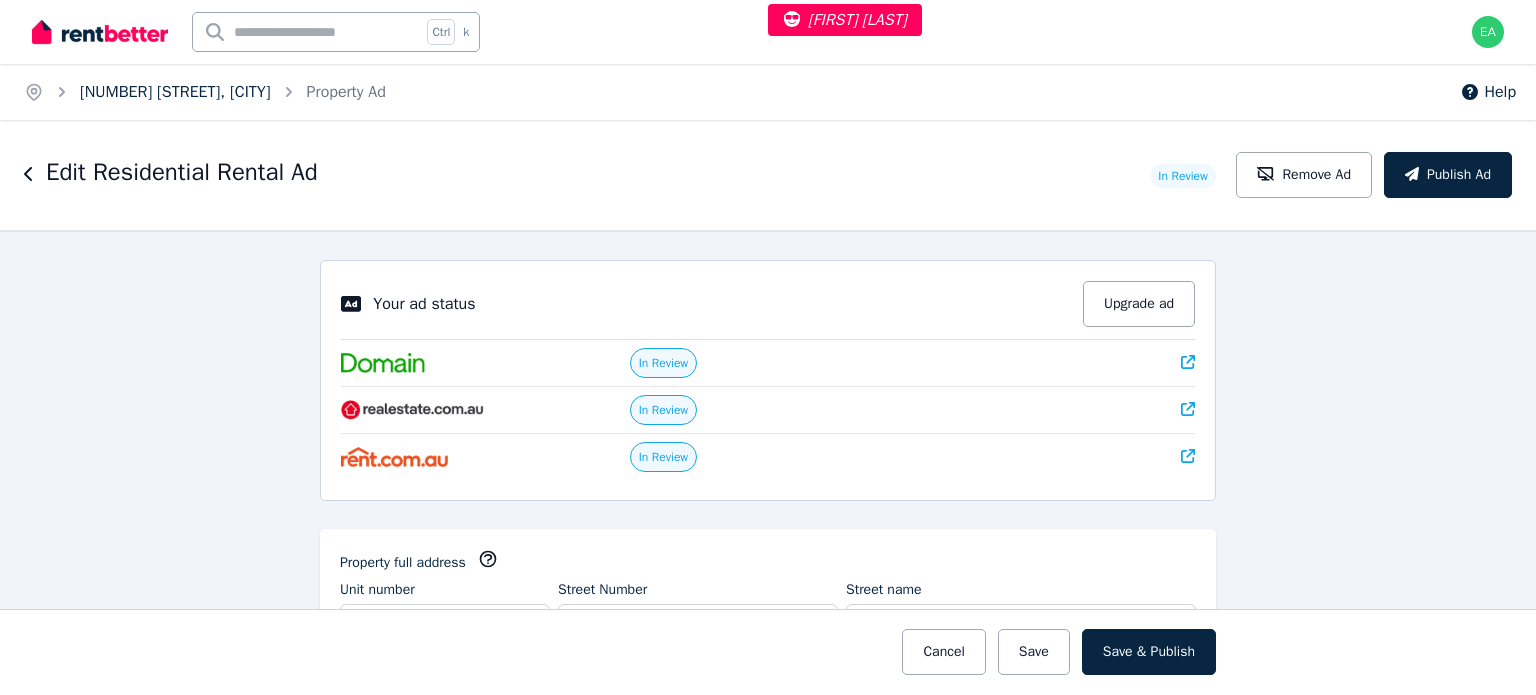 click on "[NUMBER] [STREET], [CITY]" at bounding box center [175, 92] 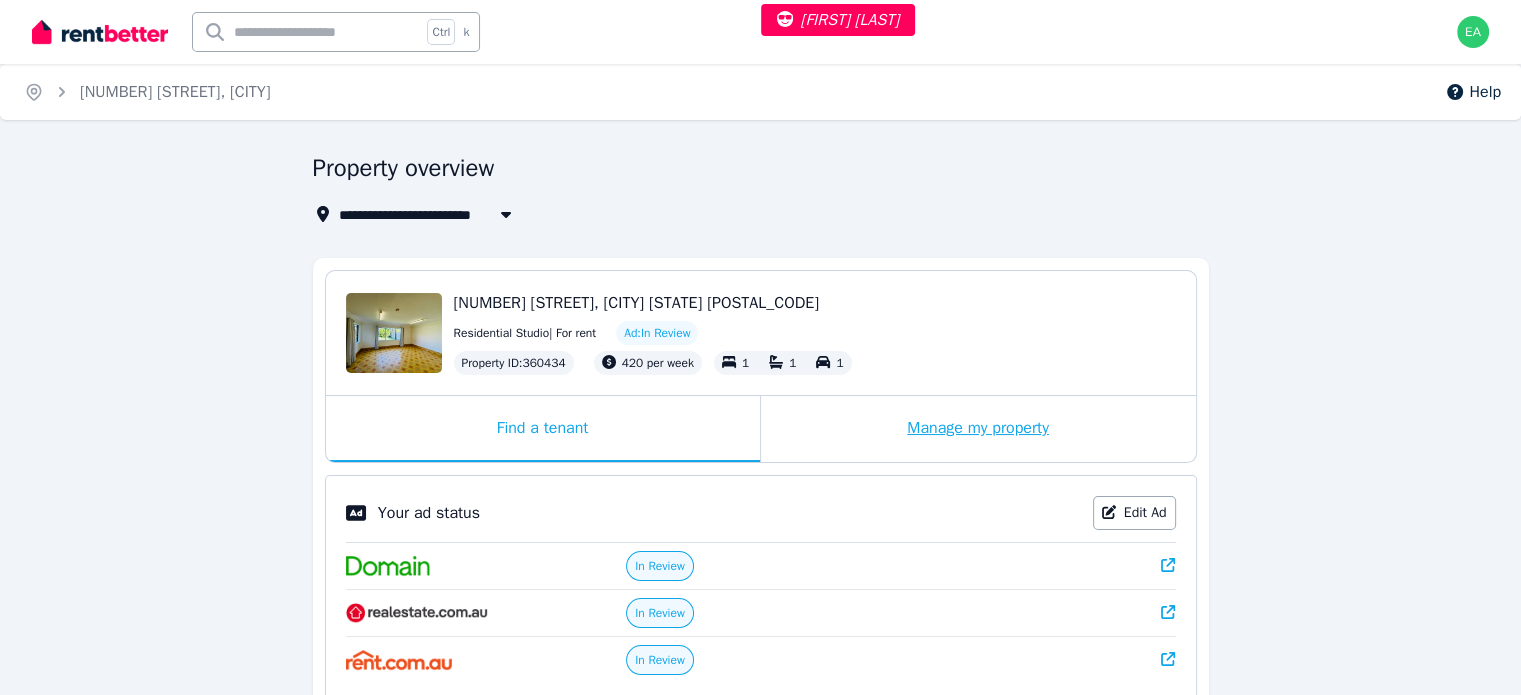 click on "Manage my property" at bounding box center [978, 429] 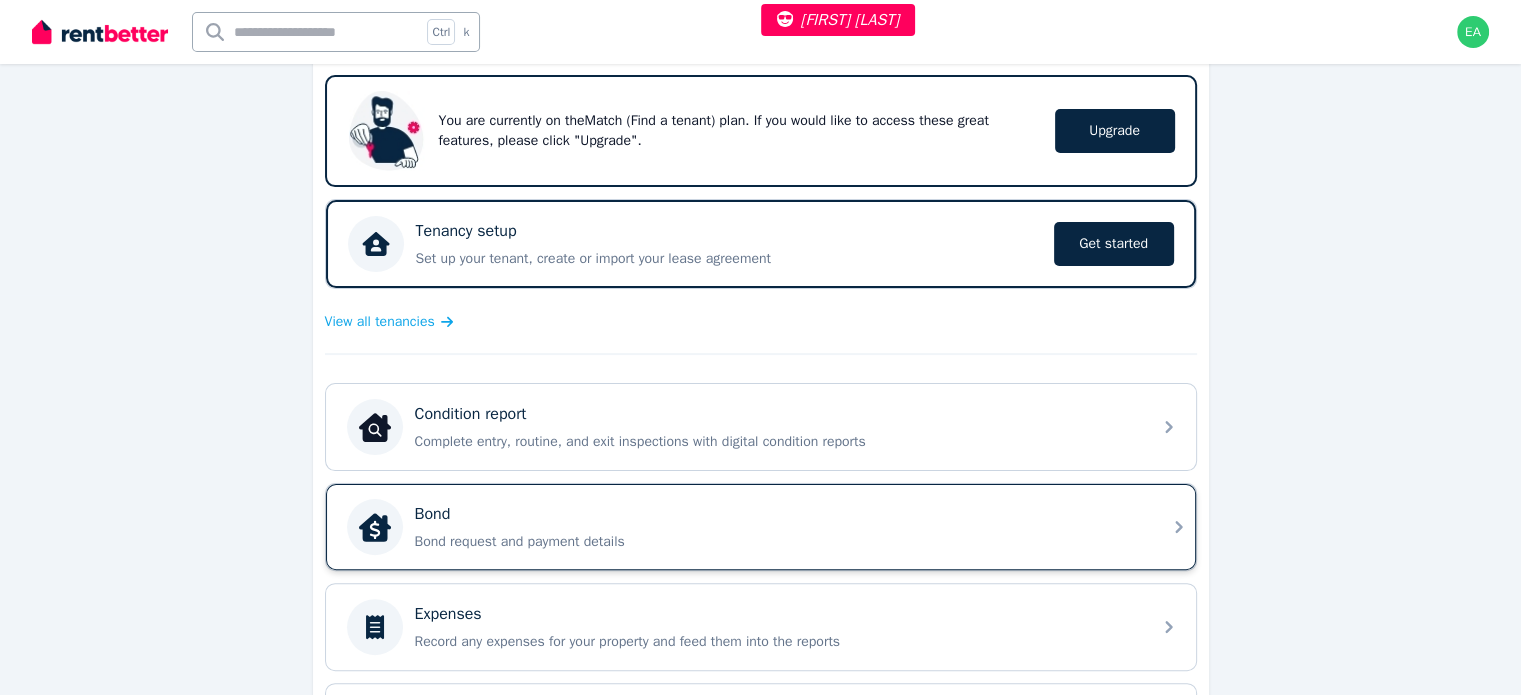 scroll, scrollTop: 500, scrollLeft: 0, axis: vertical 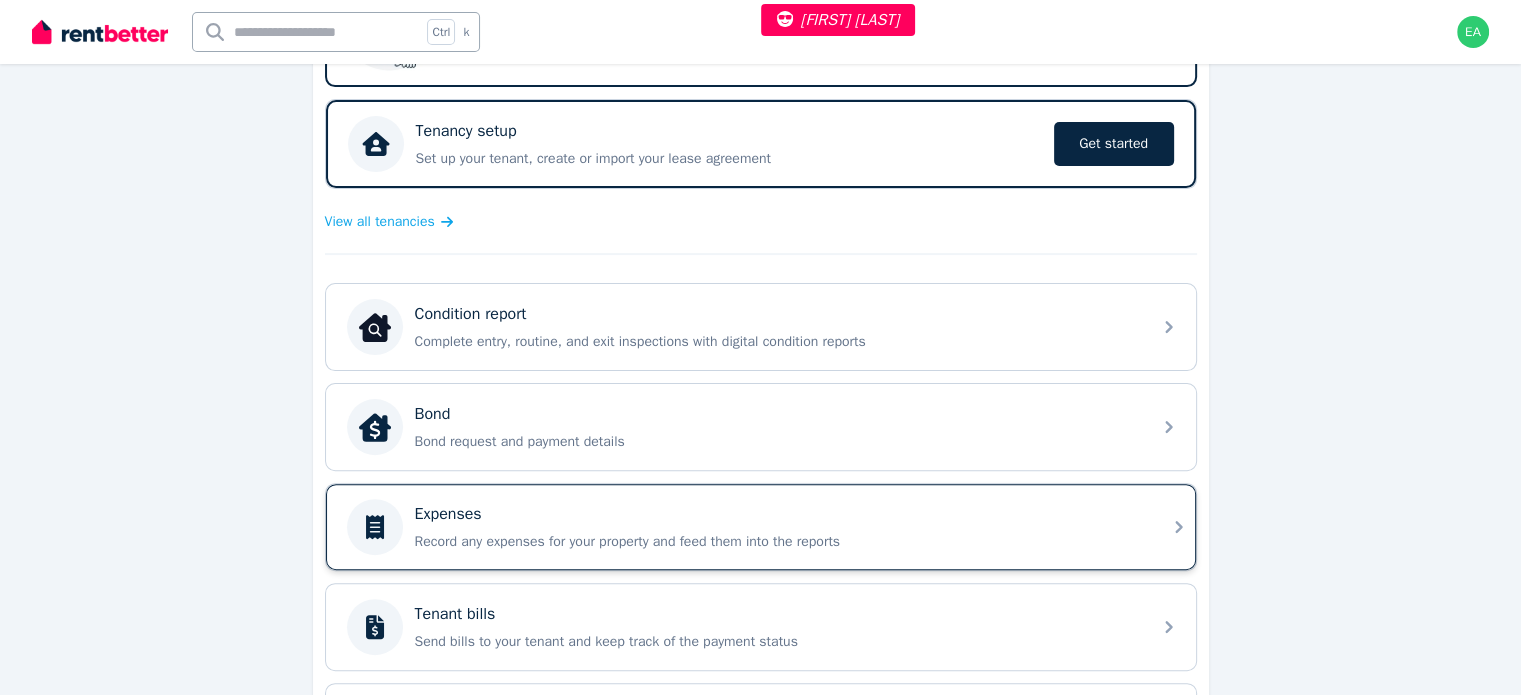 click on "Expenses" at bounding box center [777, 514] 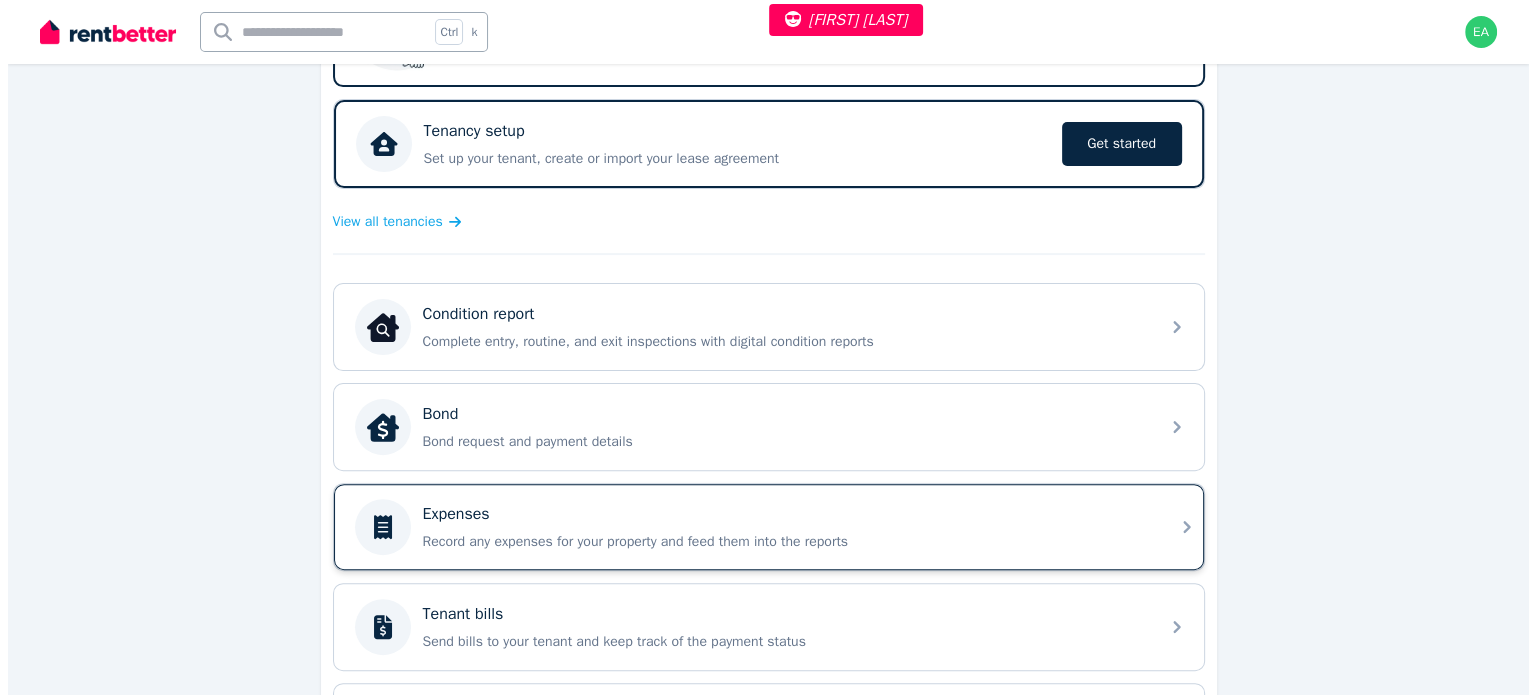 scroll, scrollTop: 0, scrollLeft: 0, axis: both 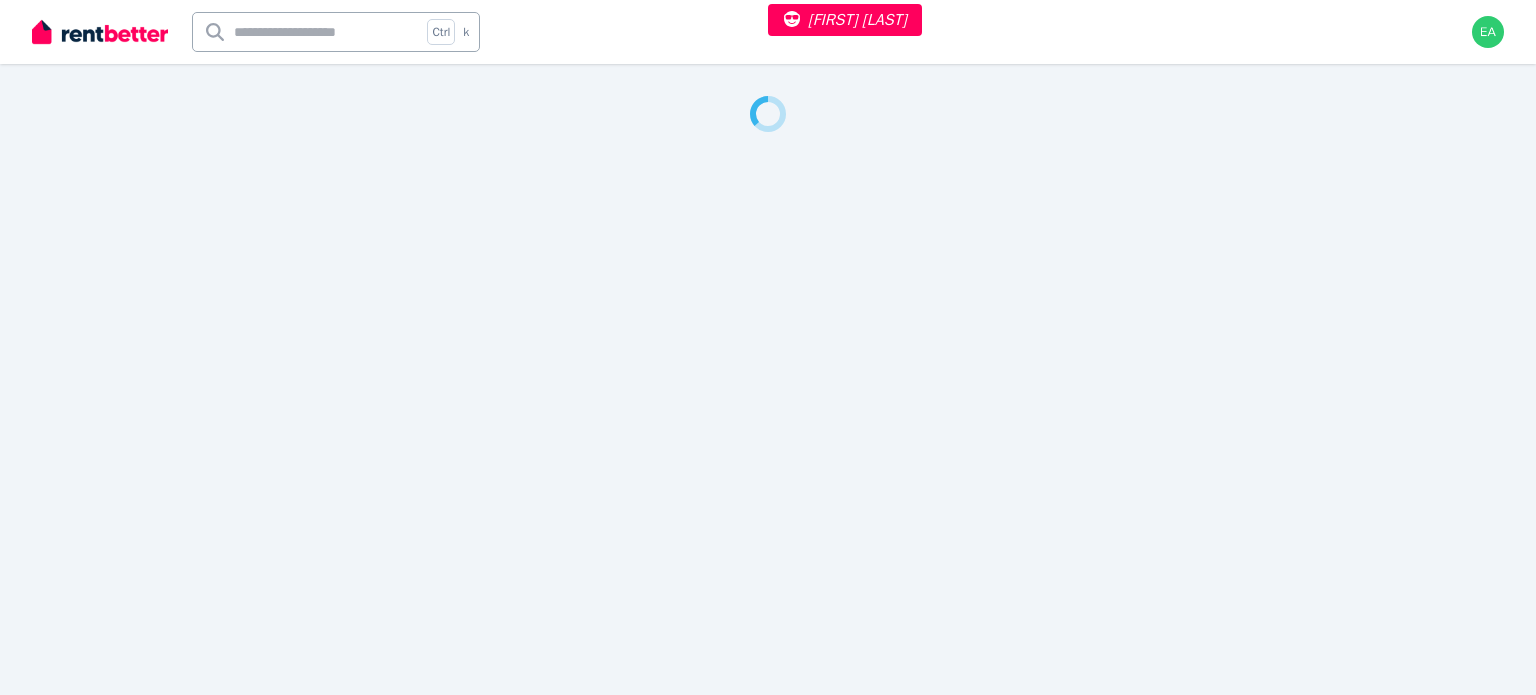 select on "***" 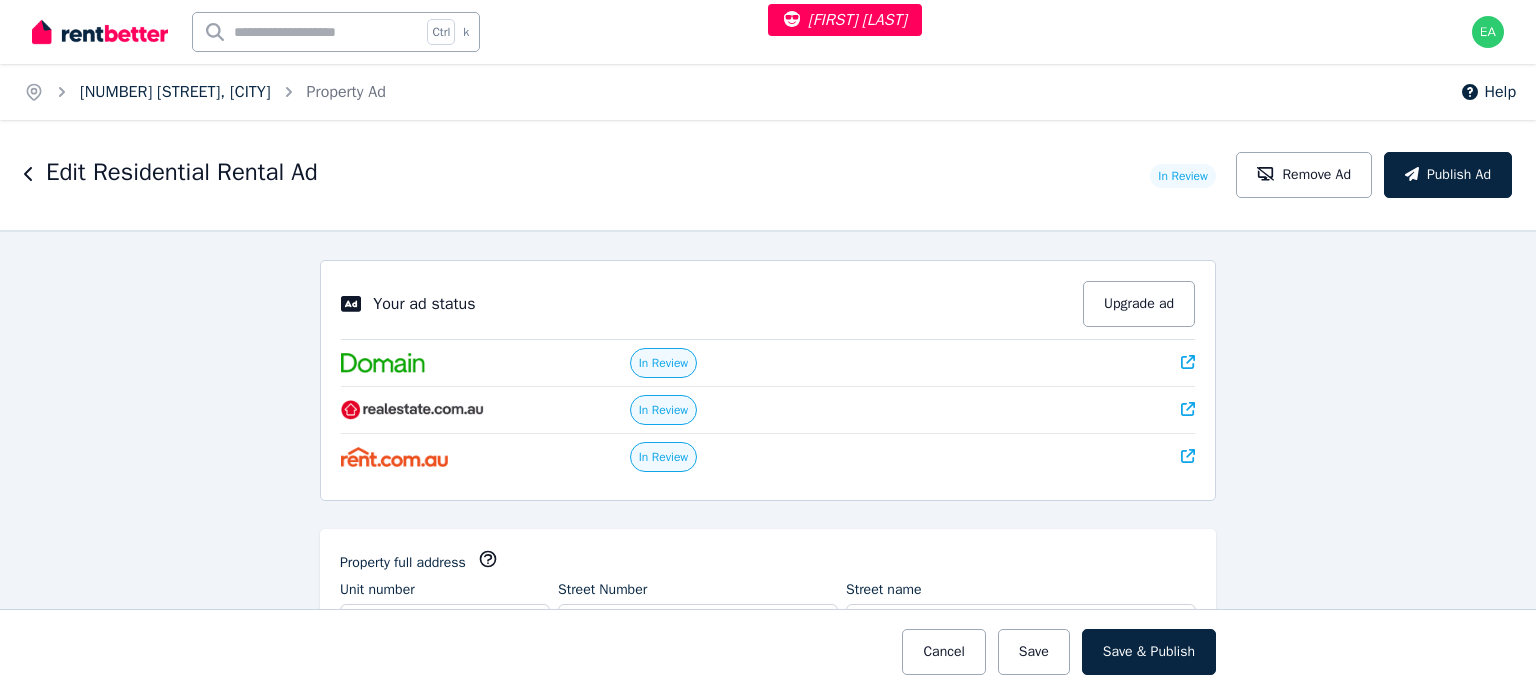 click on "[NUMBER] [STREET], [SUBURB]" at bounding box center (175, 92) 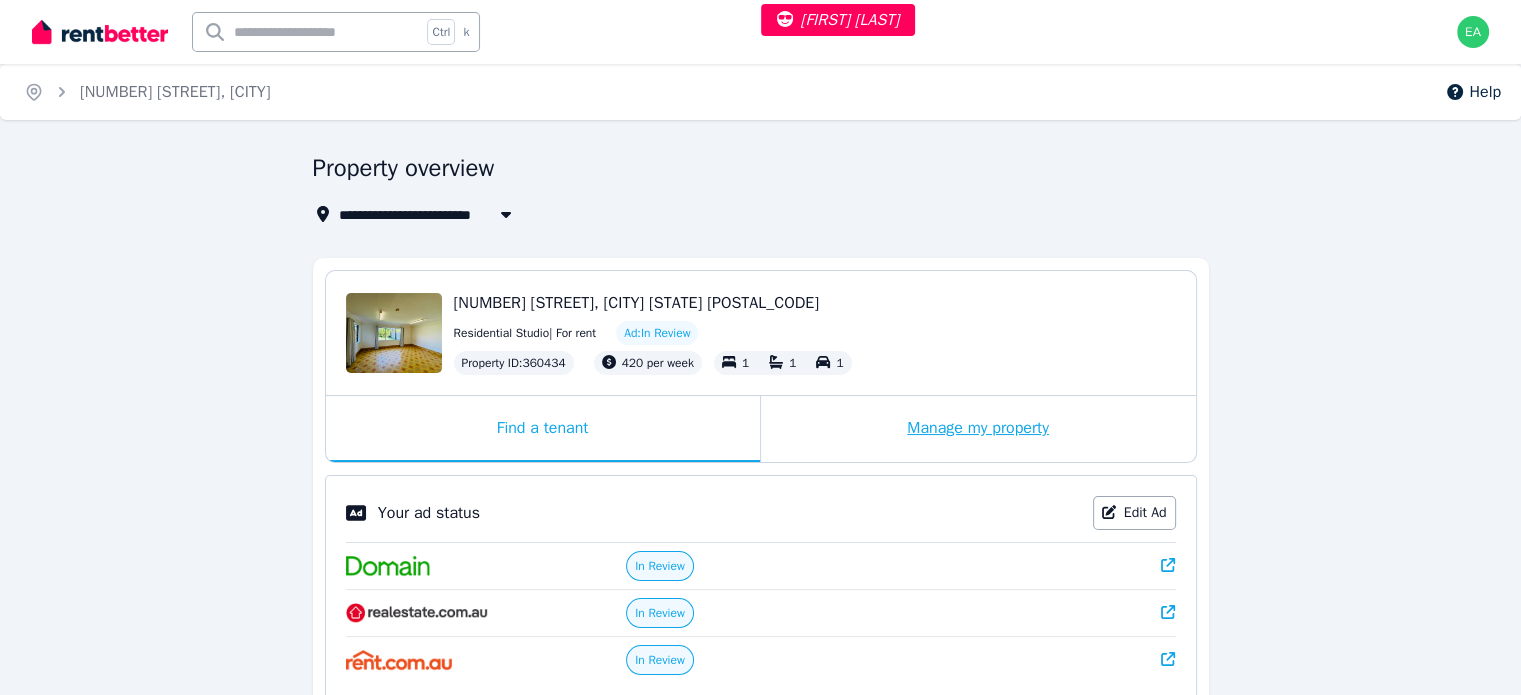 click on "Manage my property" at bounding box center (978, 429) 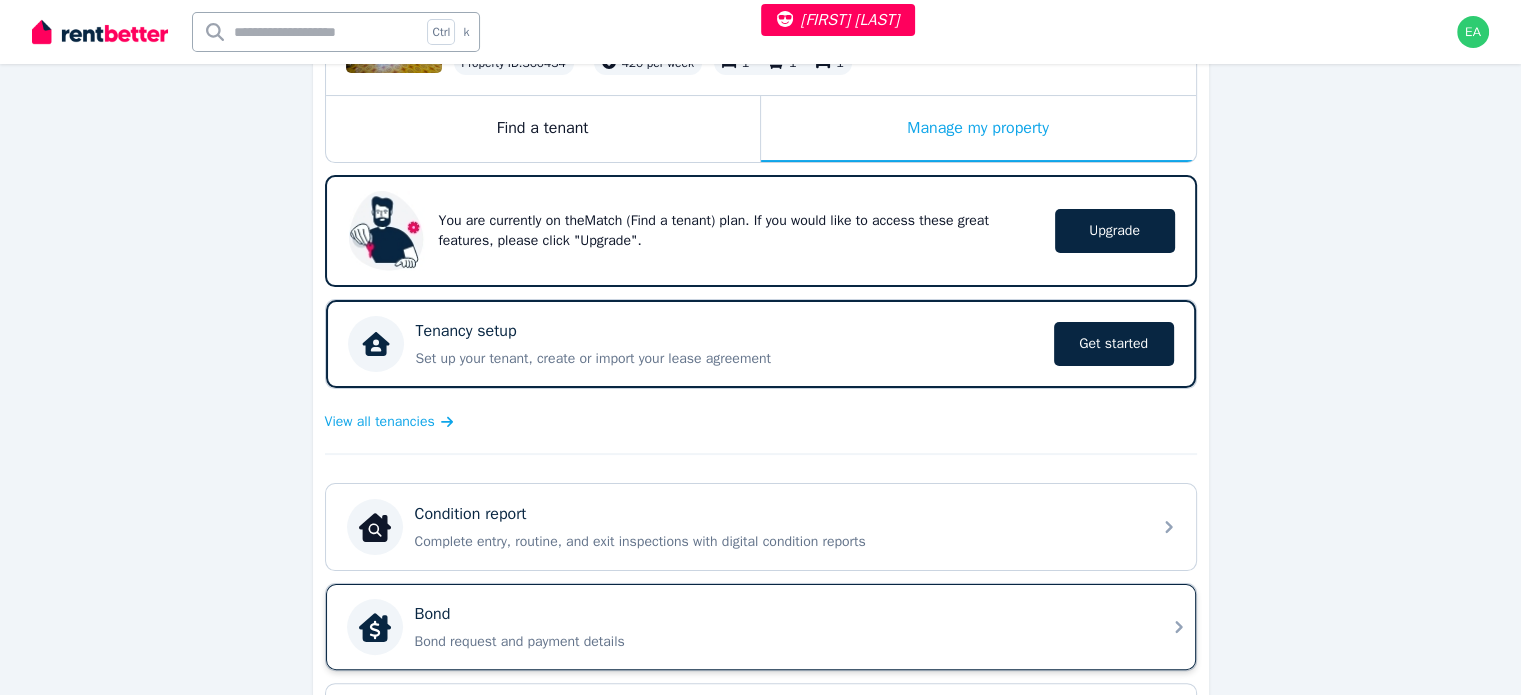 scroll, scrollTop: 500, scrollLeft: 0, axis: vertical 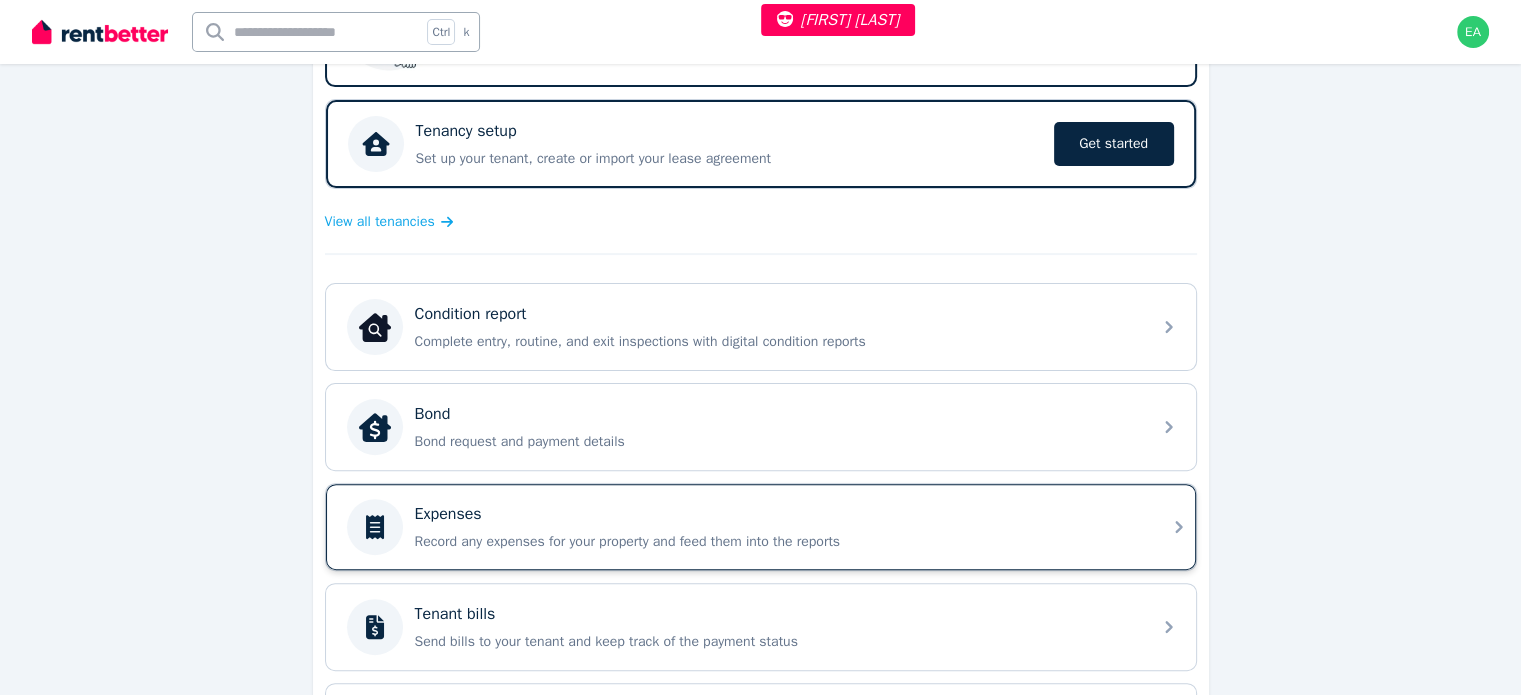 click on "Expenses" at bounding box center (777, 514) 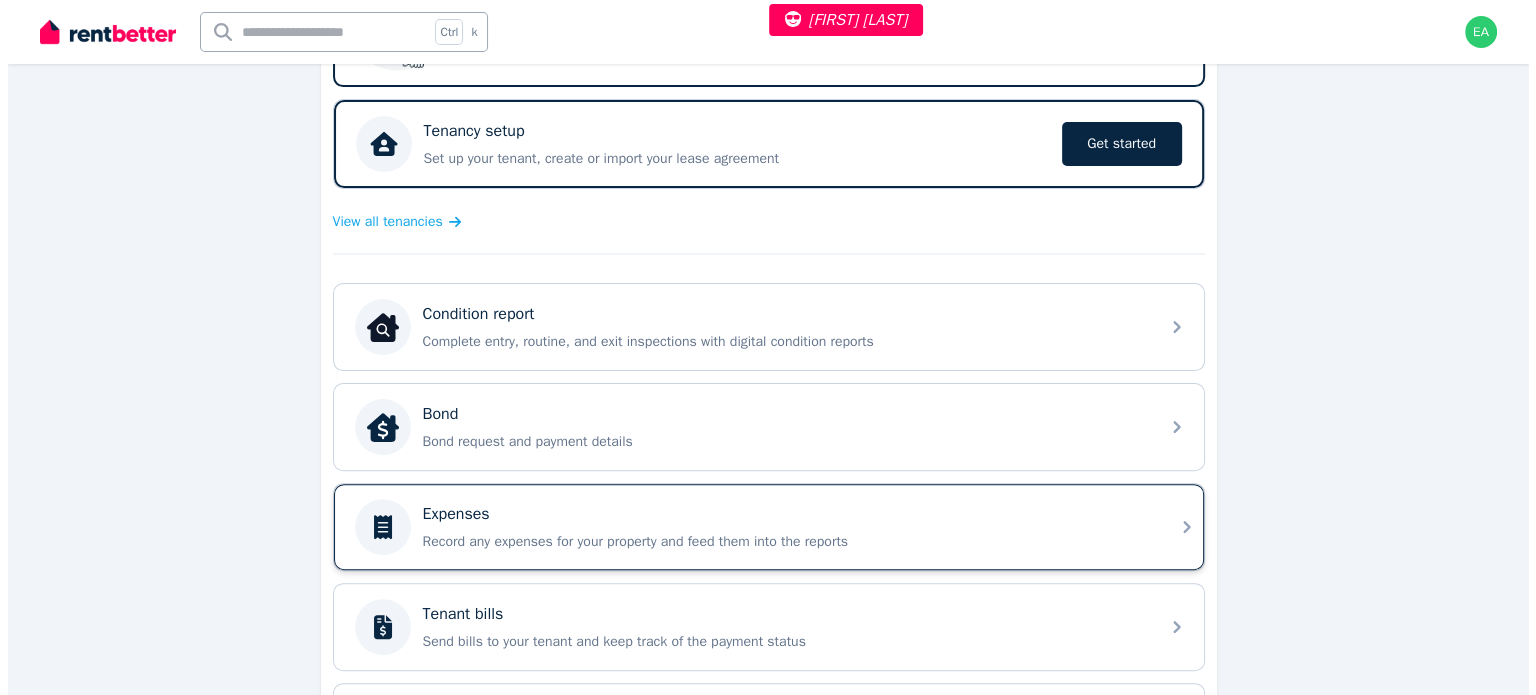 scroll, scrollTop: 0, scrollLeft: 0, axis: both 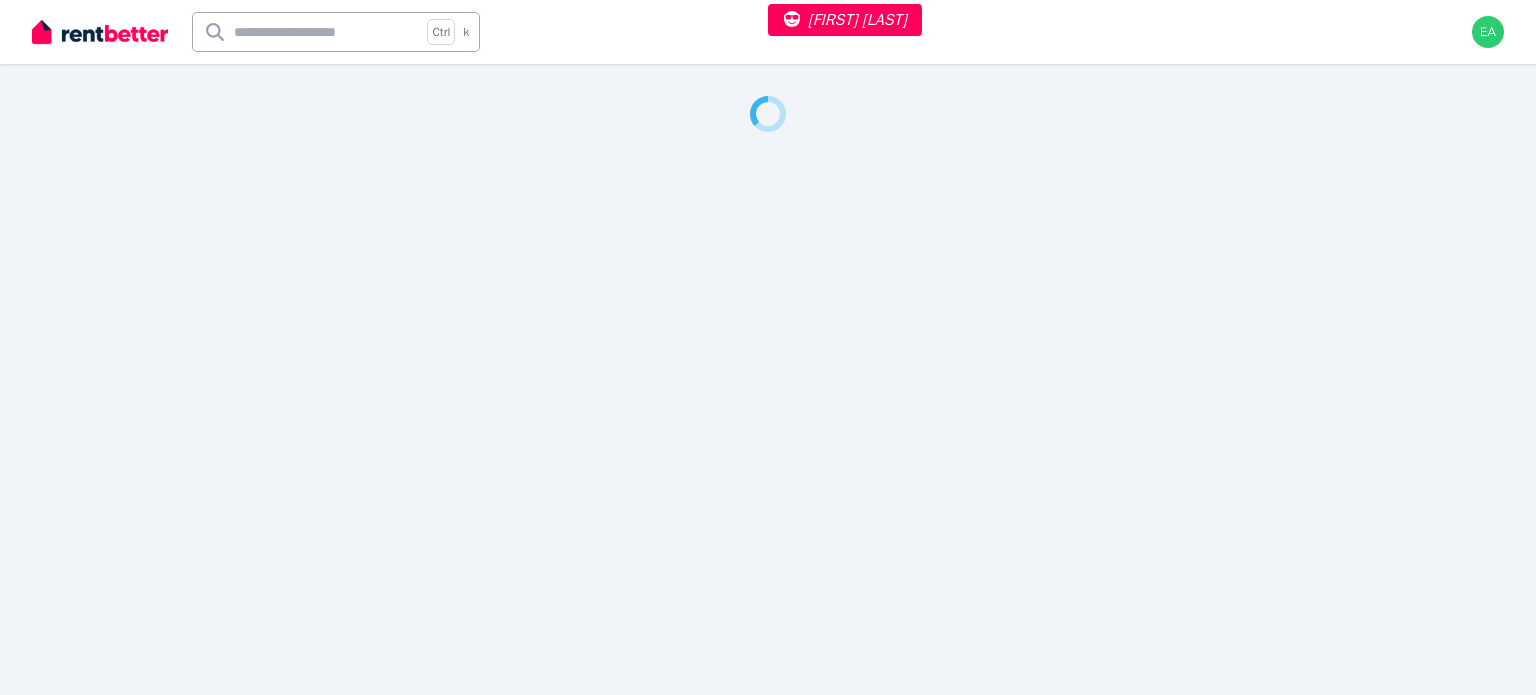 select on "***" 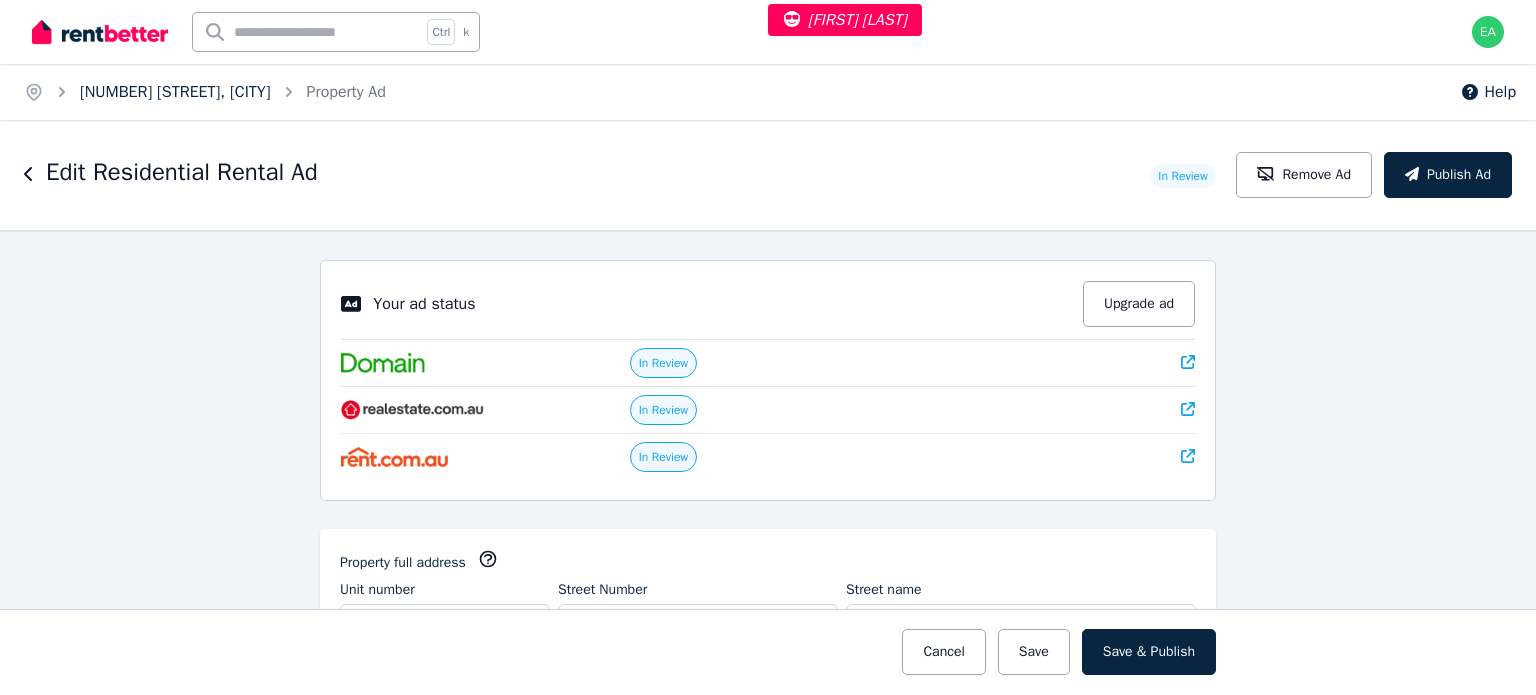click on "59 Frazer St, Marrickville" at bounding box center (175, 92) 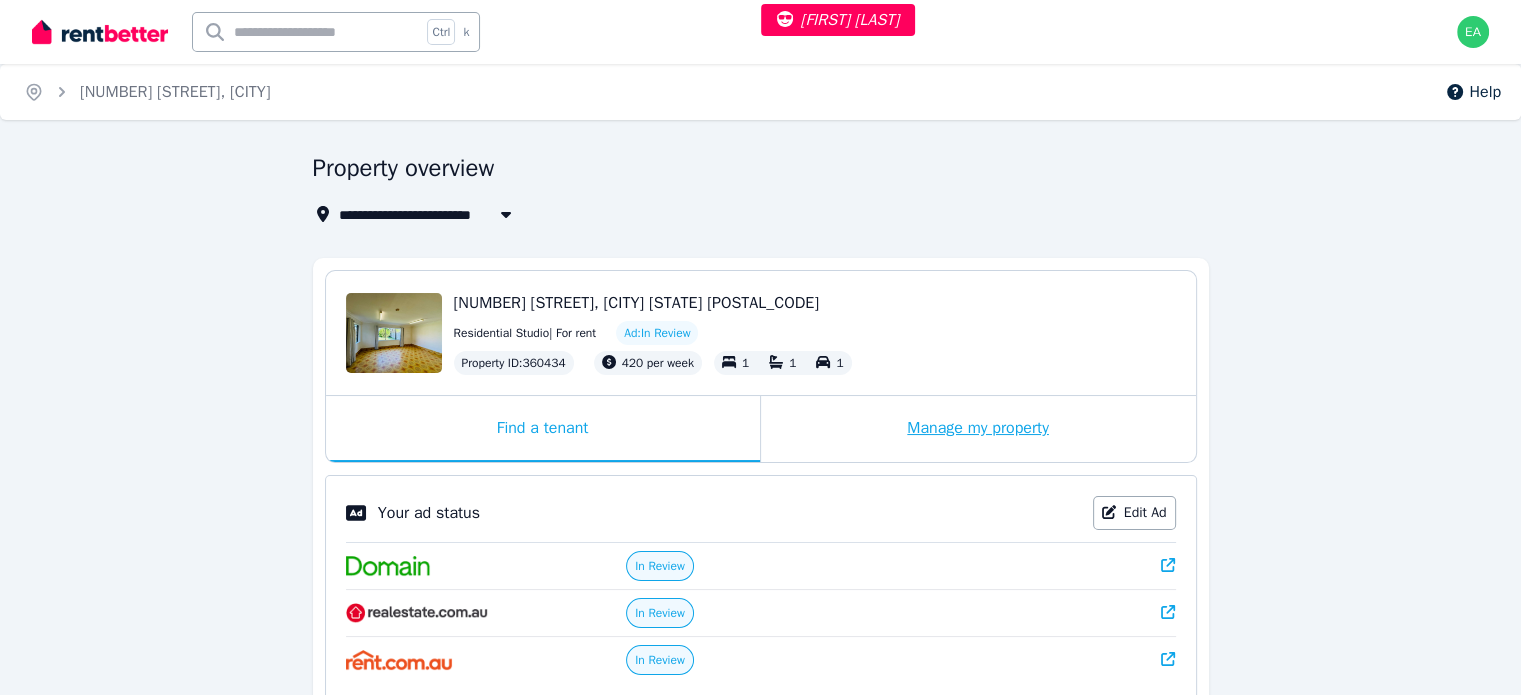 click on "Manage my property" at bounding box center (978, 429) 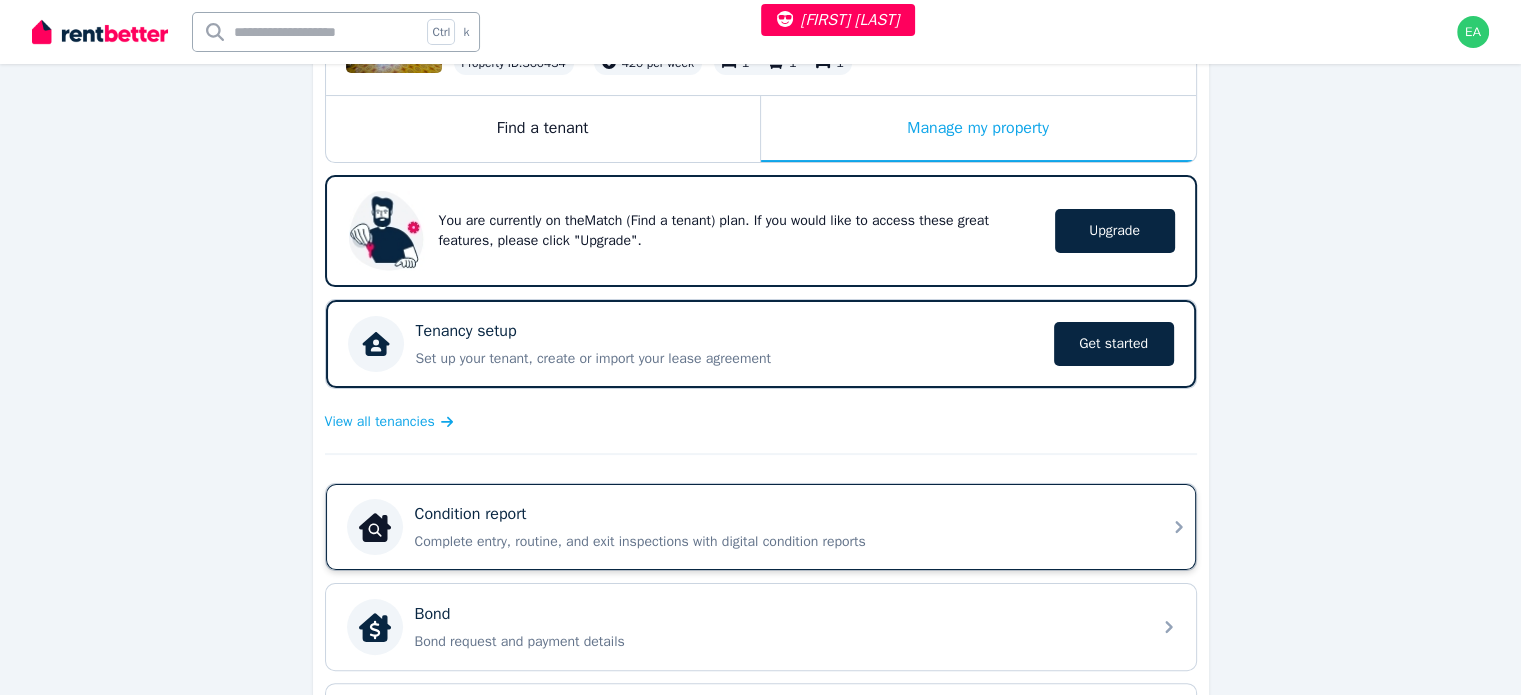 scroll, scrollTop: 400, scrollLeft: 0, axis: vertical 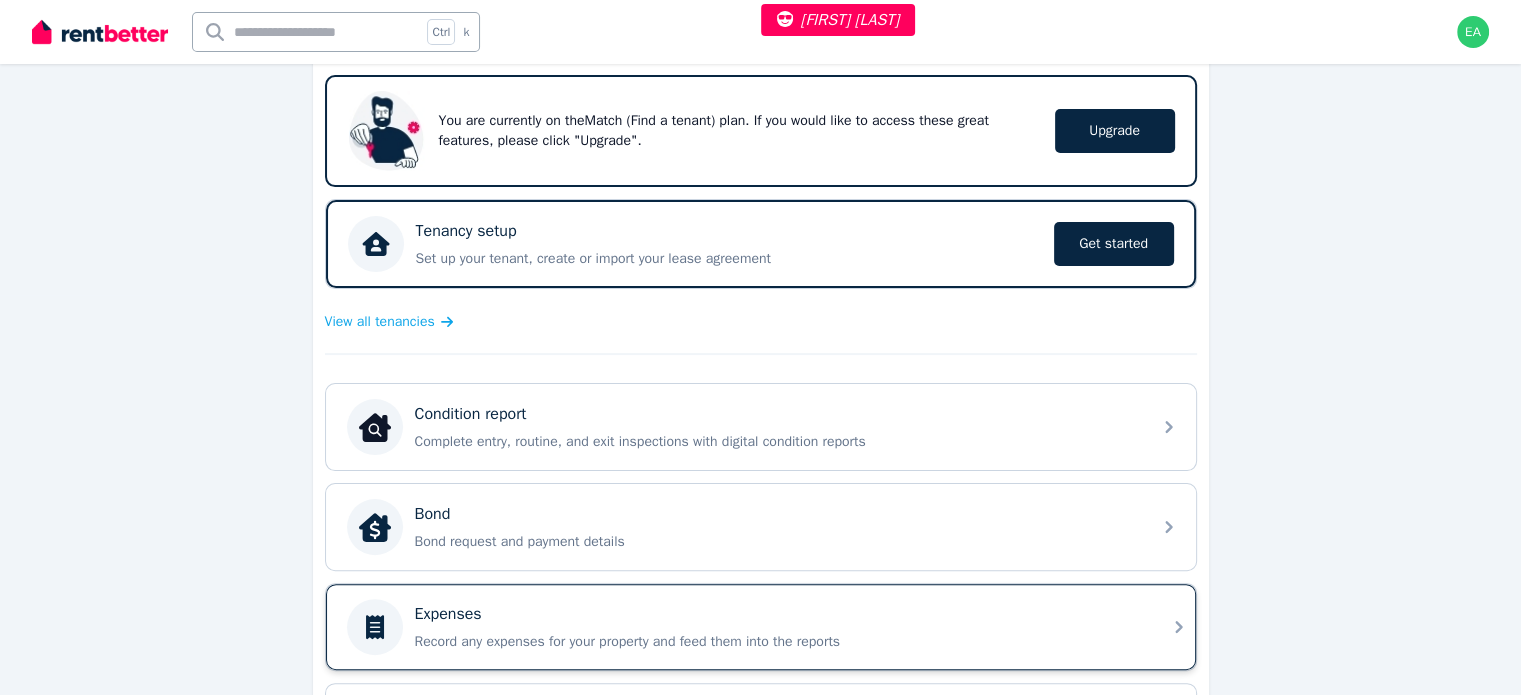 click on "Expenses" at bounding box center (777, 614) 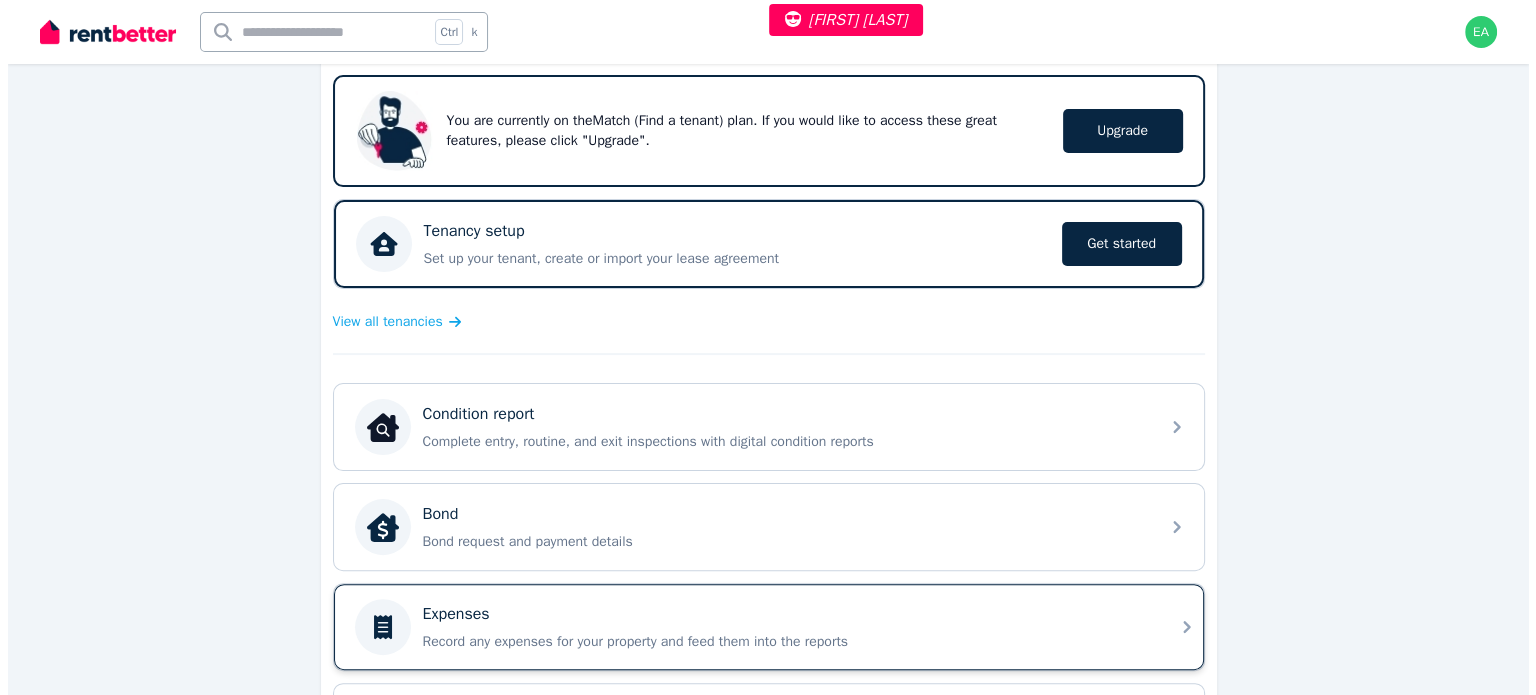 scroll, scrollTop: 0, scrollLeft: 0, axis: both 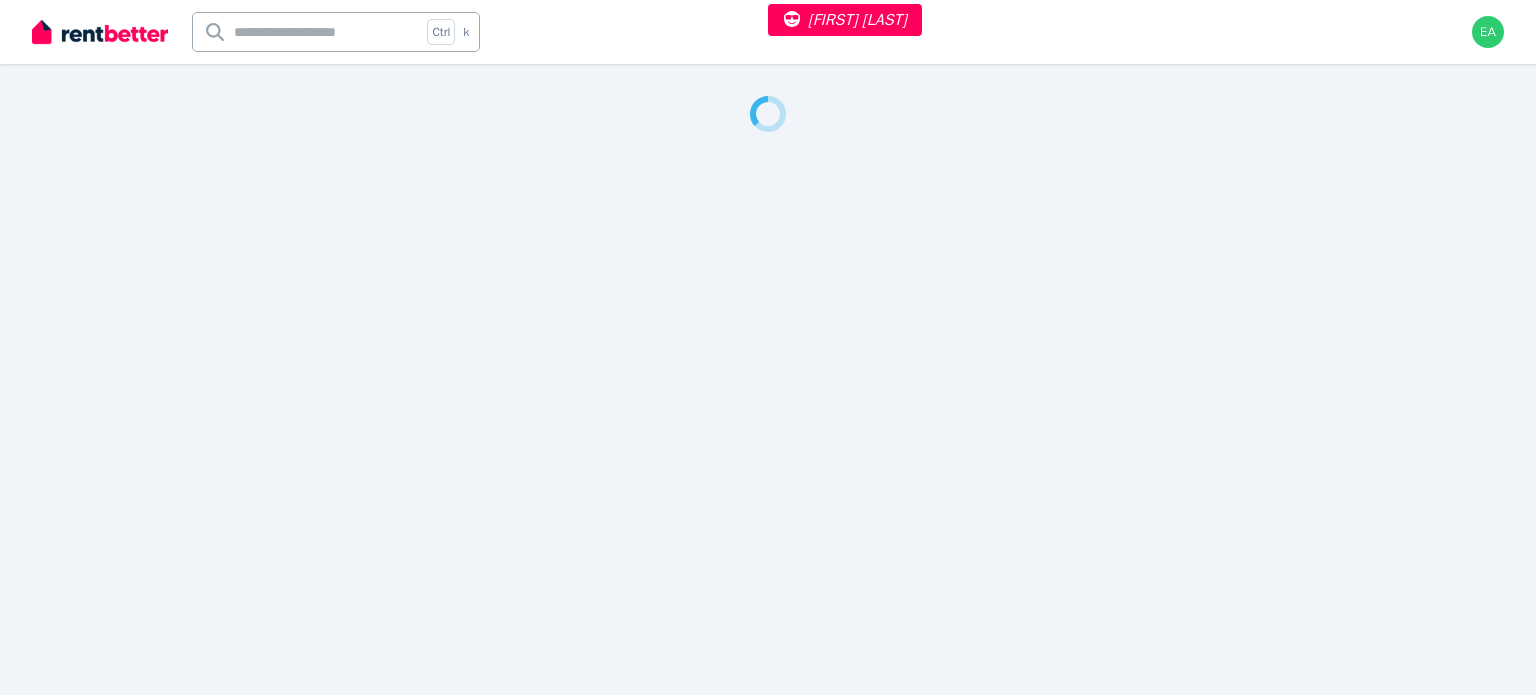 select on "***" 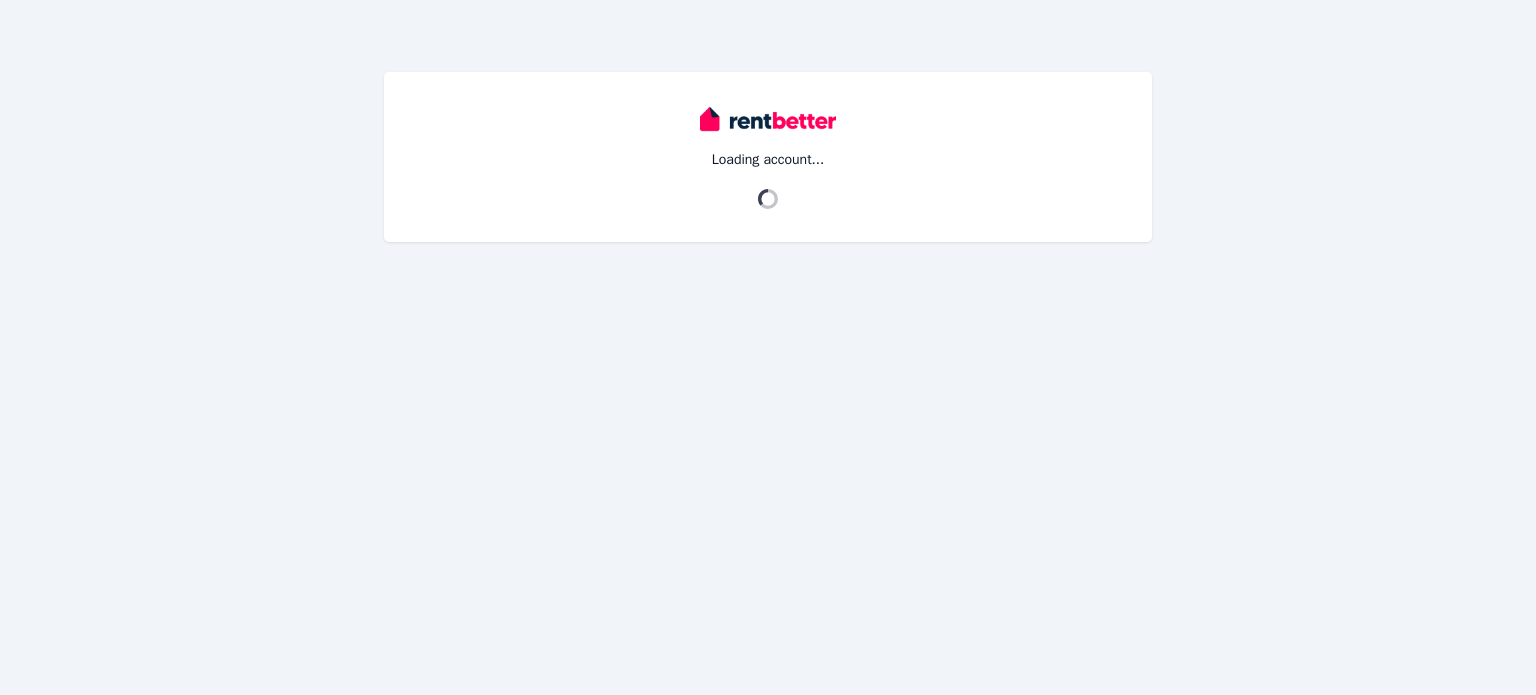 scroll, scrollTop: 0, scrollLeft: 0, axis: both 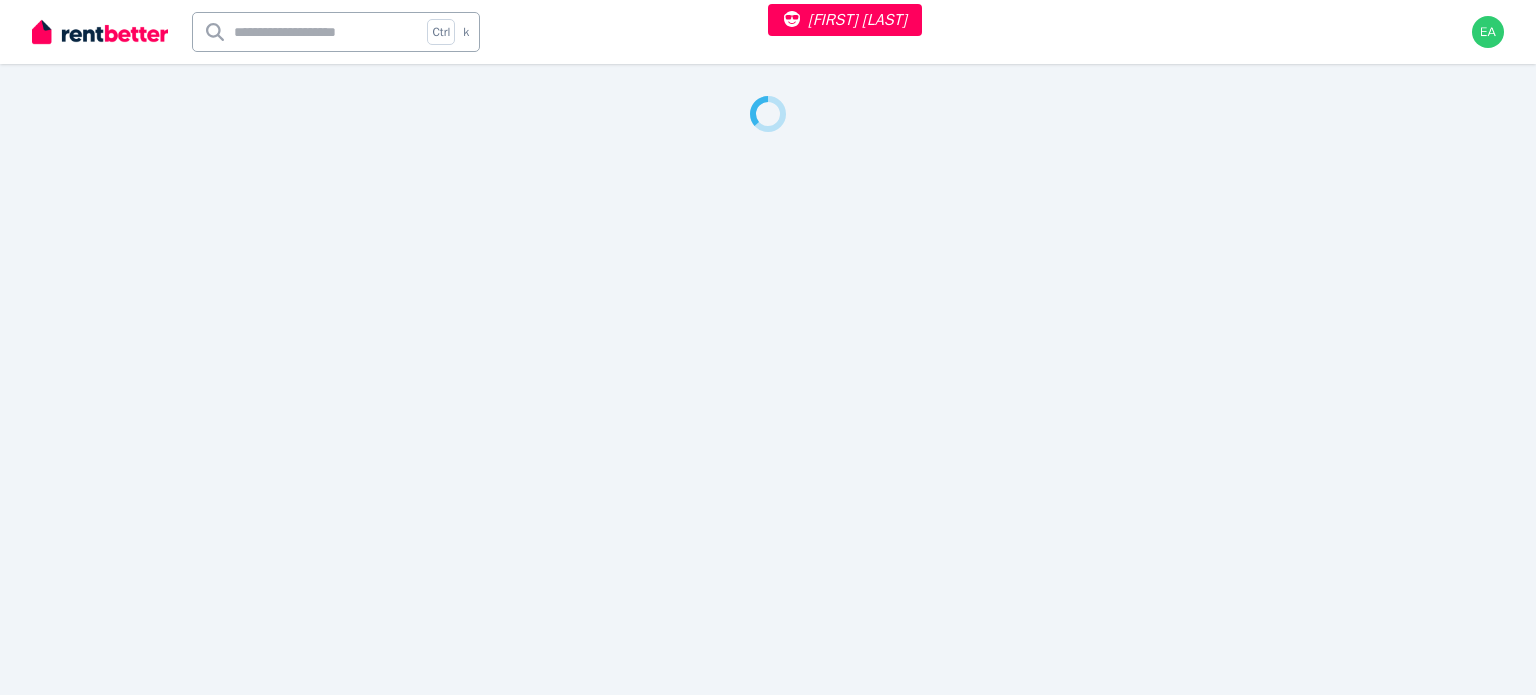 select on "***" 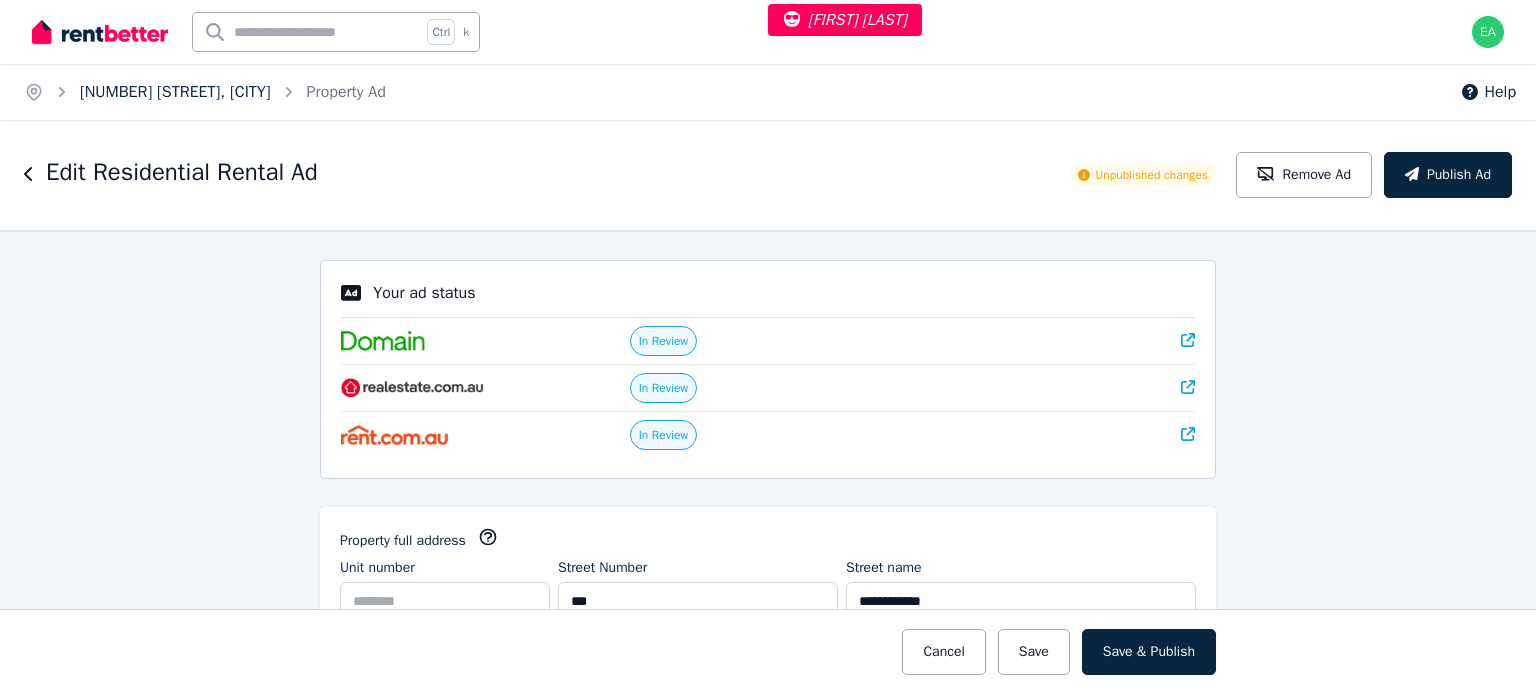 click on "[NUMBER] [STREET], [CITY]" at bounding box center (175, 92) 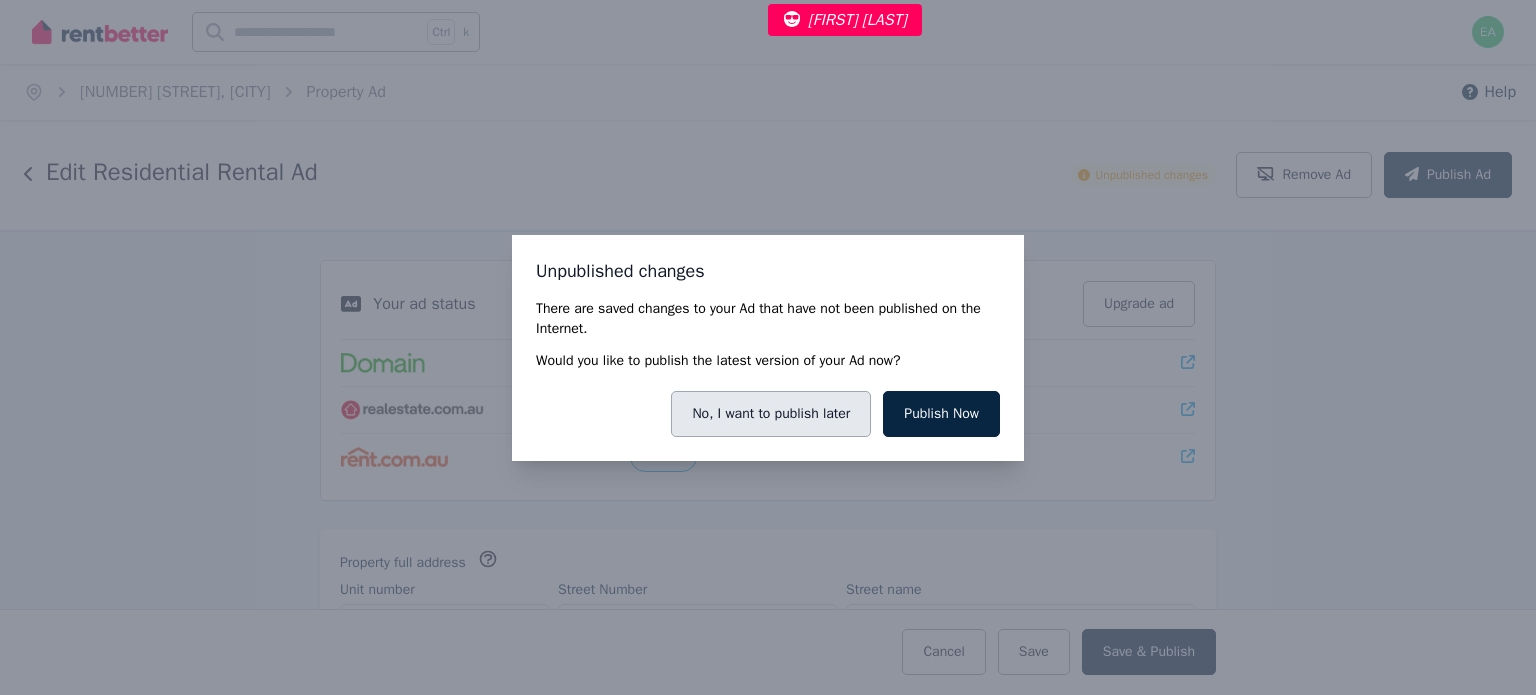 click on "No, I want to publish later" at bounding box center [771, 414] 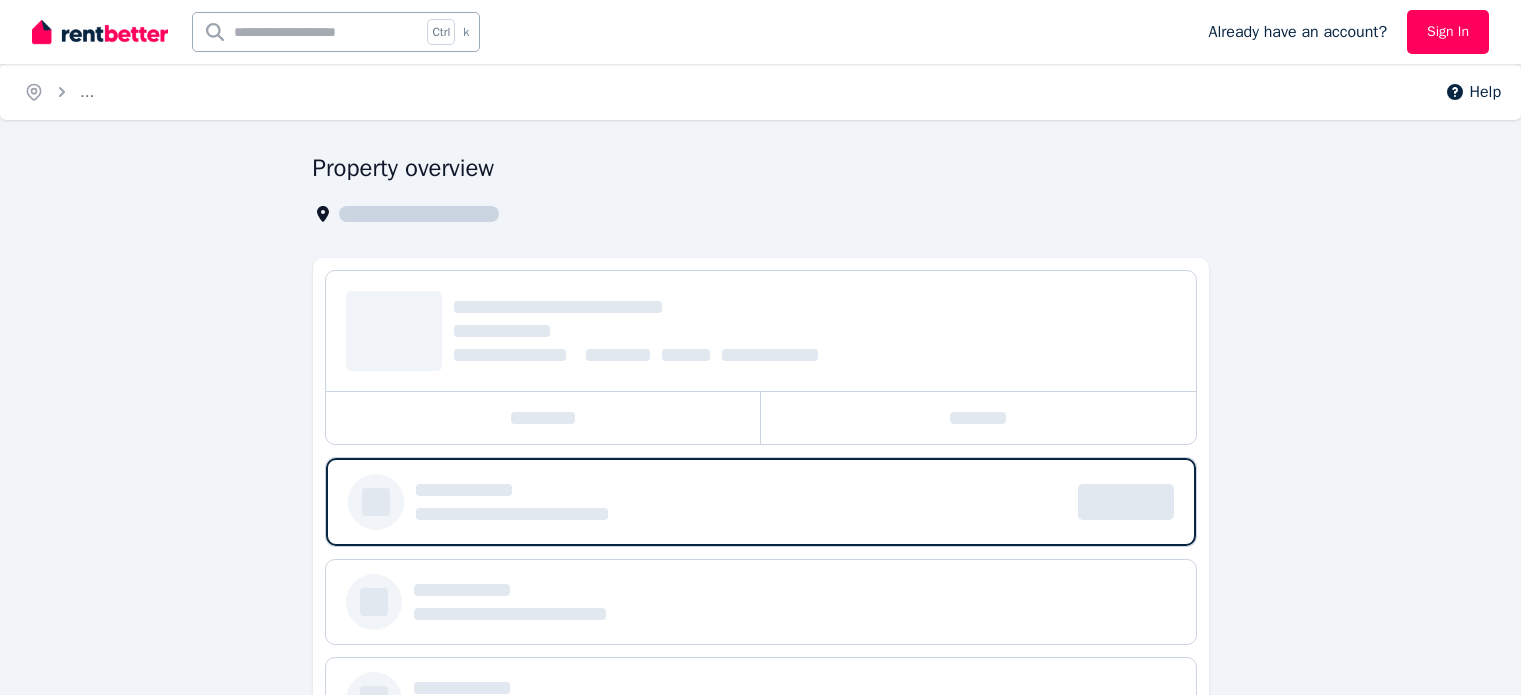 scroll, scrollTop: 0, scrollLeft: 0, axis: both 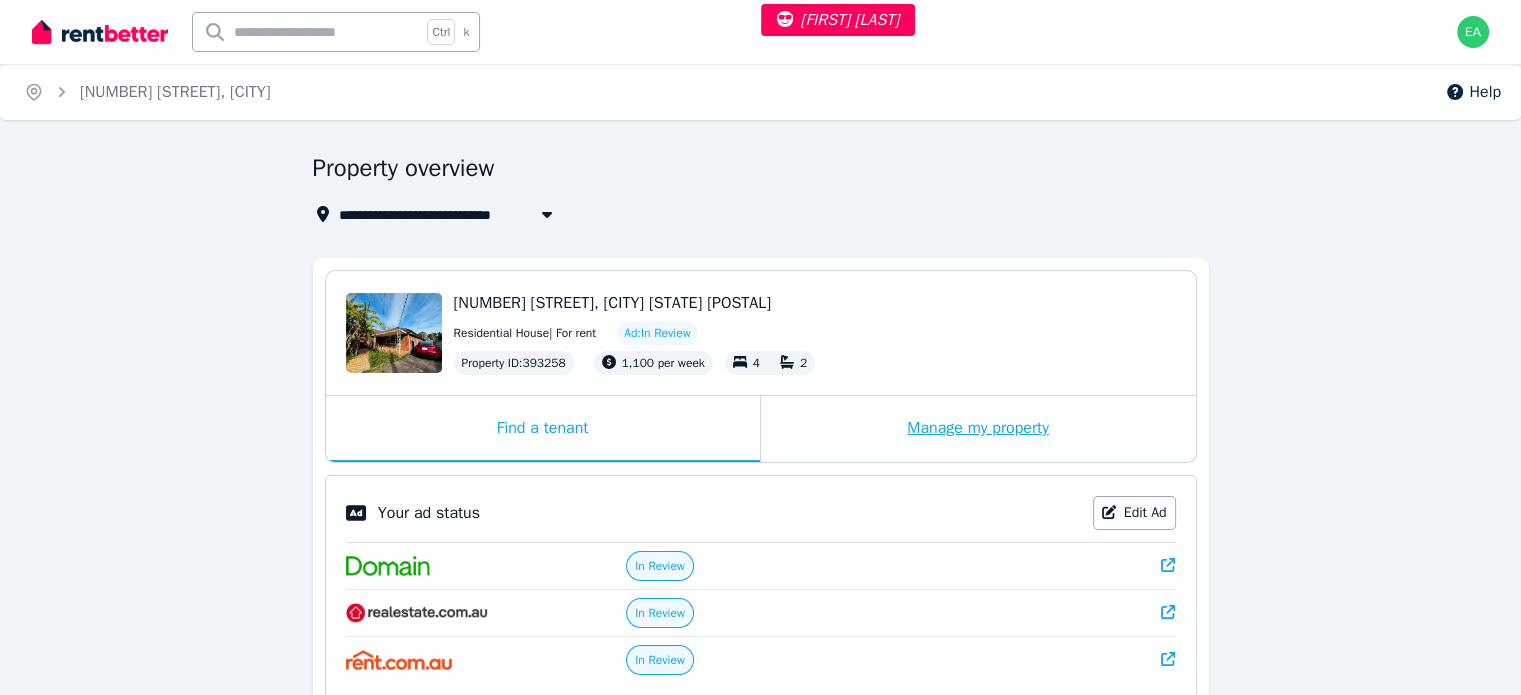 click on "Manage my property" at bounding box center [978, 429] 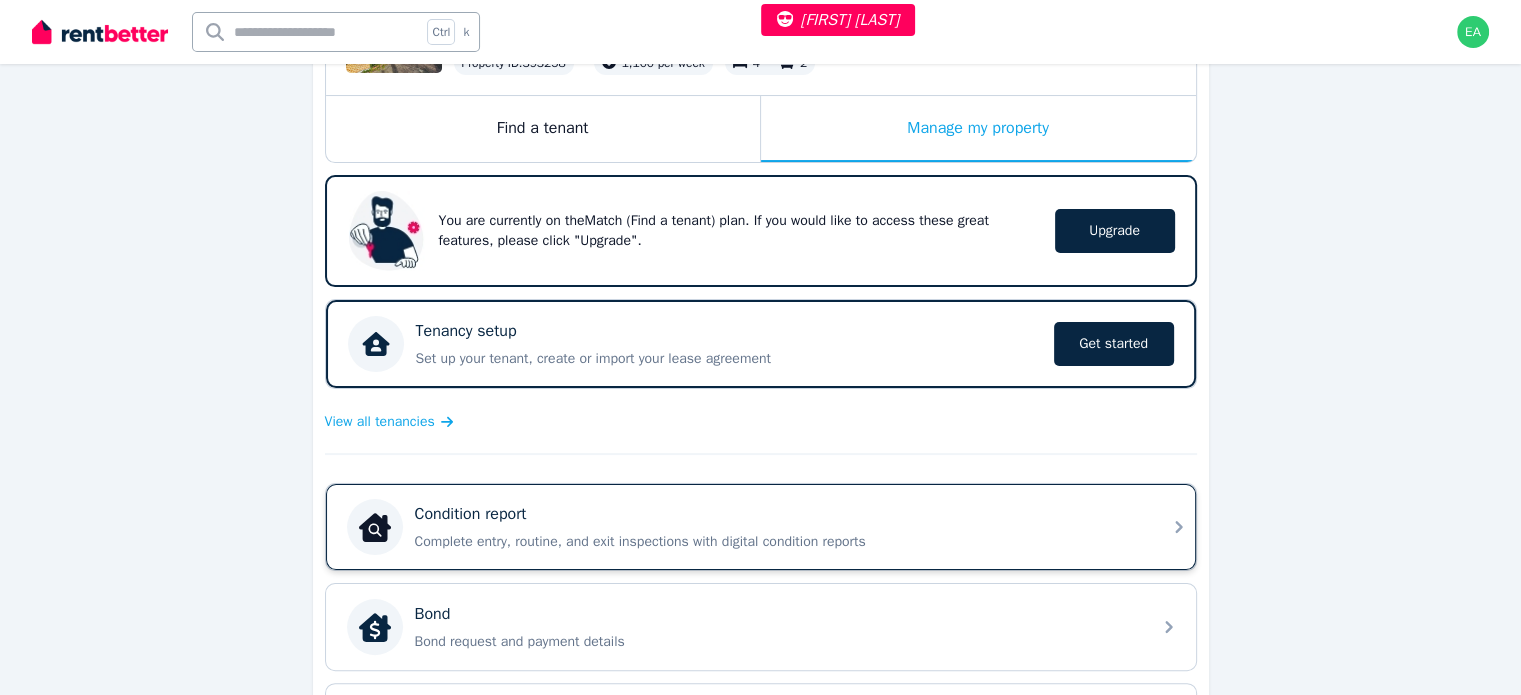 scroll, scrollTop: 400, scrollLeft: 0, axis: vertical 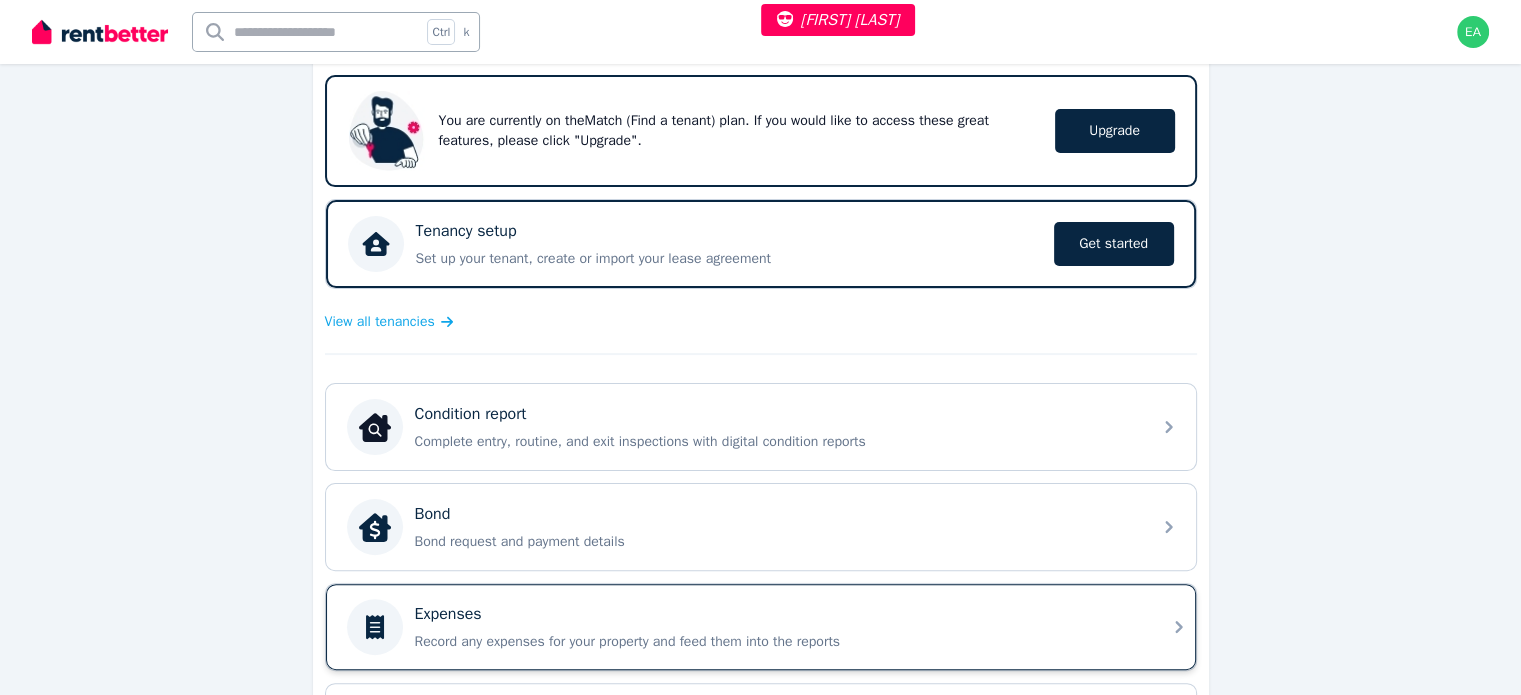 click on "Expenses" at bounding box center (777, 614) 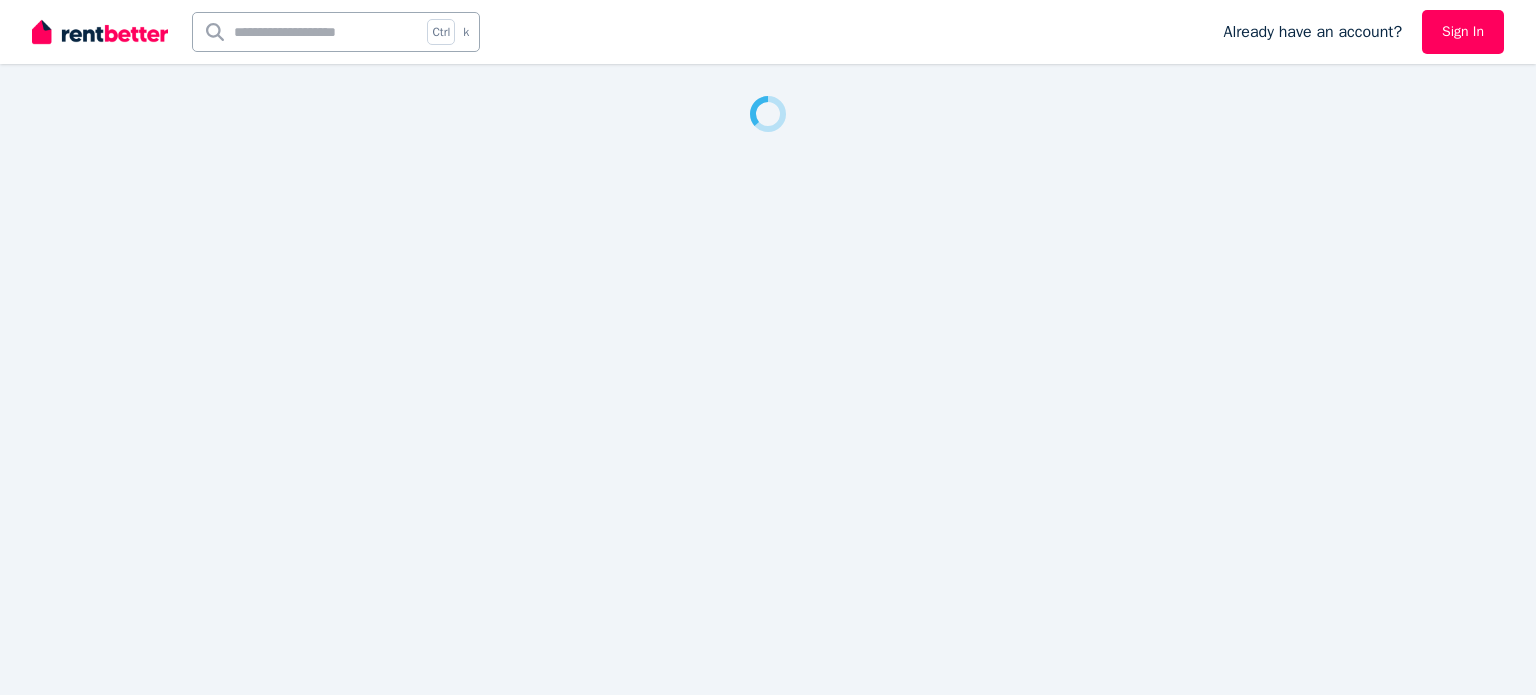 scroll, scrollTop: 0, scrollLeft: 0, axis: both 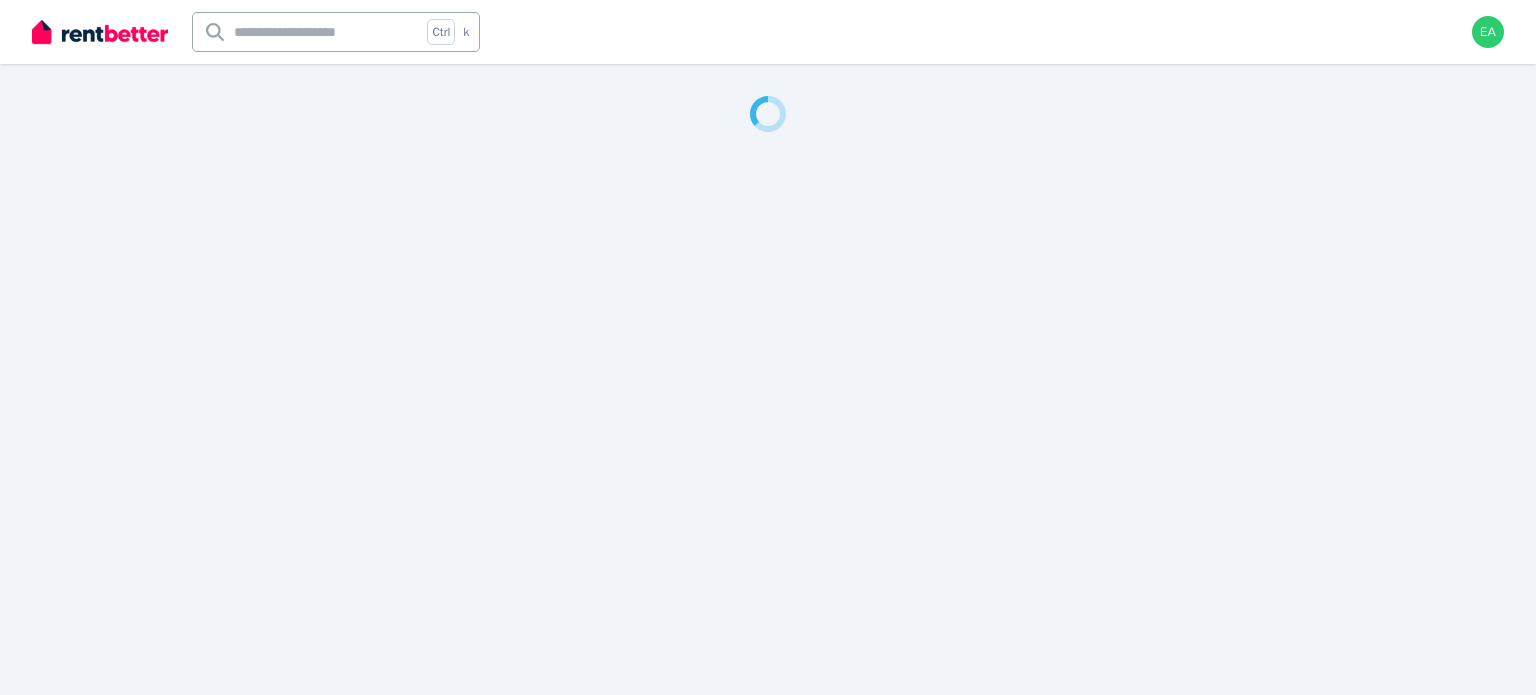 select on "***" 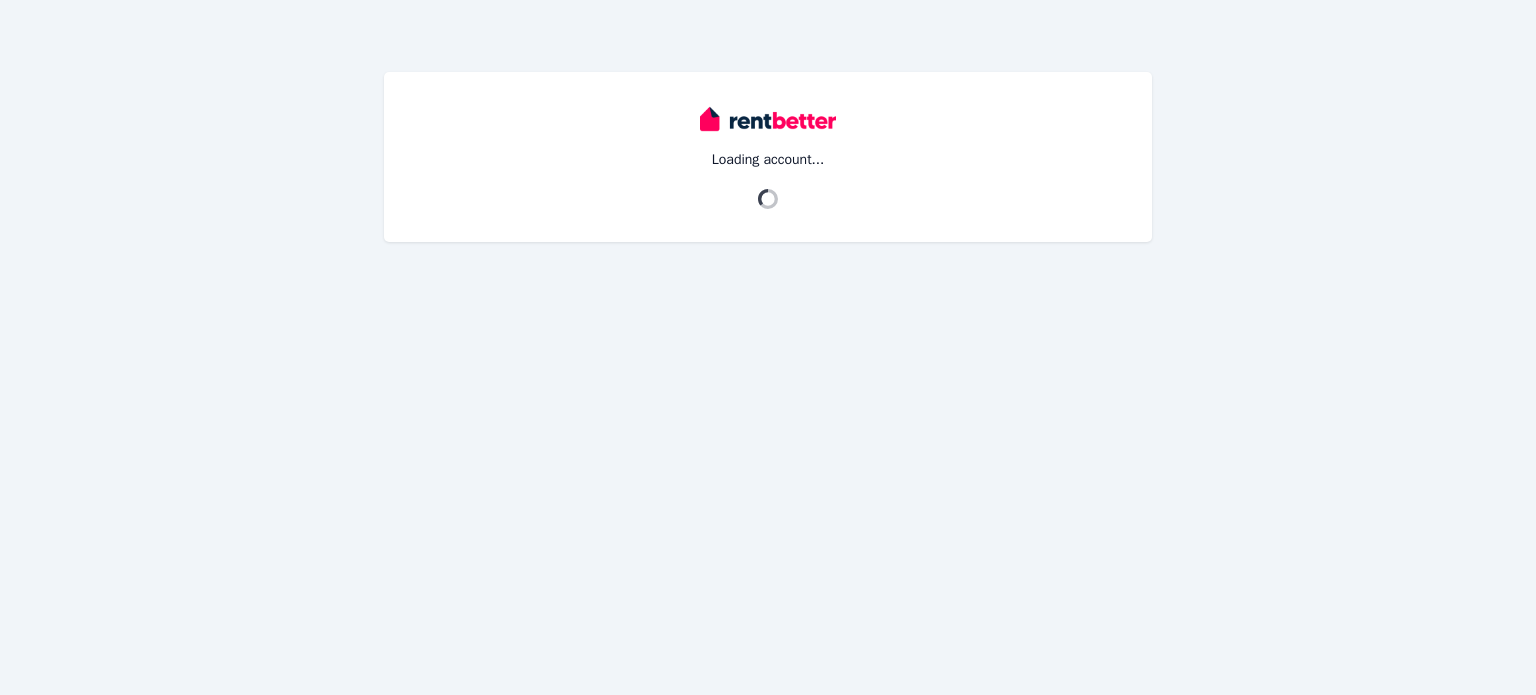 scroll, scrollTop: 0, scrollLeft: 0, axis: both 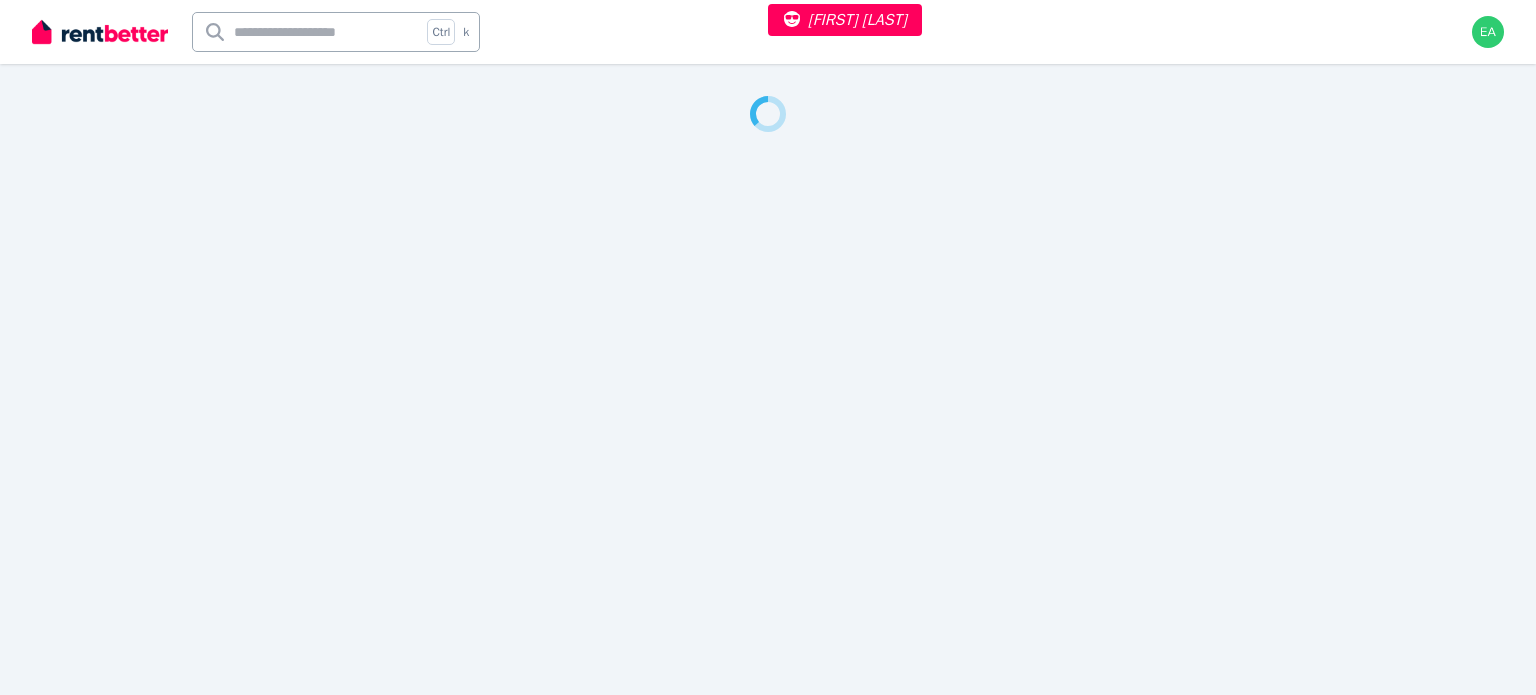 select on "***" 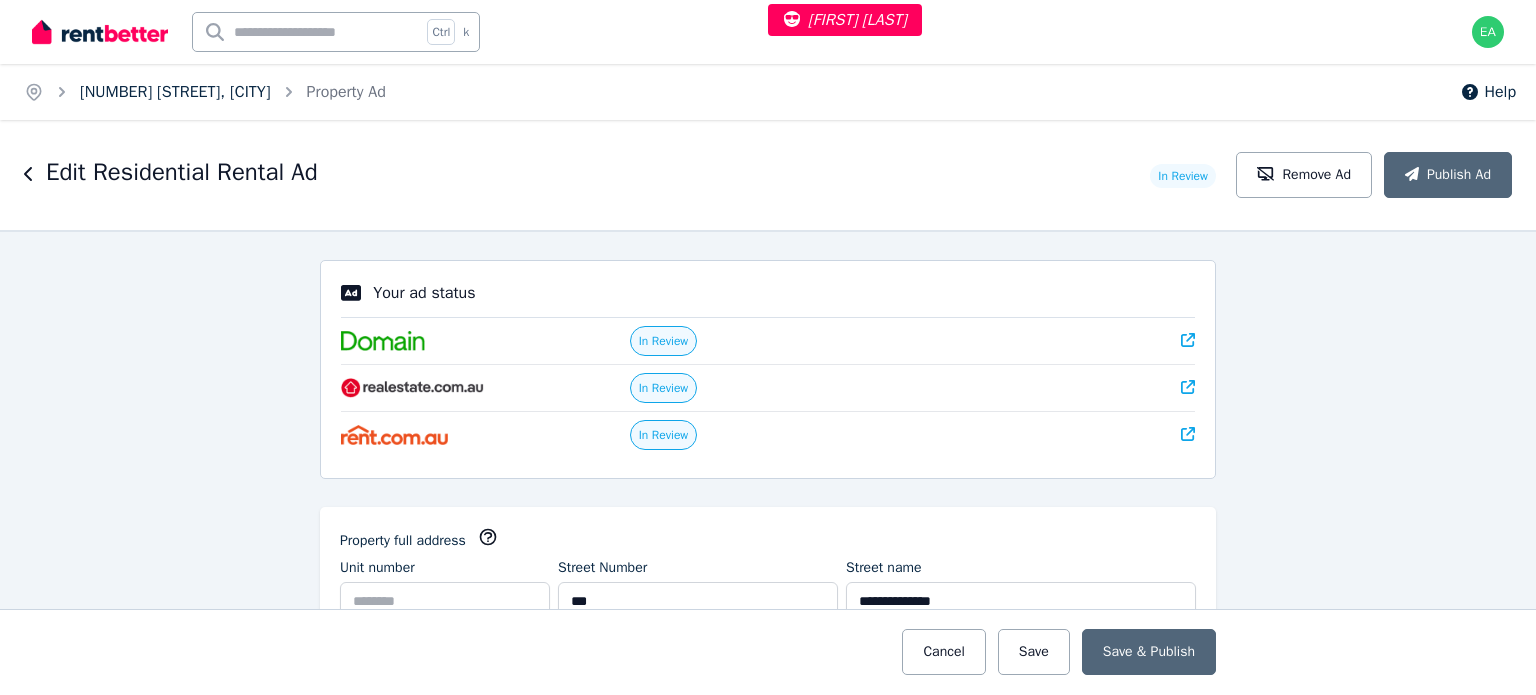 click on "365 Livingstone Rd, Marrickville" at bounding box center [175, 92] 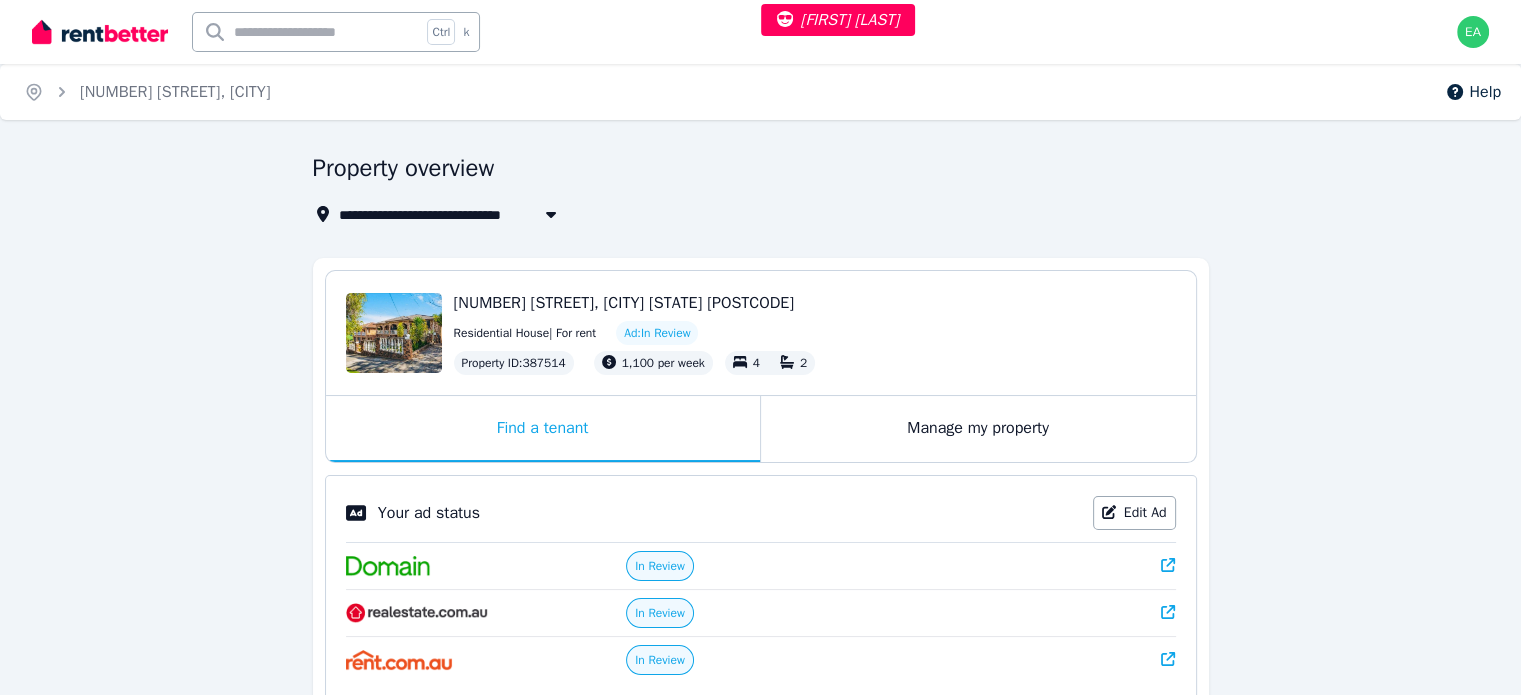 click on "Manage my property" at bounding box center [978, 429] 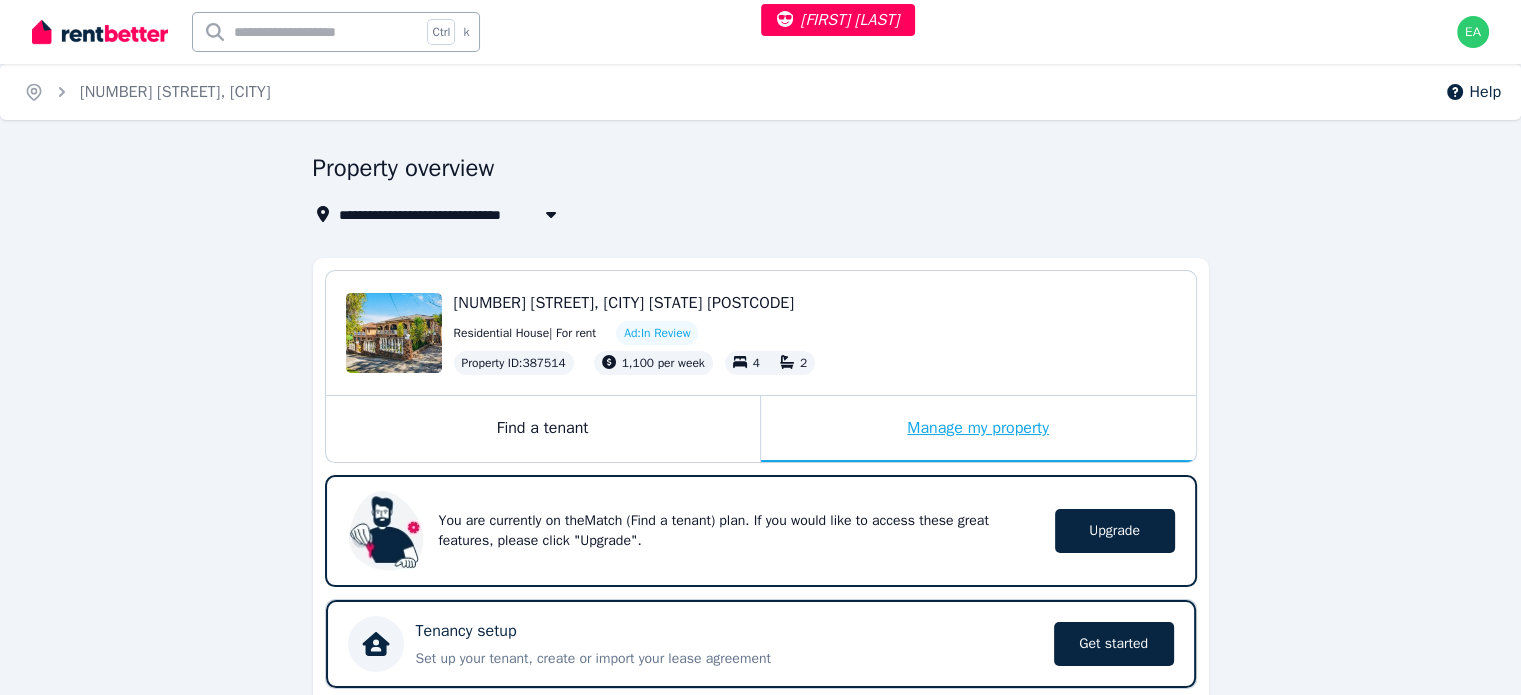 scroll, scrollTop: 500, scrollLeft: 0, axis: vertical 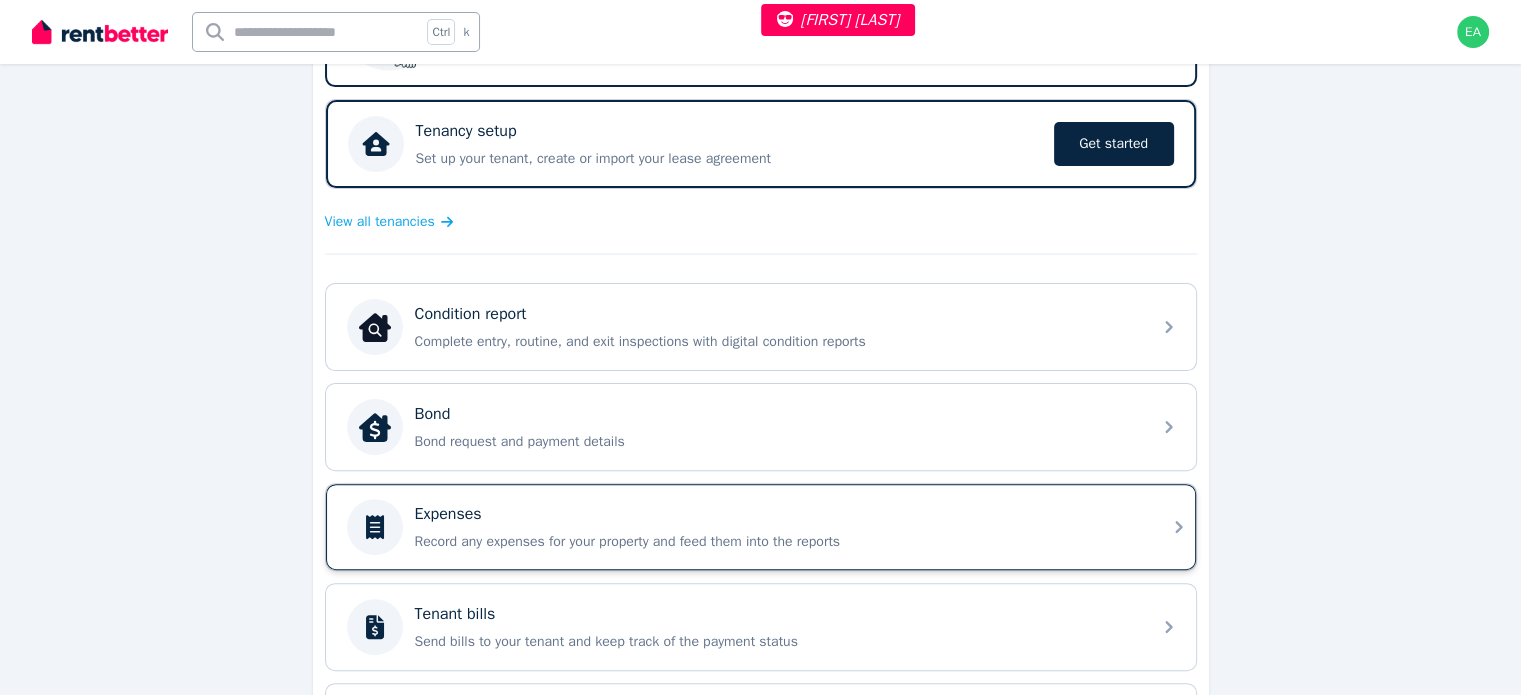 click on "Expenses" at bounding box center (777, 514) 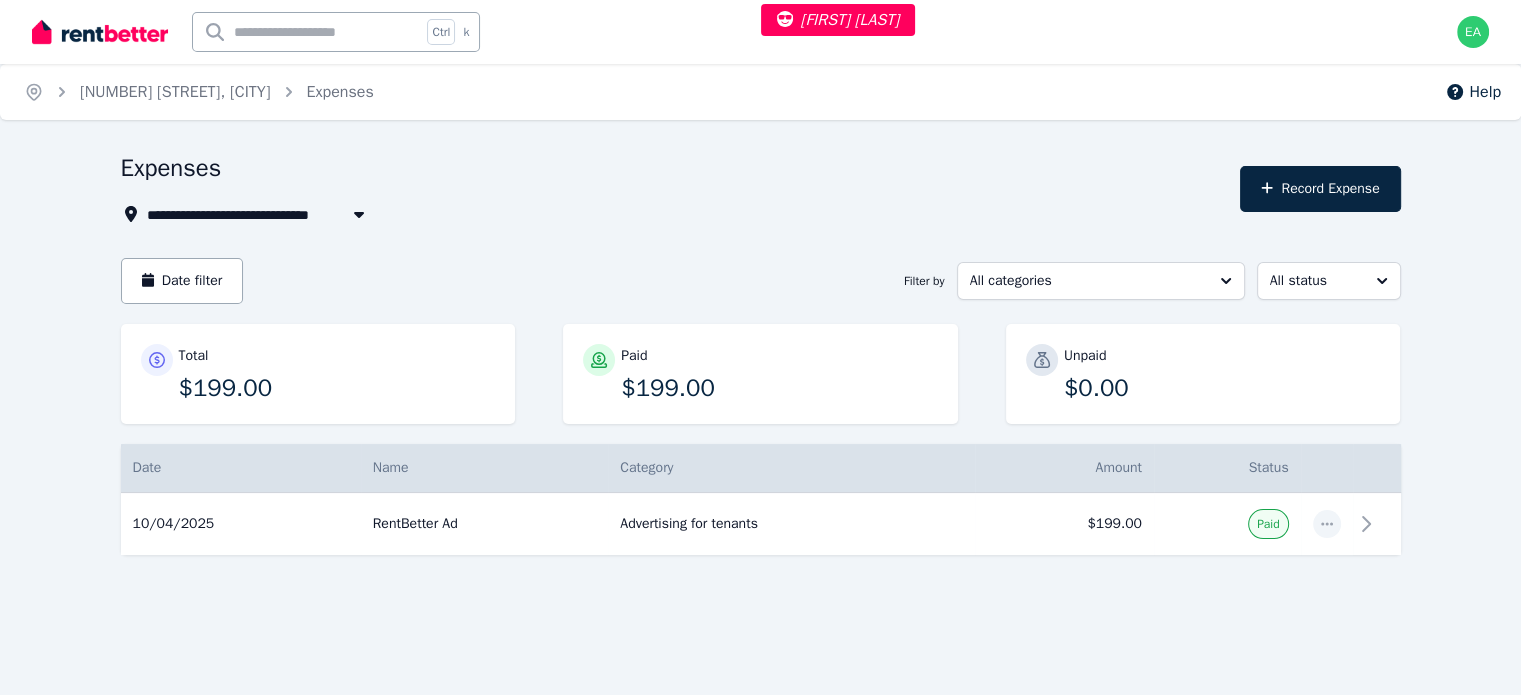 select on "***" 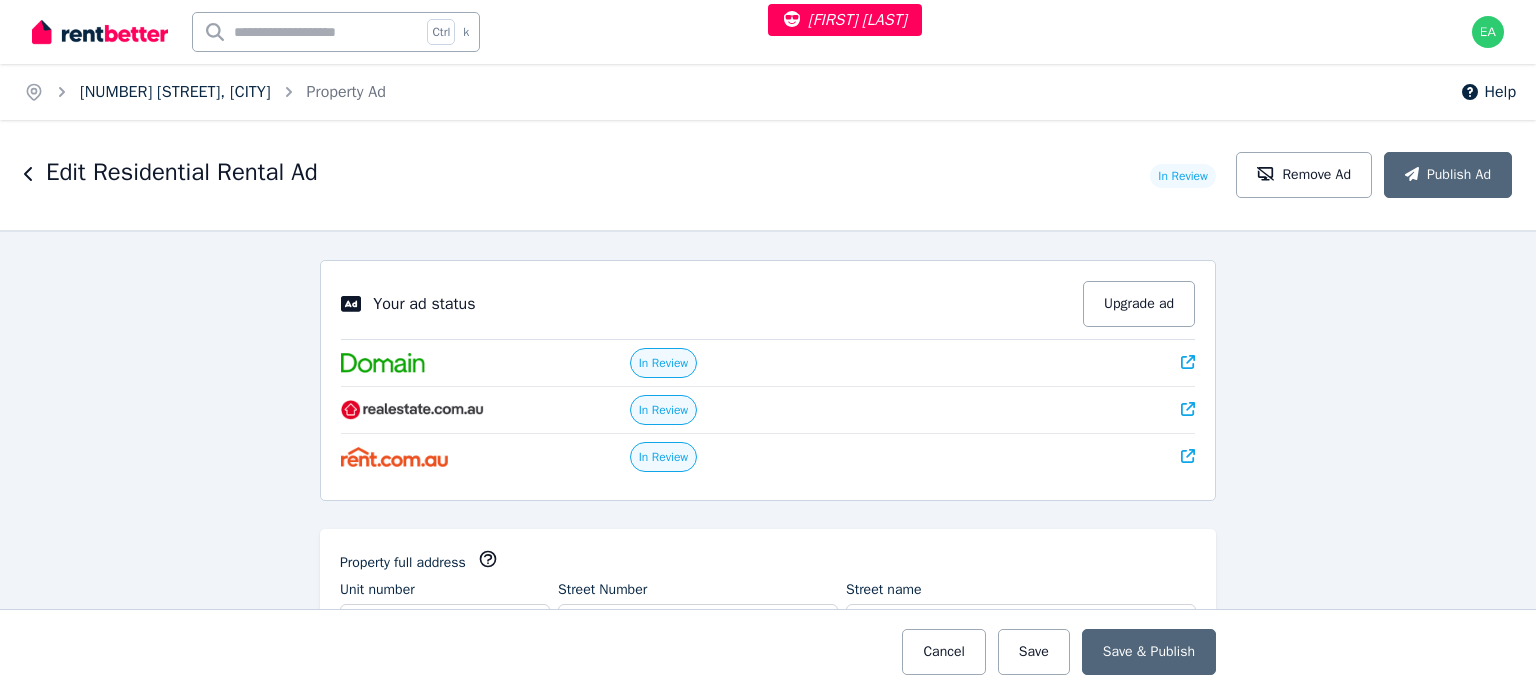 click on "365 Livingstone Rd, Marrickville" at bounding box center (175, 92) 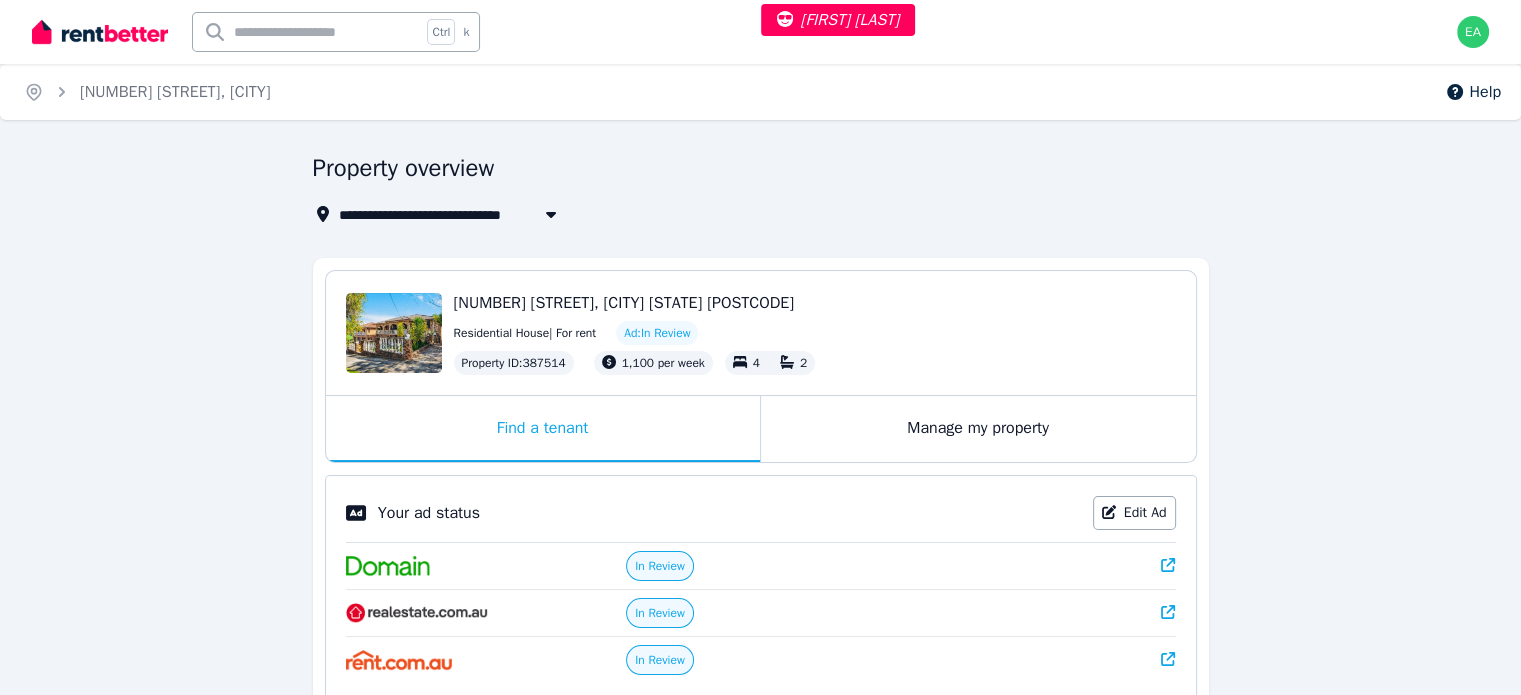 click on "Manage my property" at bounding box center (978, 429) 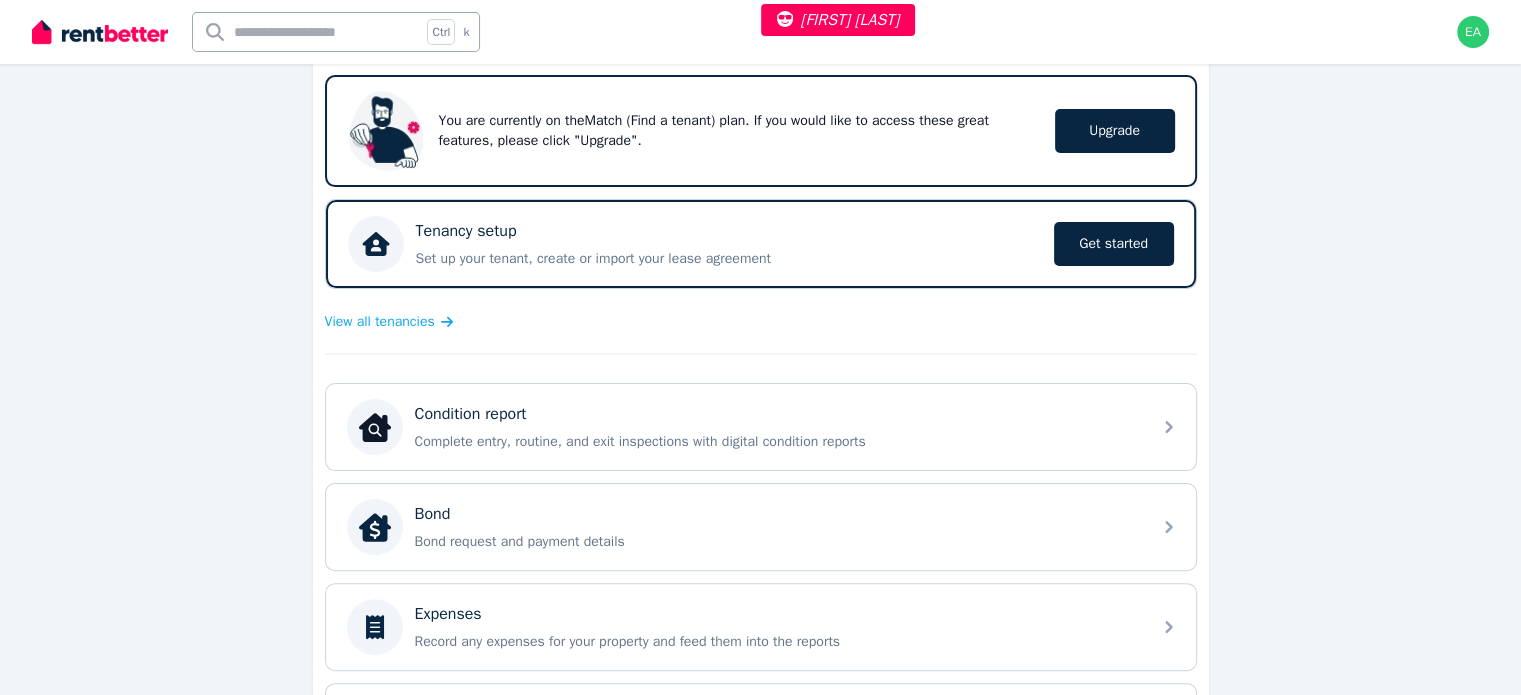 scroll, scrollTop: 500, scrollLeft: 0, axis: vertical 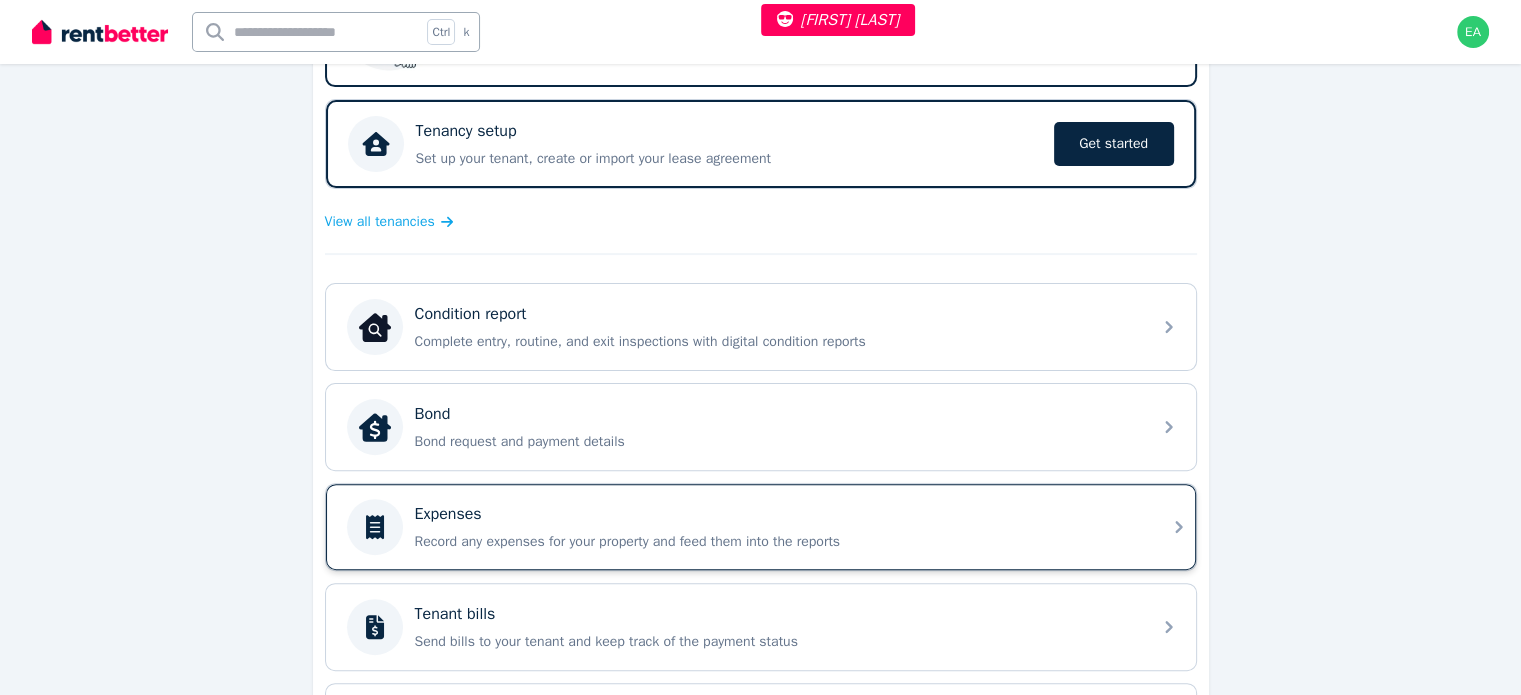click on "Record any expenses for your property and feed them into the reports" at bounding box center (777, 542) 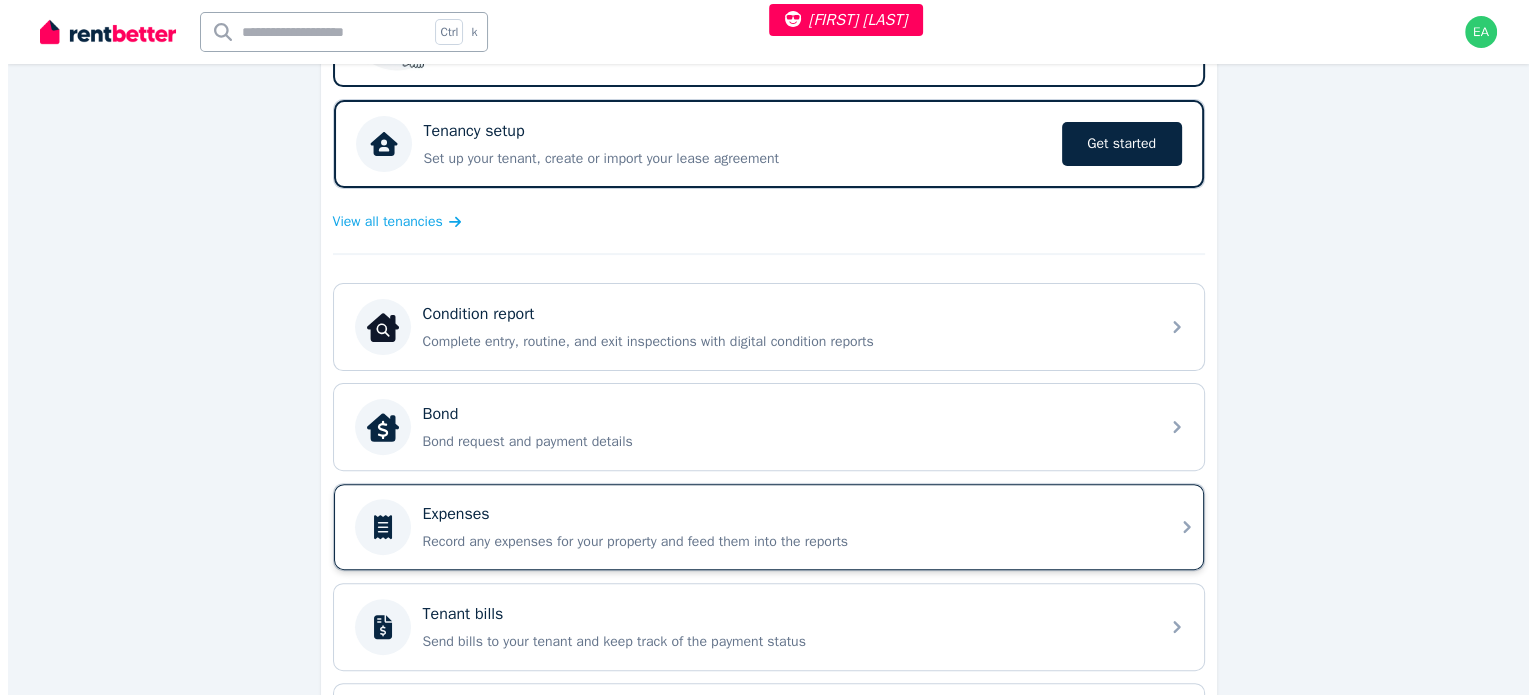 scroll, scrollTop: 0, scrollLeft: 0, axis: both 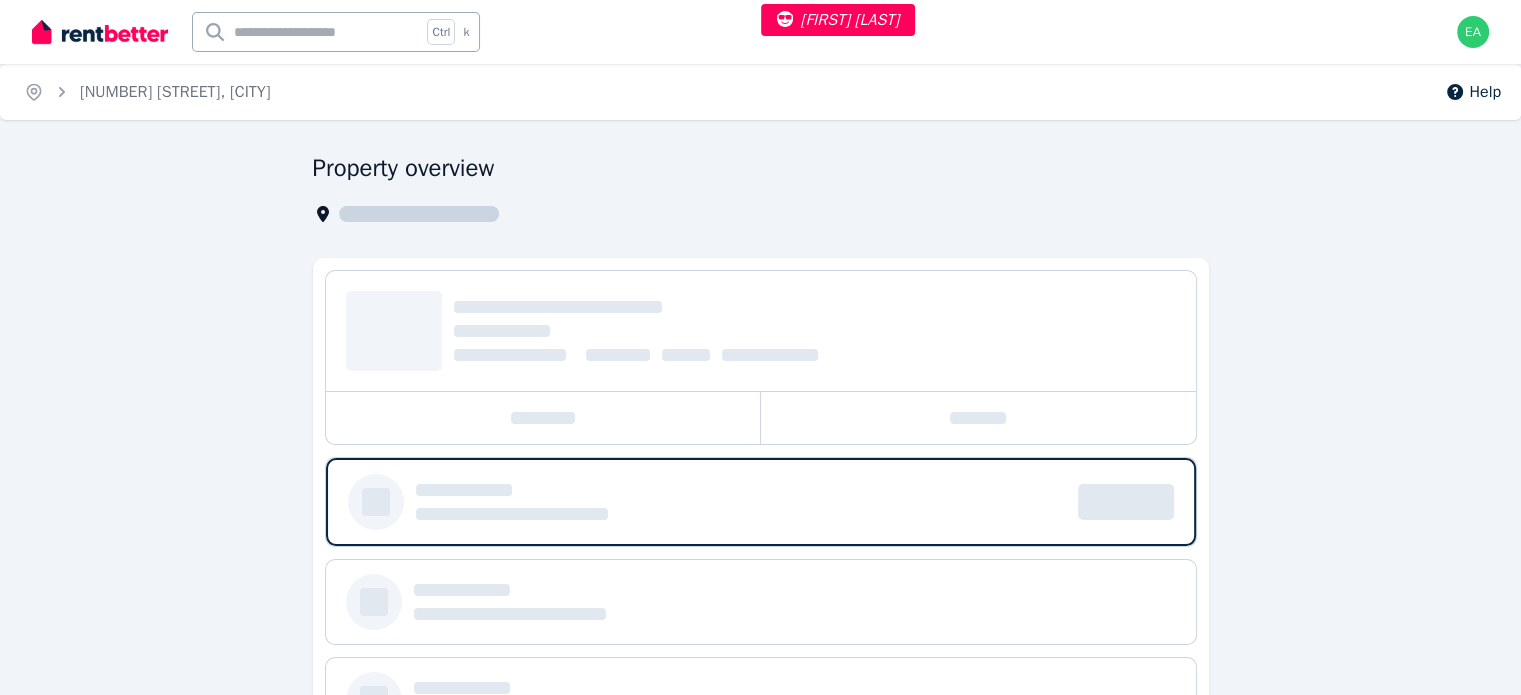 select on "***" 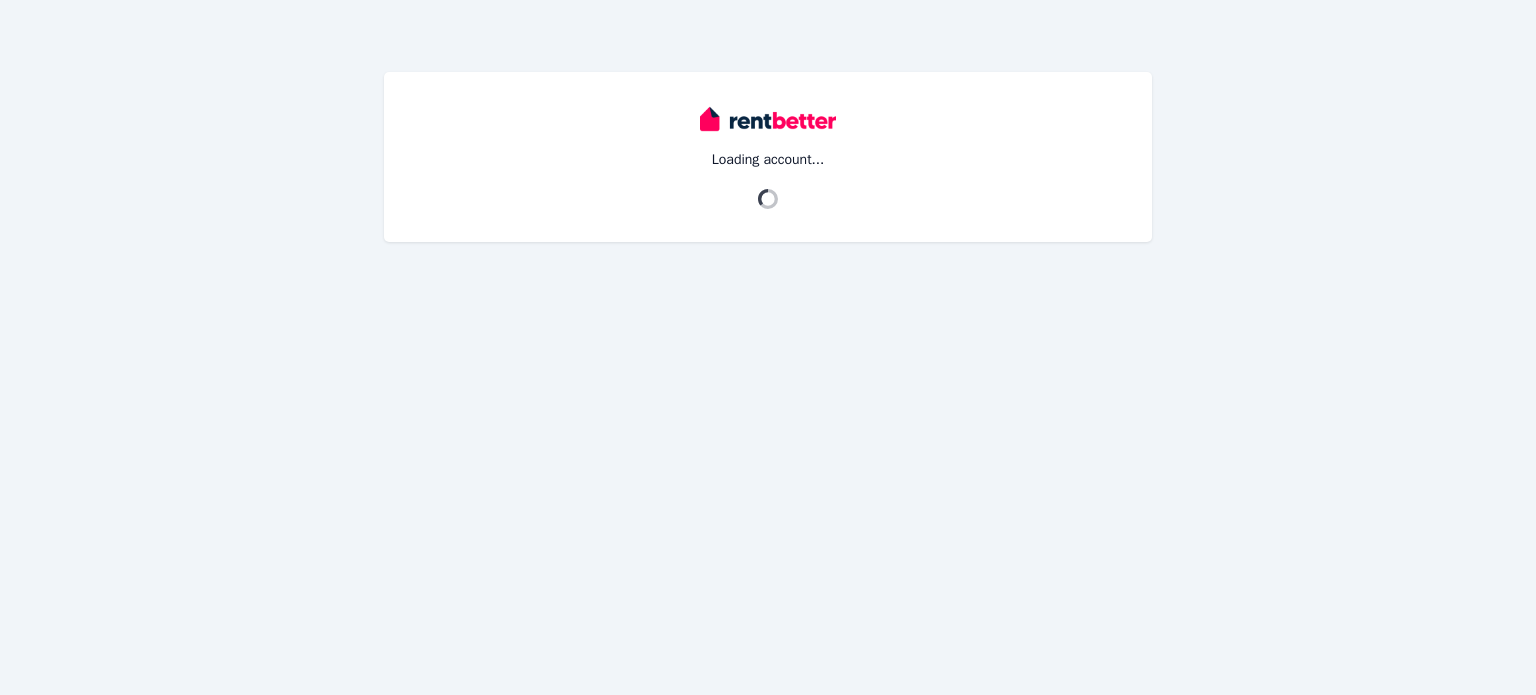 scroll, scrollTop: 0, scrollLeft: 0, axis: both 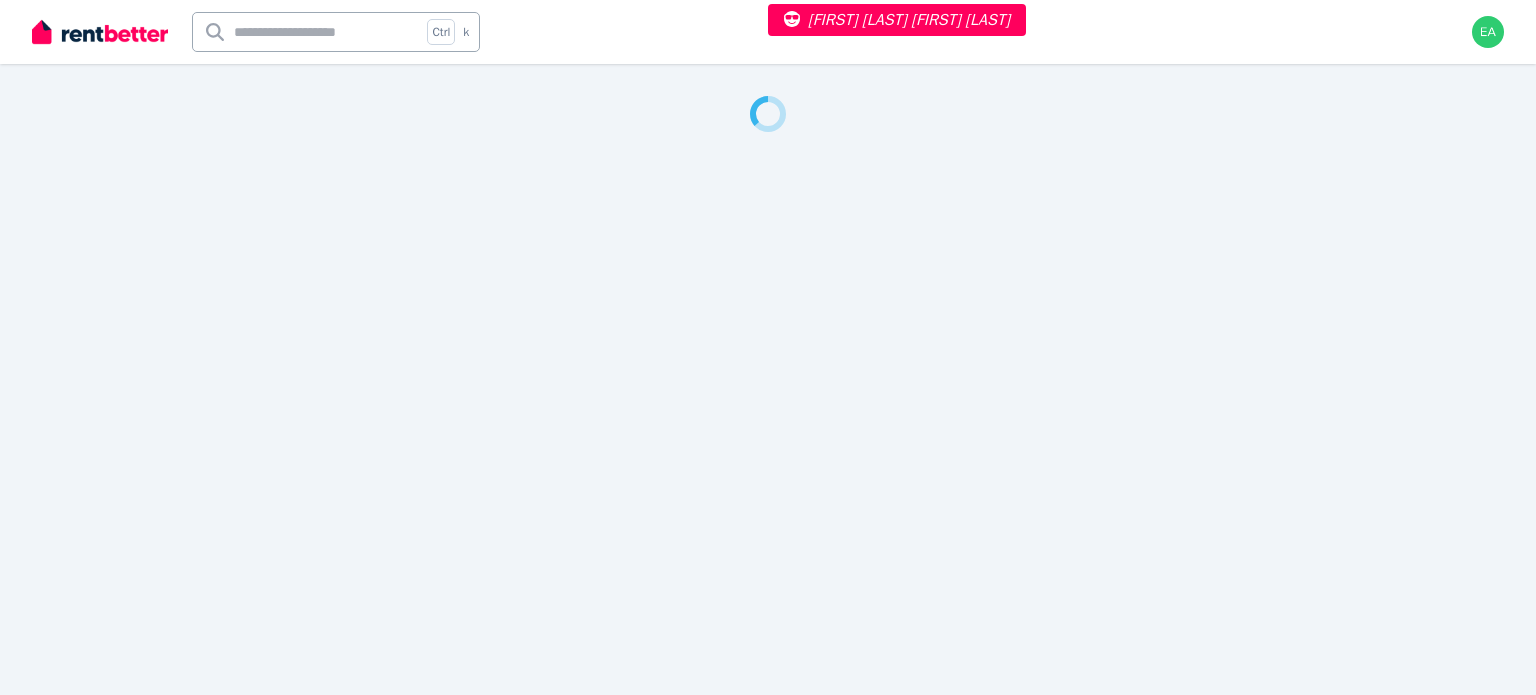 select on "***" 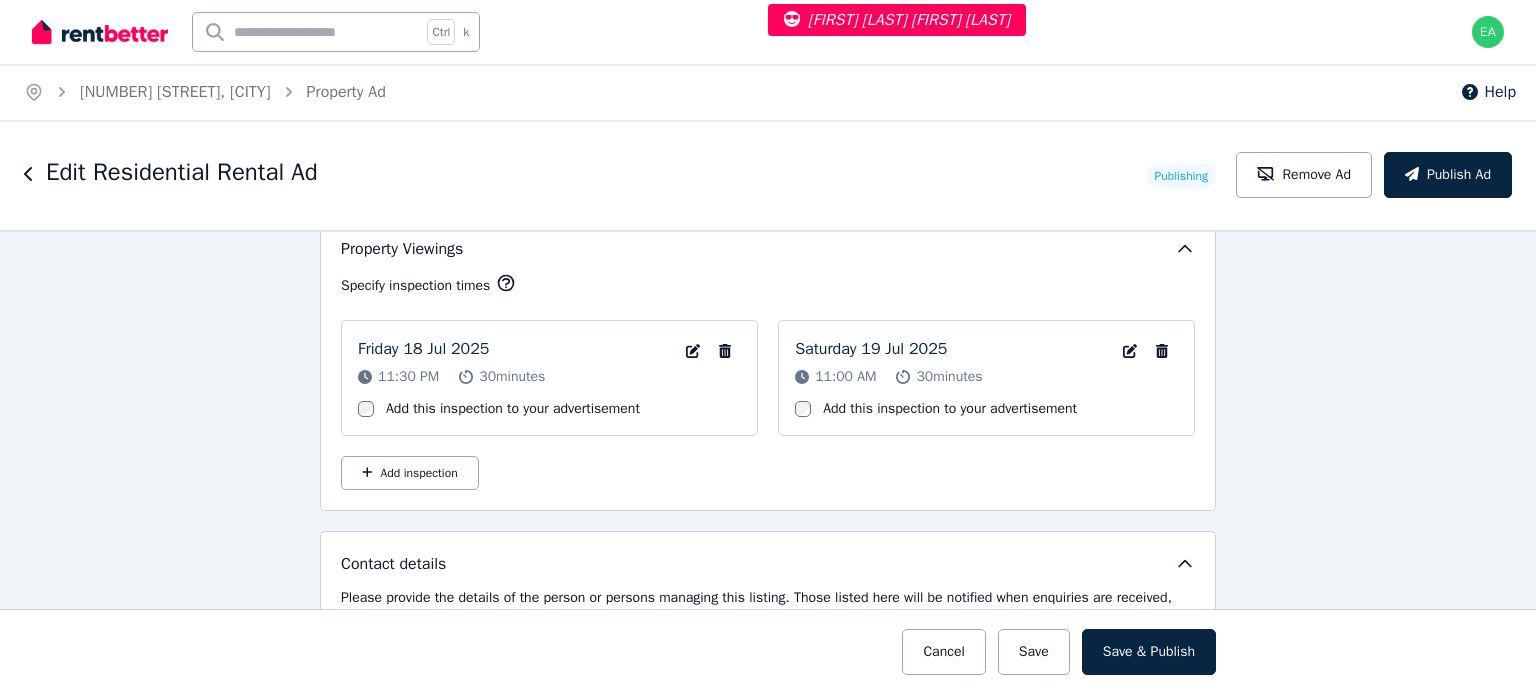 scroll, scrollTop: 2996, scrollLeft: 0, axis: vertical 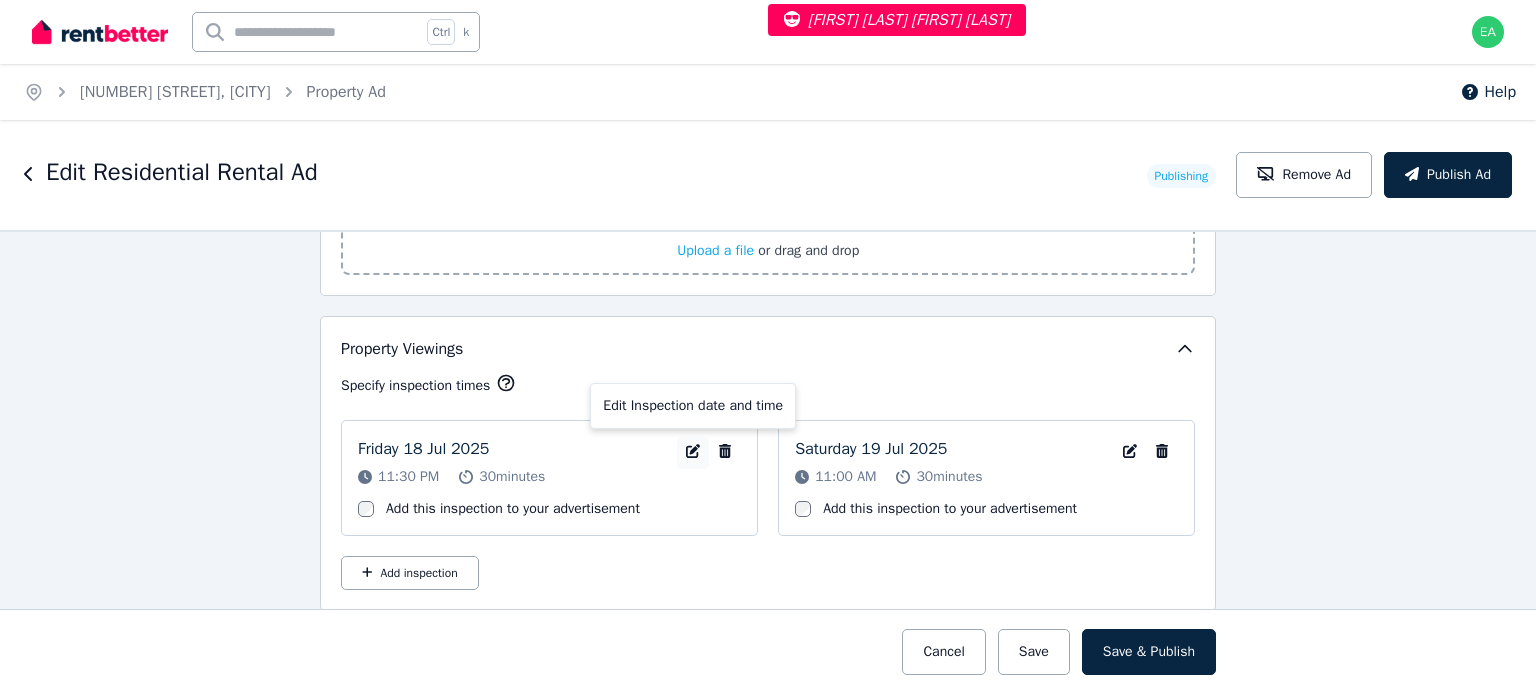 click 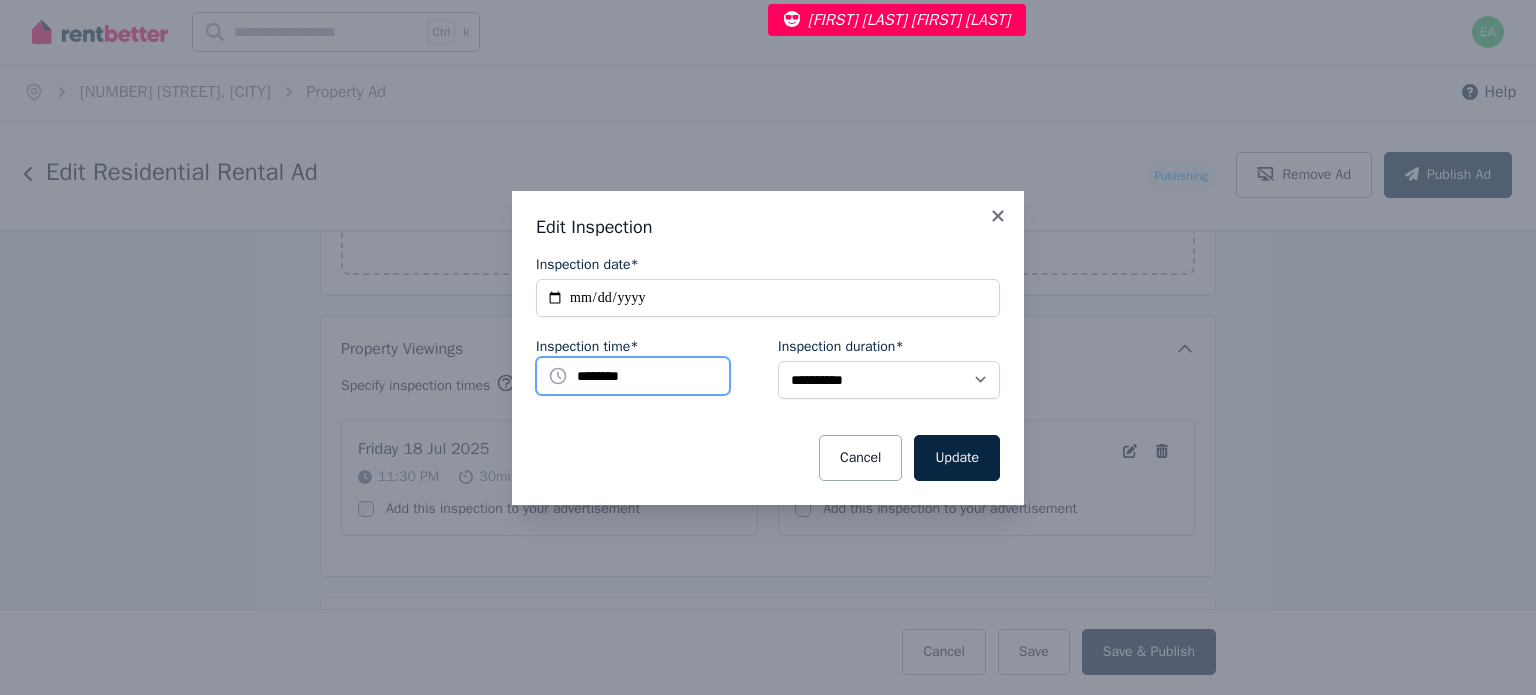 click on "********" at bounding box center (633, 376) 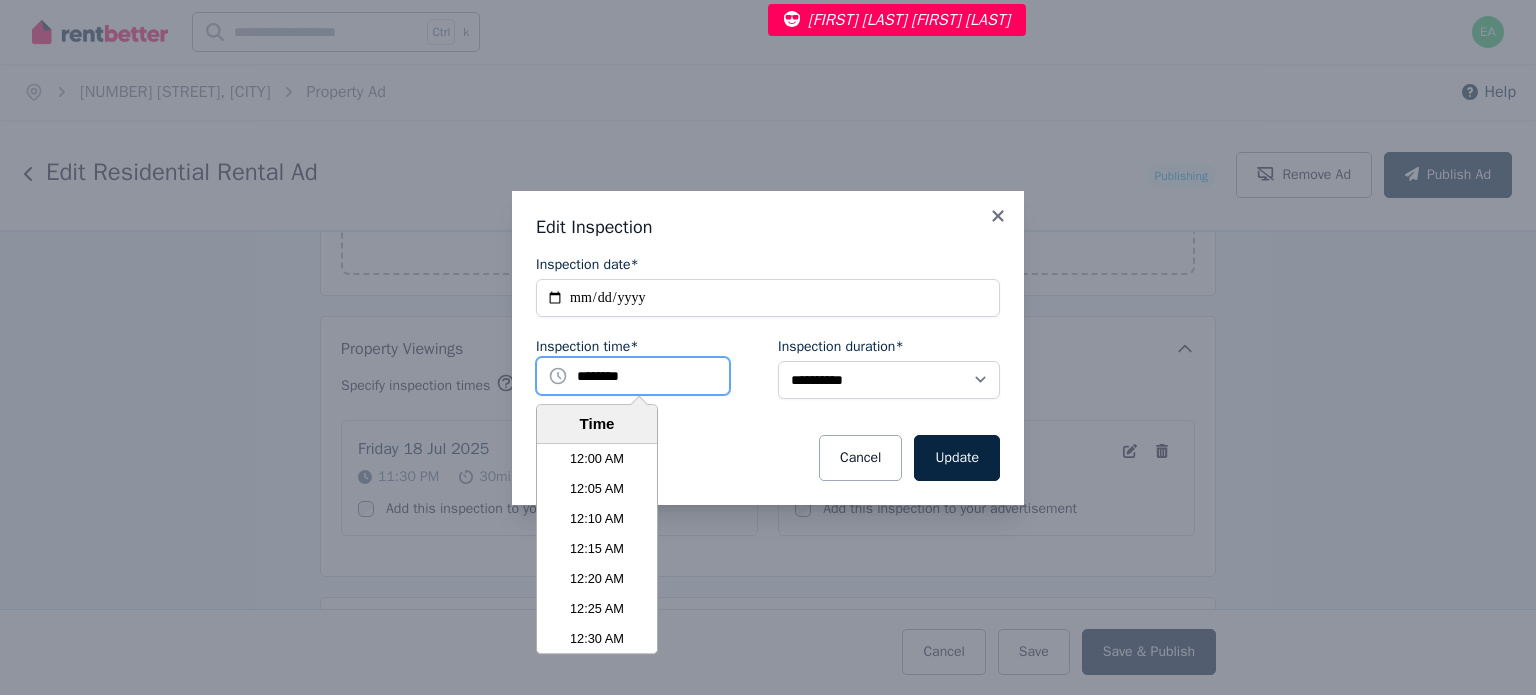 scroll, scrollTop: 8370, scrollLeft: 0, axis: vertical 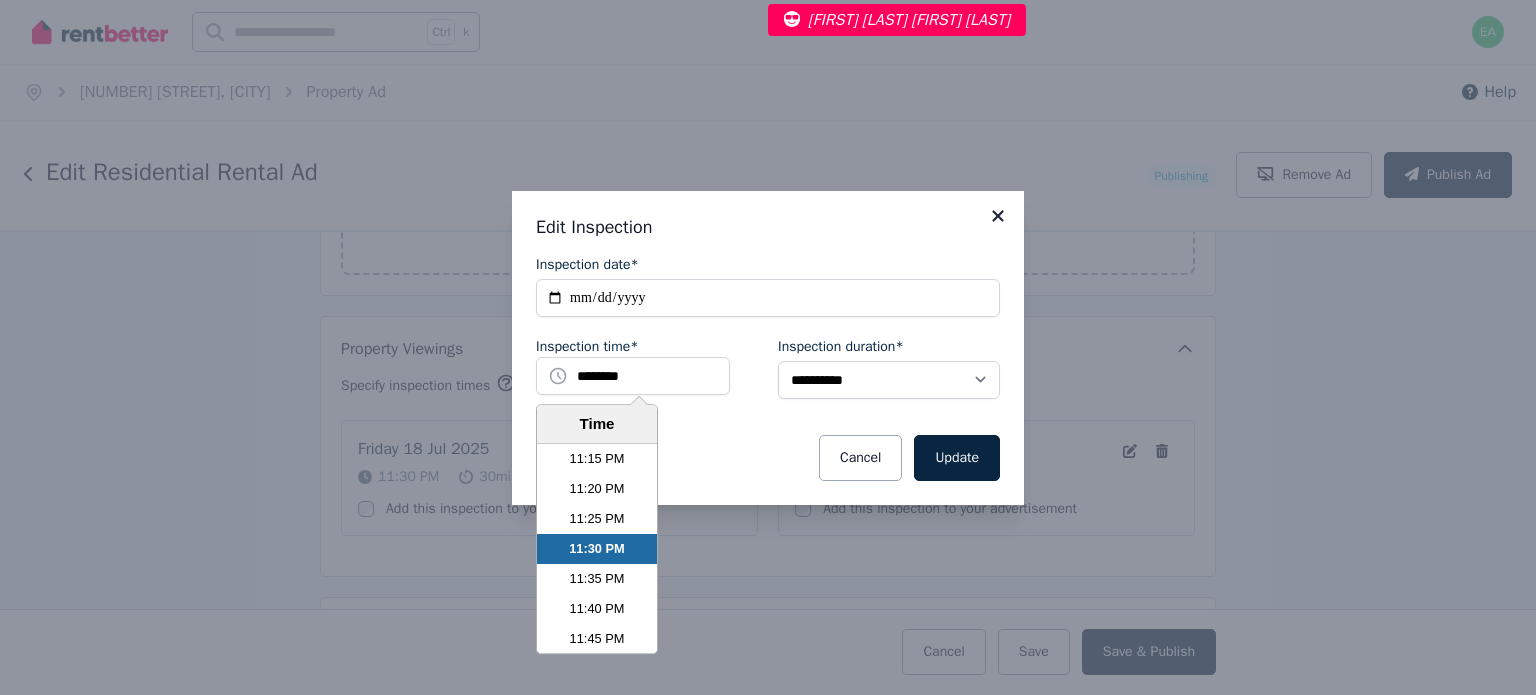 click 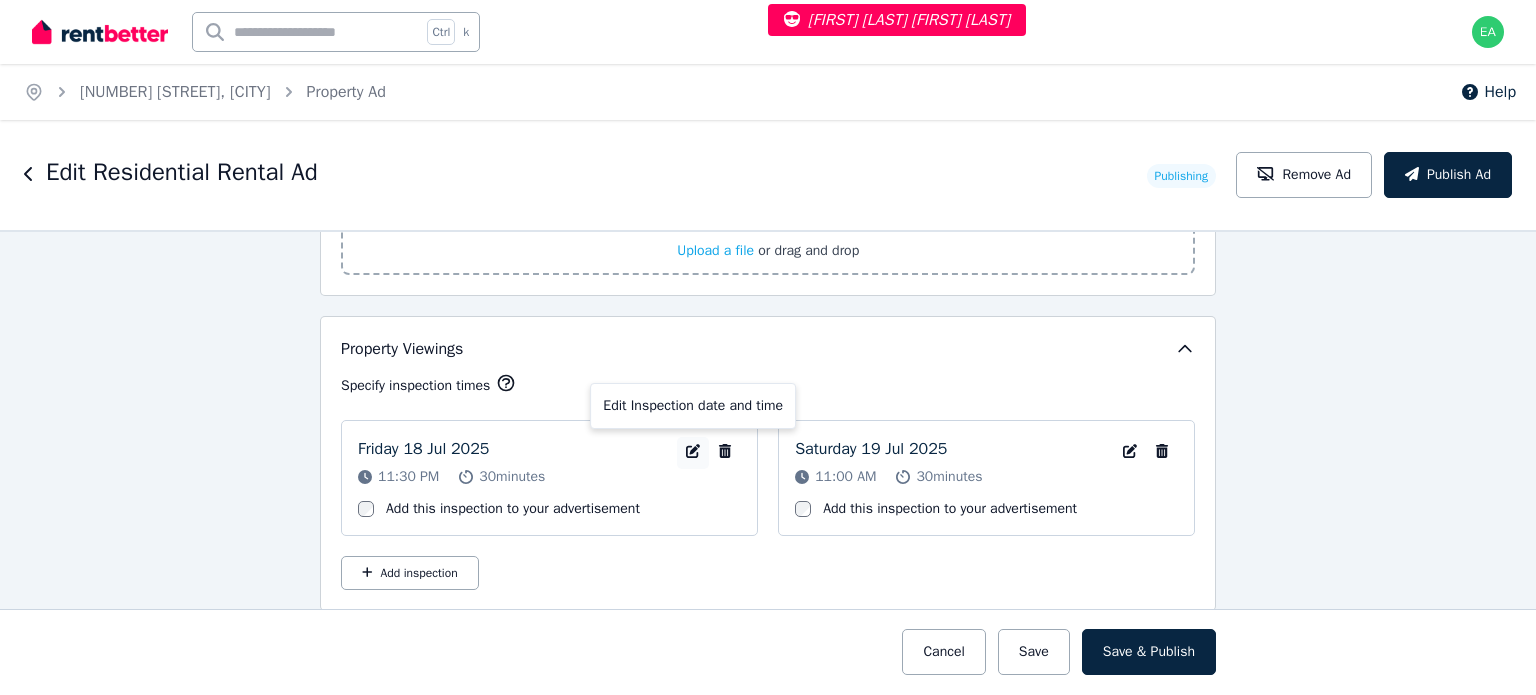 click 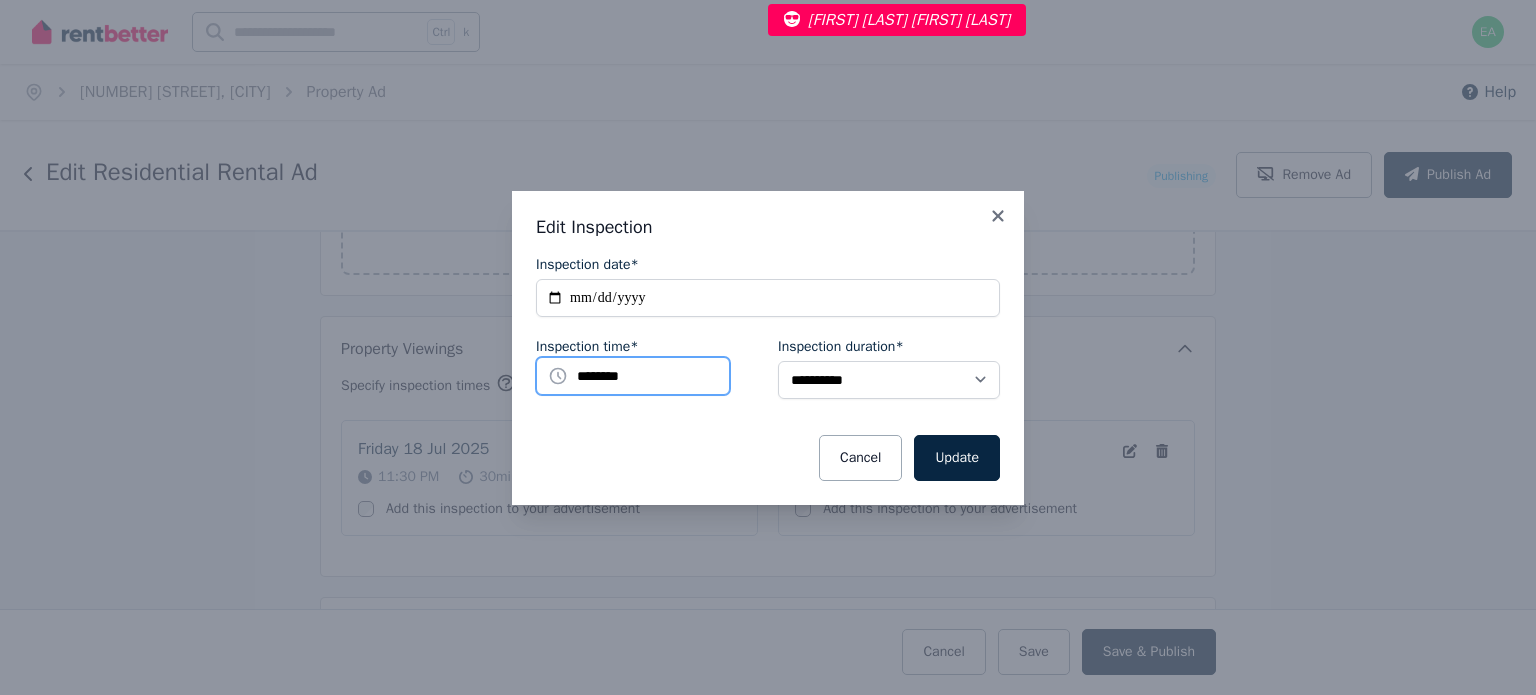 click on "********" at bounding box center (633, 376) 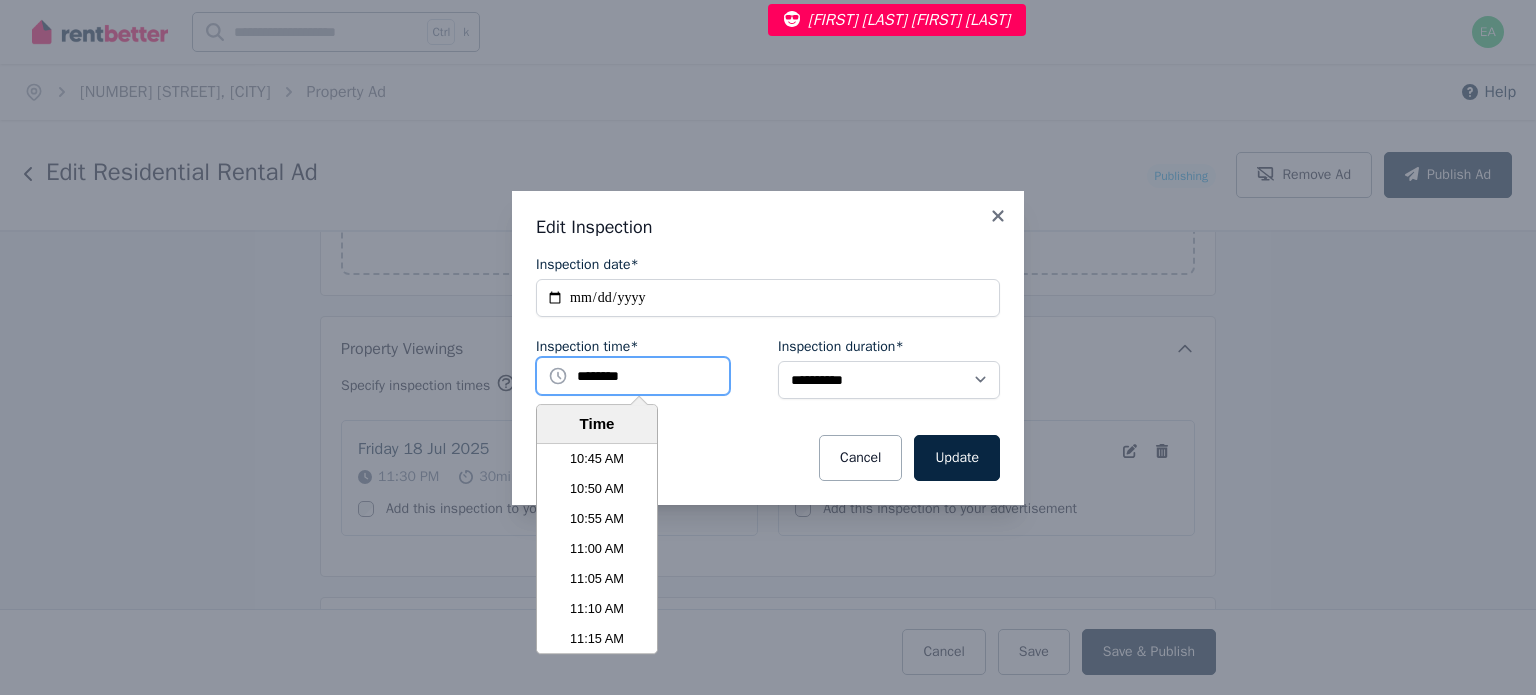 scroll, scrollTop: 3770, scrollLeft: 0, axis: vertical 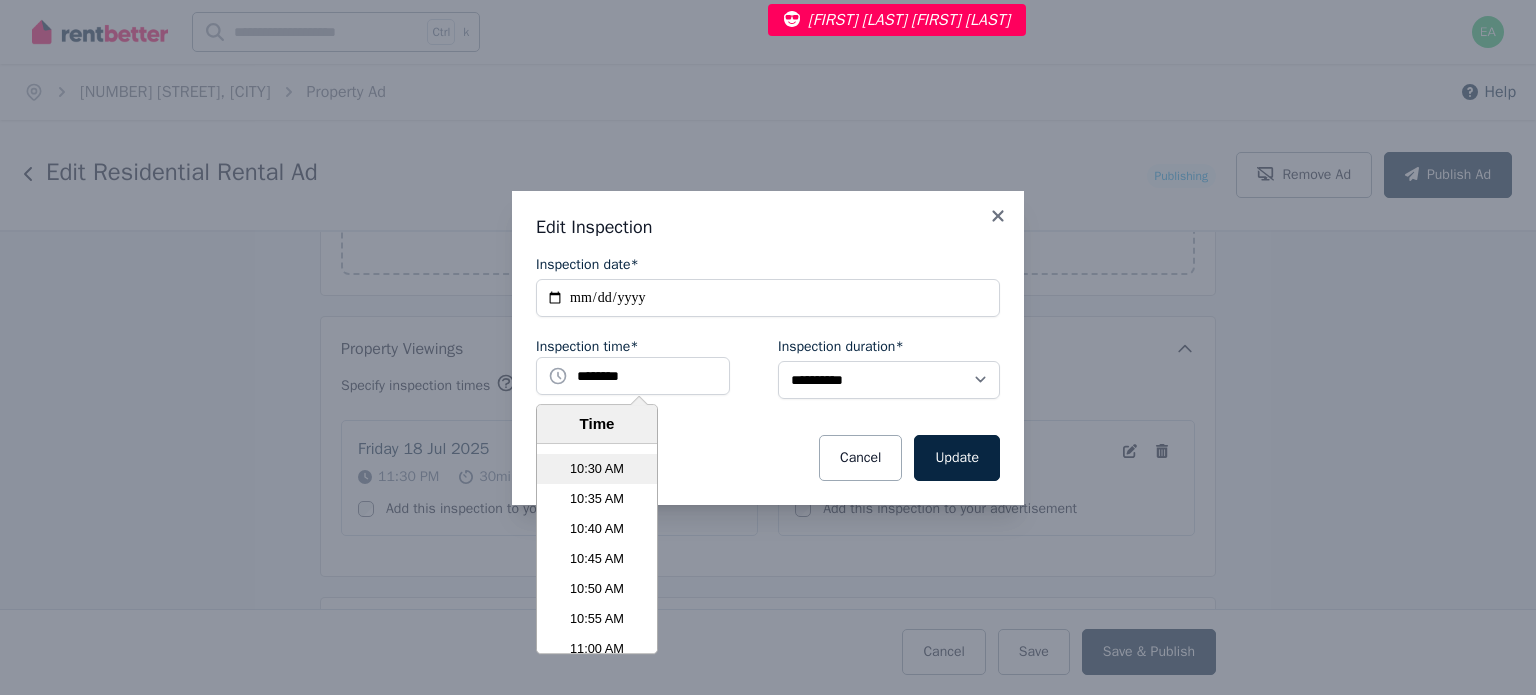 click on "10:30 AM" at bounding box center [597, 469] 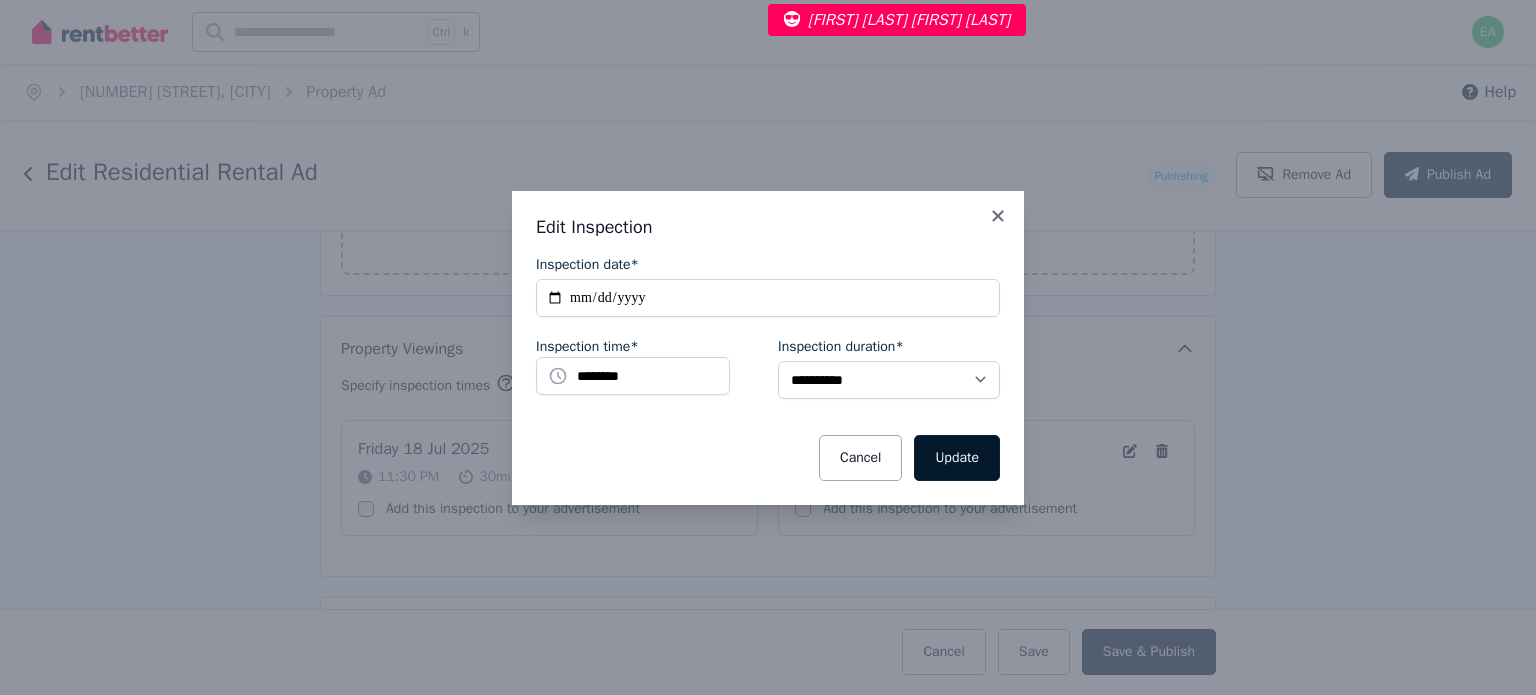 click on "Update" at bounding box center (957, 458) 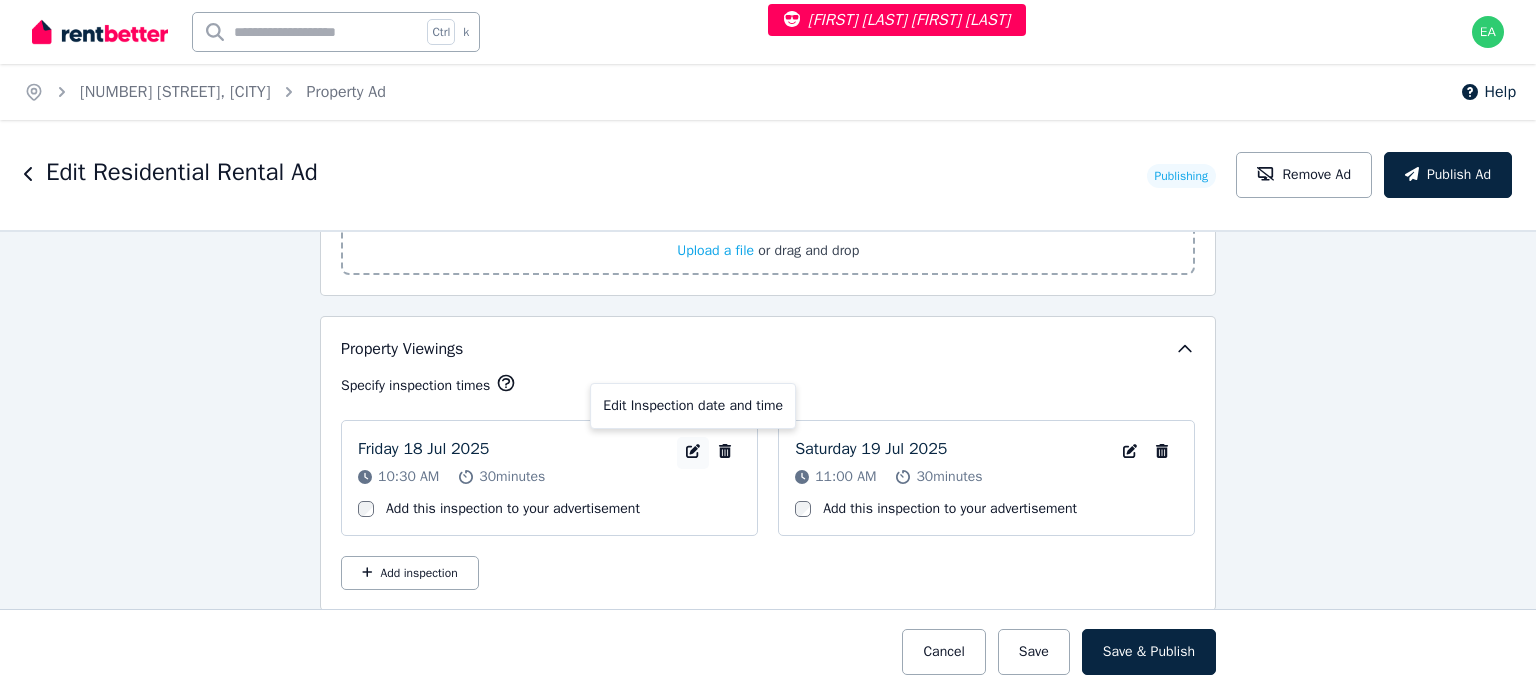 click 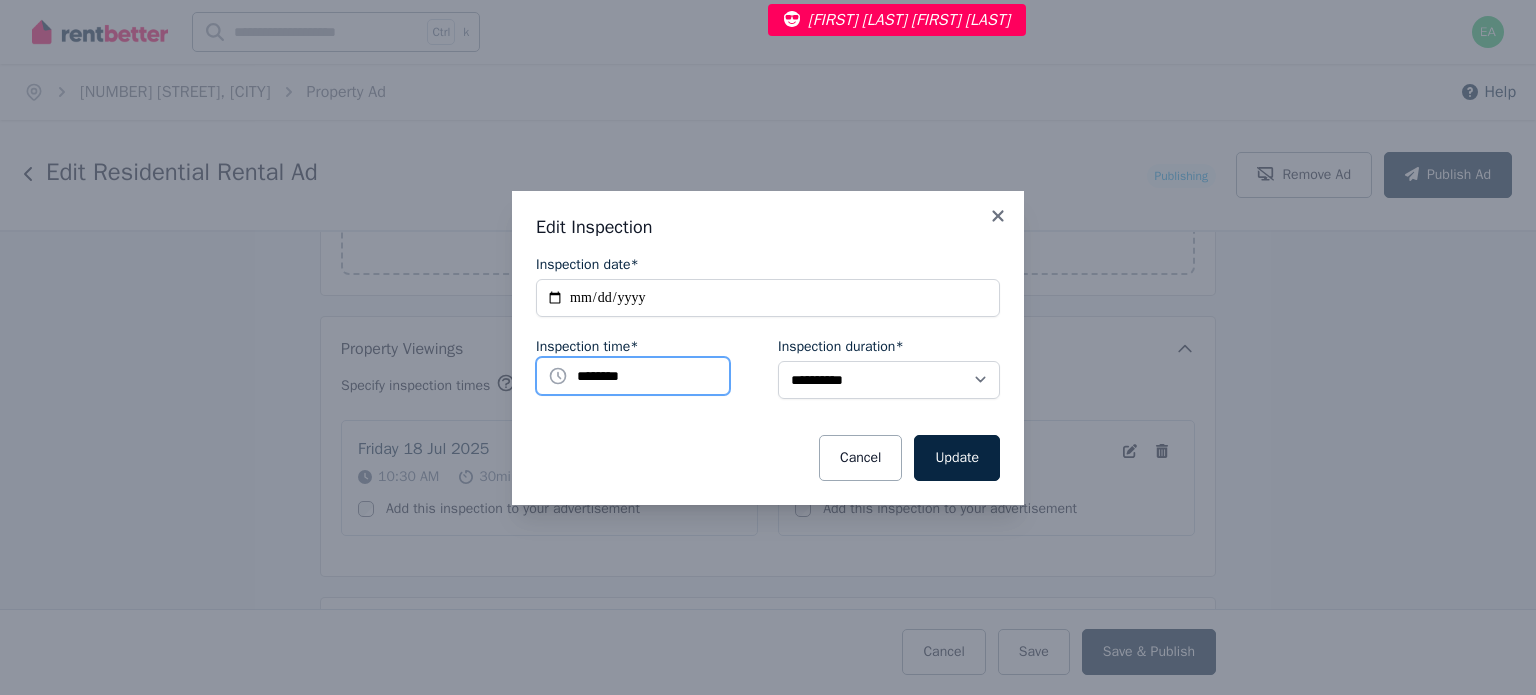 click on "********" at bounding box center [633, 376] 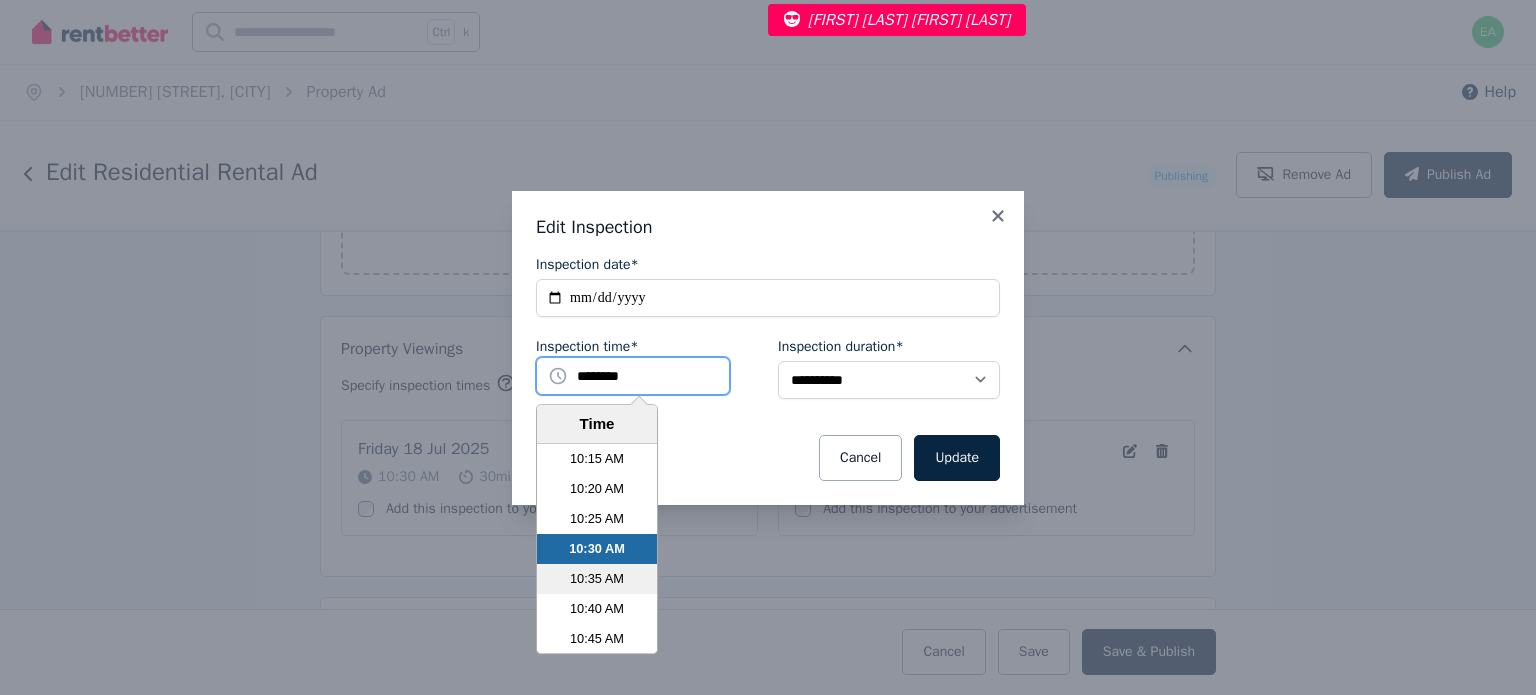 scroll, scrollTop: 3790, scrollLeft: 0, axis: vertical 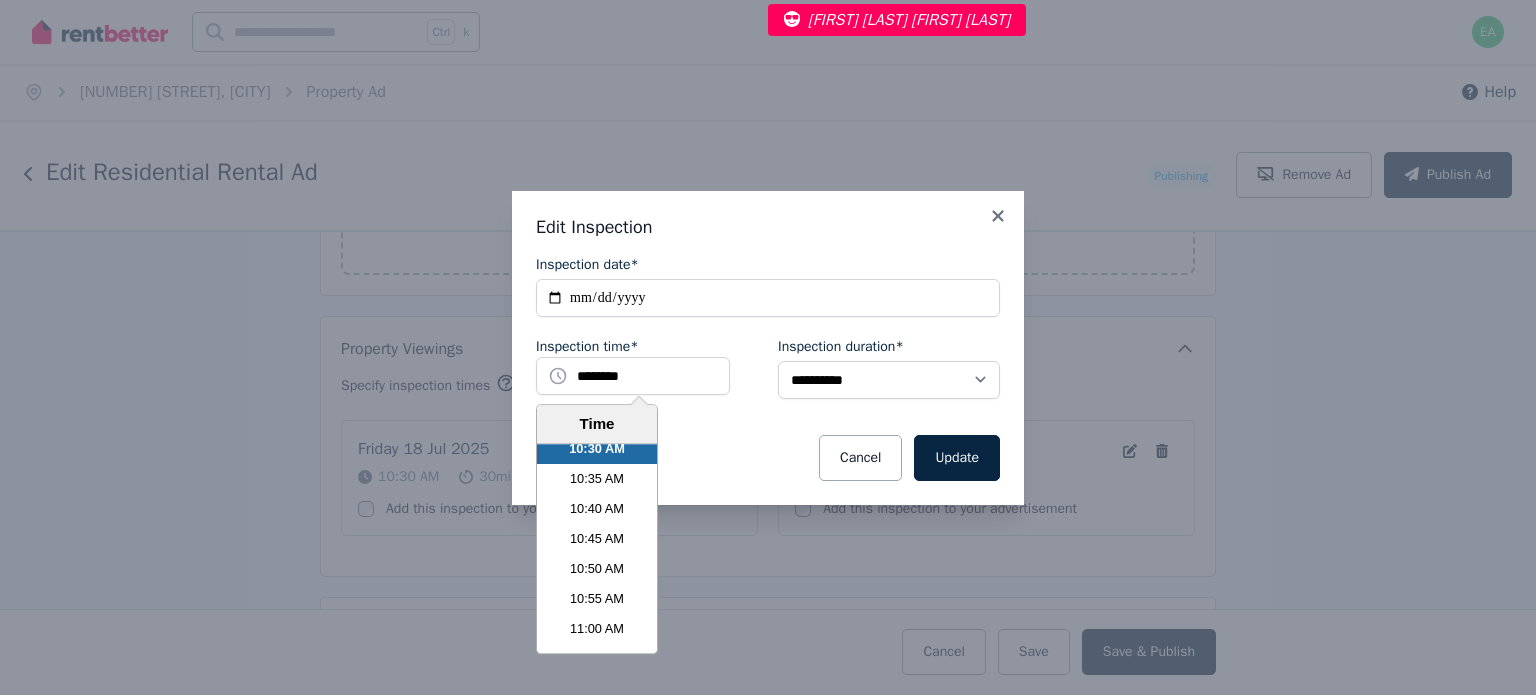 click on "Cancel Update" at bounding box center [768, 458] 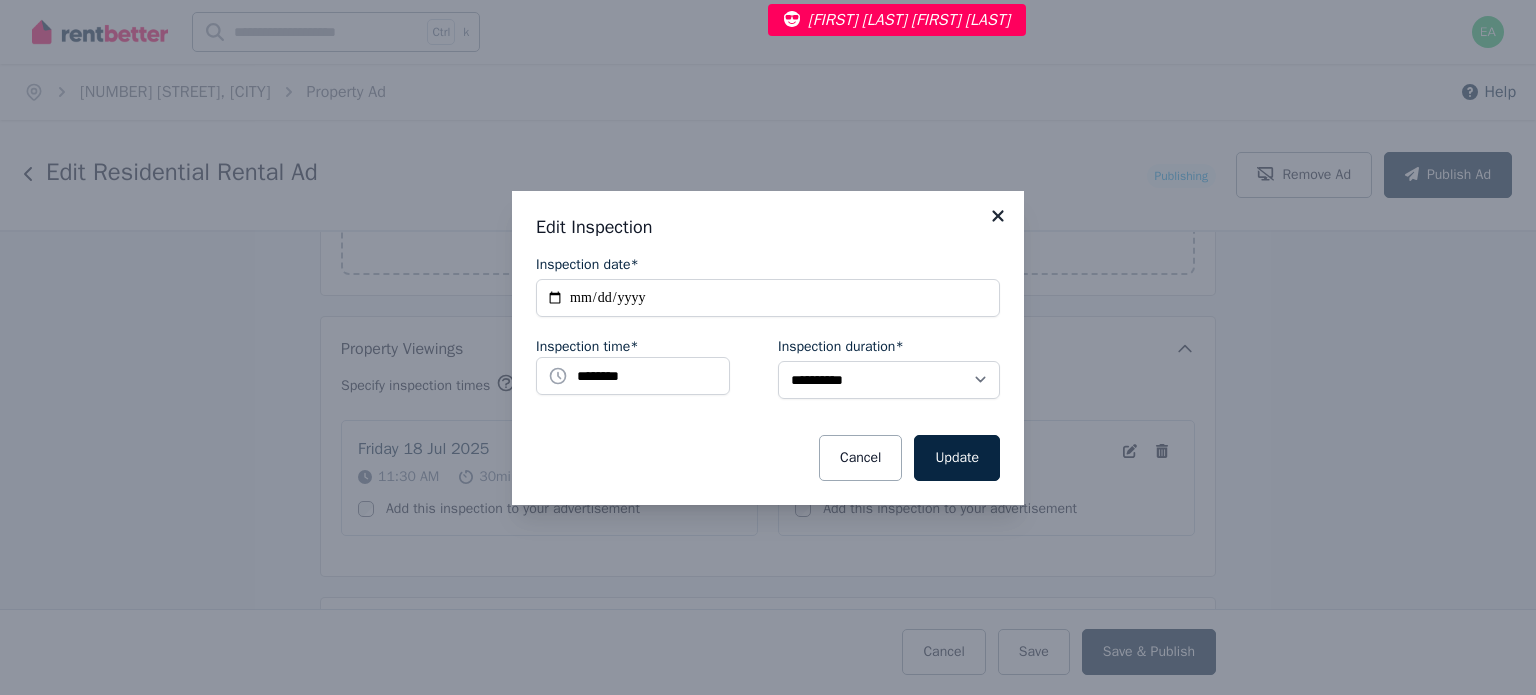 click 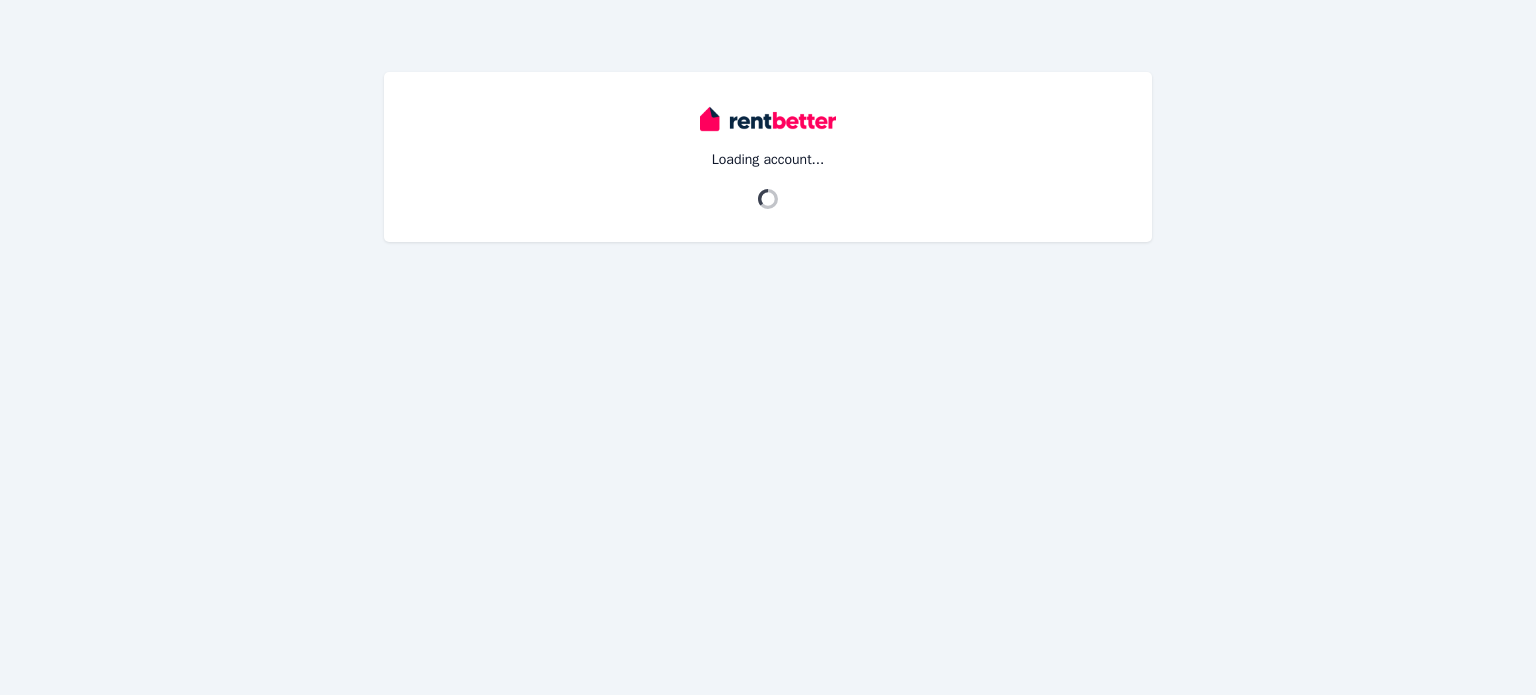 scroll, scrollTop: 0, scrollLeft: 0, axis: both 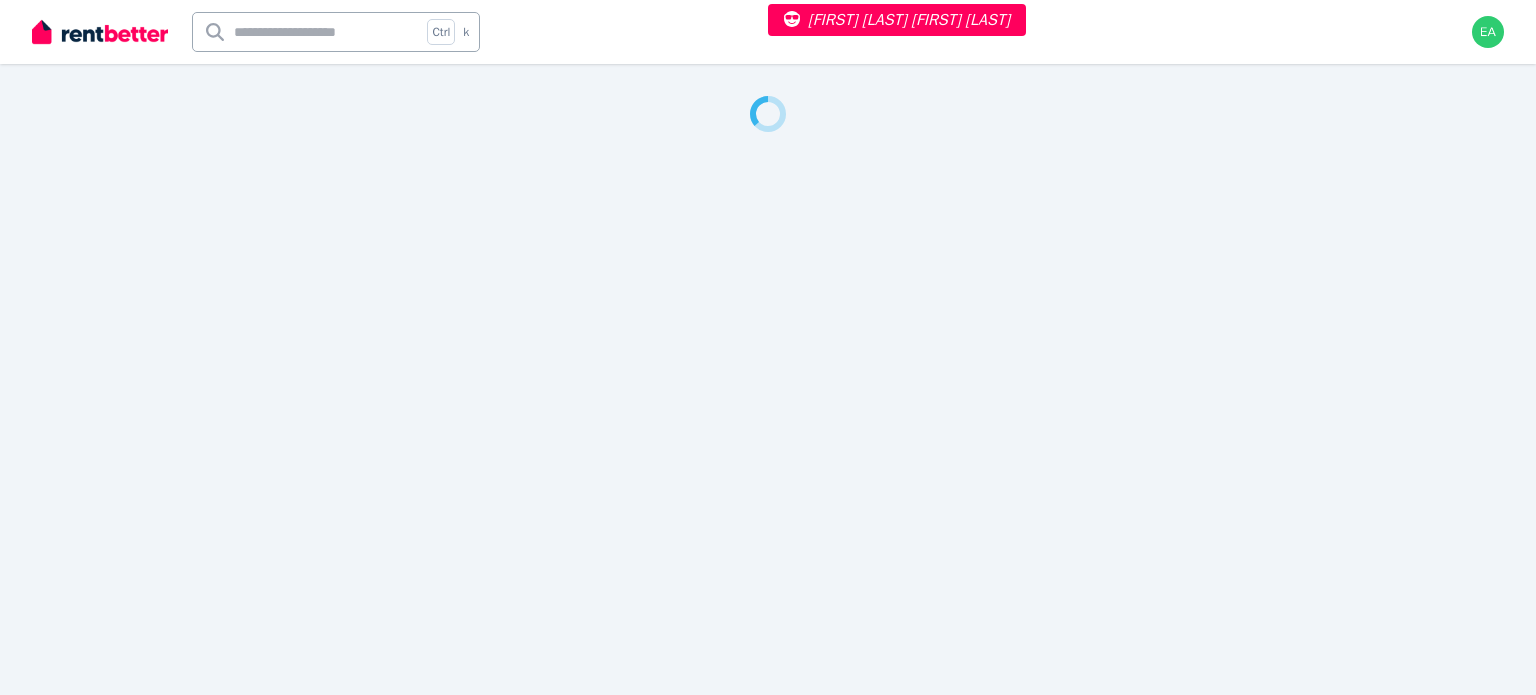 select on "***" 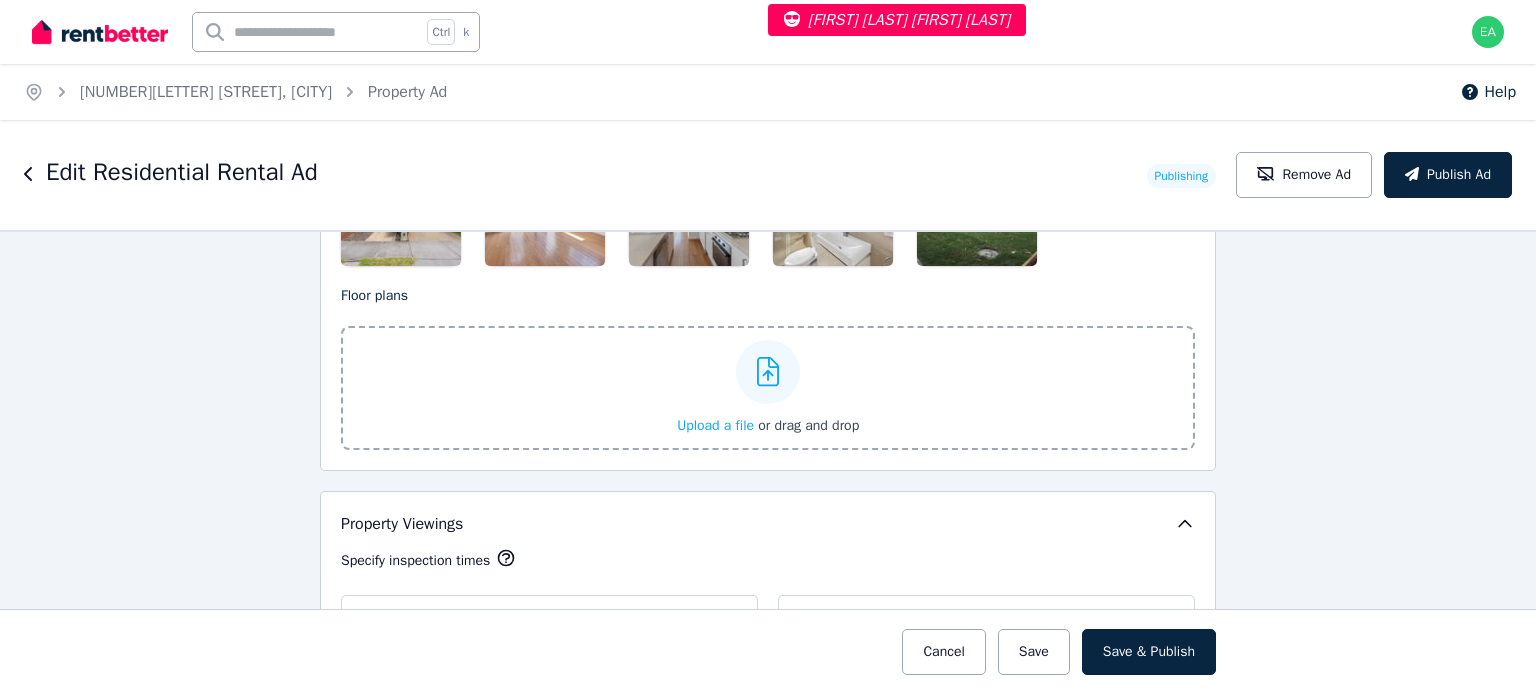 scroll, scrollTop: 3021, scrollLeft: 0, axis: vertical 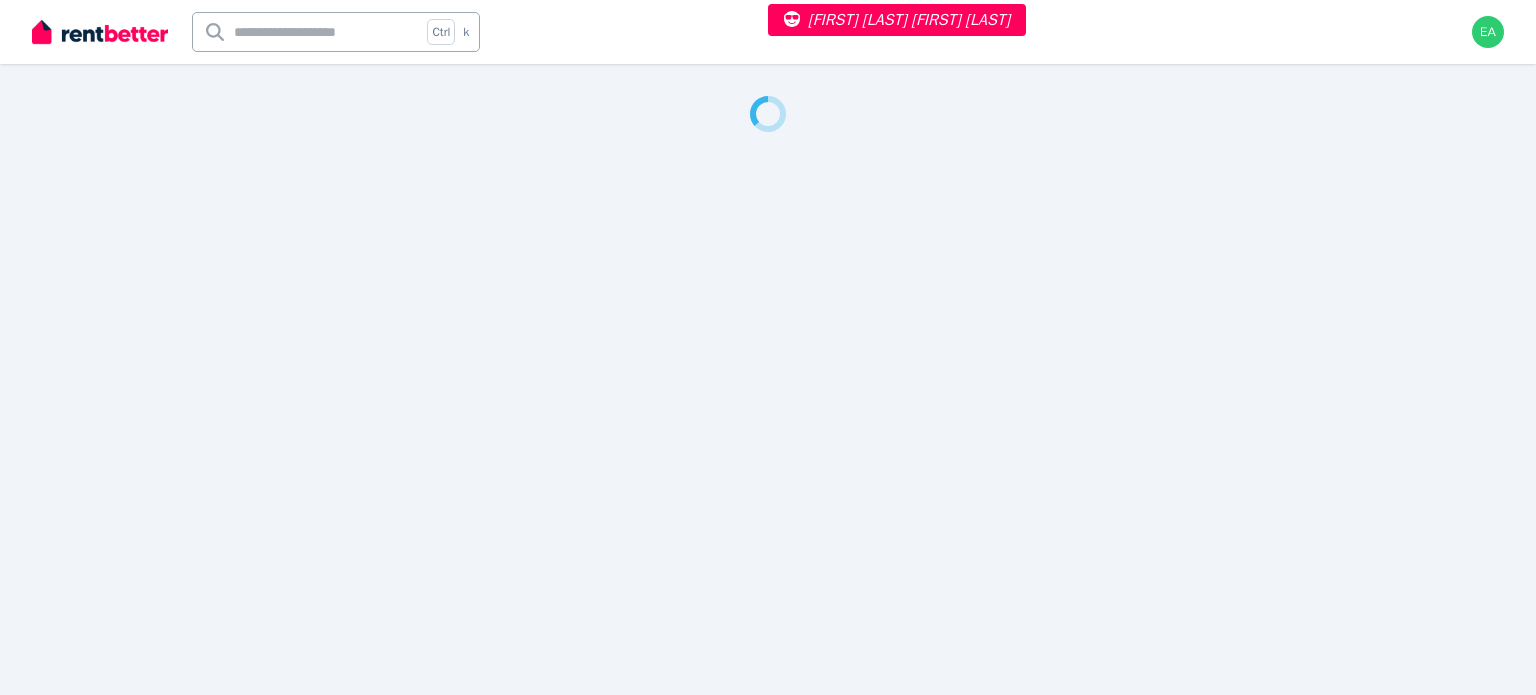 select on "***" 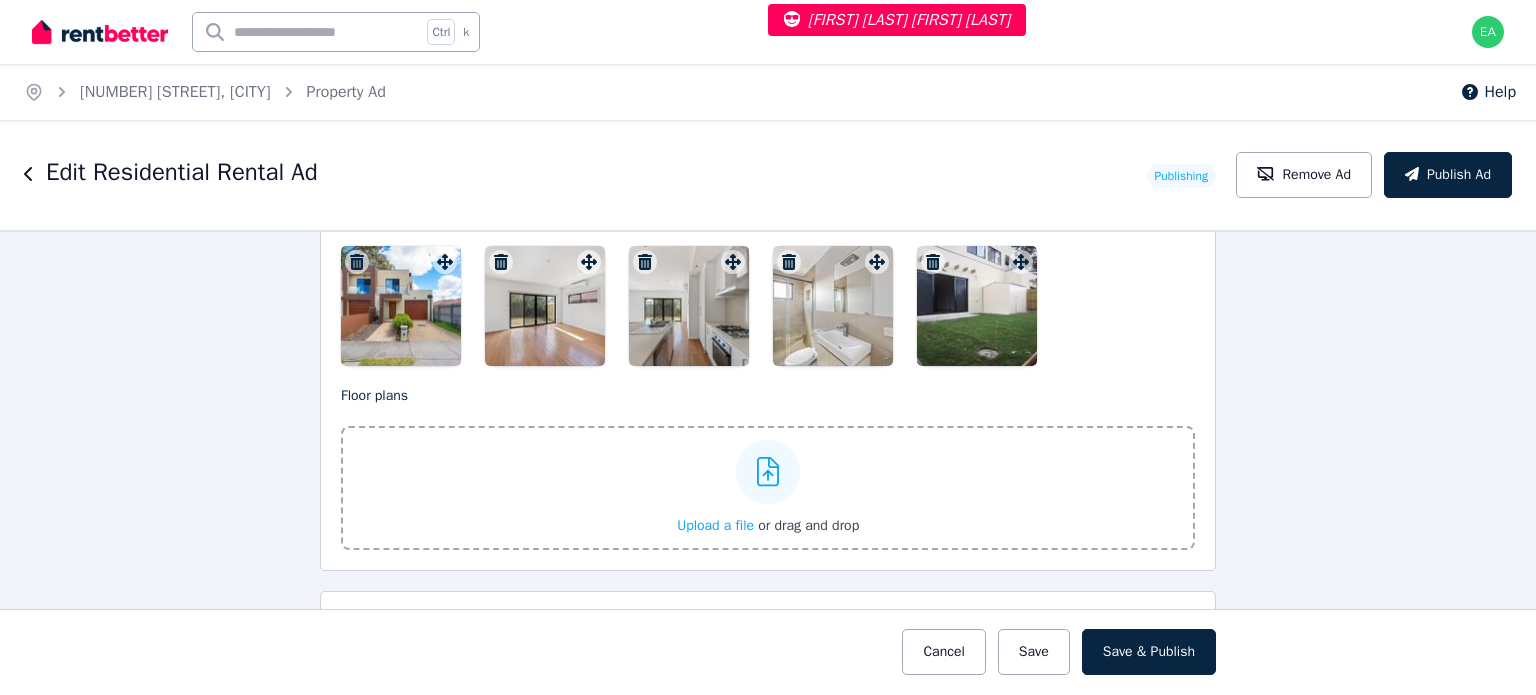 scroll, scrollTop: 3021, scrollLeft: 0, axis: vertical 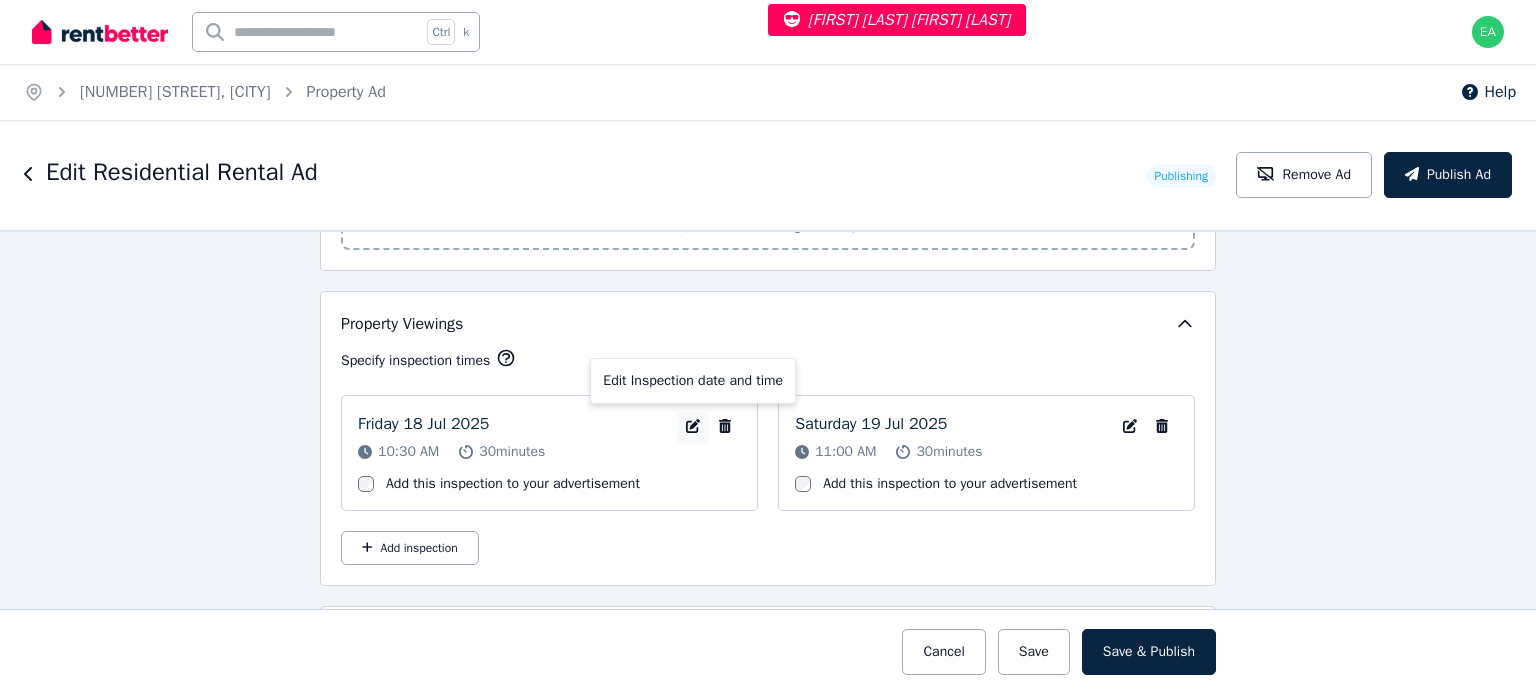 click 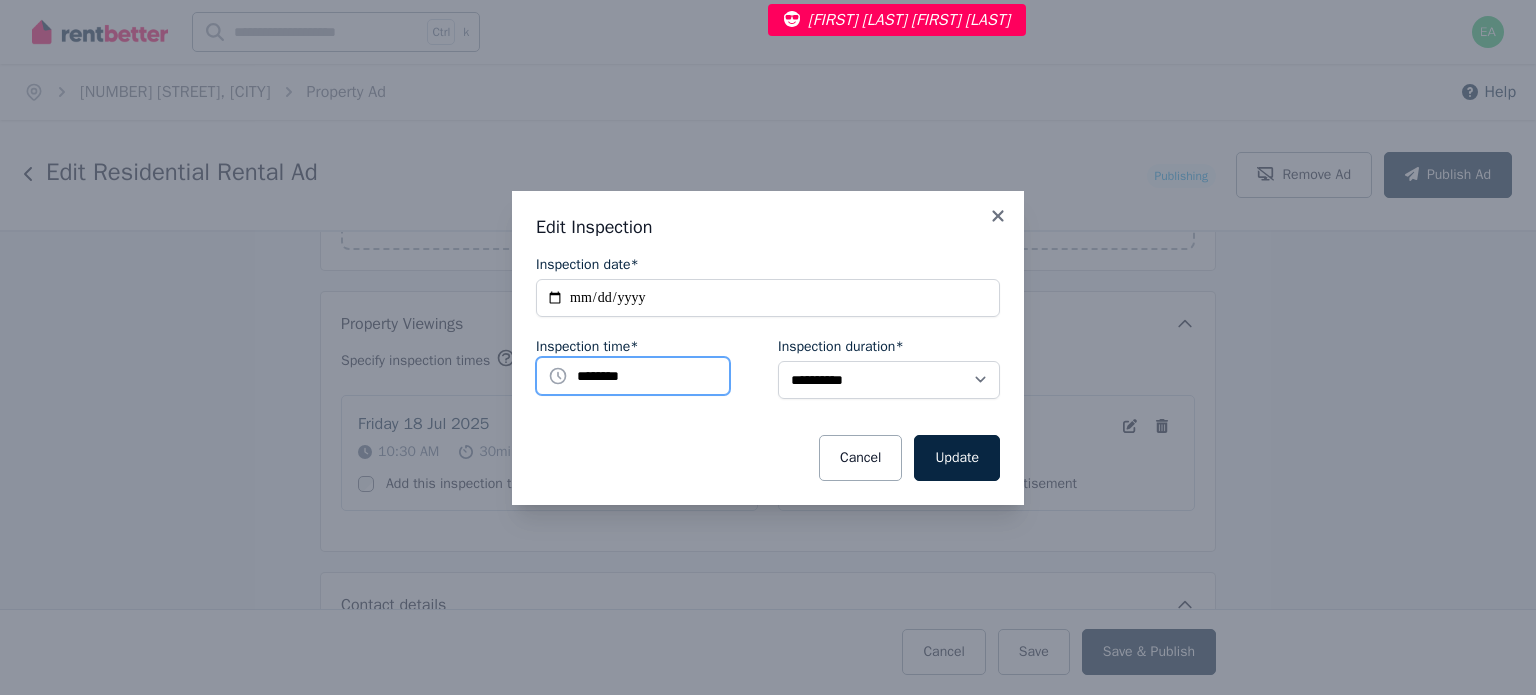 click on "********" at bounding box center [633, 376] 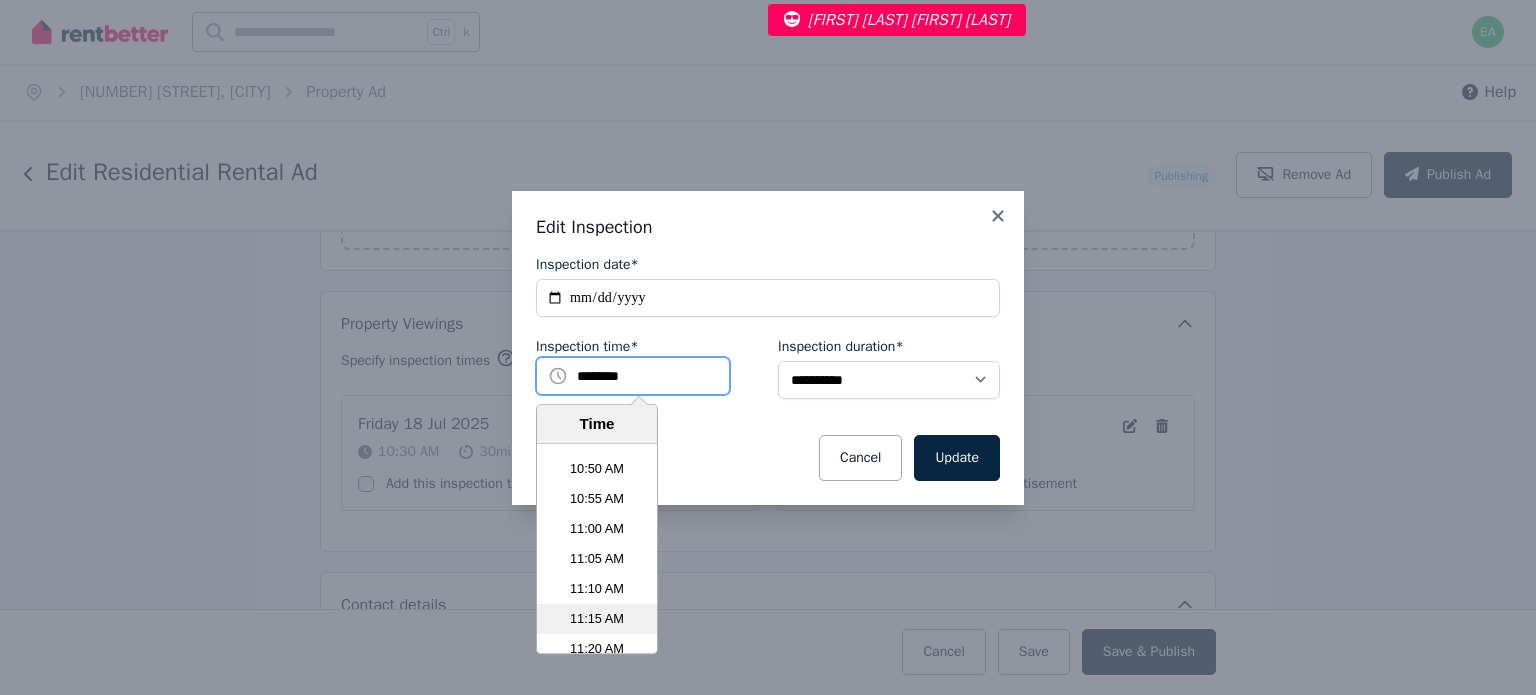 scroll, scrollTop: 3990, scrollLeft: 0, axis: vertical 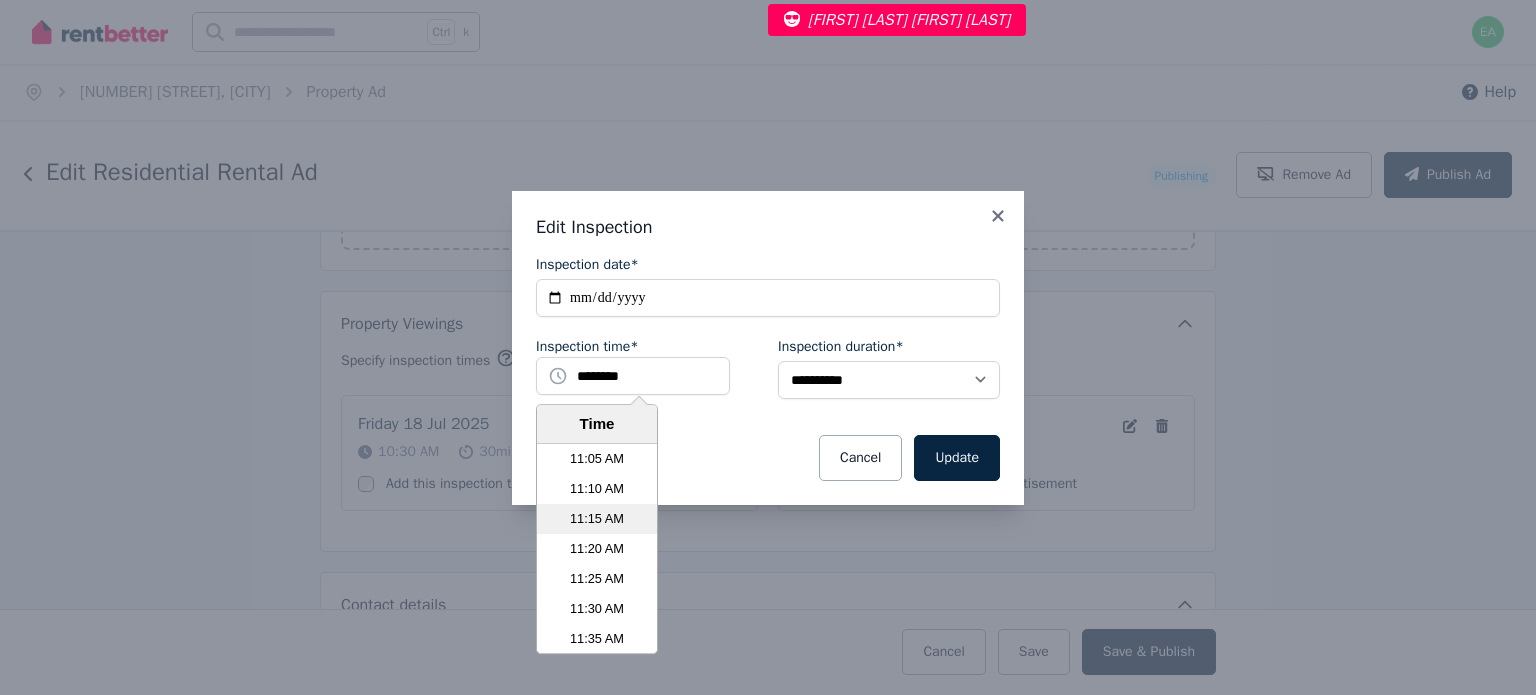 click on "11:30 AM" at bounding box center (597, 609) 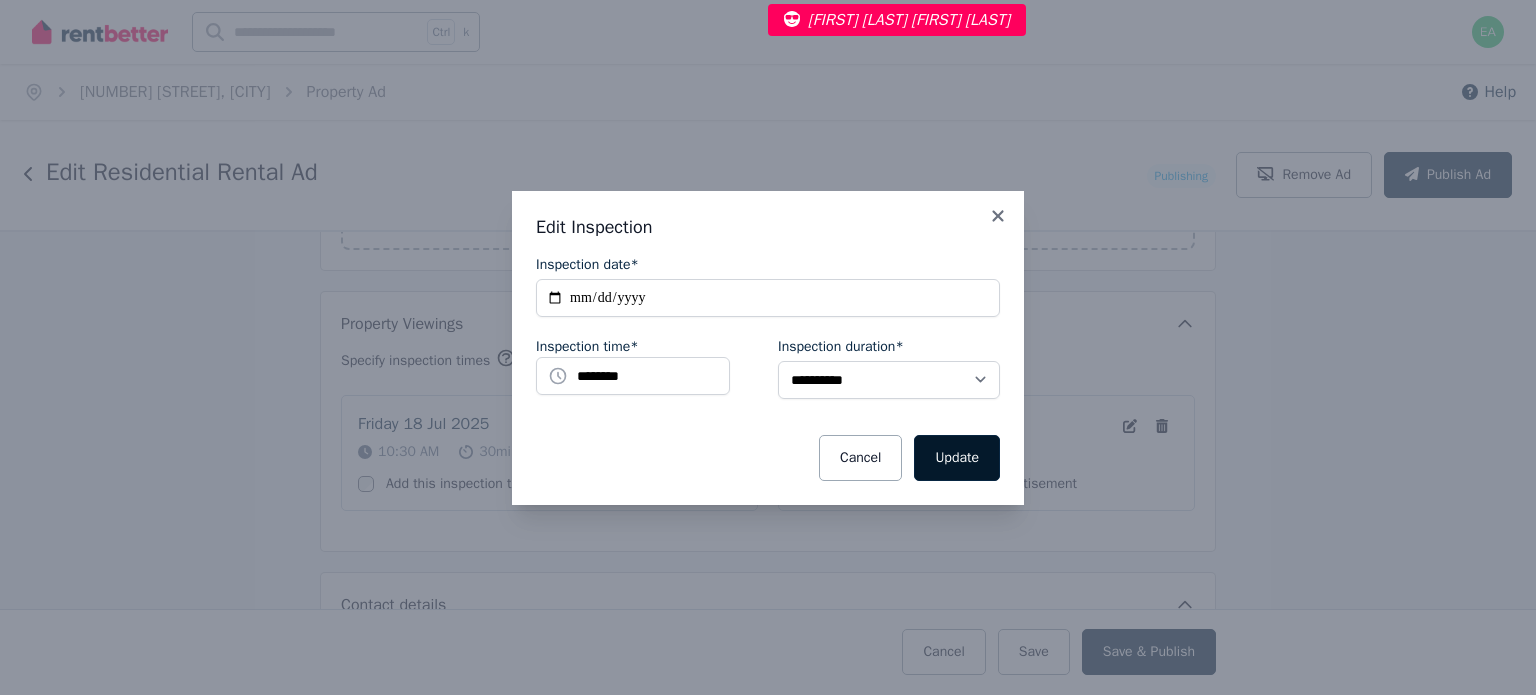 click on "Update" at bounding box center [957, 458] 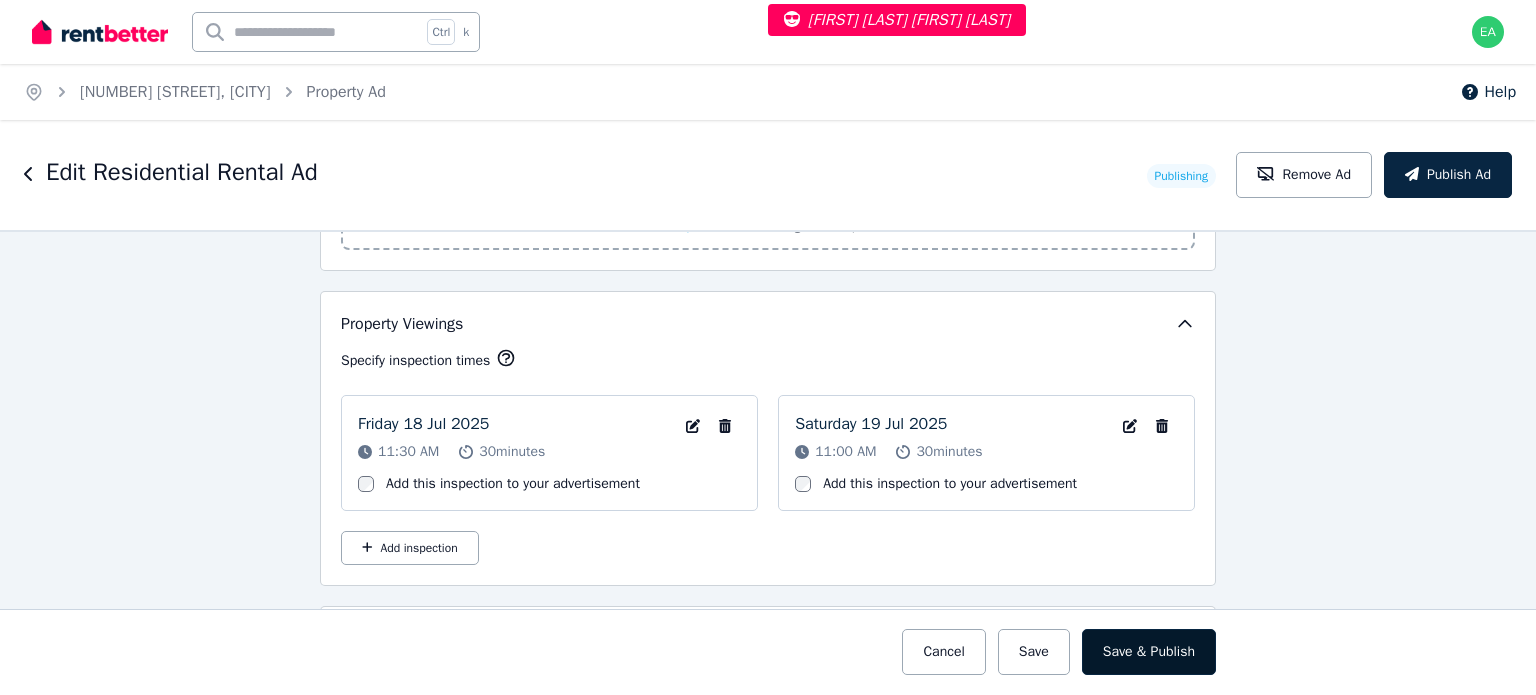 click on "Save & Publish" at bounding box center [1149, 652] 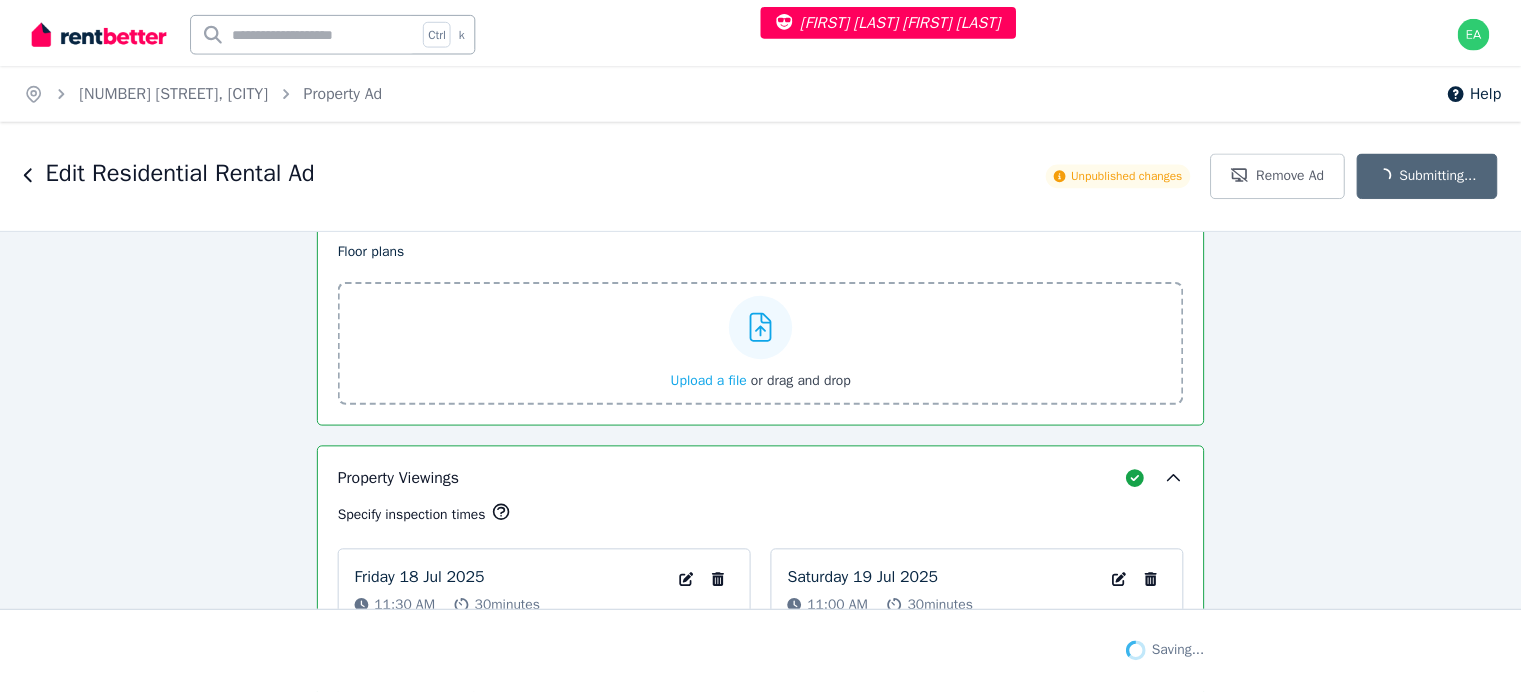 scroll, scrollTop: 3177, scrollLeft: 0, axis: vertical 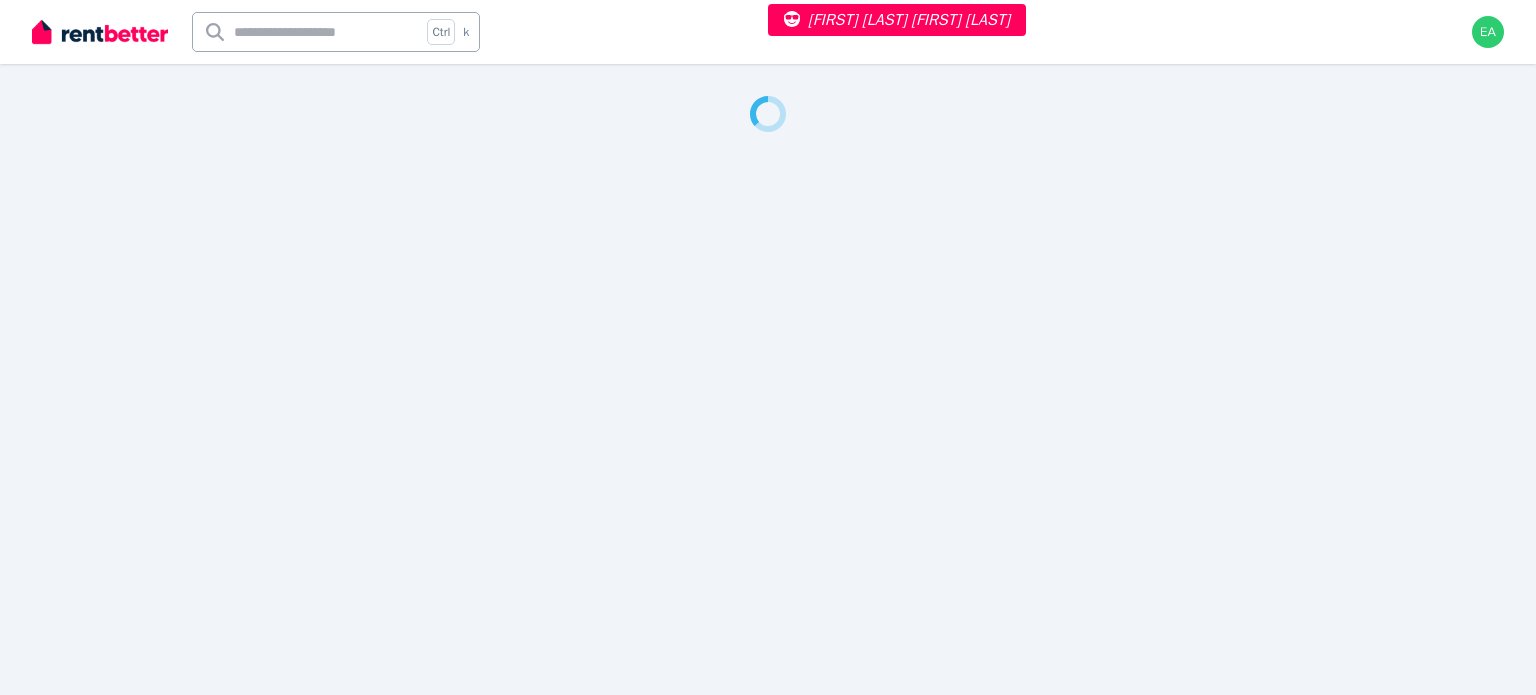 select on "***" 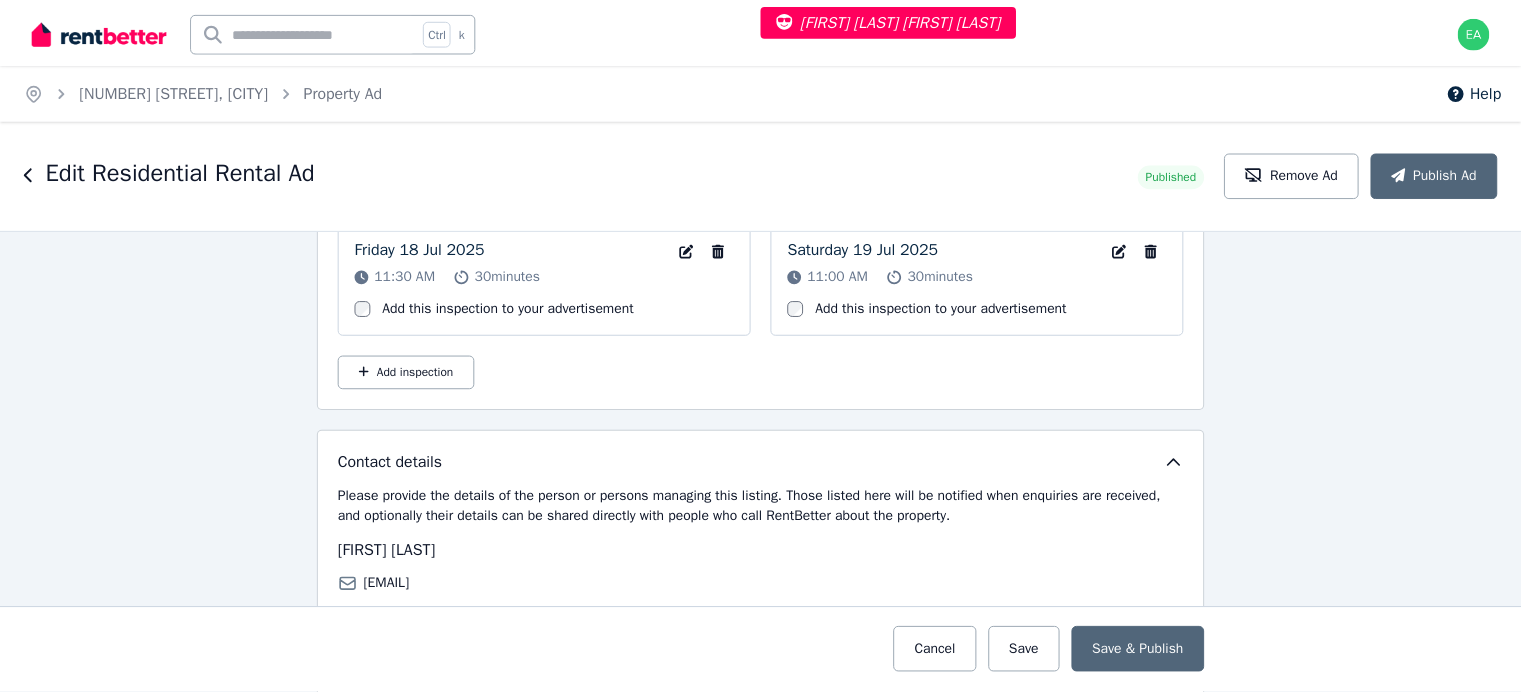 scroll, scrollTop: 3096, scrollLeft: 0, axis: vertical 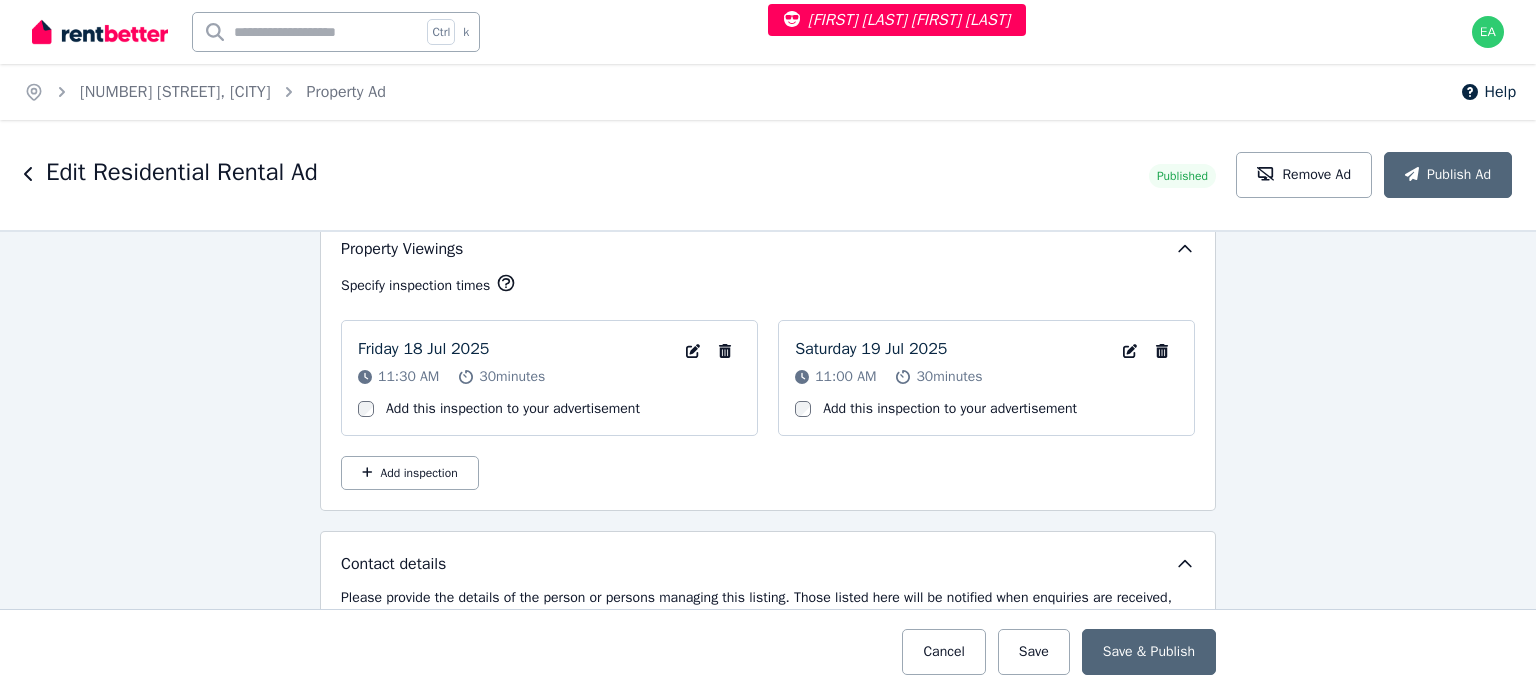 drag, startPoint x: 158, startPoint y: 94, endPoint x: 573, endPoint y: 111, distance: 415.34805 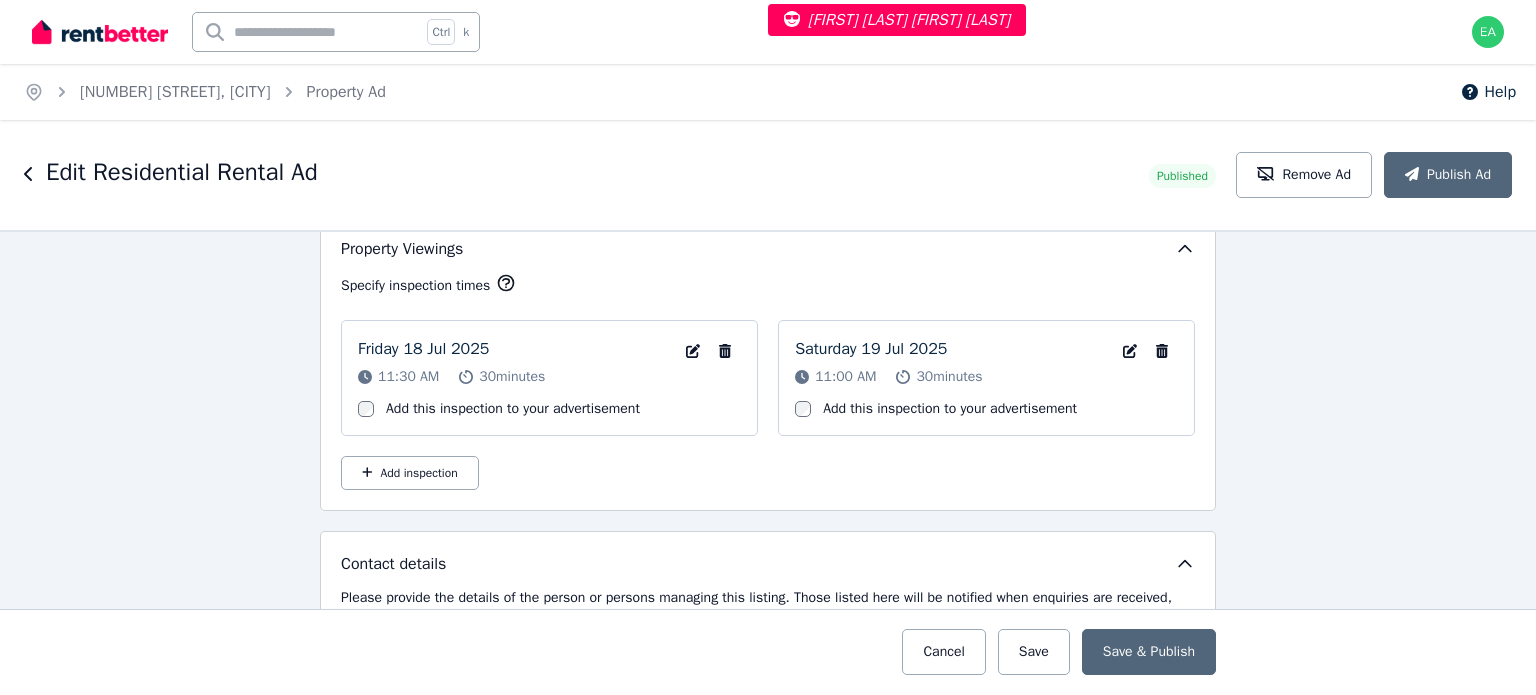 click on "Home 53B Thames Promenade, Chelsea Property Ad Help" at bounding box center [768, 92] 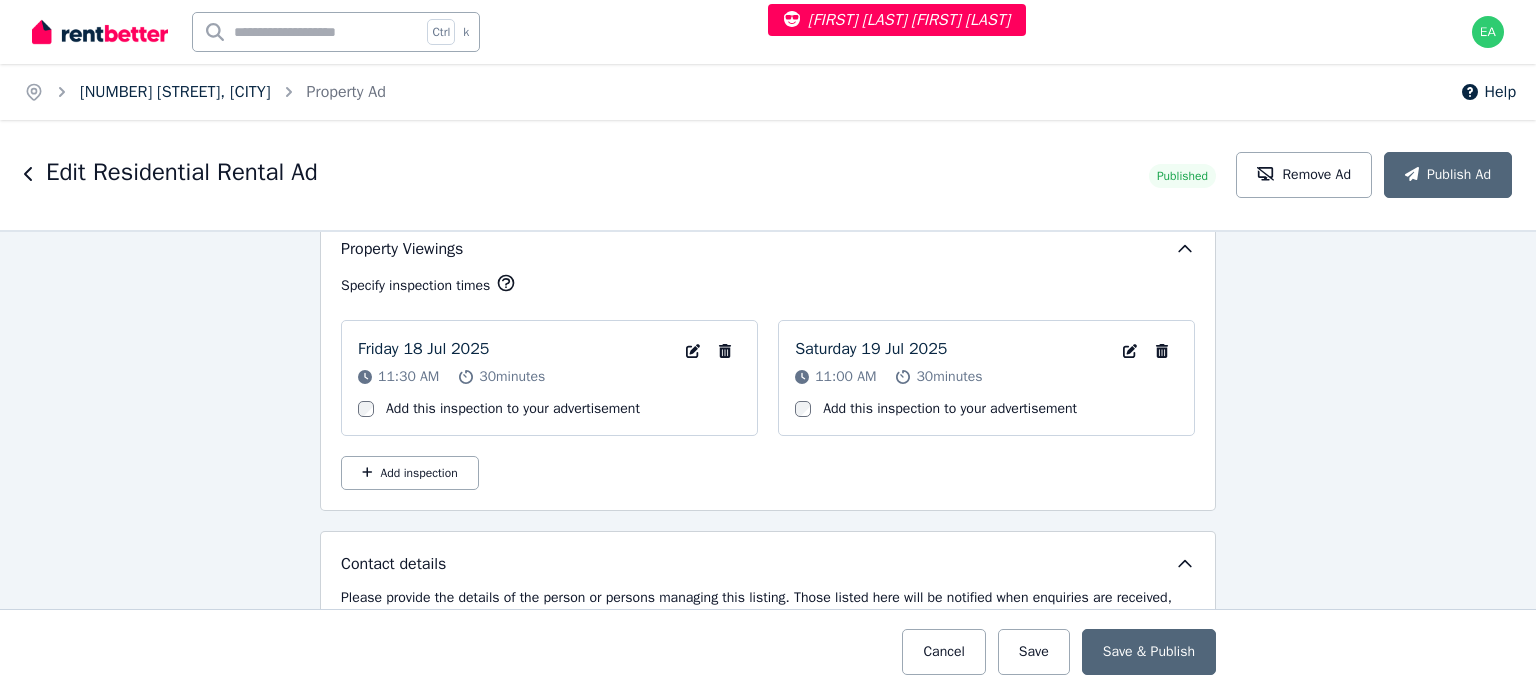click on "53B Thames Promenade, Chelsea" at bounding box center (175, 92) 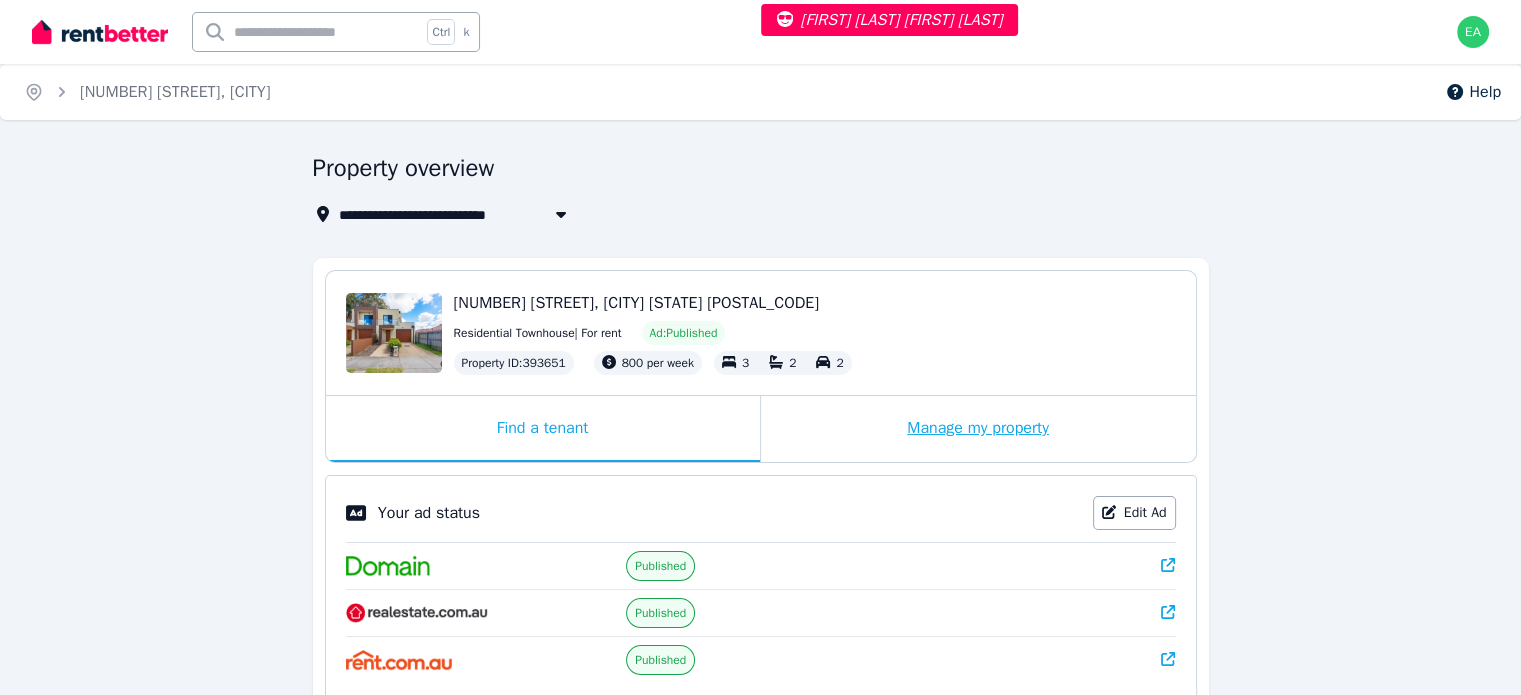 click on "Manage my property" at bounding box center [978, 429] 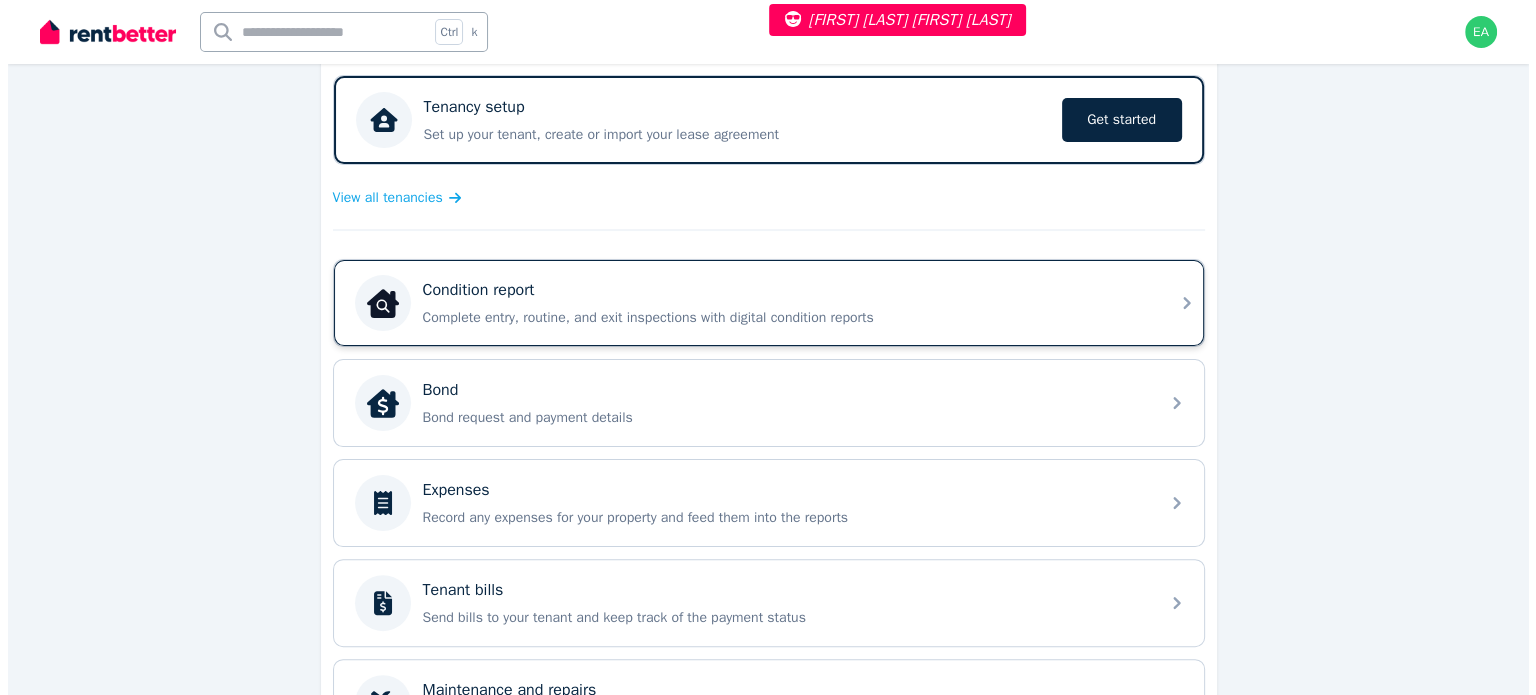 scroll, scrollTop: 0, scrollLeft: 0, axis: both 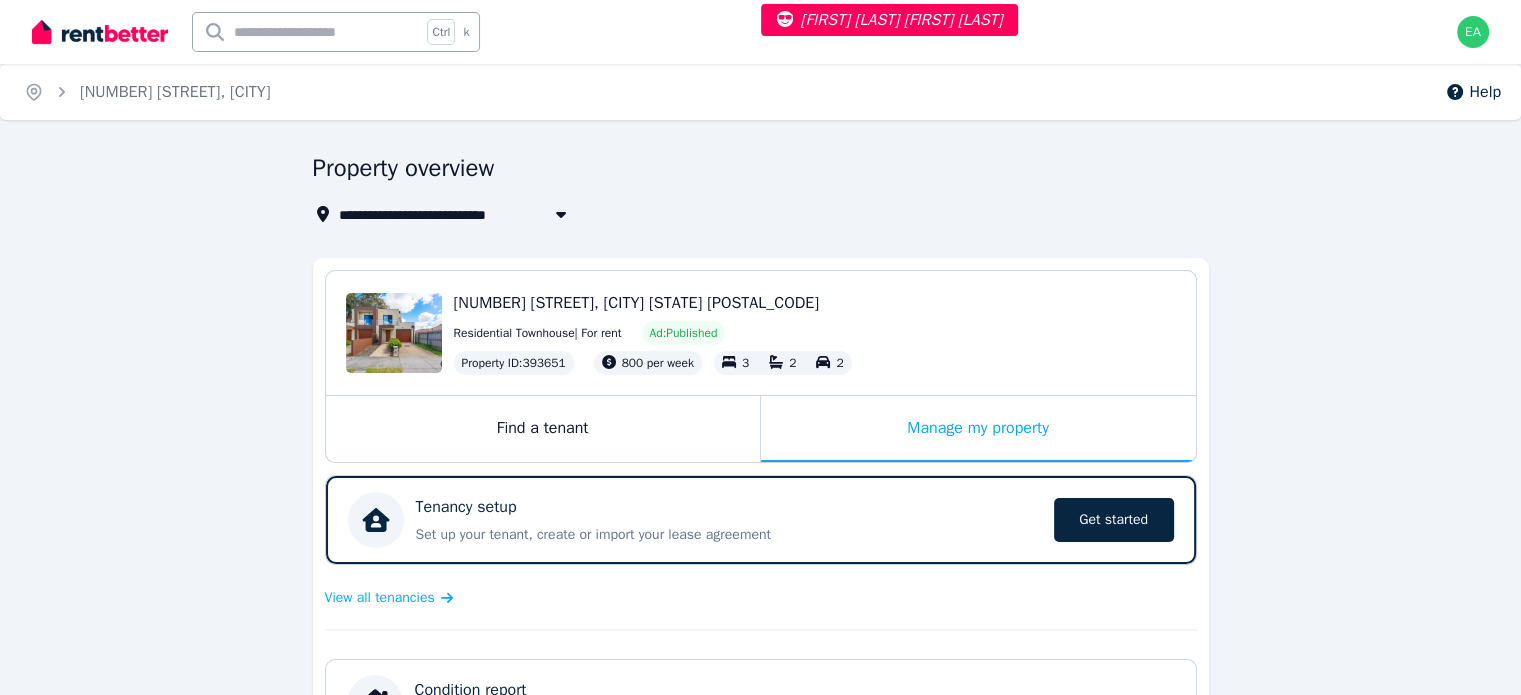select on "***" 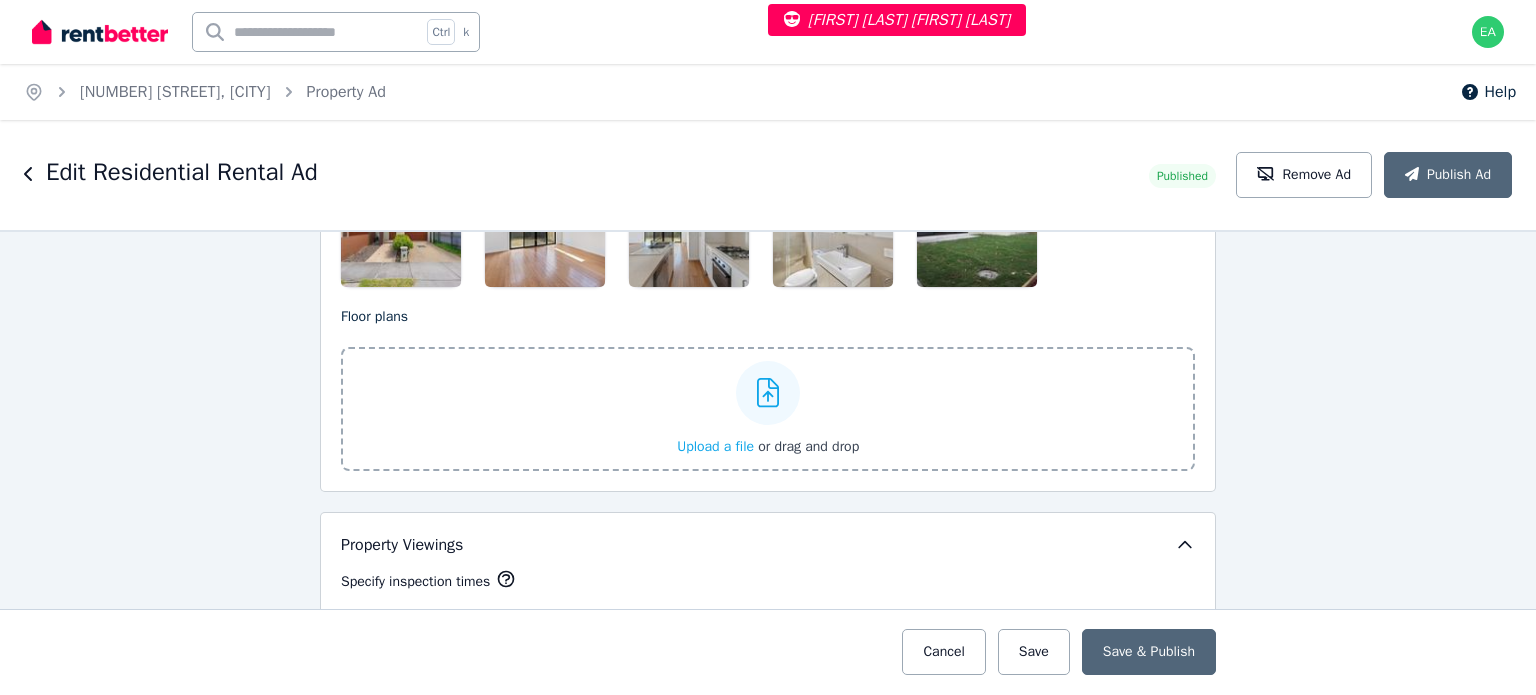 scroll, scrollTop: 3100, scrollLeft: 0, axis: vertical 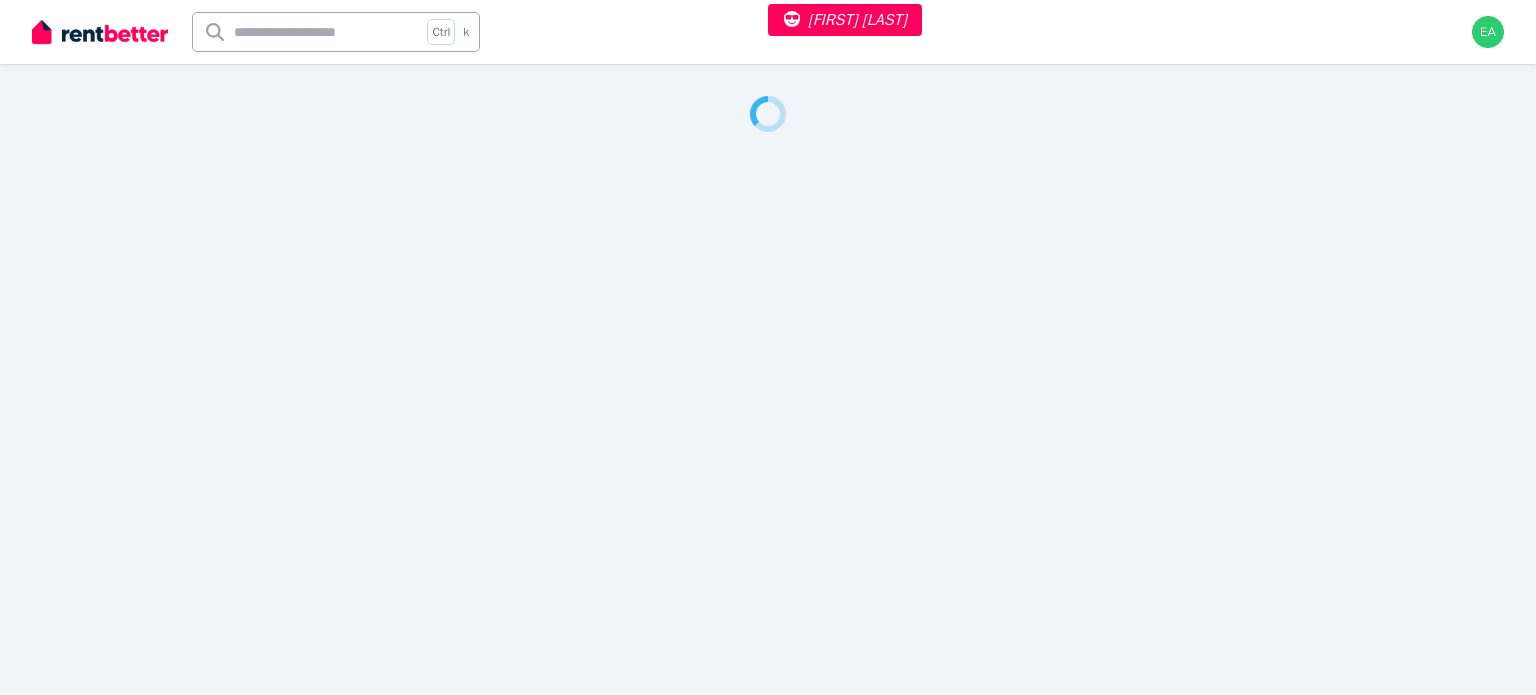 select on "***" 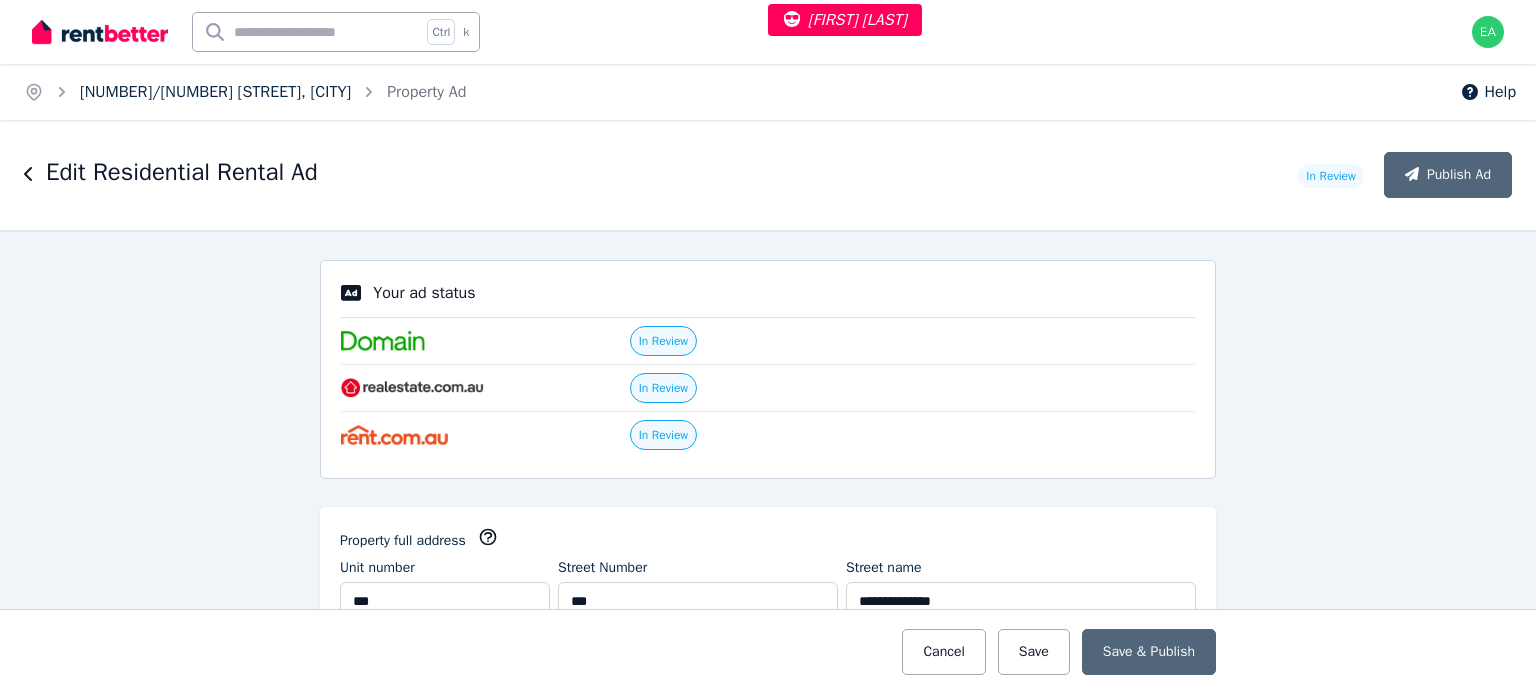 click on "[NUMBER]/[NUMBER] [STREET], [CITY]" at bounding box center (215, 92) 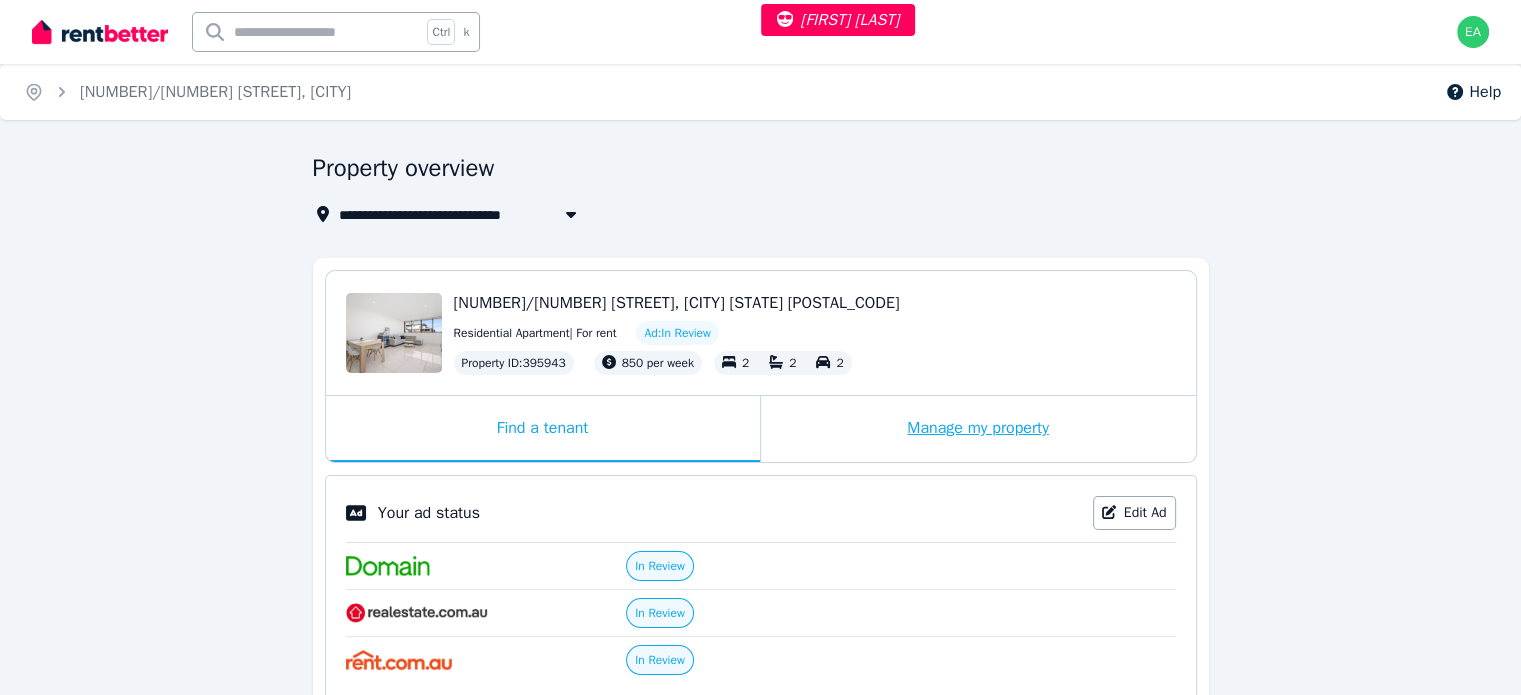 click on "Manage my property" at bounding box center (978, 429) 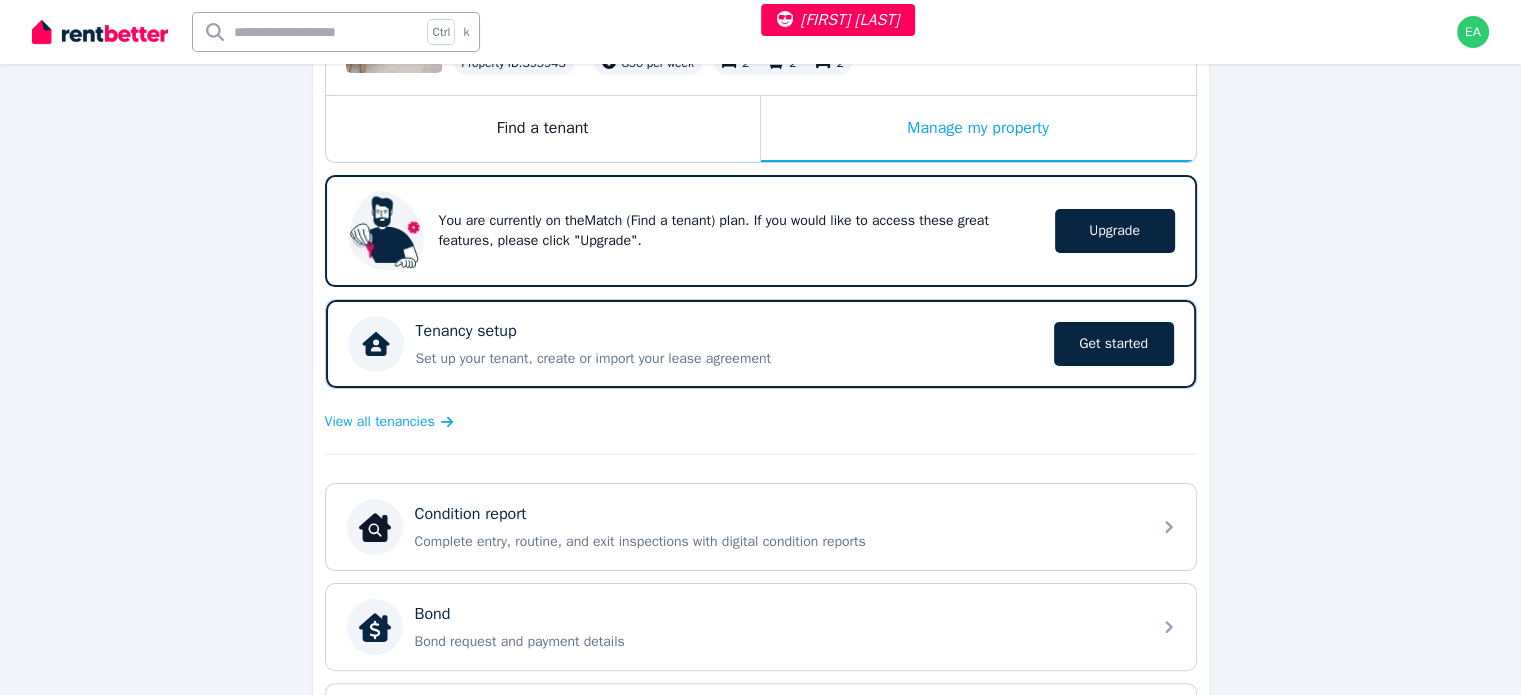 scroll, scrollTop: 400, scrollLeft: 0, axis: vertical 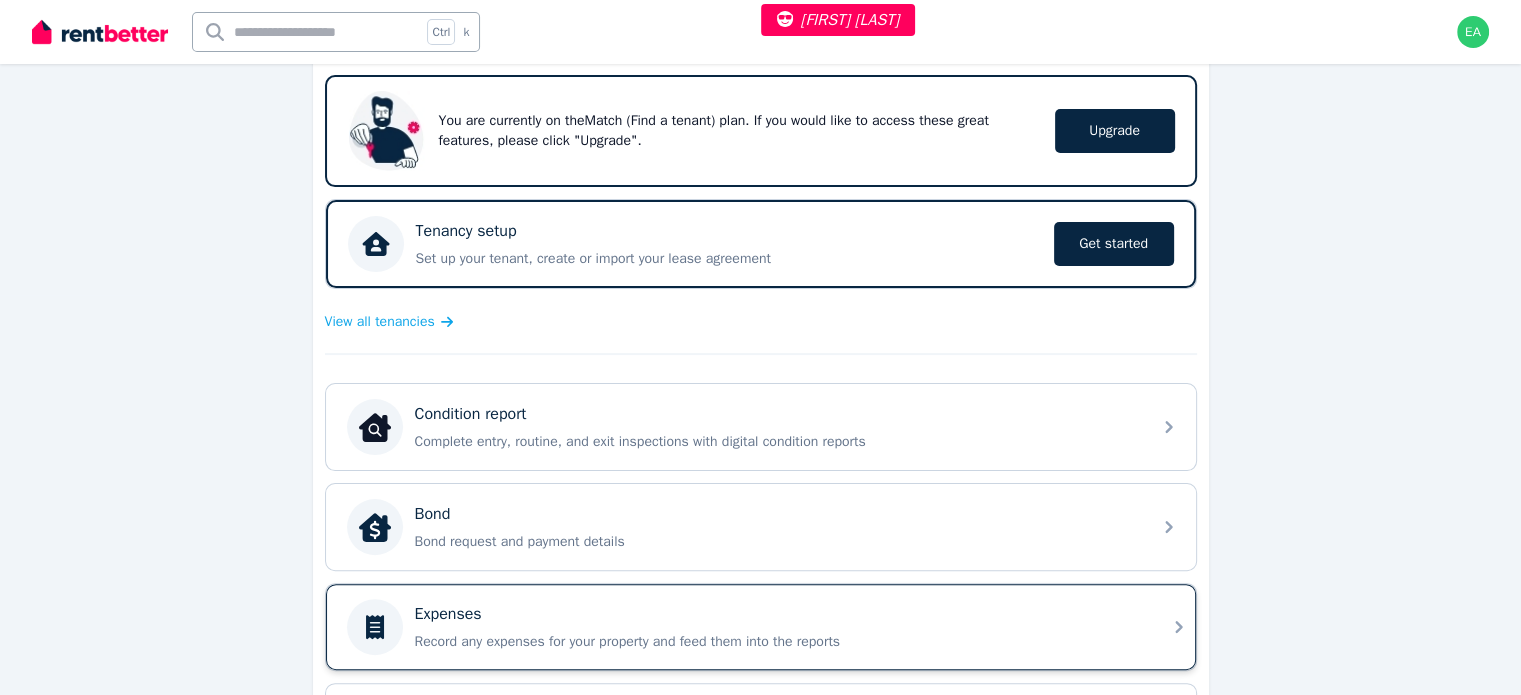 click on "Expenses" at bounding box center (777, 614) 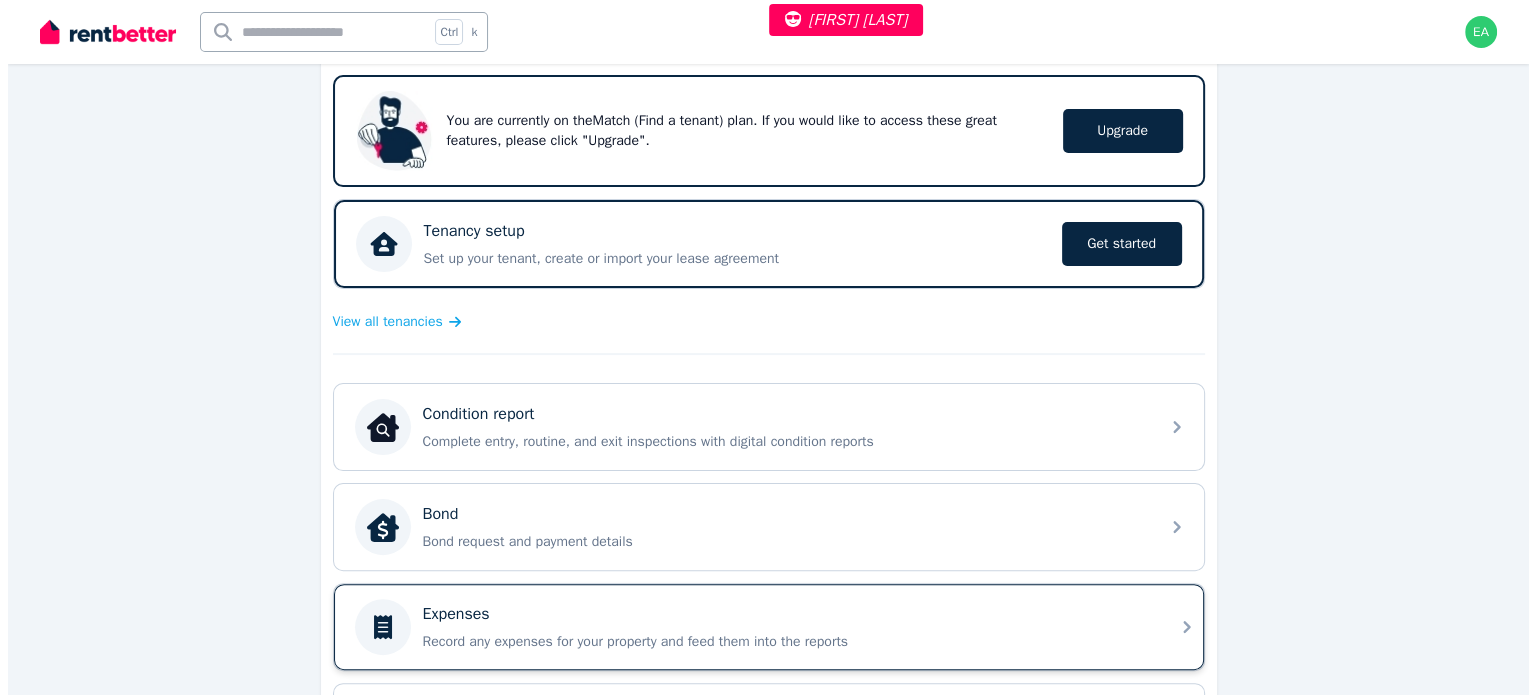 scroll, scrollTop: 0, scrollLeft: 0, axis: both 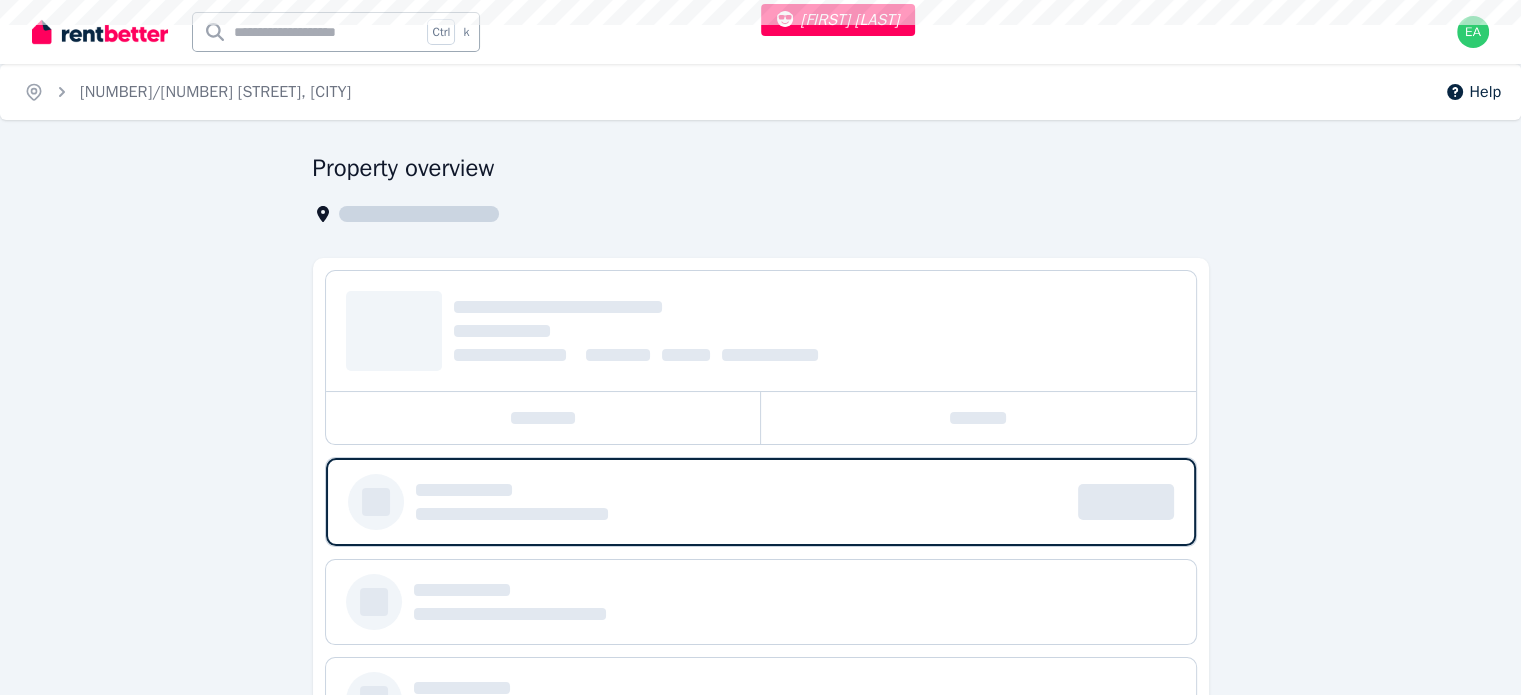 select on "***" 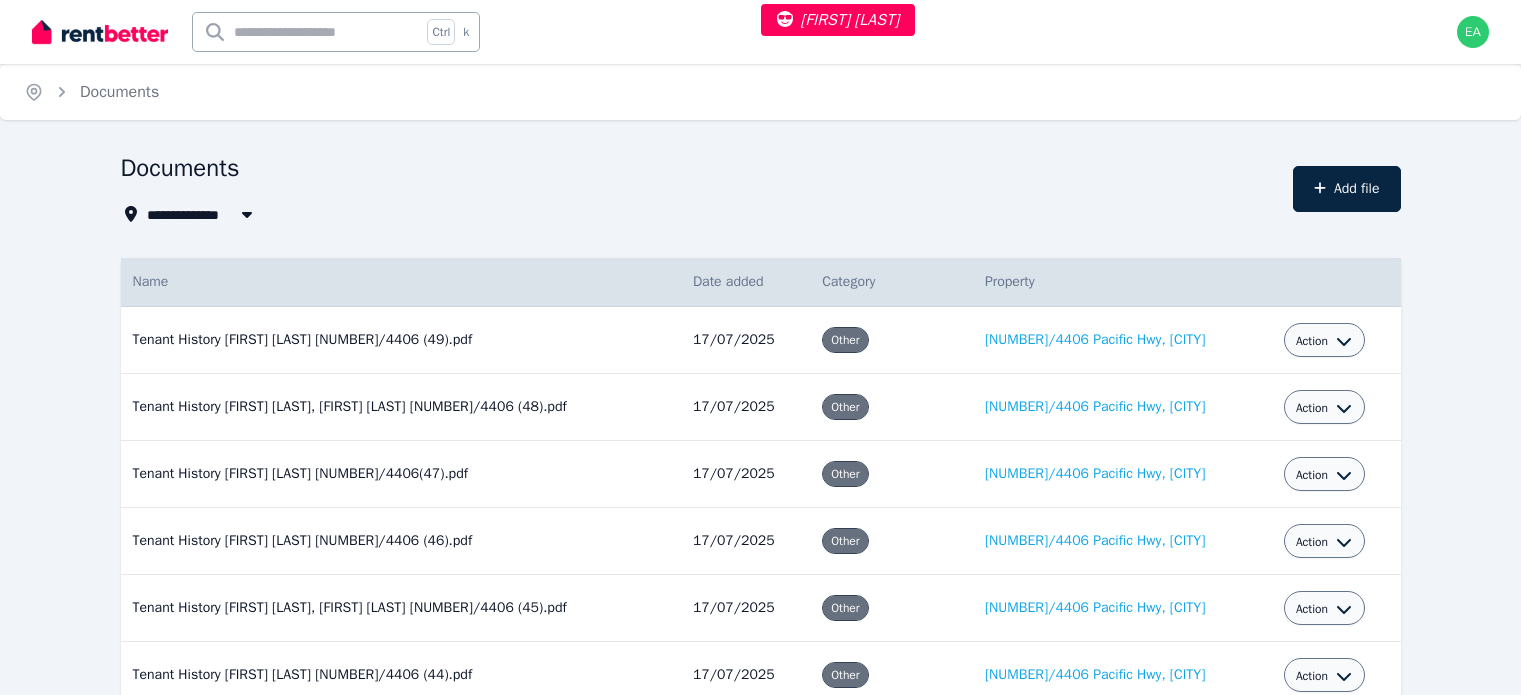 scroll, scrollTop: 0, scrollLeft: 0, axis: both 